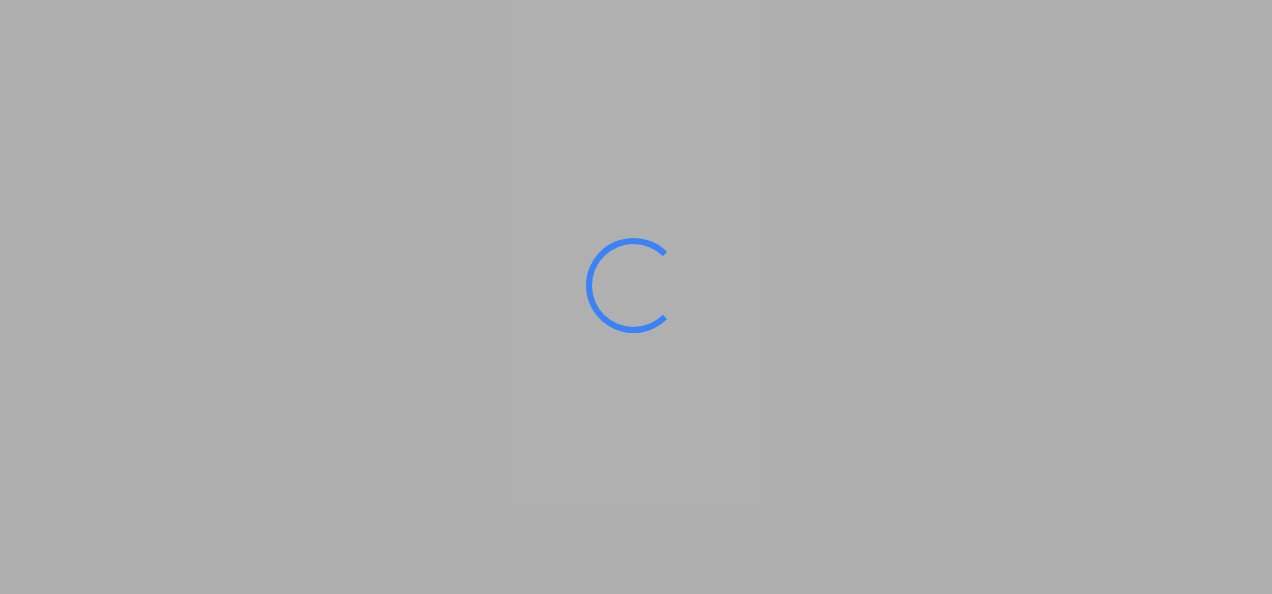 scroll, scrollTop: 0, scrollLeft: 0, axis: both 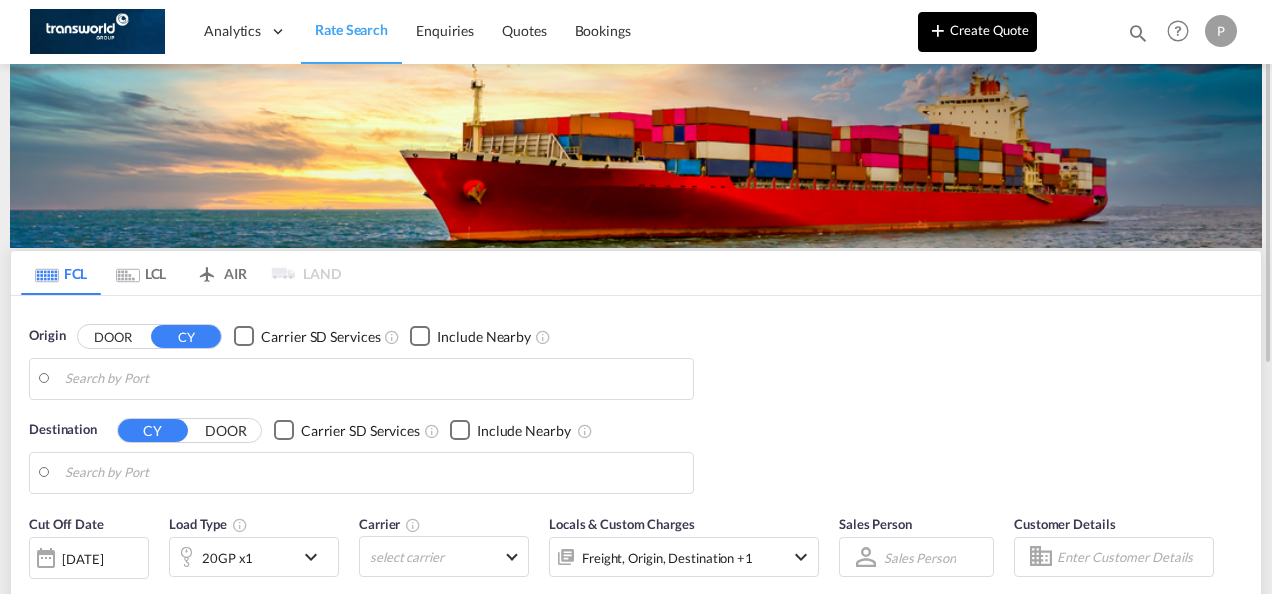 click on "Create Quote" at bounding box center [977, 32] 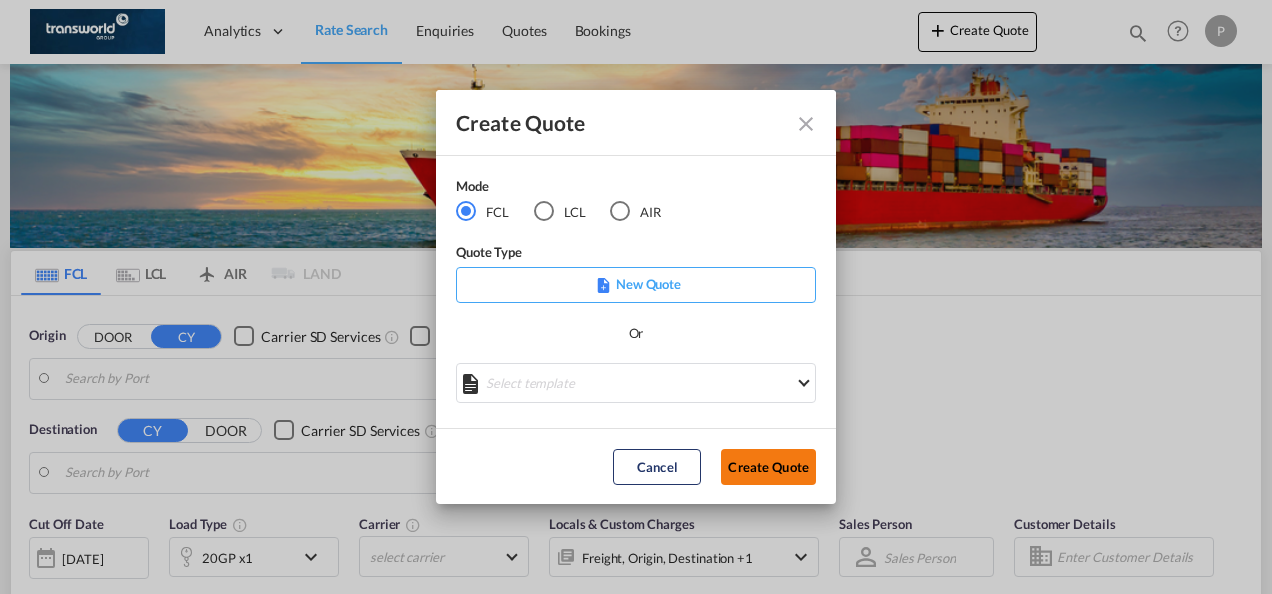 click on "Create Quote" 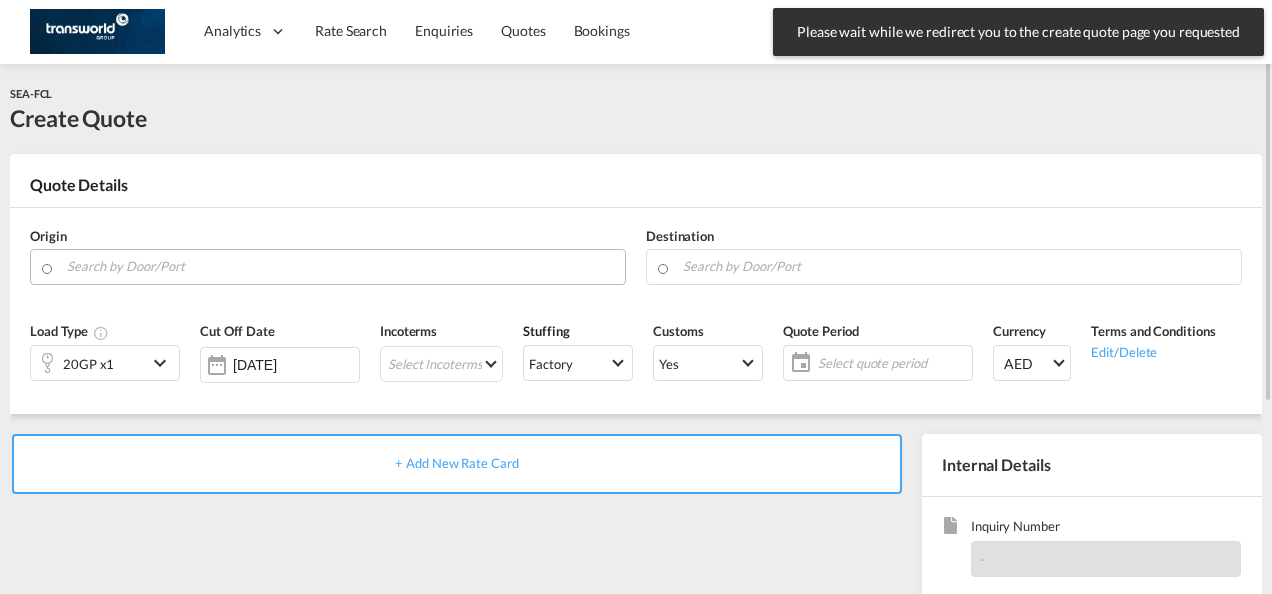 click at bounding box center (341, 266) 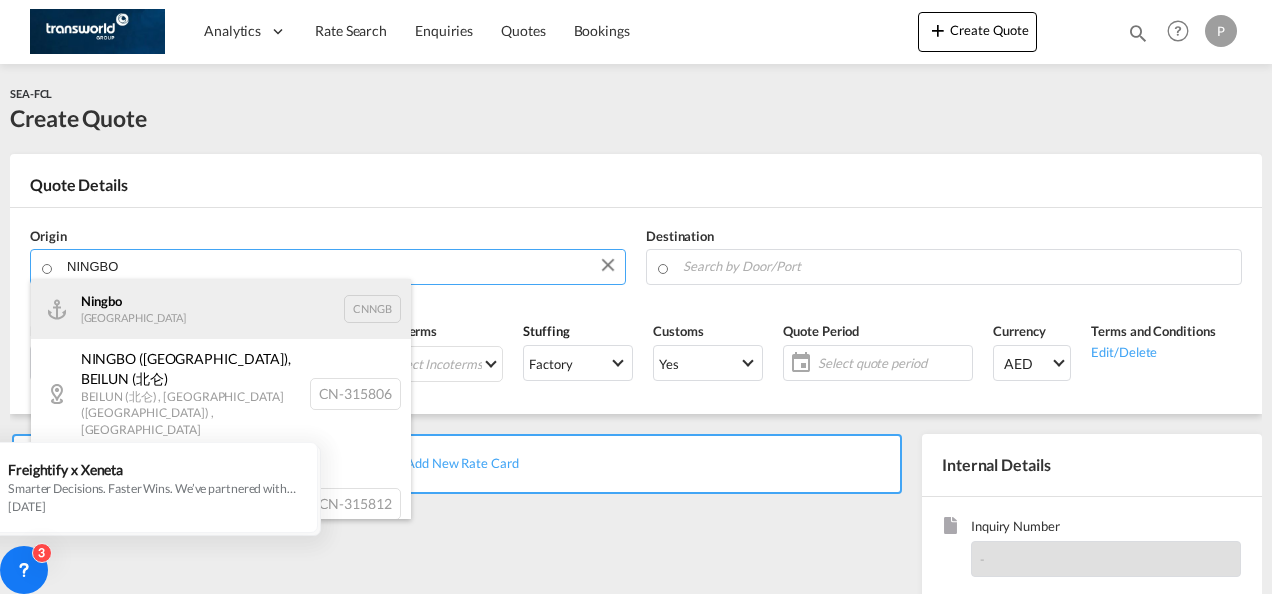 click on "Ningbo China
CNNGB" at bounding box center [221, 309] 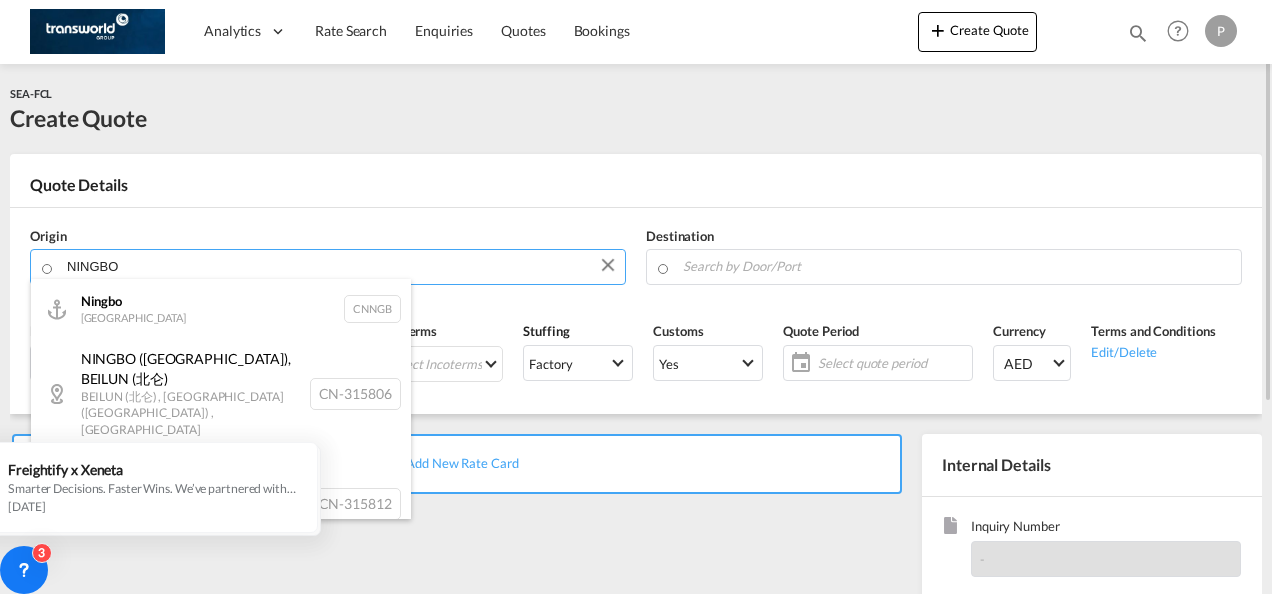 type on "Ningbo, CNNGB" 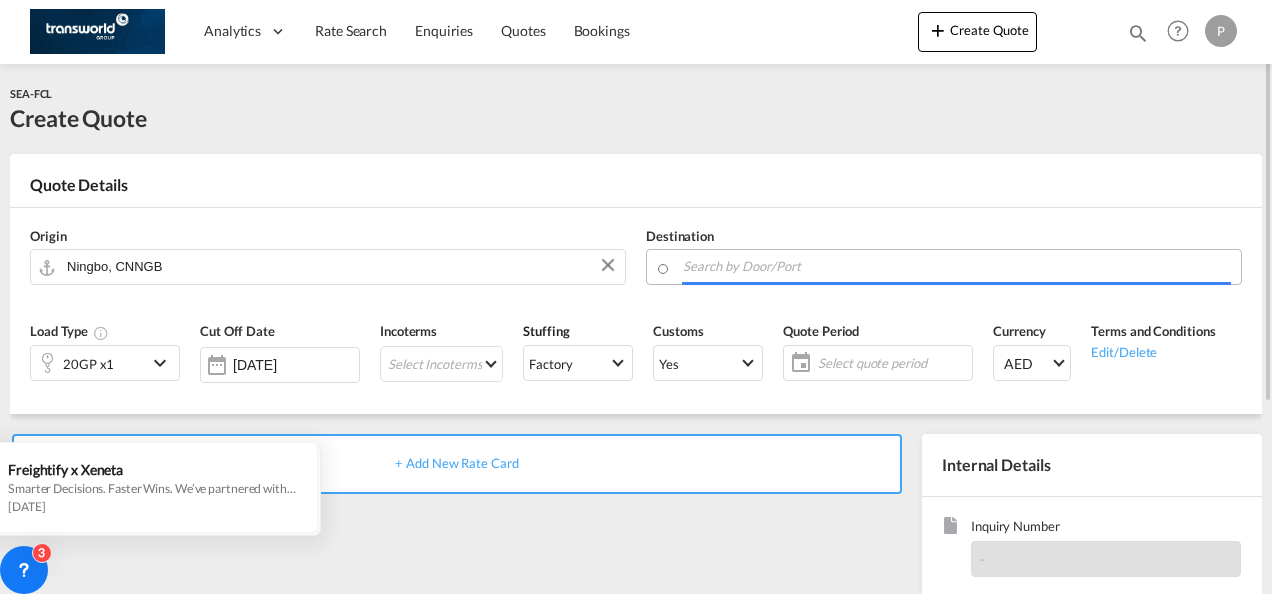 click at bounding box center (957, 266) 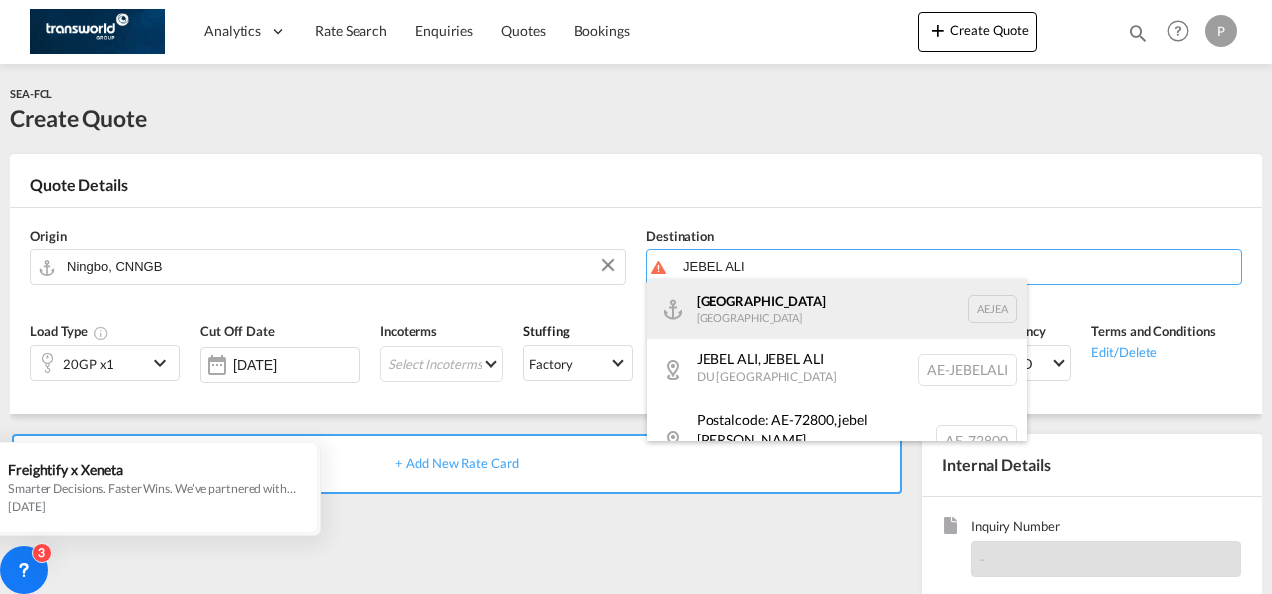 click on "[GEOGRAPHIC_DATA]
[GEOGRAPHIC_DATA]" at bounding box center [837, 309] 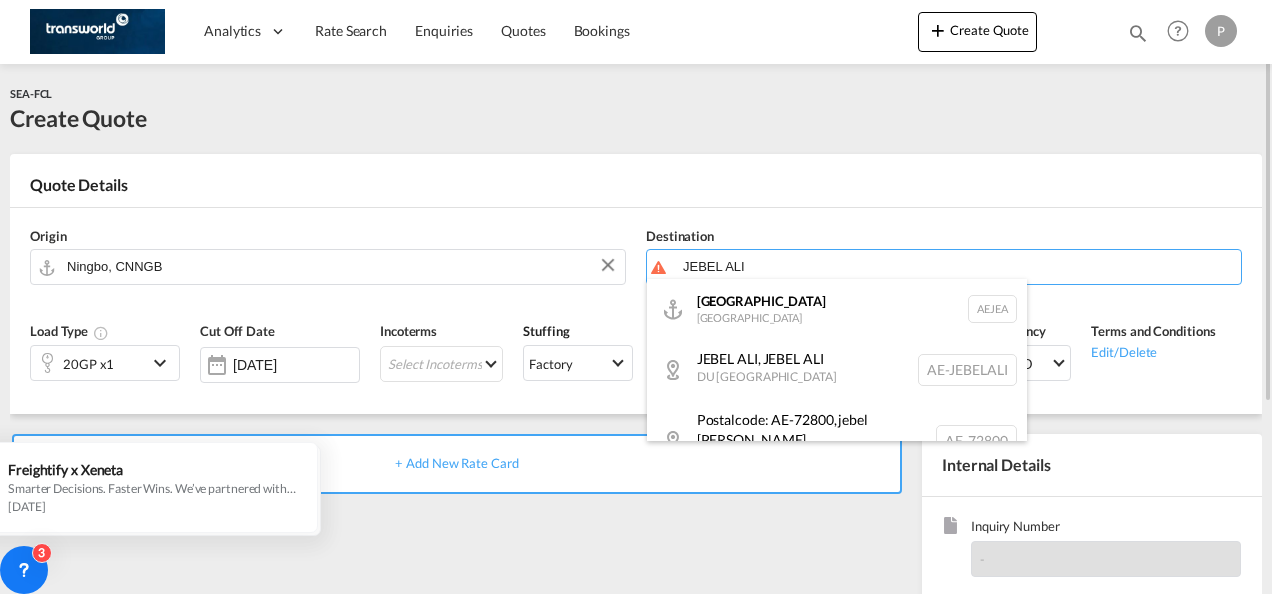 type on "[GEOGRAPHIC_DATA], [GEOGRAPHIC_DATA]" 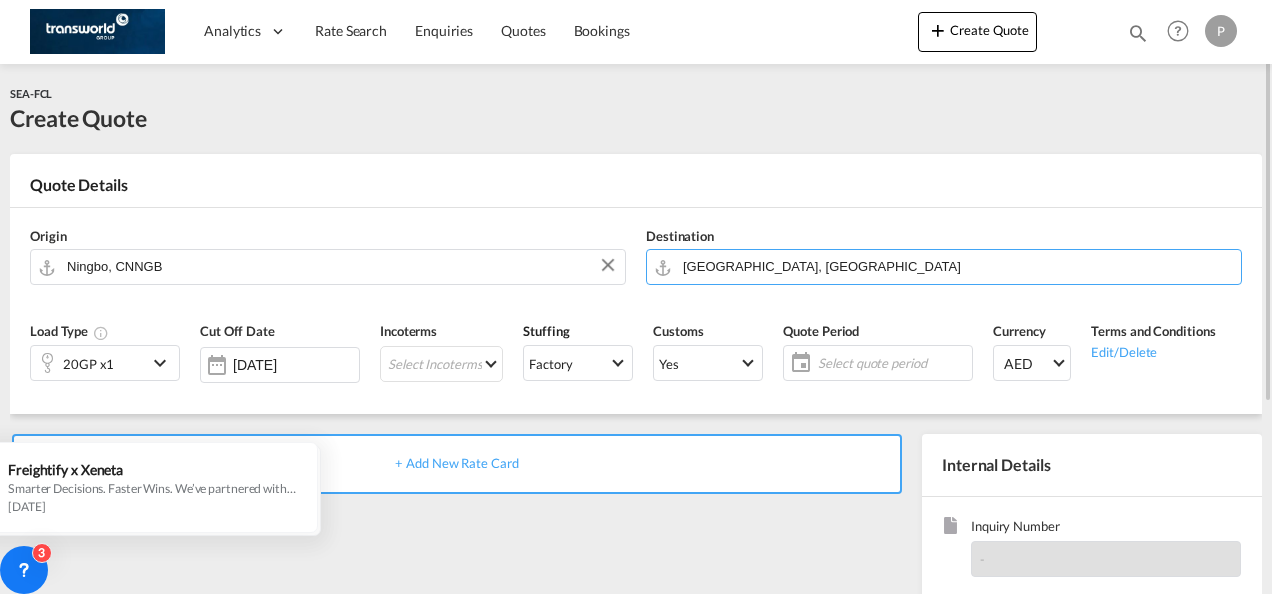 click at bounding box center (163, 363) 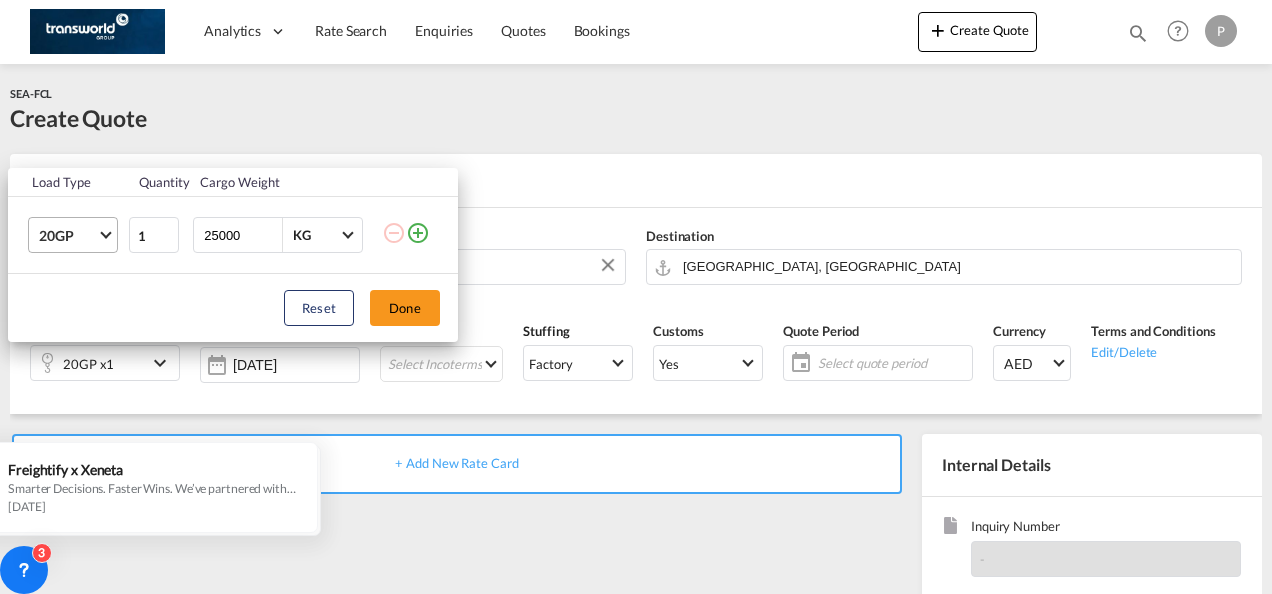 click on "20GP" at bounding box center (77, 235) 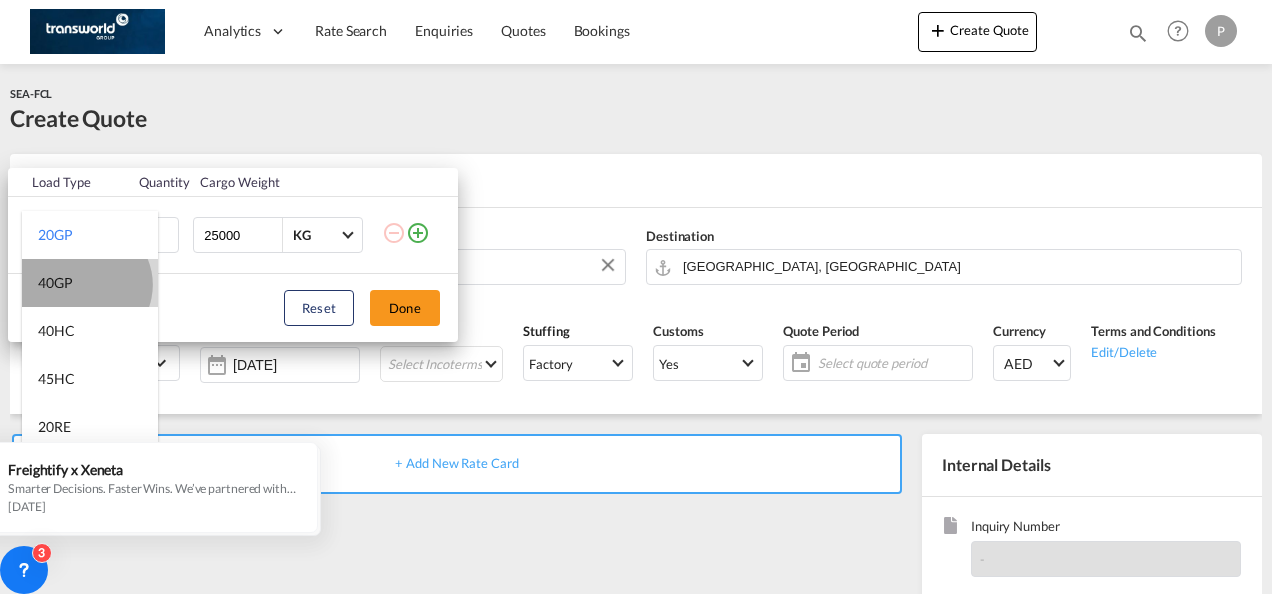 click on "40GP" at bounding box center [90, 283] 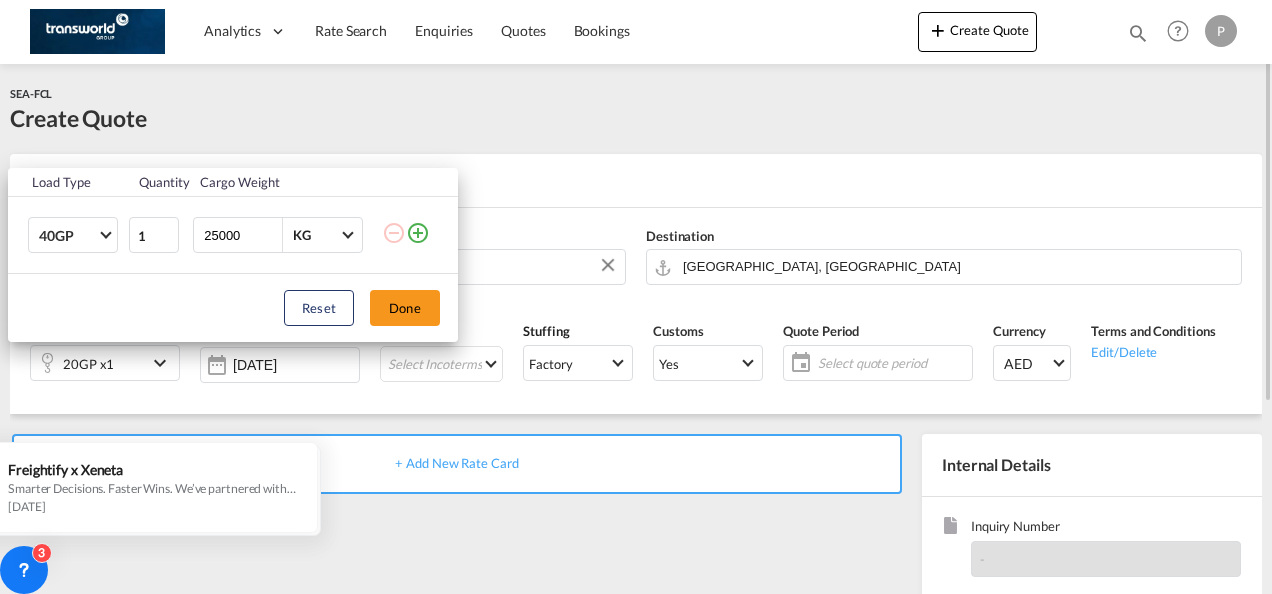 click on "Done" at bounding box center (405, 308) 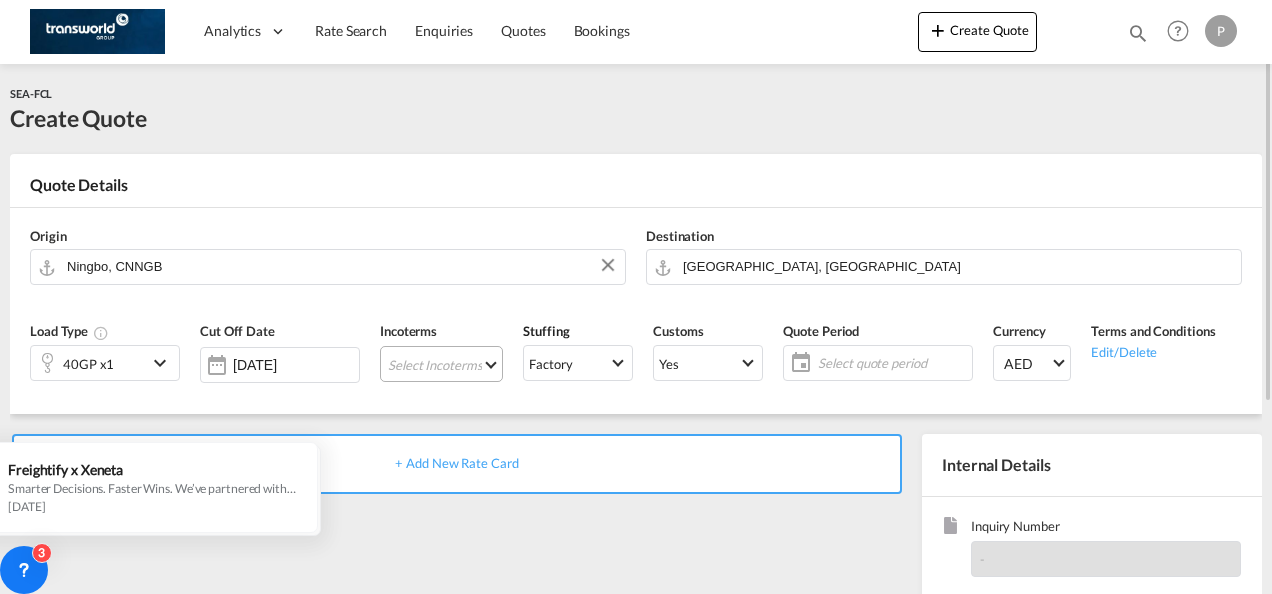 click on "Select Incoterms
FOB - import
Free on Board FOB - export
Free on Board DPU - export
Delivery at Place Unloaded CPT - export
Carrier Paid to CFR - import
Cost and Freight CPT - import
Carrier Paid to DAP - export
Delivered at Place CIF - import
Cost,Insurance and Freight CIP - export
Carriage and Insurance Paid to DDP - export
Delivery Duty Paid FAS - import
Free Alongside Ship CIF - export
Cost,Insurance and Freight EXW - import
Ex Works FCA - import
Free Carrier FAS - export
Free Alongside Ship DPU - import
Delivery at Place Unloaded DAP - import
Delivered at Place EXW - export
Ex Works CFR - export
Cost and Freight CIP - import
Carriage and Insurance Paid to FCA - export
Free Carrier" at bounding box center (441, 364) 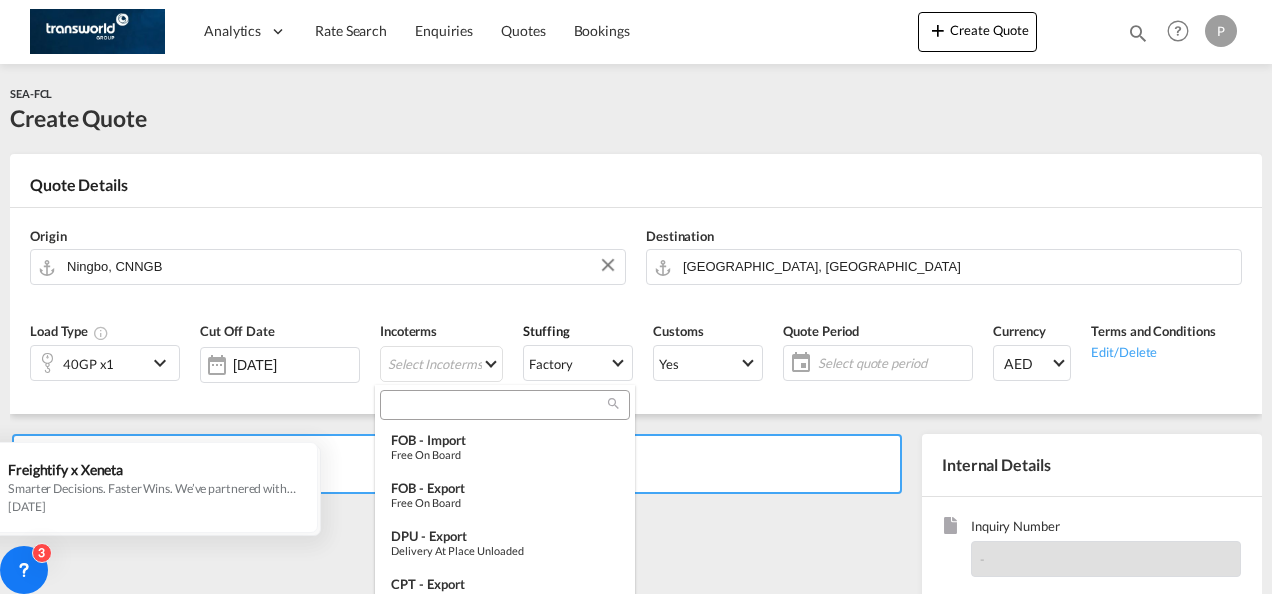 click at bounding box center (497, 405) 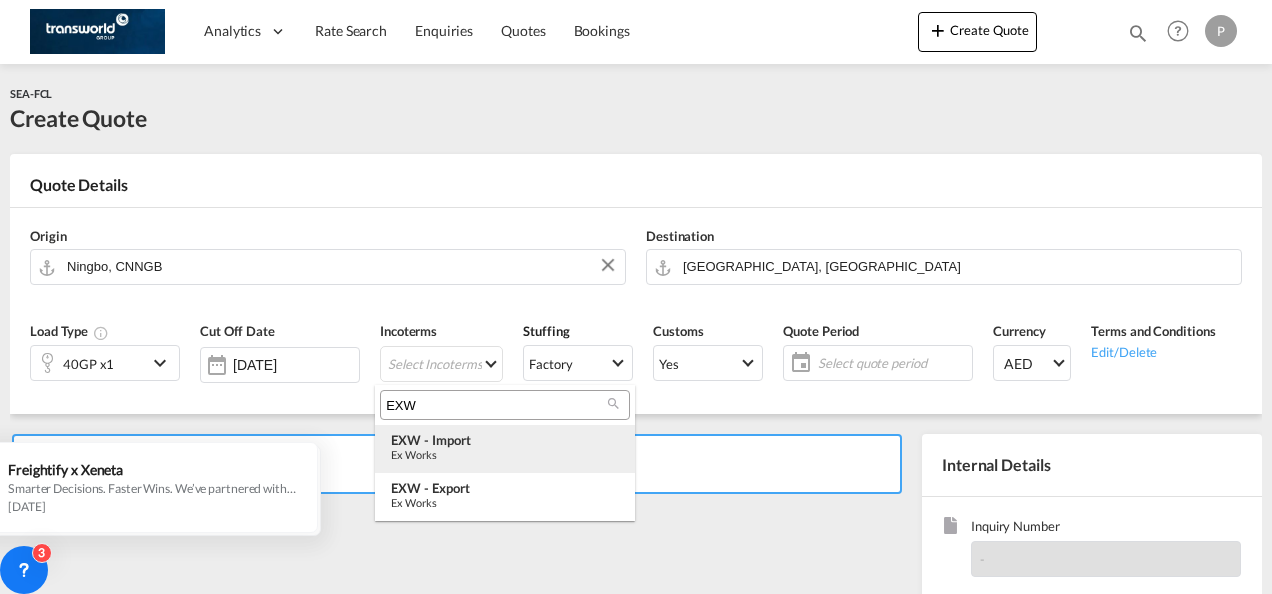 type on "EXW" 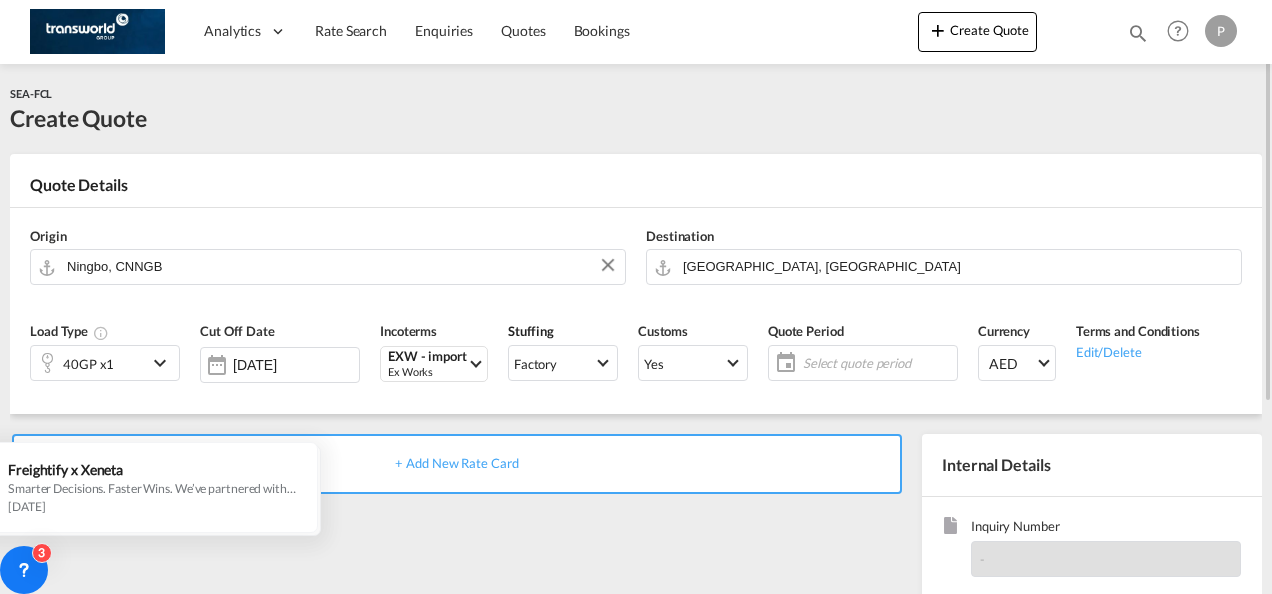 click on "Select quote period" 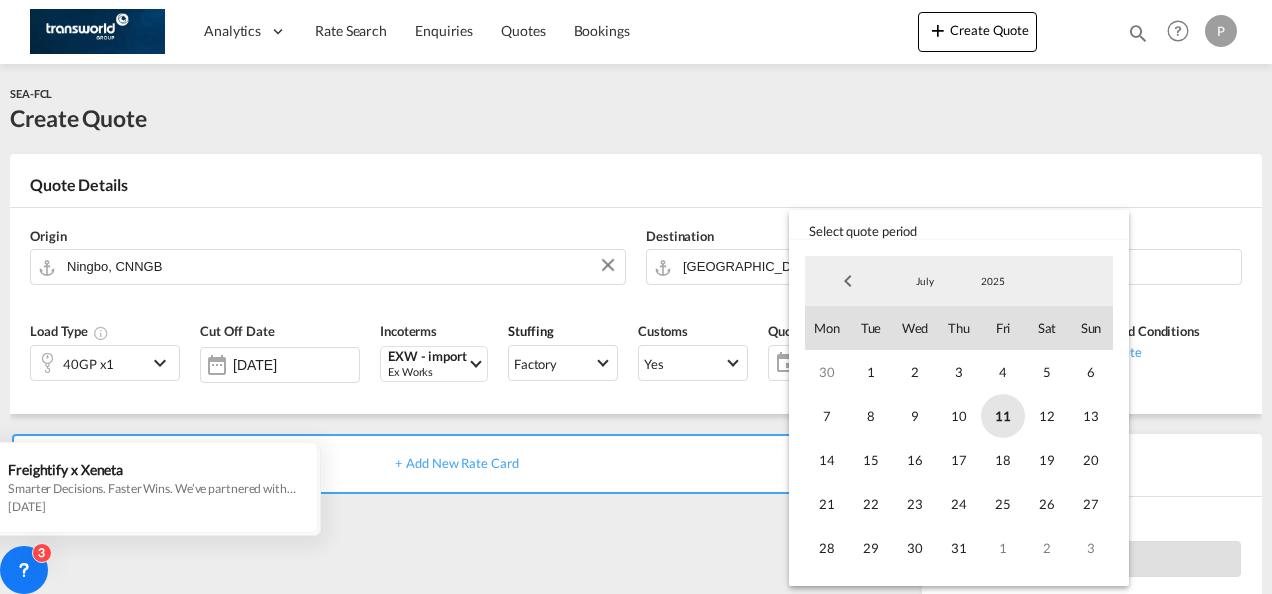 click on "11" at bounding box center (1003, 416) 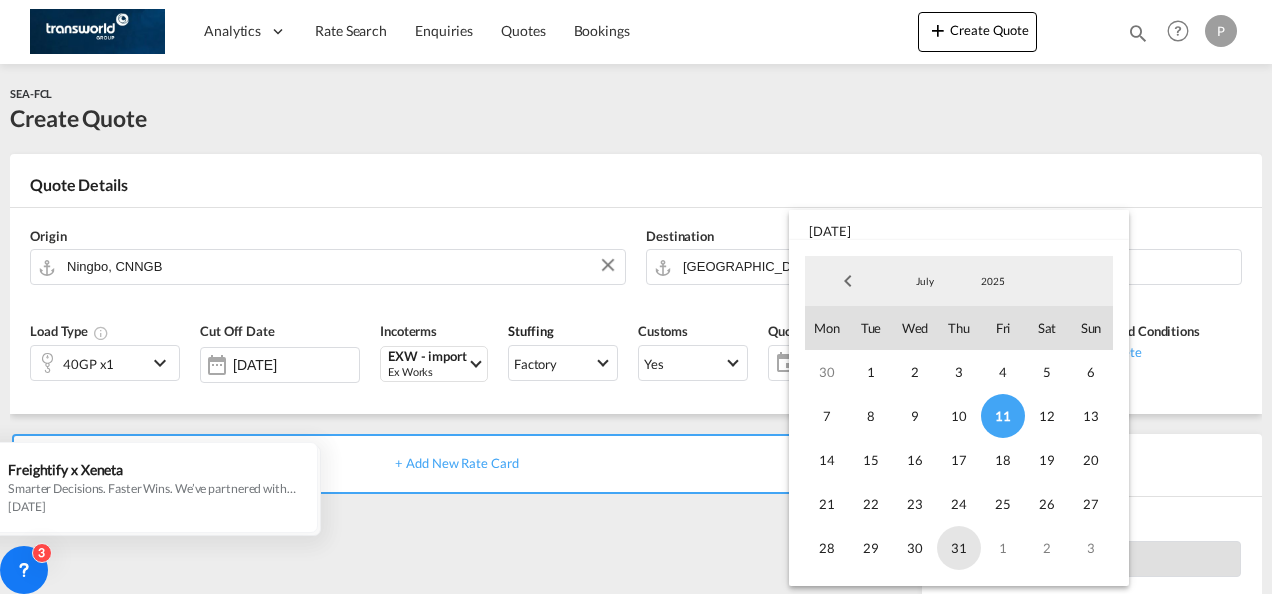 click on "31" at bounding box center [959, 548] 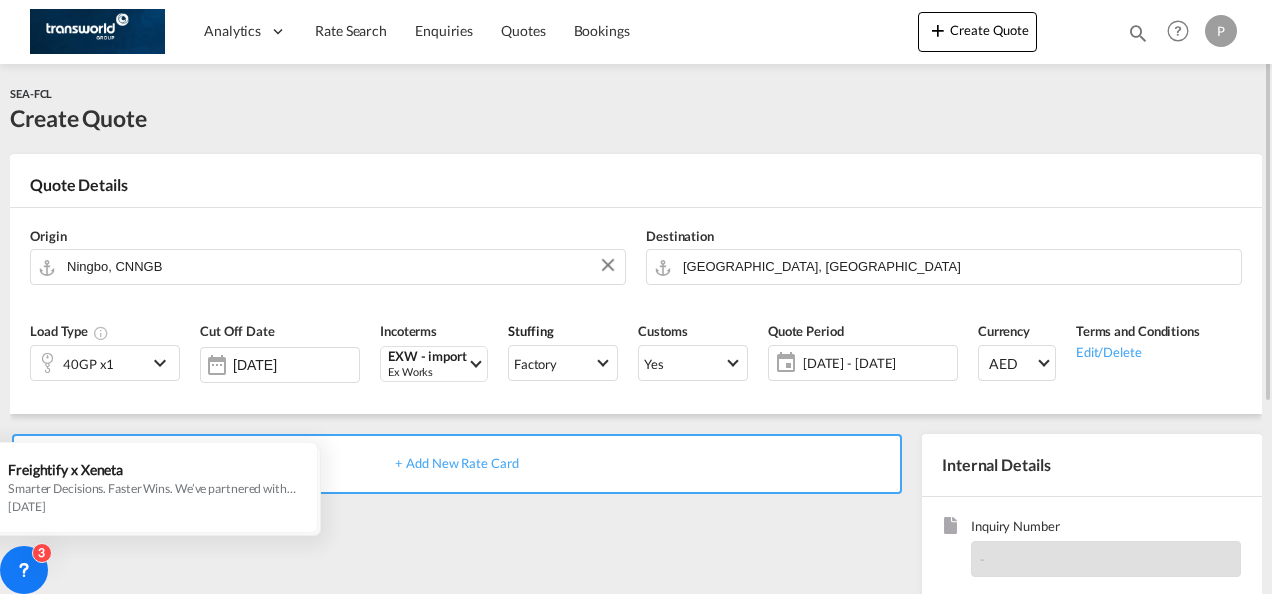 scroll, scrollTop: 200, scrollLeft: 0, axis: vertical 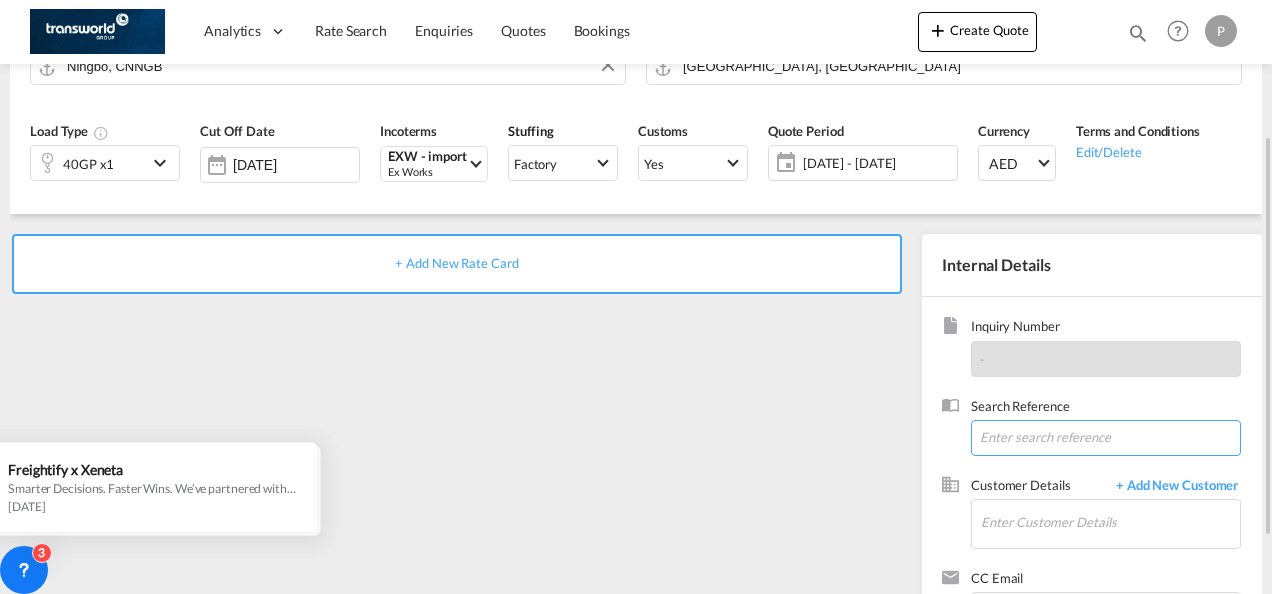 click at bounding box center [1106, 438] 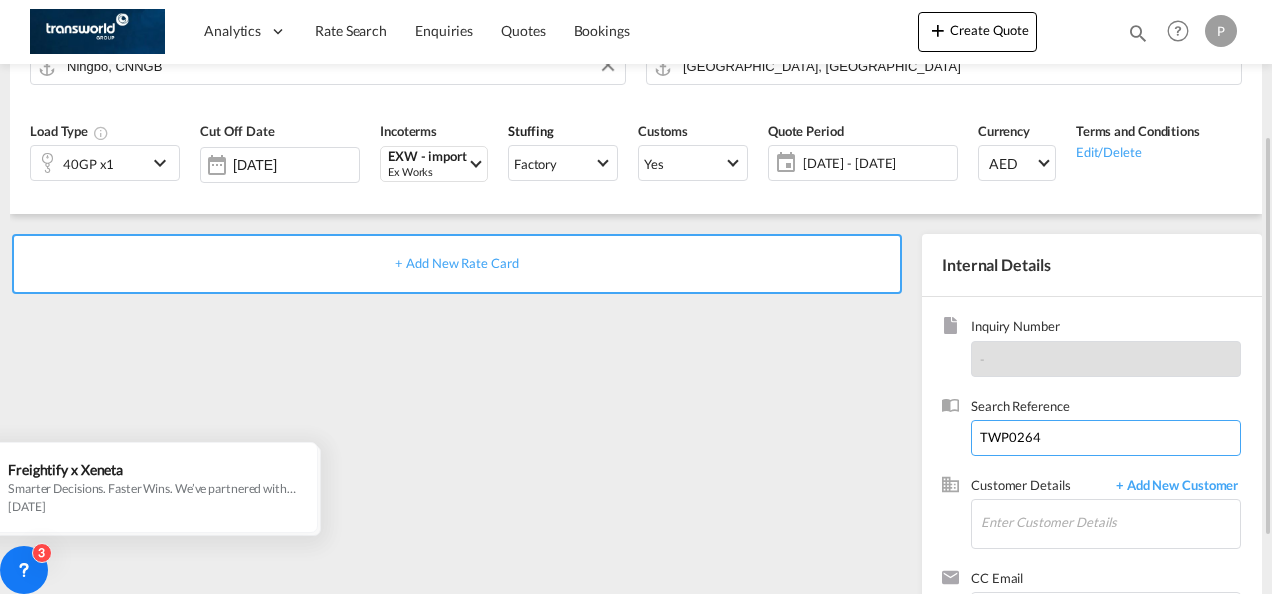 type on "TWP0264" 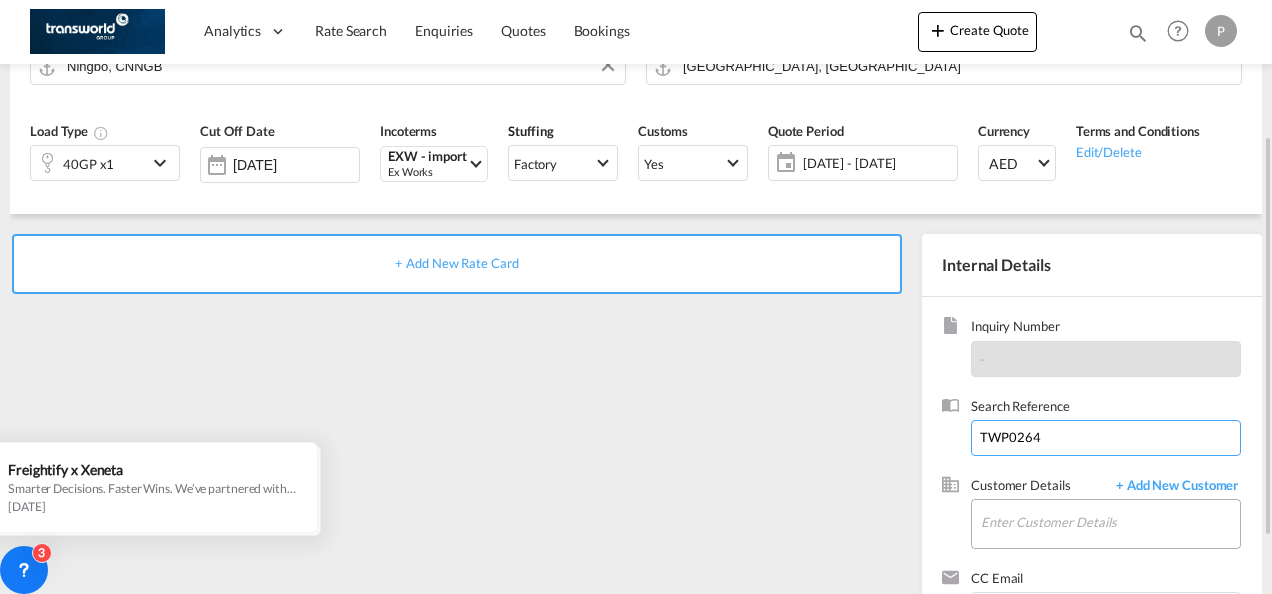 scroll, scrollTop: 282, scrollLeft: 0, axis: vertical 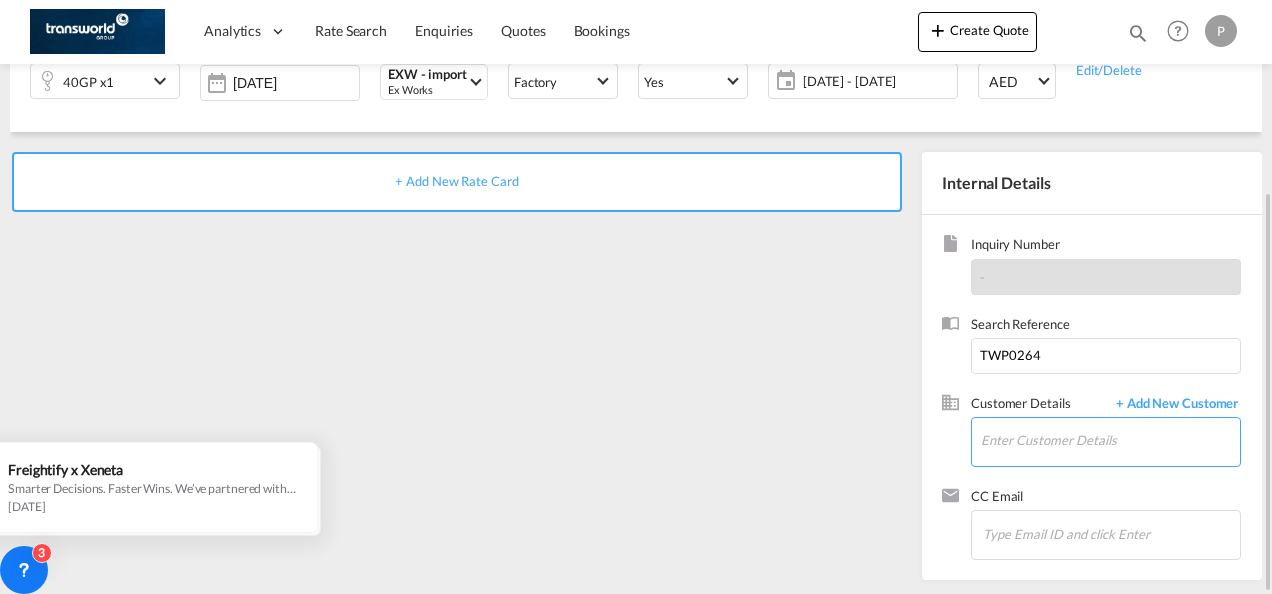 click on "Enter Customer Details" at bounding box center (1110, 440) 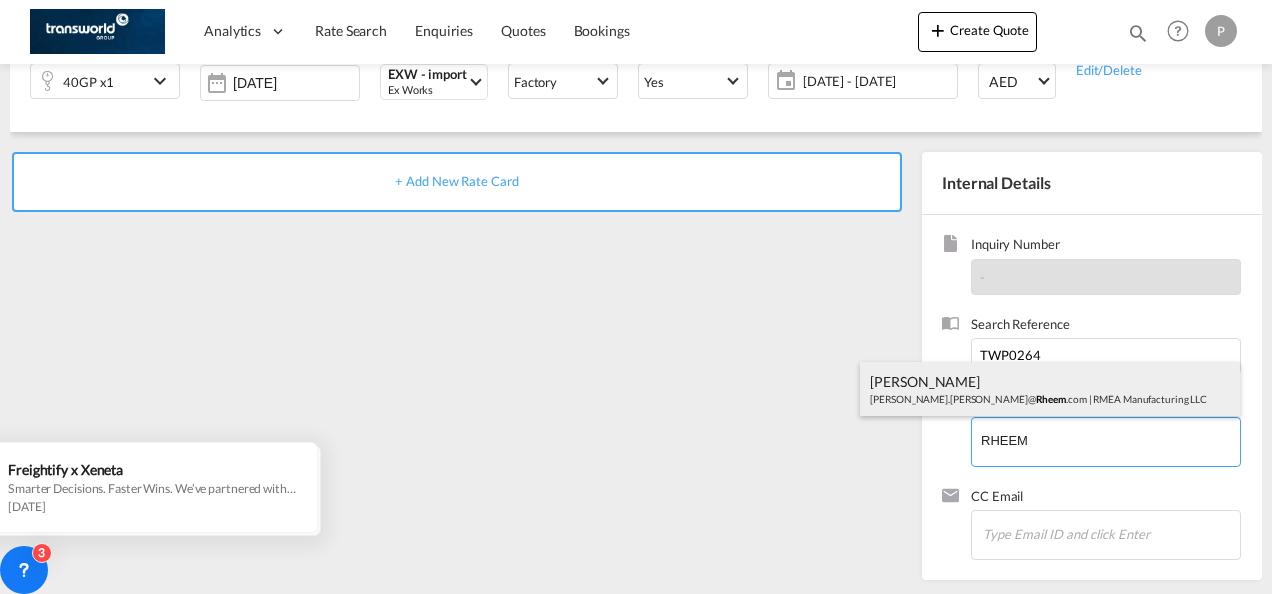 click on "[PERSON_NAME] de [PERSON_NAME].[PERSON_NAME]@ Rheem .com    |    RMEA Manufacturing LLC" at bounding box center [1050, 389] 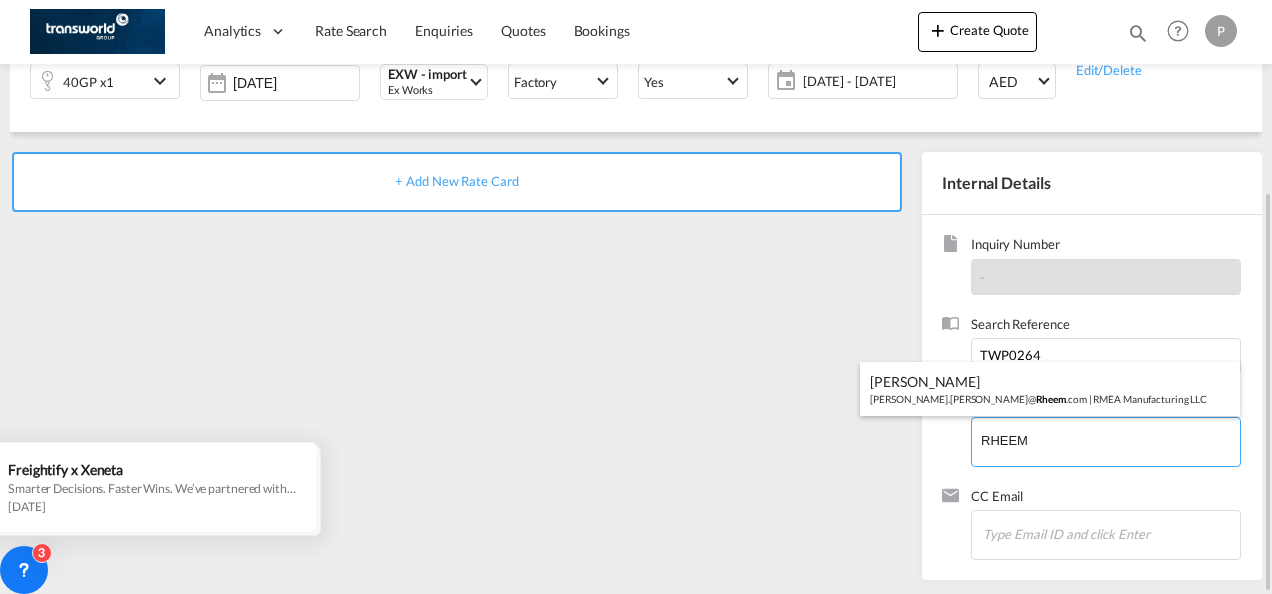 type on "RMEA Manufacturing LLC, [PERSON_NAME] [PERSON_NAME][EMAIL_ADDRESS][PERSON_NAME][DOMAIN_NAME]" 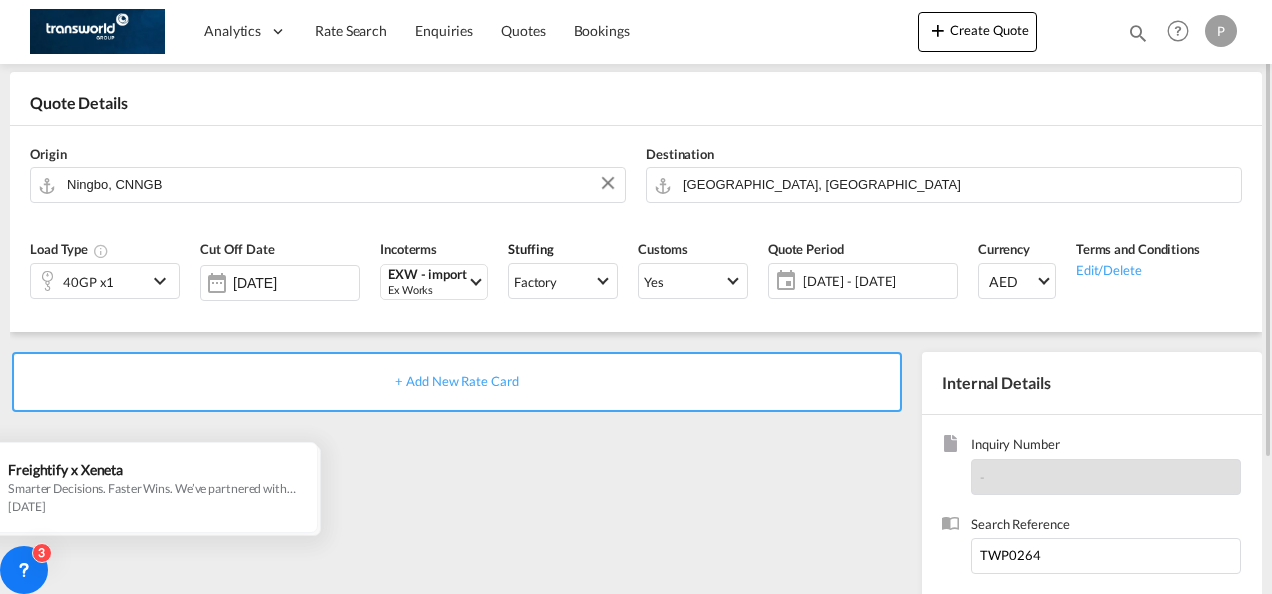 scroll, scrollTop: 0, scrollLeft: 0, axis: both 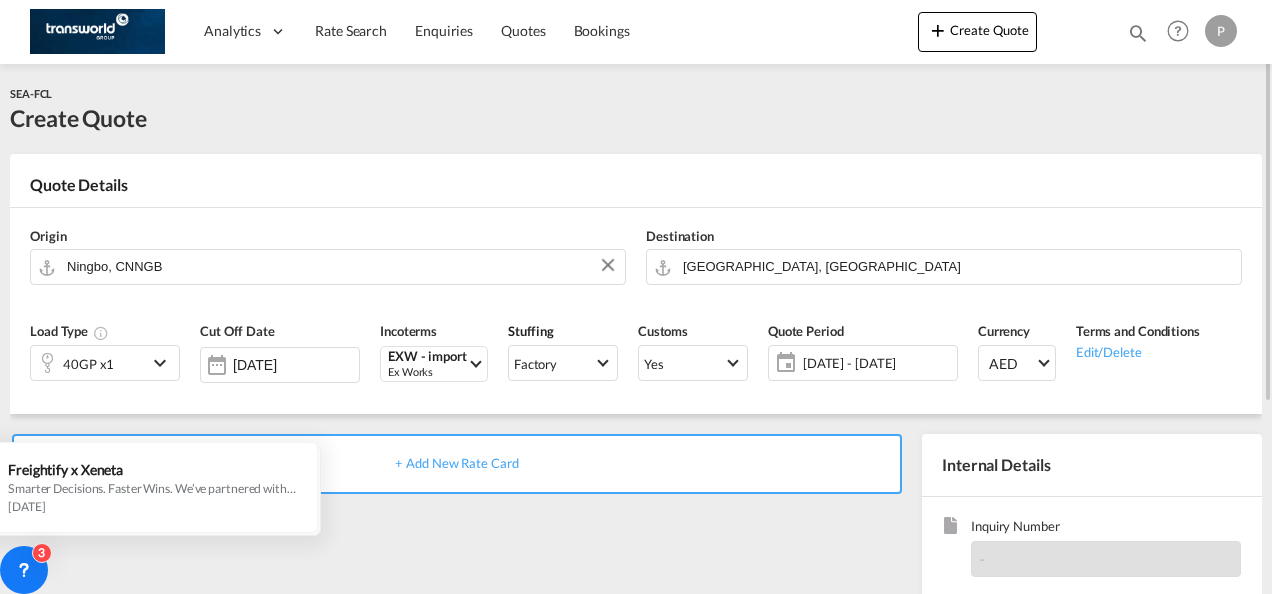 click on "+ Add New Rate Card" at bounding box center (456, 463) 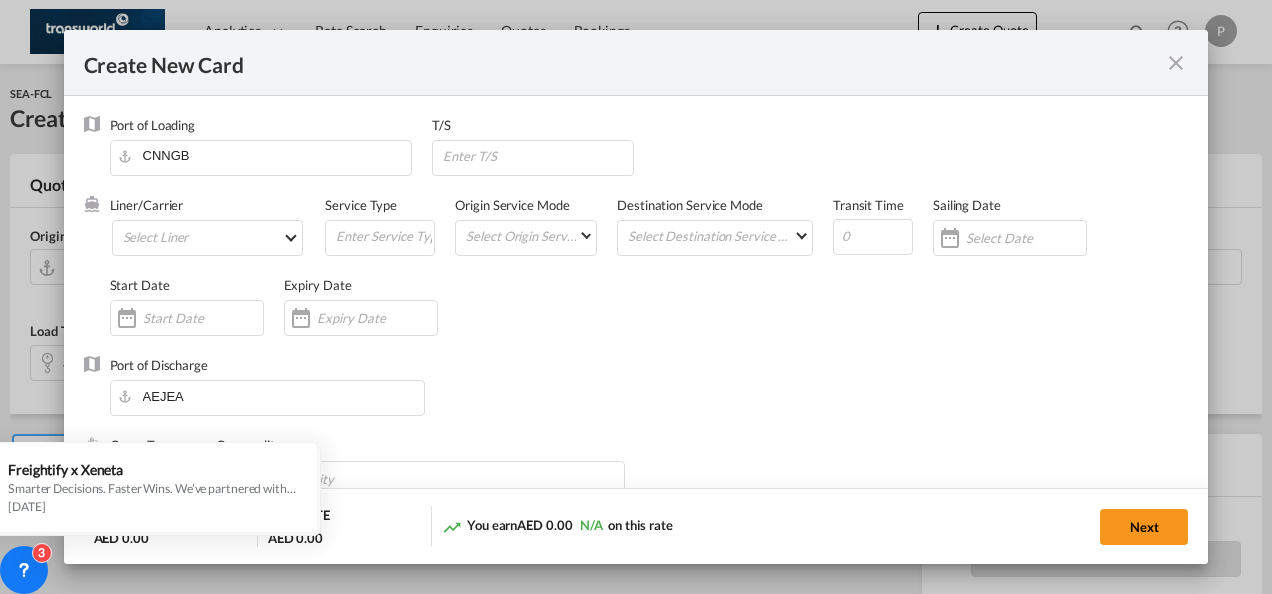 type on "Basic Ocean Freight" 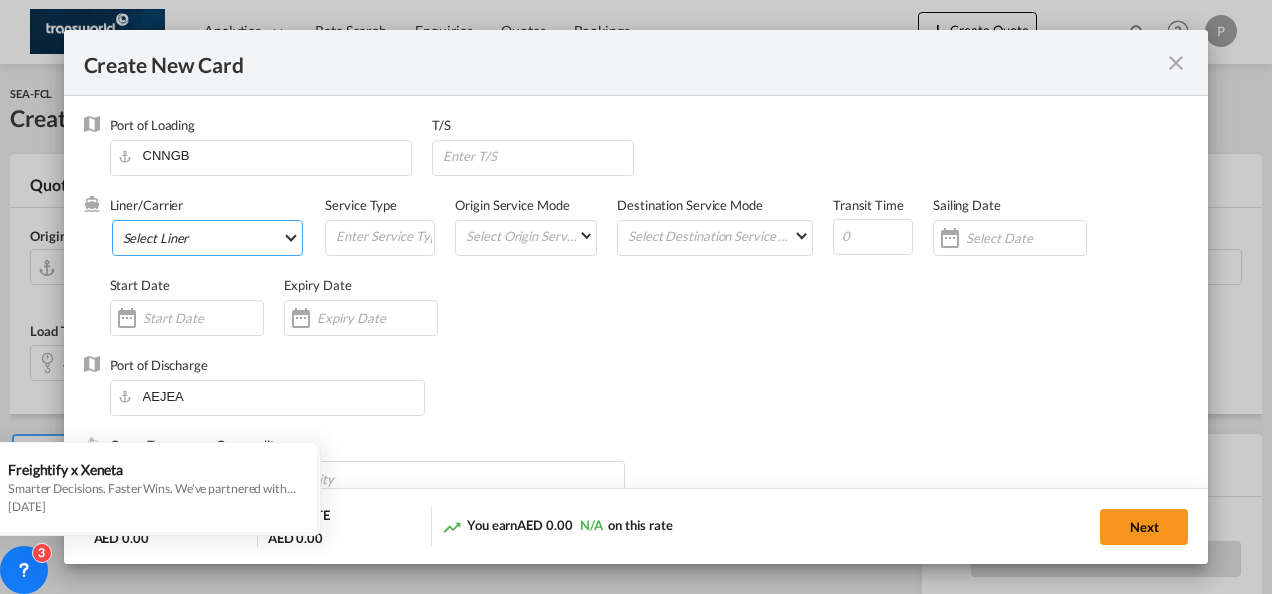click on "Select Liner   2HM LOGISTICS D.O.O 2HM LOGISTICS D.O.O. / TDWC-CAPODISTRI 2HM LOGISTICS D.O.O. / TDWC-KOPER 2HM LOGISTICS KFT / TDWC-ANKARANSKA 3A INTERNATIONAL LOGISTICS JOINT STOCK COMPANY / T 3P LOGISTICS / TDWC - [GEOGRAPHIC_DATA] A & G INTERNATIONAL CARGO ([GEOGRAPHIC_DATA])  / TDWC-BANGK A A X L GLOBAL SHIPPING LINES L.L.C / TDWC-[GEOGRAPHIC_DATA] A AND G INTERNATIONAL CARGO / TDWC-[GEOGRAPHIC_DATA] A J WORLDWIDE SERVICES INC / TDWC-SADDLE BRO A K ENTERPRISES / TDWC-[GEOGRAPHIC_DATA] A.J WORLDWIDE SERVICES LTD / TDWC-WESTDRAYTO AA AND S SHIPPING LLC / TDWC-DUBAI AA&S SHIPPING LLC / TDWC-[GEOGRAPHIC_DATA] AAA CHINA LIMITED / TDWC-[GEOGRAPHIC_DATA] [PERSON_NAME] SHIPPING L.L.C / TDWC-[GEOGRAPHIC_DATA] AAS FREIGHT EUROPE GMBH / TDWC-[GEOGRAPHIC_DATA] [GEOGRAPHIC_DATA] COMMERCIAL FZE / TDWC-[GEOGRAPHIC_DATA] AAXL GLOBAL SHIPPING LINES LLC [PERSON_NAME] / TDWC-[GEOGRAPHIC_DATA] [PERSON_NAME] TRADING LLC / TDWC-[GEOGRAPHIC_DATA] ABC EUROPEAN AIR AND SEA CARGO DISTRI / TDWC-BEOGR ABDA CARGO SERVICES DMCC / TDWC-DUBAI [PERSON_NAME] SHIPPING LLC [PERSON_NAME] SHIPPING LLC / TDWC-[GEOGRAPHIC_DATA] ABRAO SHIPPING / TDWC-[GEOGRAPHIC_DATA] ABRECO FREIGHT LLC / TDWC-[GEOGRAPHIC_DATA]" at bounding box center [208, 238] 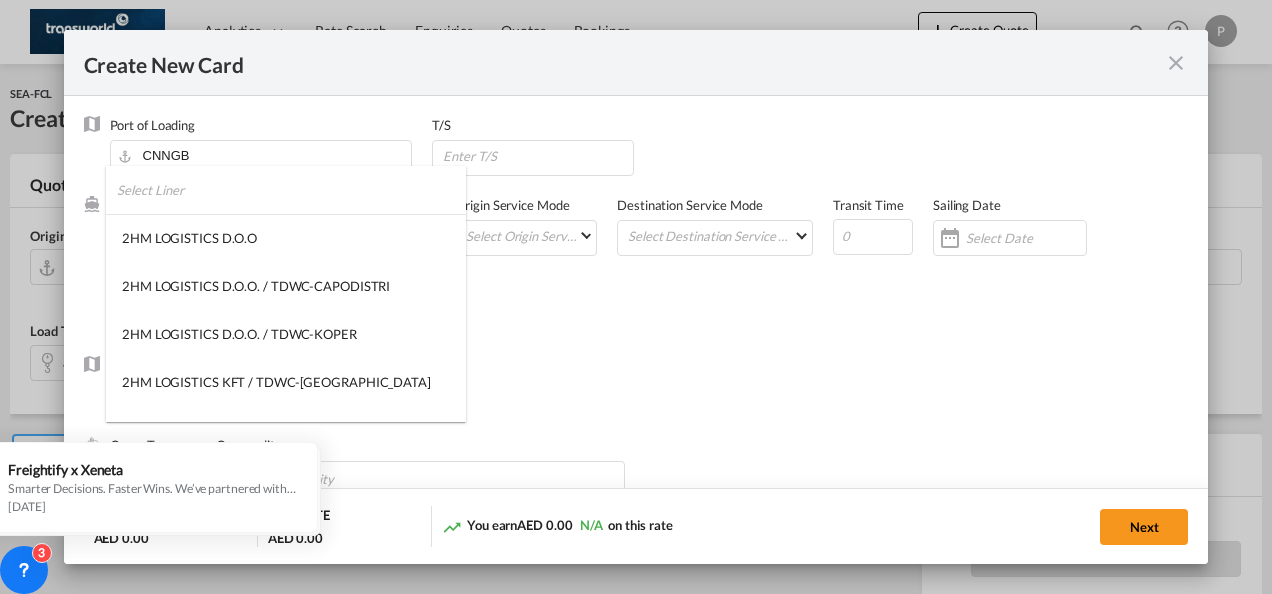 click at bounding box center (291, 190) 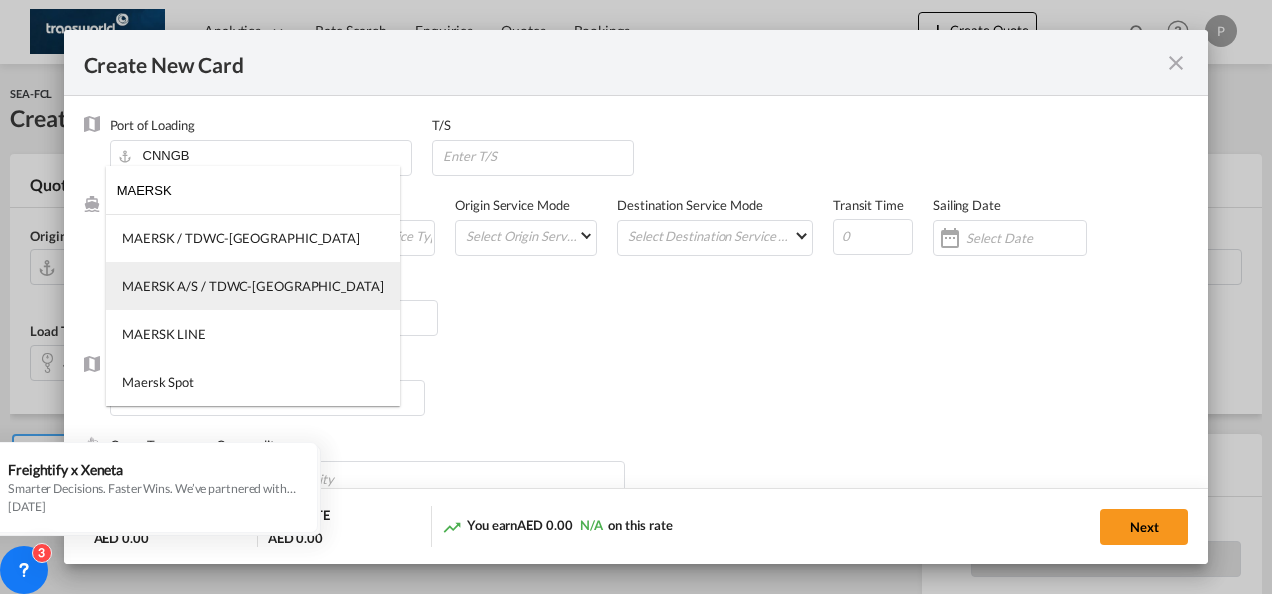 type on "MAERSK" 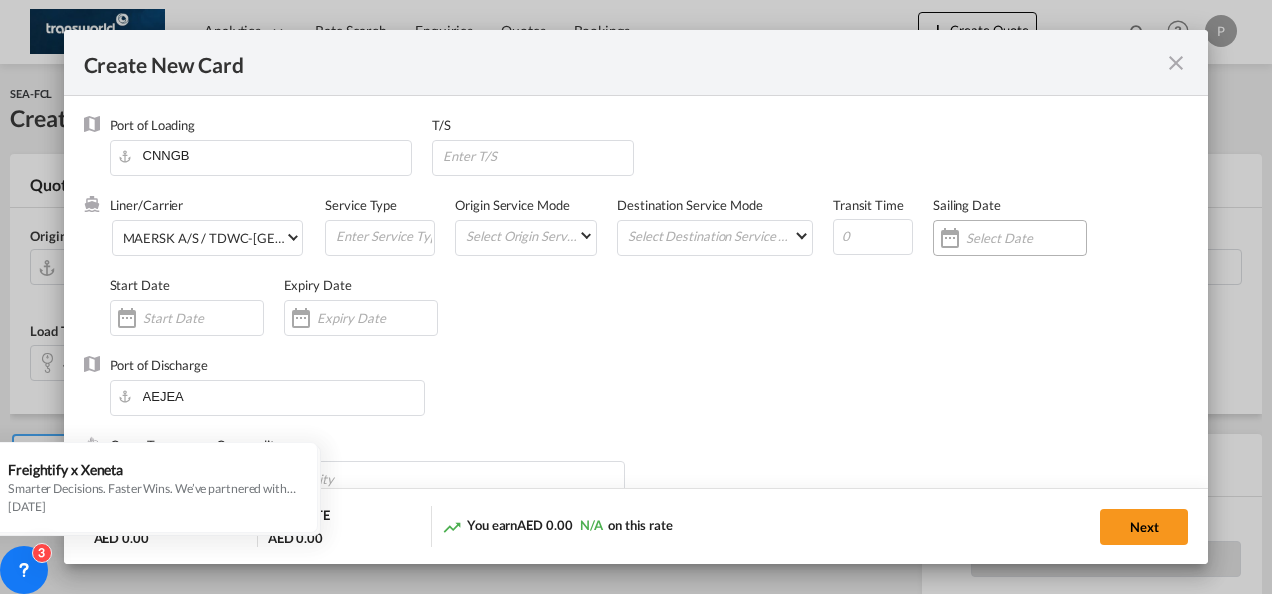 click at bounding box center (1026, 238) 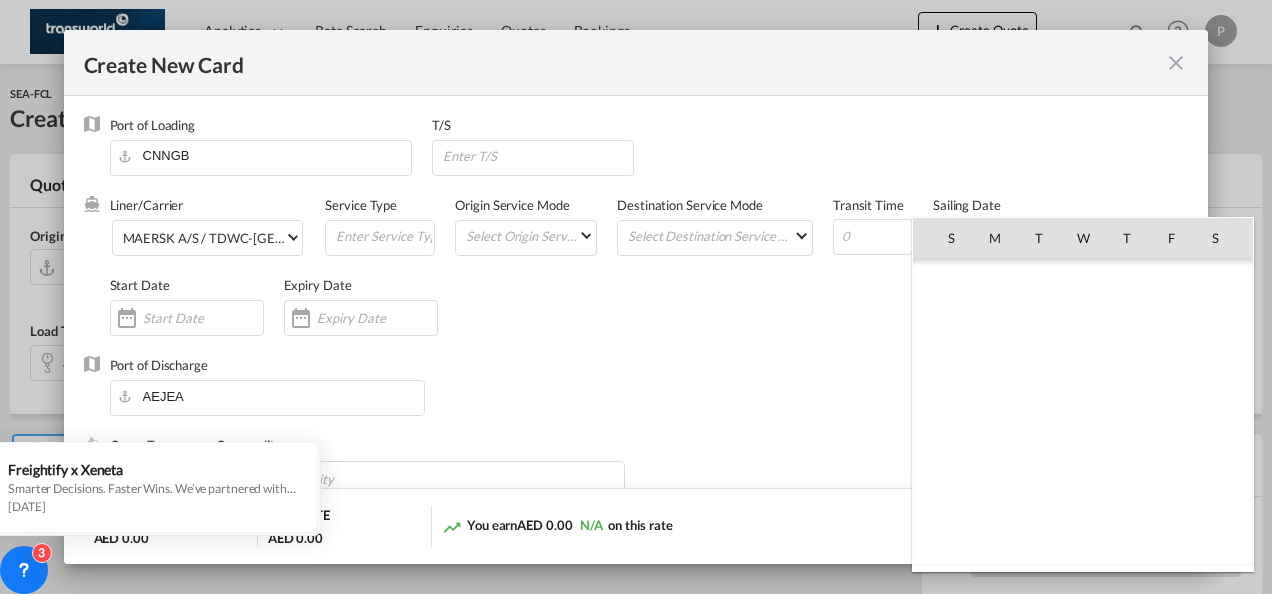 scroll, scrollTop: 462690, scrollLeft: 0, axis: vertical 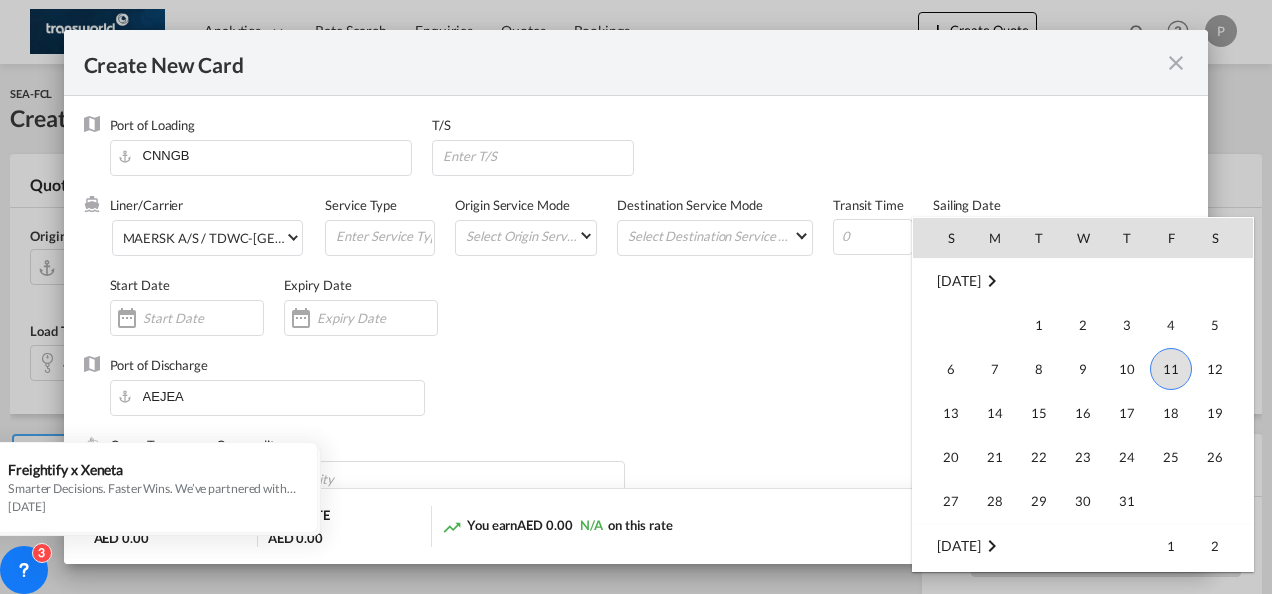 click at bounding box center [636, 297] 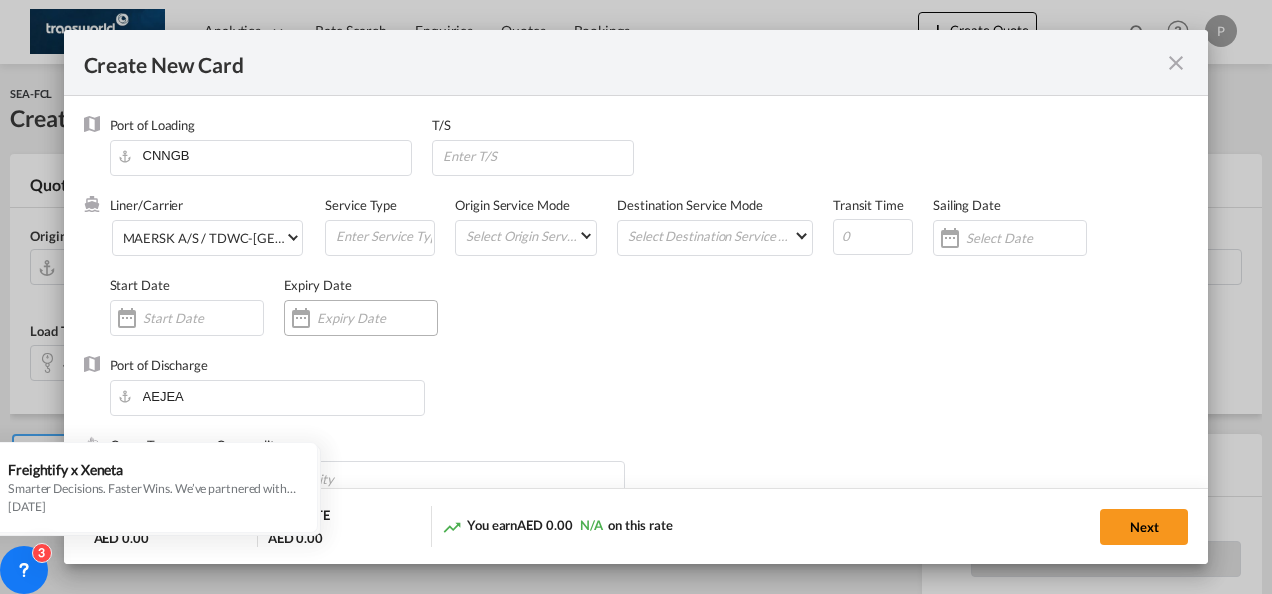 click at bounding box center (377, 318) 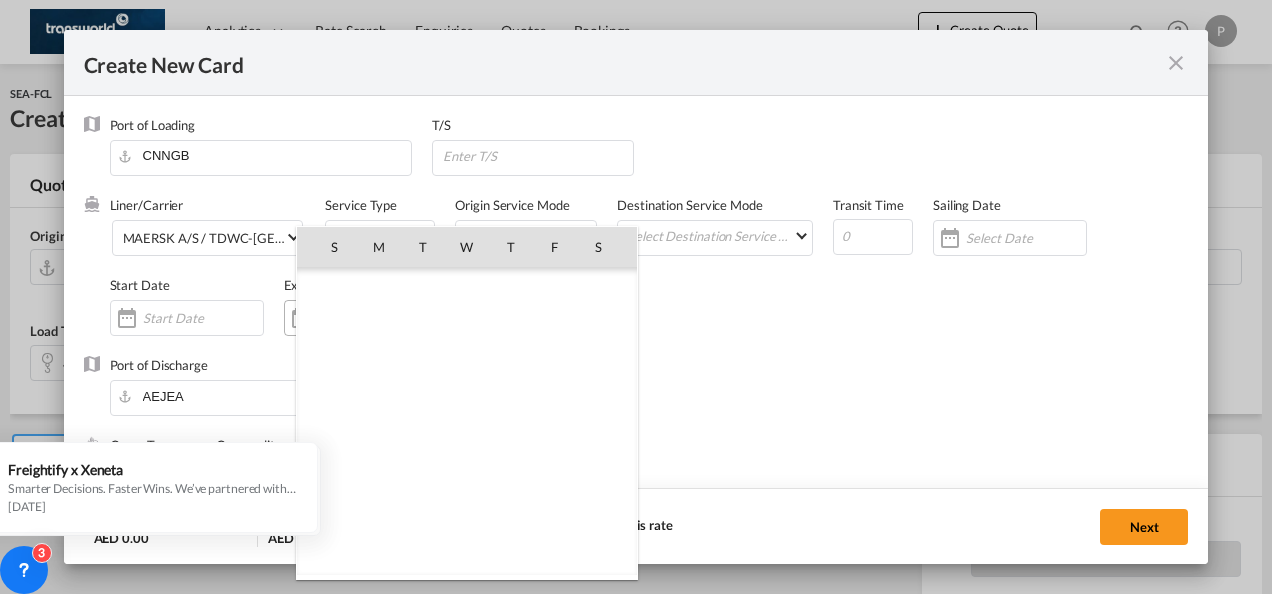 scroll, scrollTop: 462690, scrollLeft: 0, axis: vertical 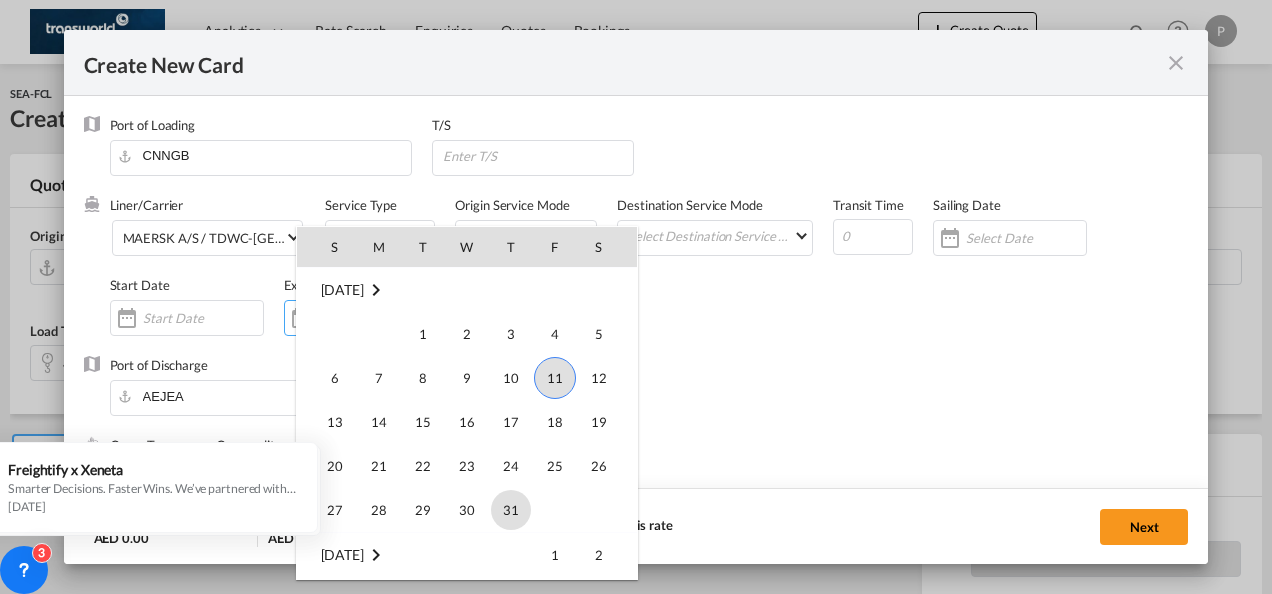 click on "31" at bounding box center (511, 510) 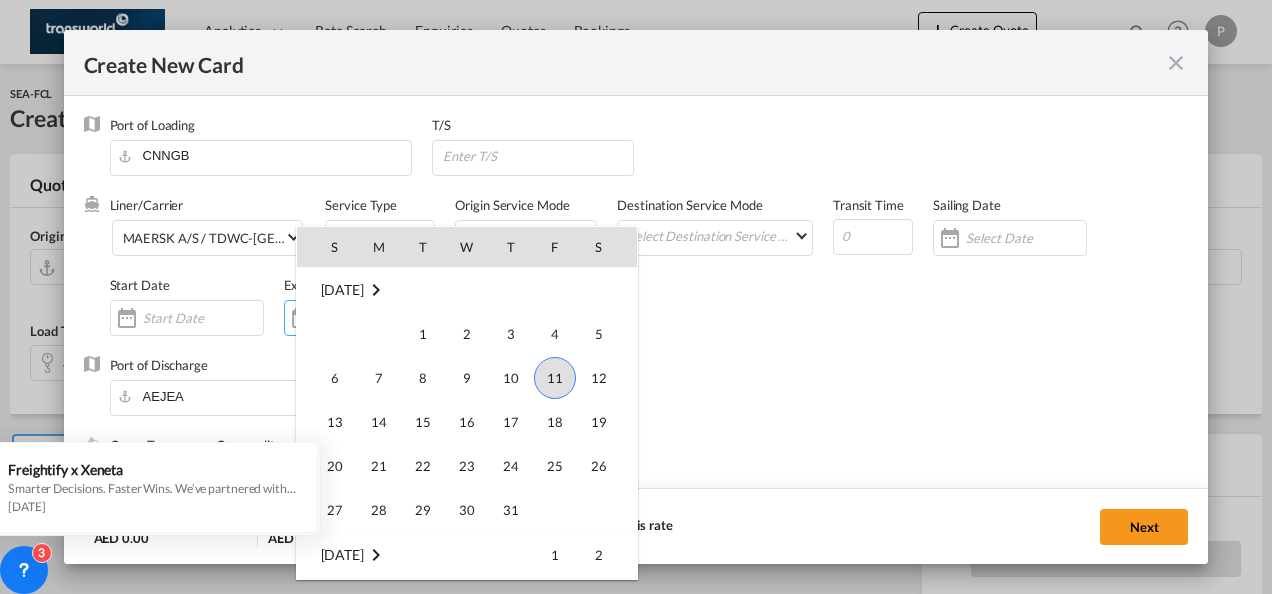 type on "[DATE]" 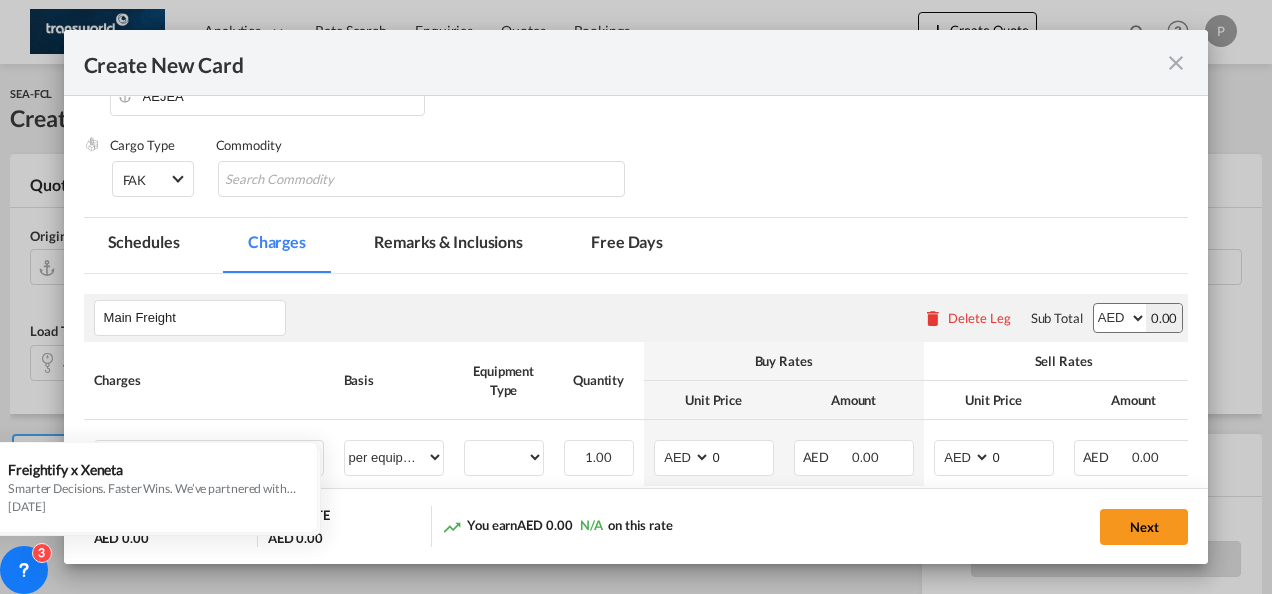 scroll, scrollTop: 200, scrollLeft: 0, axis: vertical 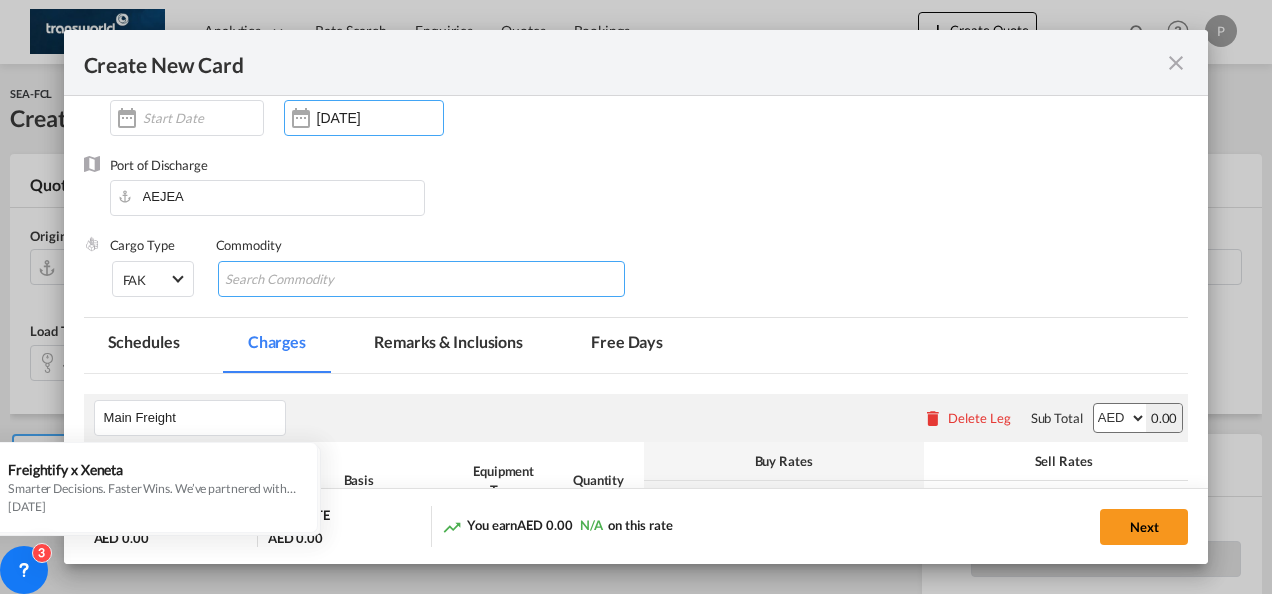 click at bounding box center [316, 280] 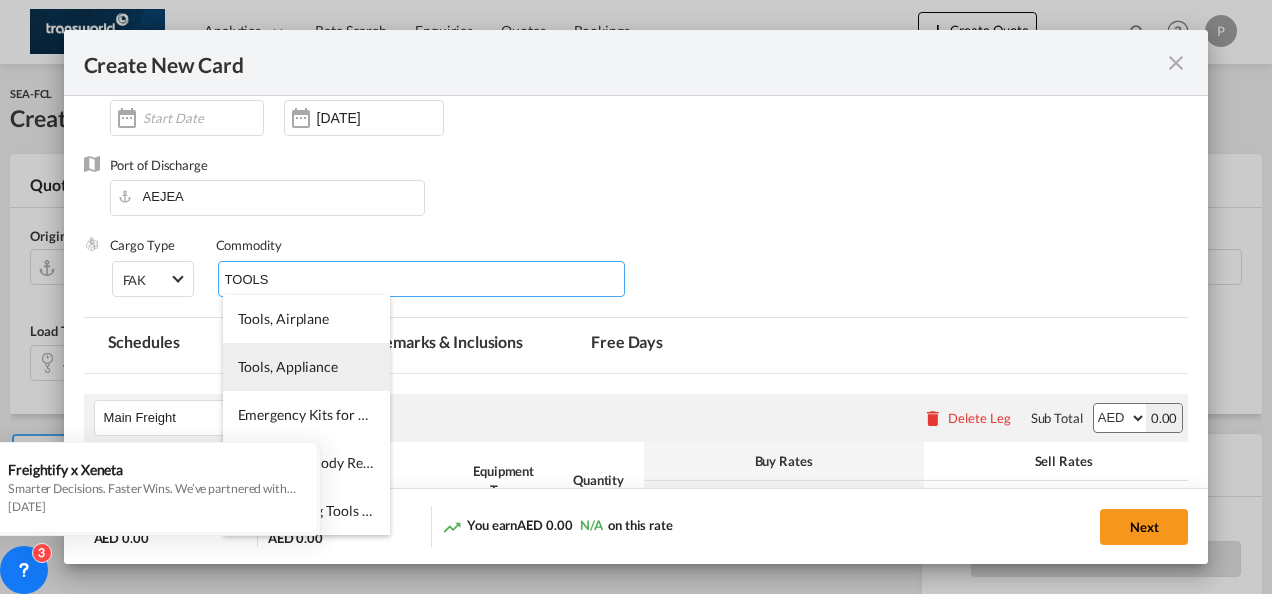 type on "TOOLS" 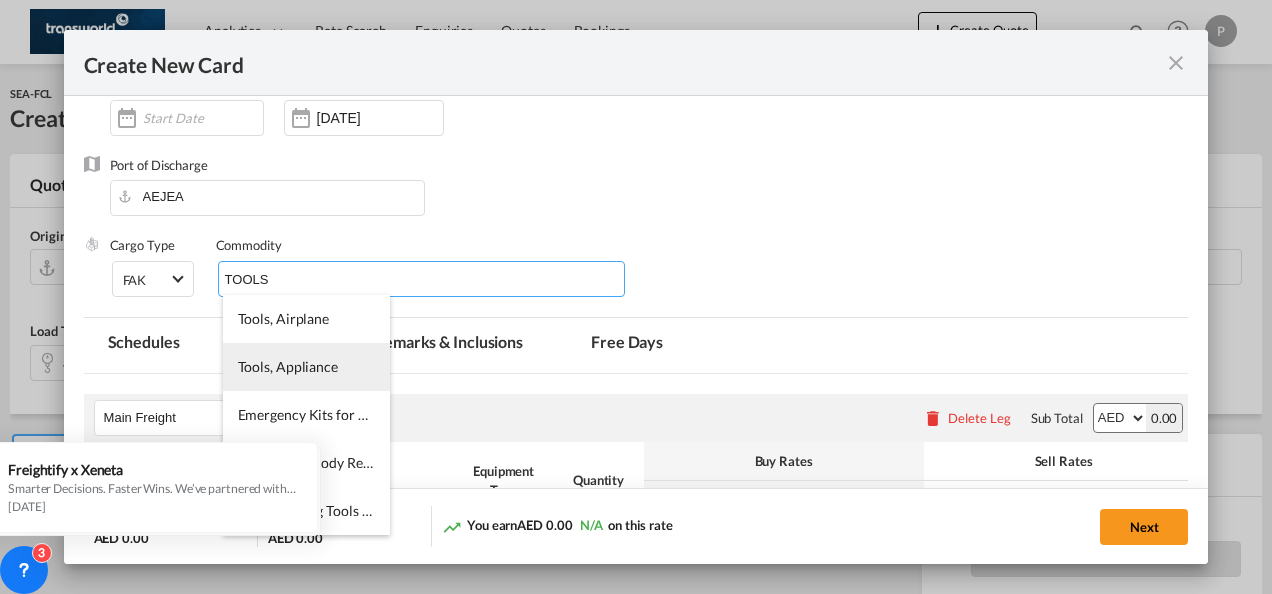 click on "Tools, Appliance" at bounding box center [288, 366] 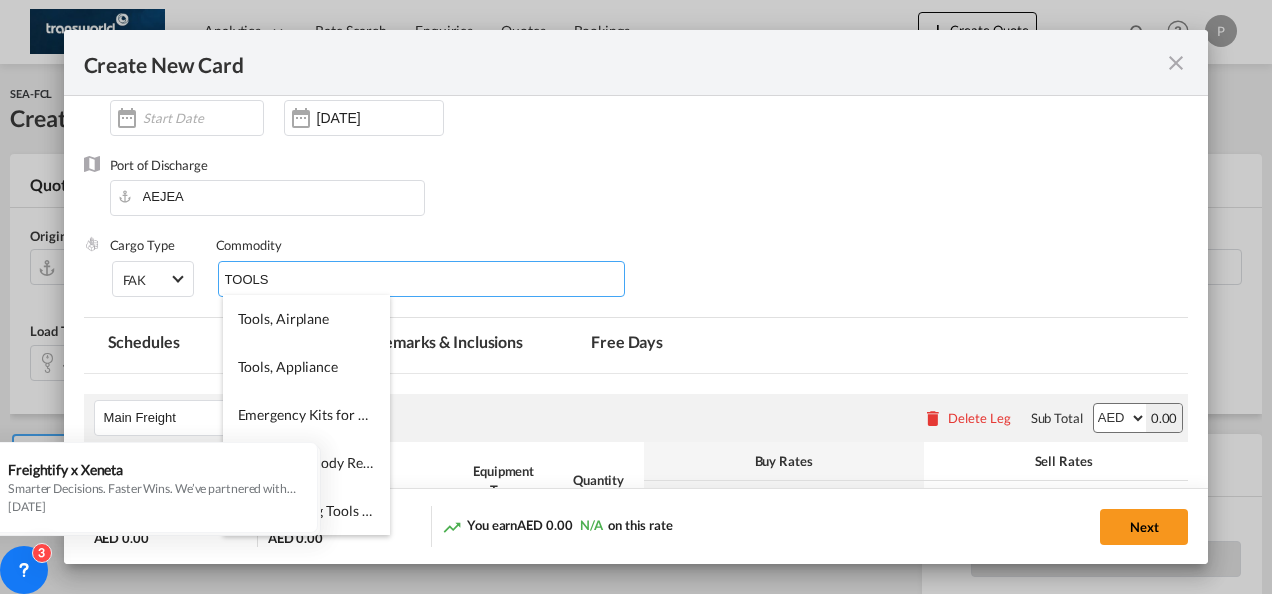 type 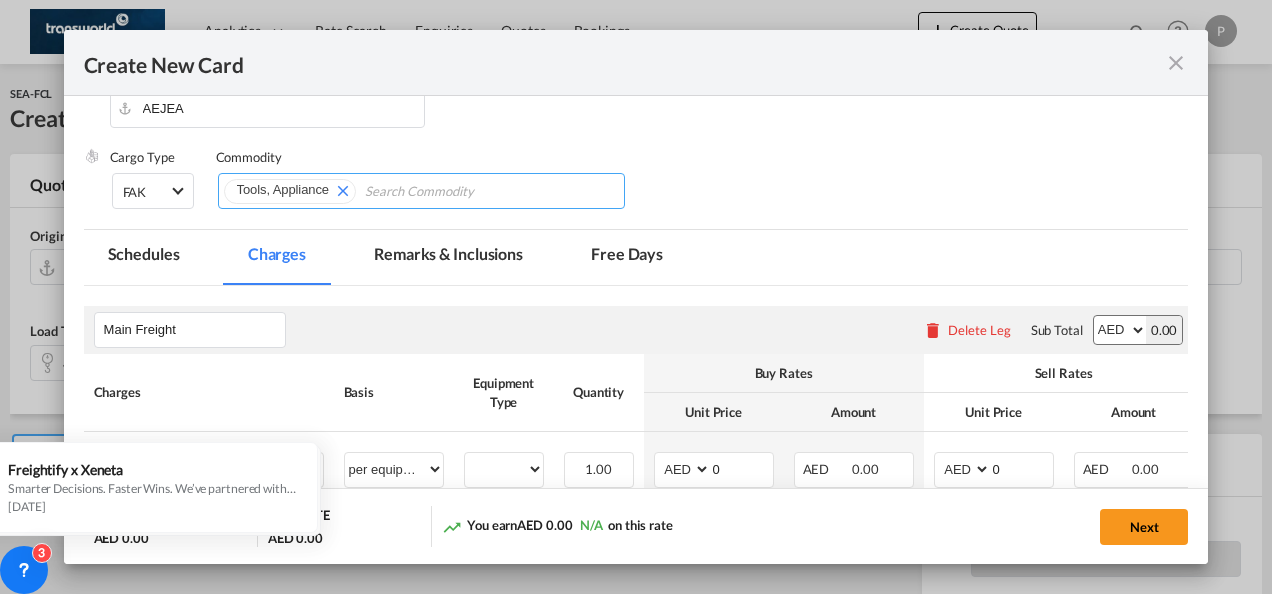 scroll, scrollTop: 400, scrollLeft: 0, axis: vertical 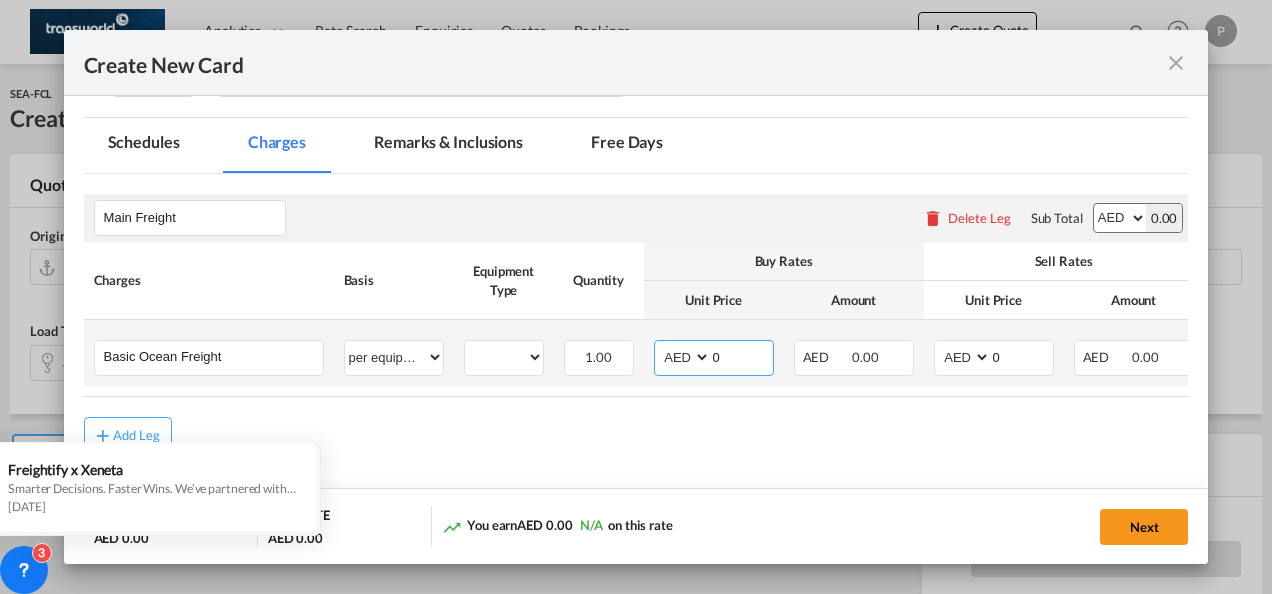 click on "AED AFN ALL AMD ANG AOA ARS AUD AWG AZN BAM BBD BDT BGN BHD BIF BMD BND [PERSON_NAME] BRL BSD BTN BWP BYN BZD CAD CDF CHF CLP CNY COP CRC CUC CUP CVE CZK DJF DKK DOP DZD EGP ERN ETB EUR FJD FKP FOK GBP GEL GGP GHS GIP GMD GNF GTQ GYD HKD HNL HRK HTG HUF IDR ILS IMP INR IQD IRR ISK JMD JOD JPY KES KGS KHR KID KMF KRW KWD KYD KZT LAK LBP LKR LRD LSL LYD MAD MDL MGA MKD MMK MNT MOP MRU MUR MVR MWK MXN MYR MZN NAD NGN NIO NOK NPR NZD OMR PAB PEN PGK PHP PKR PLN PYG QAR [PERSON_NAME] RSD RUB RWF SAR SBD SCR SDG SEK SGD SHP SLL SOS SRD SSP STN SYP SZL THB TJS TMT TND TOP TRY TTD TVD TWD TZS UAH UGX USD UYU UZS VES VND VUV WST XAF XCD XDR XOF XPF YER ZAR ZMW" at bounding box center (684, 357) 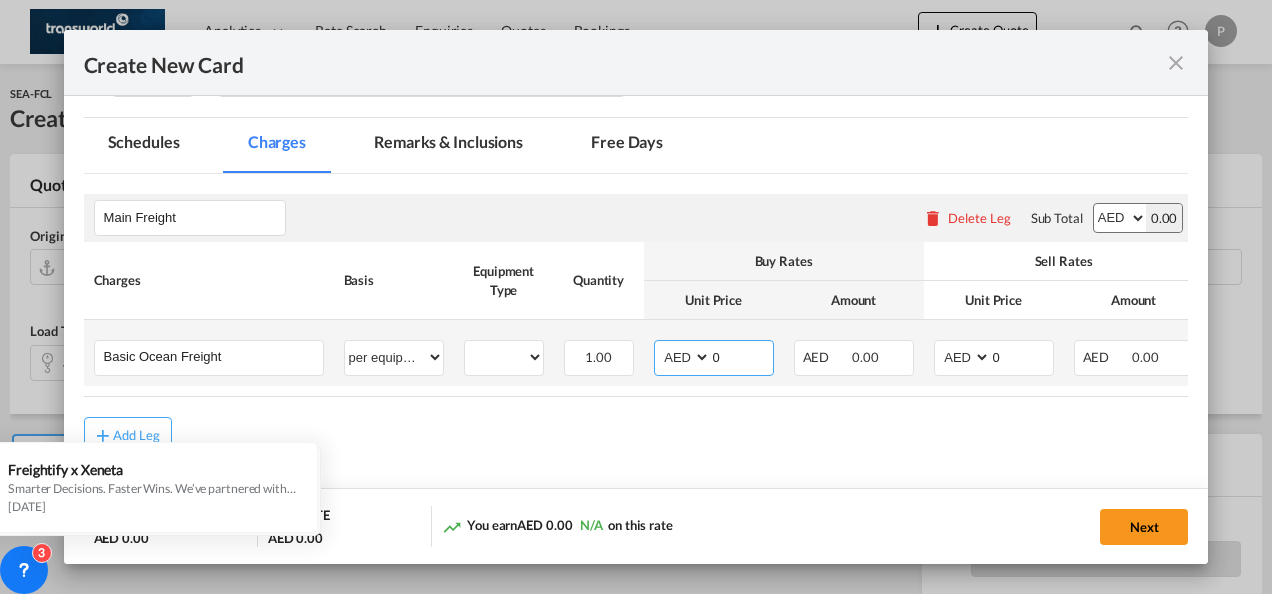 select on "string:USD" 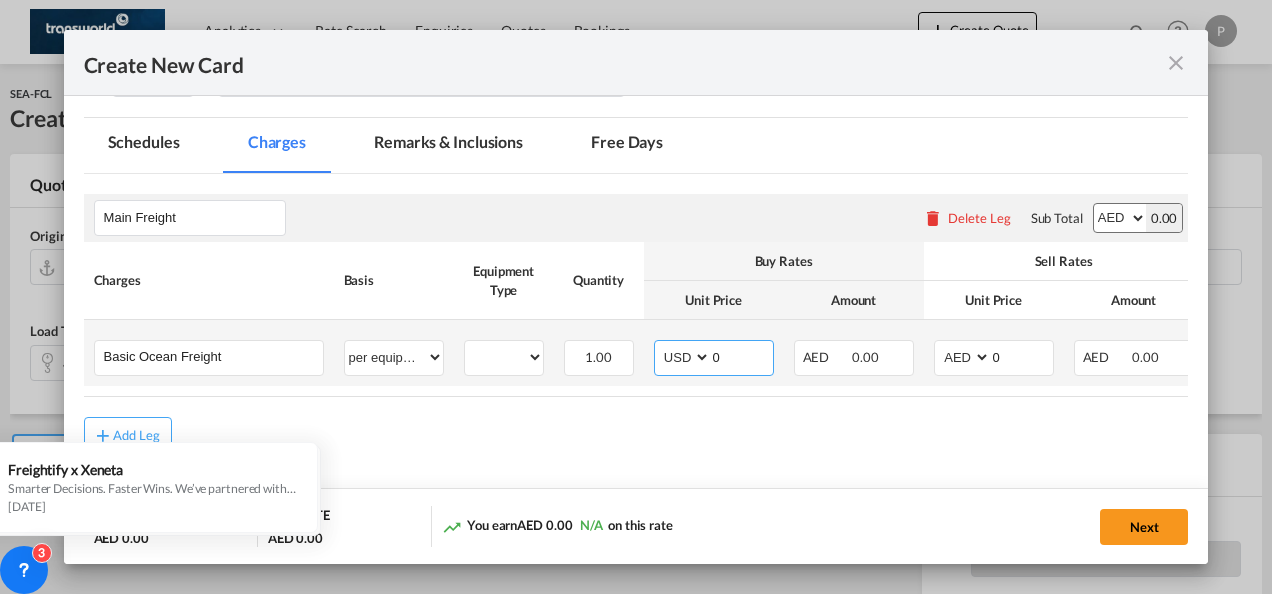 click on "AED AFN ALL AMD ANG AOA ARS AUD AWG AZN BAM BBD BDT BGN BHD BIF BMD BND [PERSON_NAME] BRL BSD BTN BWP BYN BZD CAD CDF CHF CLP CNY COP CRC CUC CUP CVE CZK DJF DKK DOP DZD EGP ERN ETB EUR FJD FKP FOK GBP GEL GGP GHS GIP GMD GNF GTQ GYD HKD HNL HRK HTG HUF IDR ILS IMP INR IQD IRR ISK JMD JOD JPY KES KGS KHR KID KMF KRW KWD KYD KZT LAK LBP LKR LRD LSL LYD MAD MDL MGA MKD MMK MNT MOP MRU MUR MVR MWK MXN MYR MZN NAD NGN NIO NOK NPR NZD OMR PAB PEN PGK PHP PKR PLN PYG QAR [PERSON_NAME] RSD RUB RWF SAR SBD SCR SDG SEK SGD SHP SLL SOS SRD SSP STN SYP SZL THB TJS TMT TND TOP TRY TTD TVD TWD TZS UAH UGX USD UYU UZS VES VND VUV WST XAF XCD XDR XOF XPF YER ZAR ZMW" at bounding box center (684, 357) 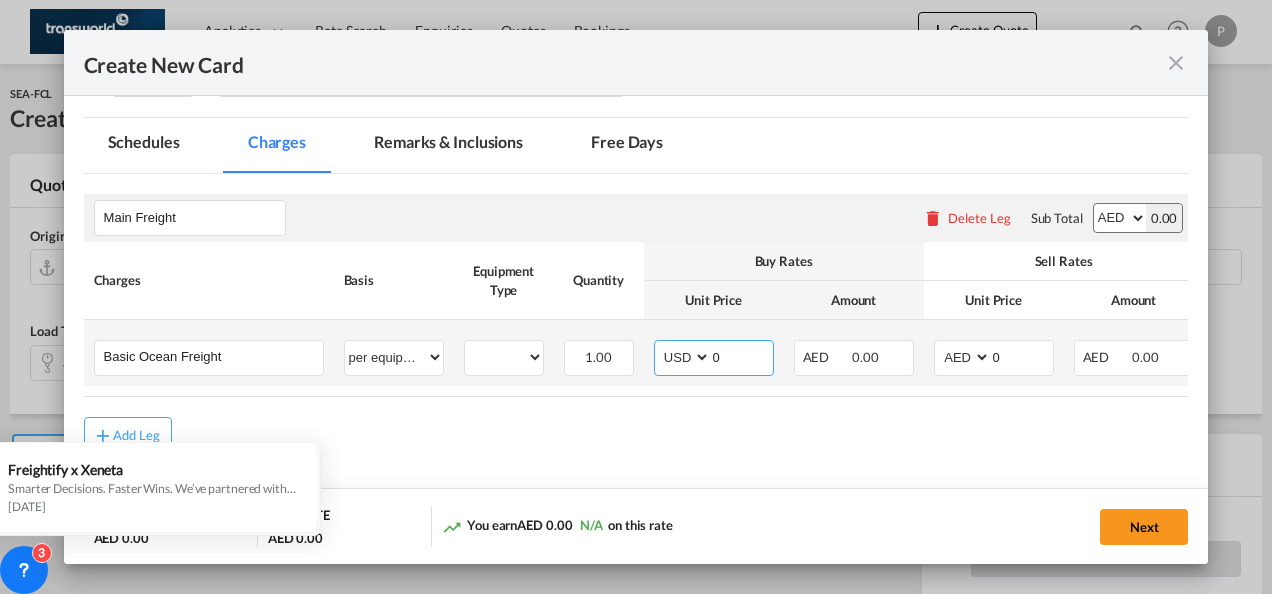 click on "0" at bounding box center (742, 356) 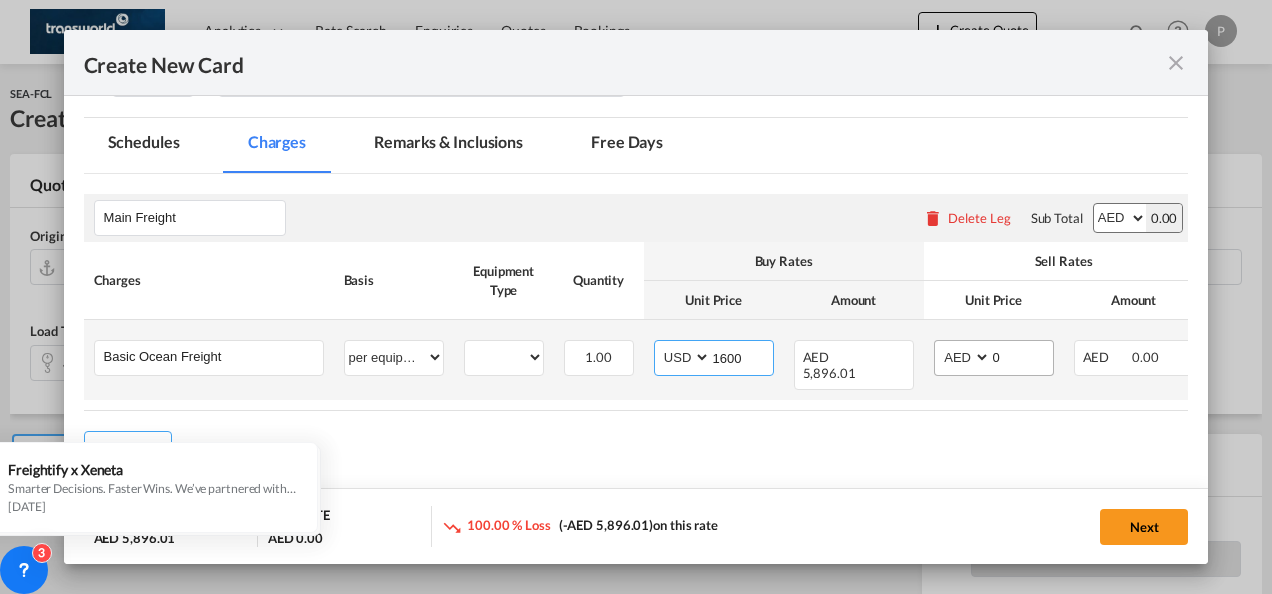 type on "1600" 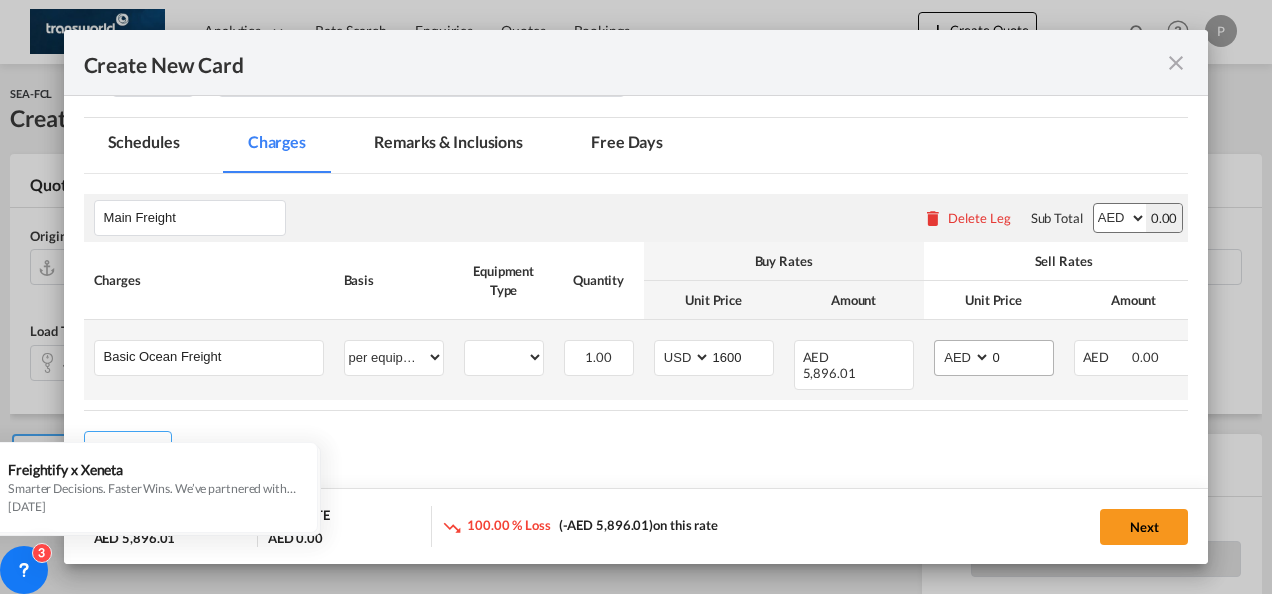 click at bounding box center [990, 358] 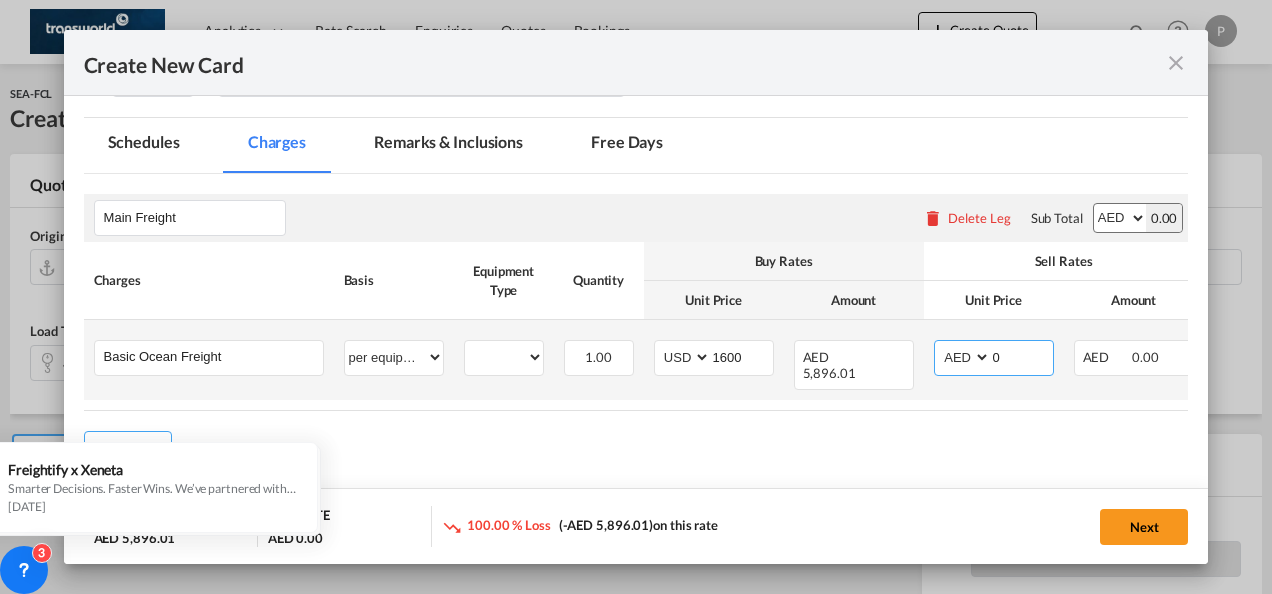 click on "AED AFN ALL AMD ANG AOA ARS AUD AWG AZN BAM BBD BDT BGN BHD BIF BMD BND [PERSON_NAME] BRL BSD BTN BWP BYN BZD CAD CDF CHF CLP CNY COP CRC CUC CUP CVE CZK DJF DKK DOP DZD EGP ERN ETB EUR FJD FKP FOK GBP GEL GGP GHS GIP GMD GNF GTQ GYD HKD HNL HRK HTG HUF IDR ILS IMP INR IQD IRR ISK JMD JOD JPY KES KGS KHR KID KMF KRW KWD KYD KZT LAK LBP LKR LRD LSL LYD MAD MDL MGA MKD MMK MNT MOP MRU MUR MVR MWK MXN MYR MZN NAD NGN NIO NOK NPR NZD OMR PAB PEN PGK PHP PKR PLN PYG QAR [PERSON_NAME] RSD RUB RWF SAR SBD SCR SDG SEK SGD SHP SLL SOS SRD SSP STN SYP SZL THB TJS TMT TND TOP TRY TTD TVD TWD TZS UAH UGX USD UYU UZS VES VND VUV WST XAF XCD XDR XOF XPF YER ZAR ZMW" at bounding box center [964, 357] 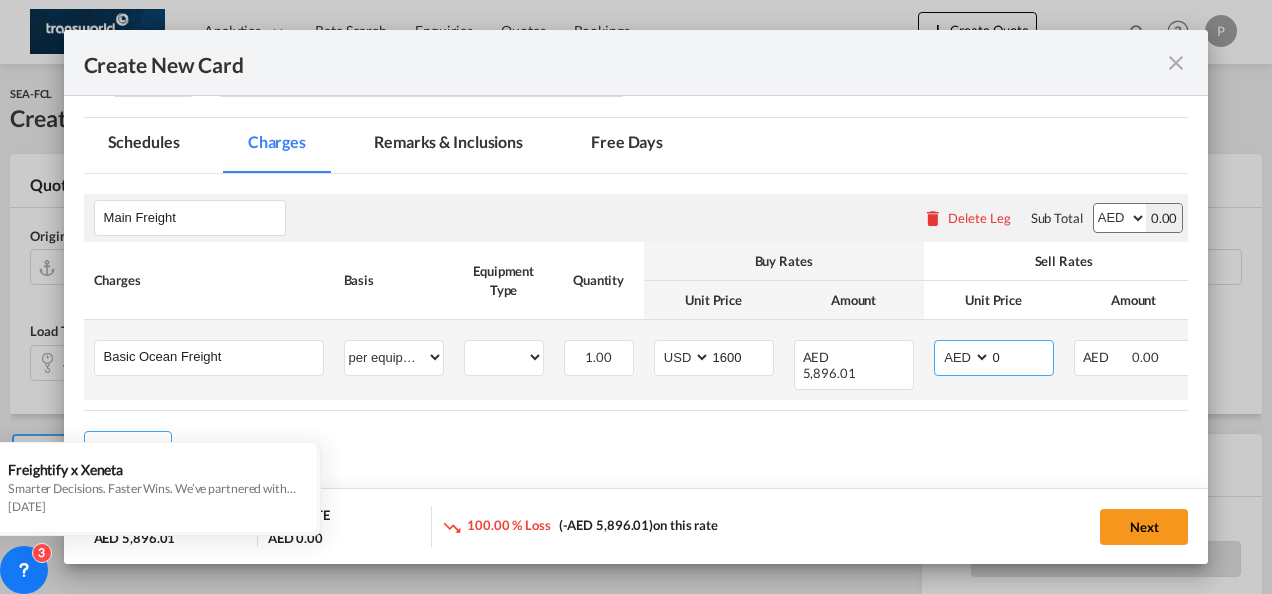 select on "string:USD" 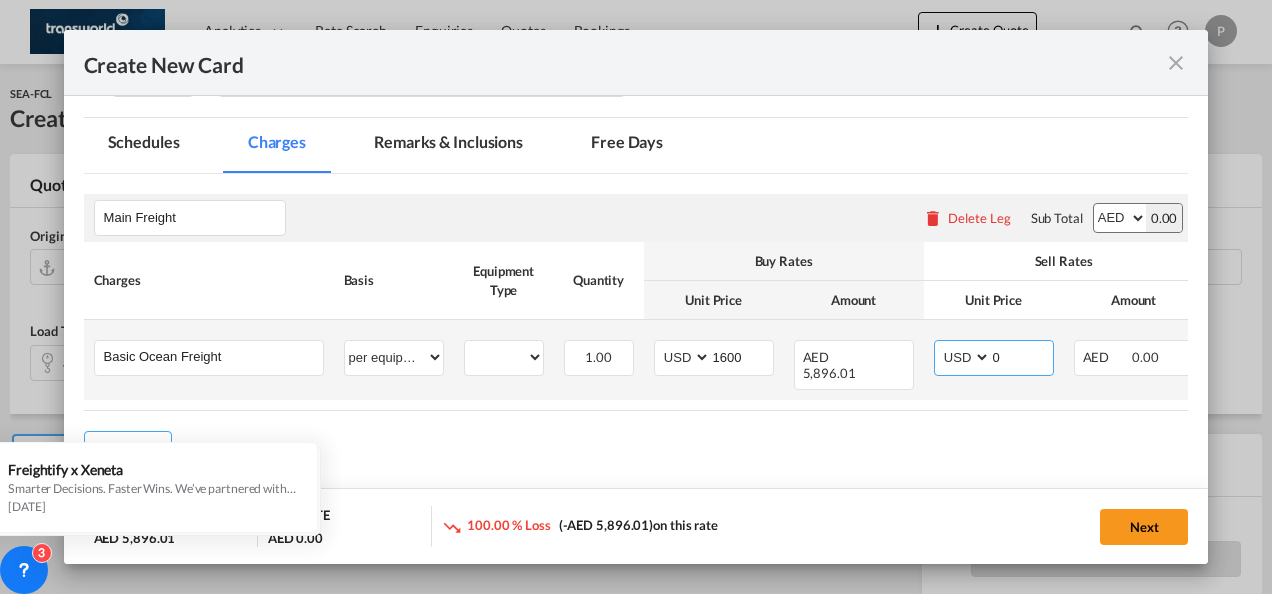 click on "AED AFN ALL AMD ANG AOA ARS AUD AWG AZN BAM BBD BDT BGN BHD BIF BMD BND [PERSON_NAME] BRL BSD BTN BWP BYN BZD CAD CDF CHF CLP CNY COP CRC CUC CUP CVE CZK DJF DKK DOP DZD EGP ERN ETB EUR FJD FKP FOK GBP GEL GGP GHS GIP GMD GNF GTQ GYD HKD HNL HRK HTG HUF IDR ILS IMP INR IQD IRR ISK JMD JOD JPY KES KGS KHR KID KMF KRW KWD KYD KZT LAK LBP LKR LRD LSL LYD MAD MDL MGA MKD MMK MNT MOP MRU MUR MVR MWK MXN MYR MZN NAD NGN NIO NOK NPR NZD OMR PAB PEN PGK PHP PKR PLN PYG QAR [PERSON_NAME] RSD RUB RWF SAR SBD SCR SDG SEK SGD SHP SLL SOS SRD SSP STN SYP SZL THB TJS TMT TND TOP TRY TTD TVD TWD TZS UAH UGX USD UYU UZS VES VND VUV WST XAF XCD XDR XOF XPF YER ZAR ZMW" at bounding box center (964, 357) 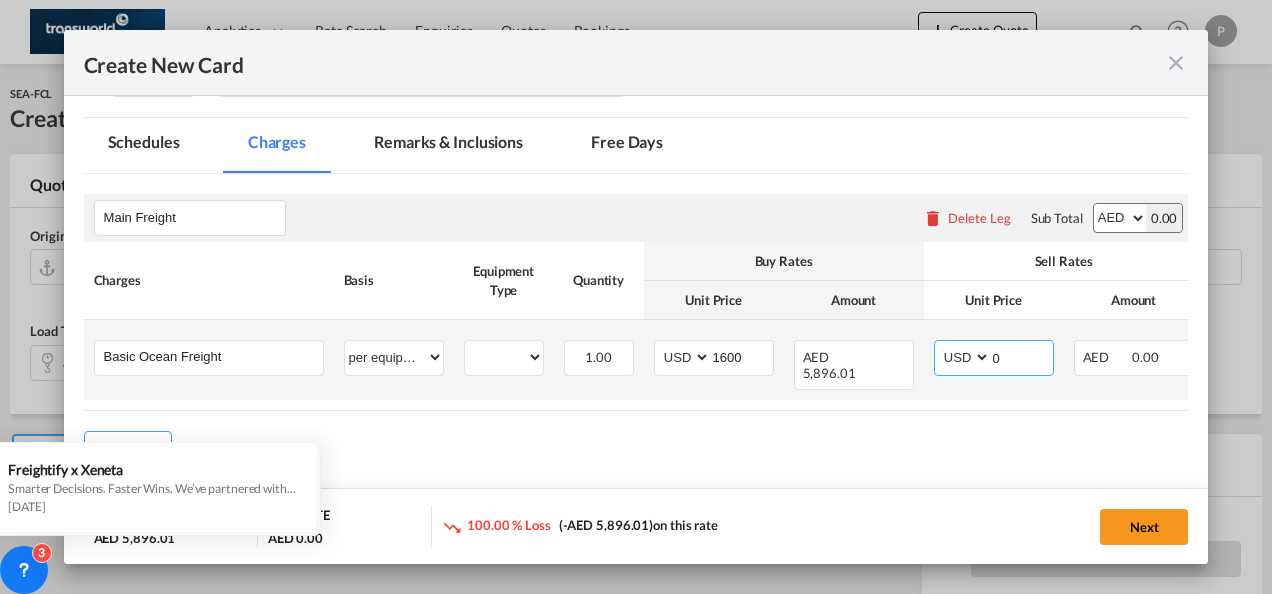click on "0" at bounding box center (1022, 356) 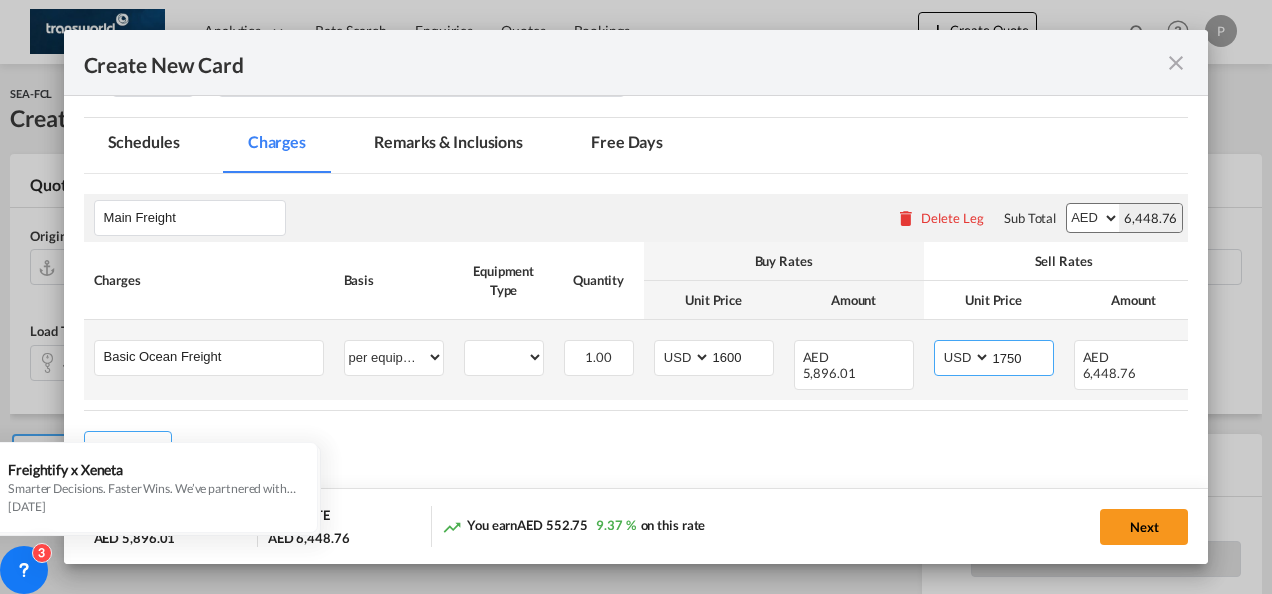 type on "1750" 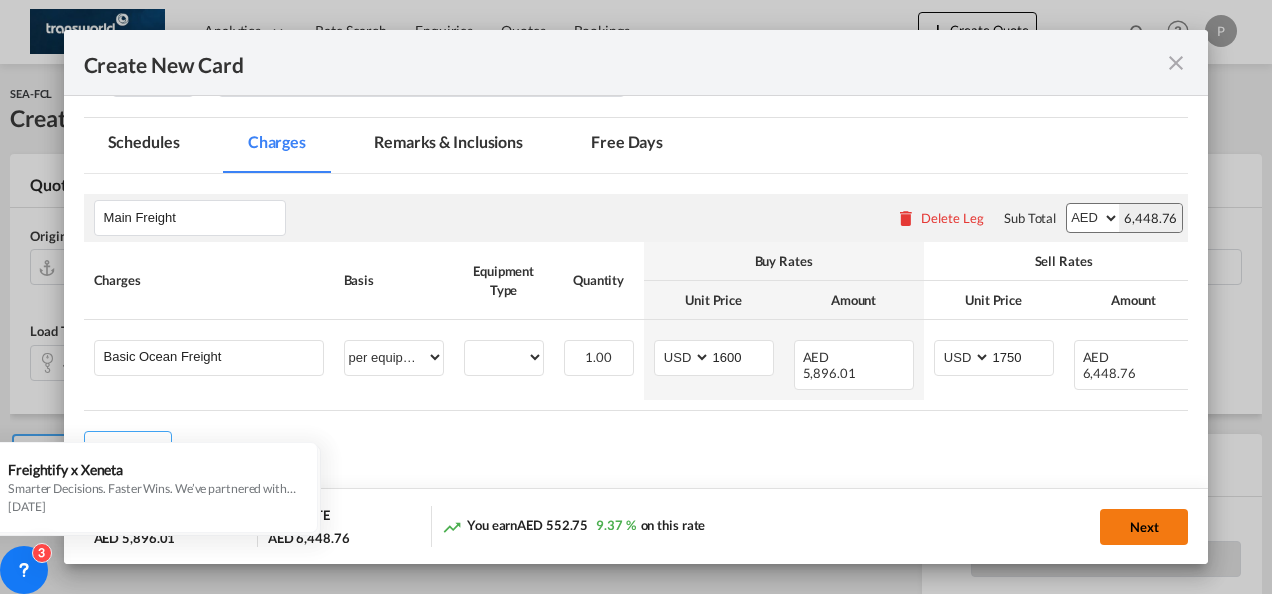 click on "Next" 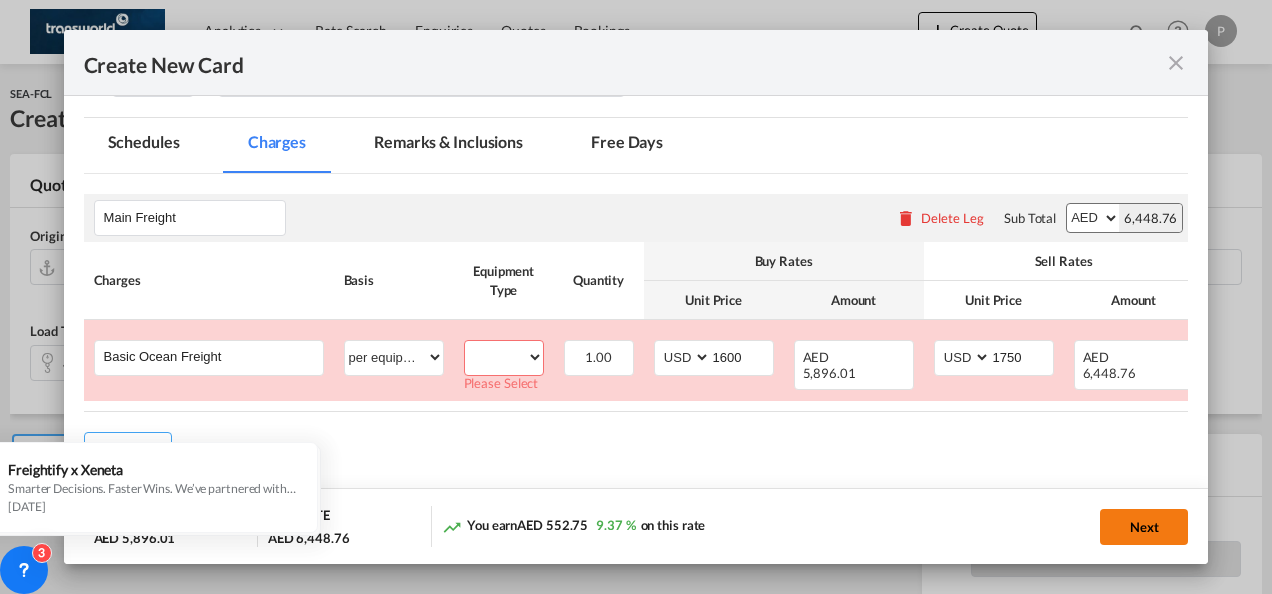 scroll, scrollTop: 426, scrollLeft: 0, axis: vertical 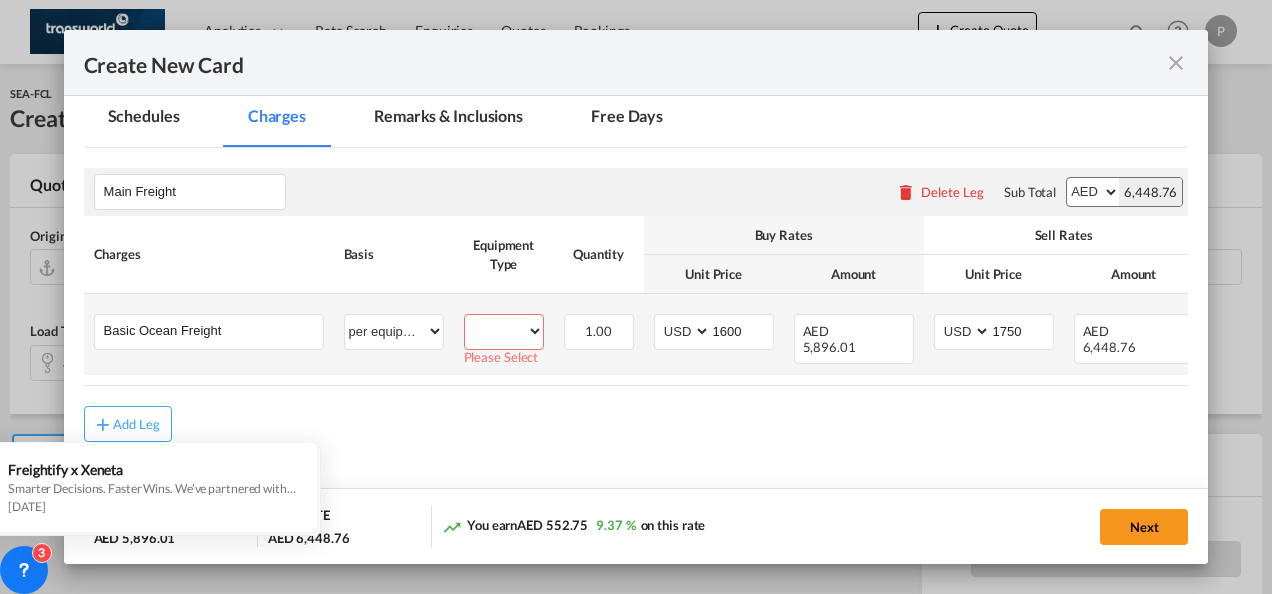 click on "40GP" at bounding box center (504, 331) 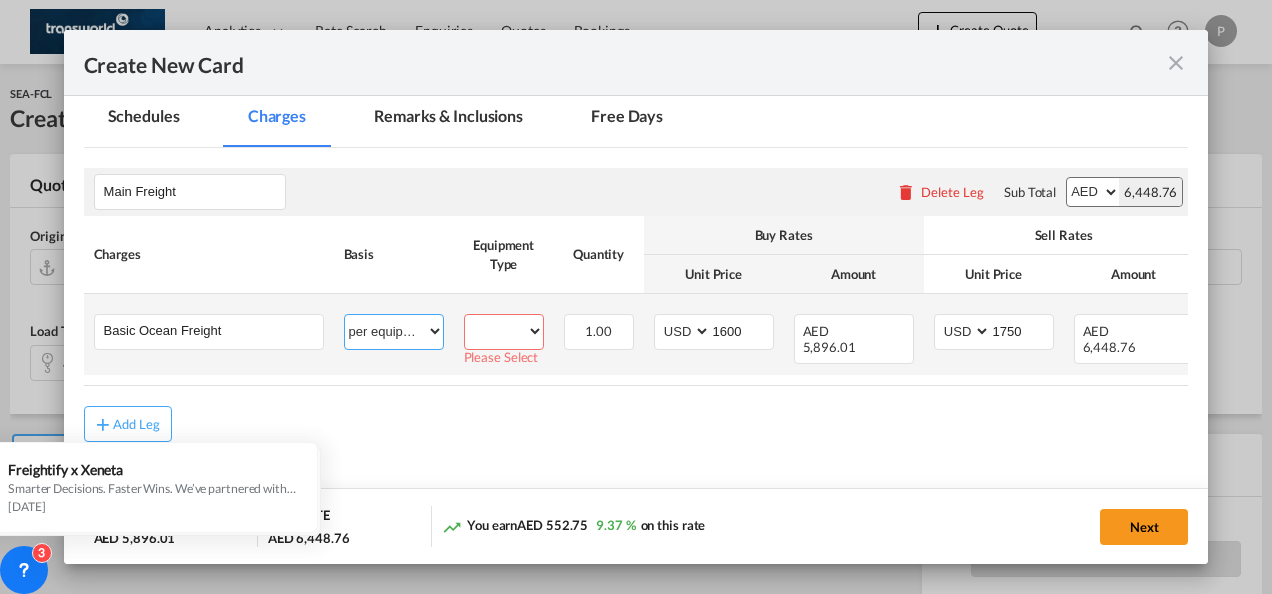 click on "per equipment
per container
per B/L
per shipping bill
per shipment
% on freight
per pallet
per carton
per vehicle
per shift
per invoice
per package
per day
per revalidation
per teu
per kg
per ton
per hour
flat
per_hbl
per belt
per_declaration
per_document
per chasis split
per clearance" at bounding box center (394, 331) 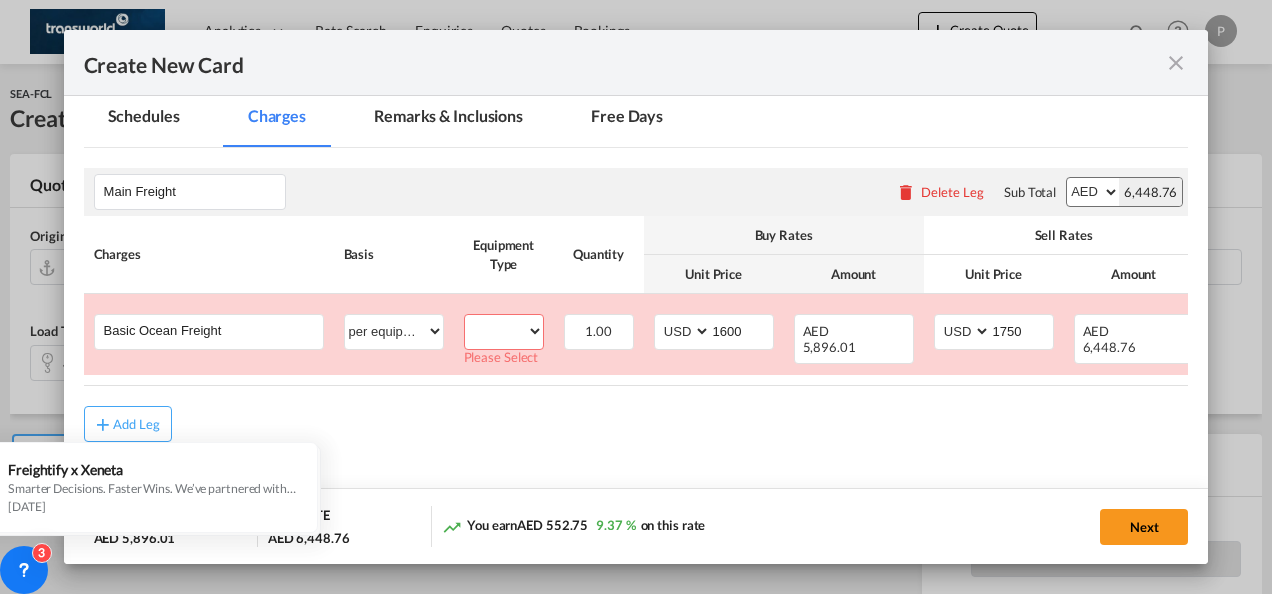 click on "Main Freight                                                     Please enter leg name   Leg Name Already Exists Delete Leg Sub Total AED AFN ALL AMD ANG AOA ARS AUD AWG AZN BAM BBD BDT BGN BHD BIF BMD BND [PERSON_NAME] BRL BSD BTN BWP BYN BZD CAD CDF CHF CLP CNY COP CRC CUC CUP CVE CZK DJF DKK DOP DZD EGP ERN ETB EUR FJD FKP FOK GBP GEL GGP GHS GIP GMD GNF GTQ GYD HKD HNL HRK HTG HUF IDR ILS IMP INR IQD IRR ISK JMD JOD JPY KES KGS KHR KID KMF KRW KWD KYD KZT LAK LBP LKR LRD LSL LYD MAD MDL MGA MKD MMK MNT MOP MRU MUR MVR MWK MXN MYR MZN NAD NGN NIO NOK NPR NZD OMR PAB PEN PGK PHP PKR PLN PYG QAR [PERSON_NAME] RSD RUB RWF SAR SBD SCR SDG SEK SGD SHP SLL SOS SRD SSP STN SYP SZL THB TJS TMT TND TOP TRY TTD TVD TWD TZS UAH UGX USD UYU UZS VES VND VUV WST XAF XCD XDR XOF XPF YER ZAR ZMW 6,448.76 Charges Basis
Equipment Type Quantity Buy Rates Sell Rates
Comments Action Unit Price Amount Unit Price Amount                                 Basic Ocean Freight" at bounding box center [636, 295] 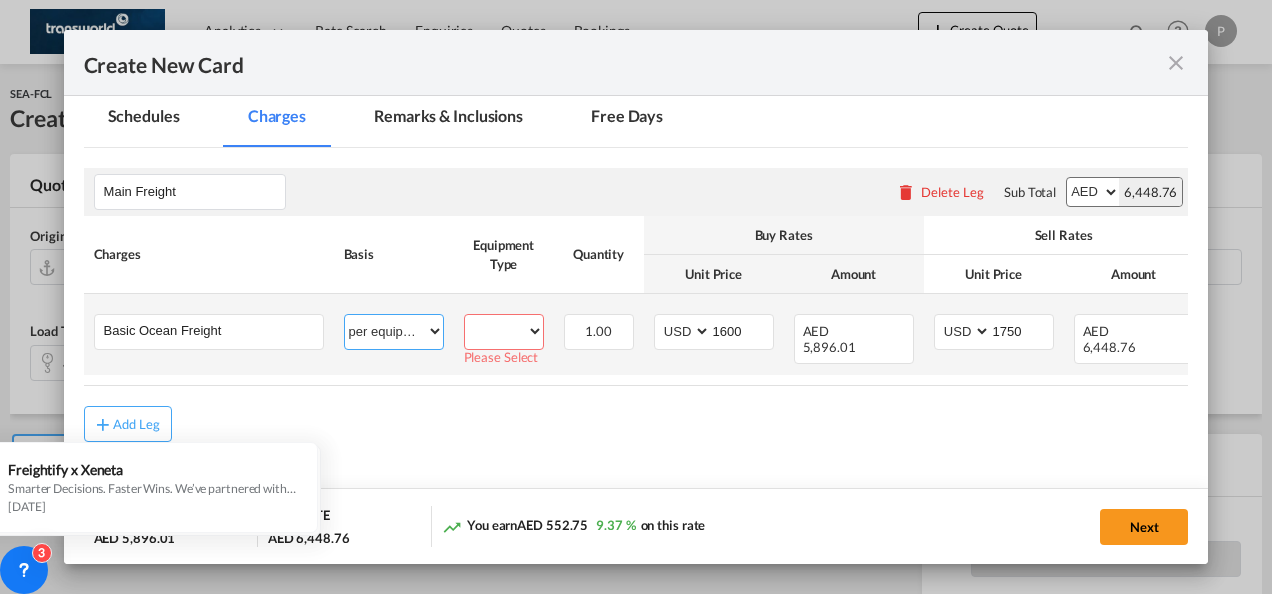 click on "per equipment
per container
per B/L
per shipping bill
per shipment
% on freight
per pallet
per carton
per vehicle
per shift
per invoice
per package
per day
per revalidation
per teu
per kg
per ton
per hour
flat
per_hbl
per belt
per_declaration
per_document
per chasis split
per clearance" at bounding box center [394, 331] 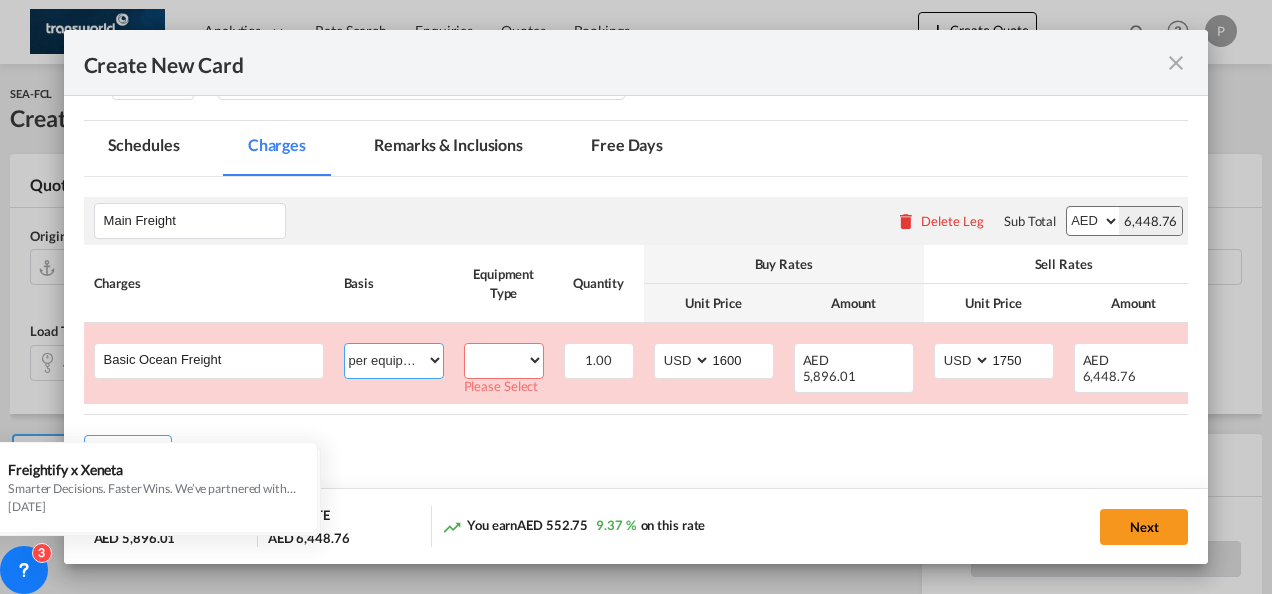 scroll, scrollTop: 400, scrollLeft: 0, axis: vertical 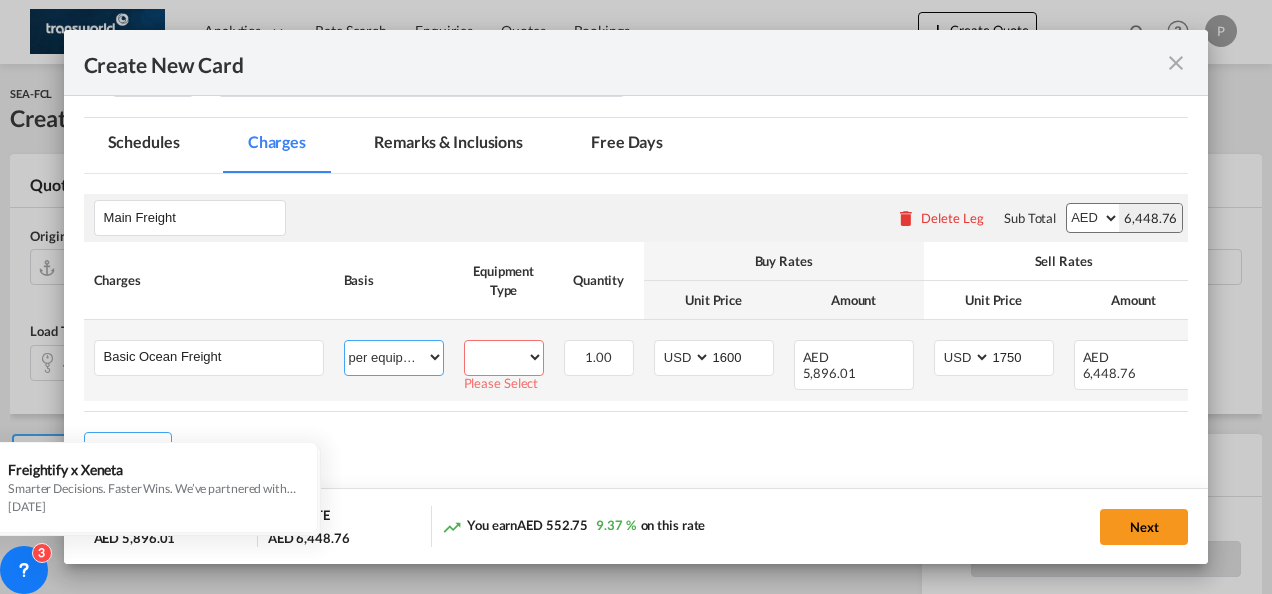 click on "per equipment
per container
per B/L
per shipping bill
per shipment
% on freight
per pallet
per carton
per vehicle
per shift
per invoice
per package
per day
per revalidation
per teu
per kg
per ton
per hour
flat
per_hbl
per belt
per_declaration
per_document
per chasis split
per clearance" at bounding box center (394, 357) 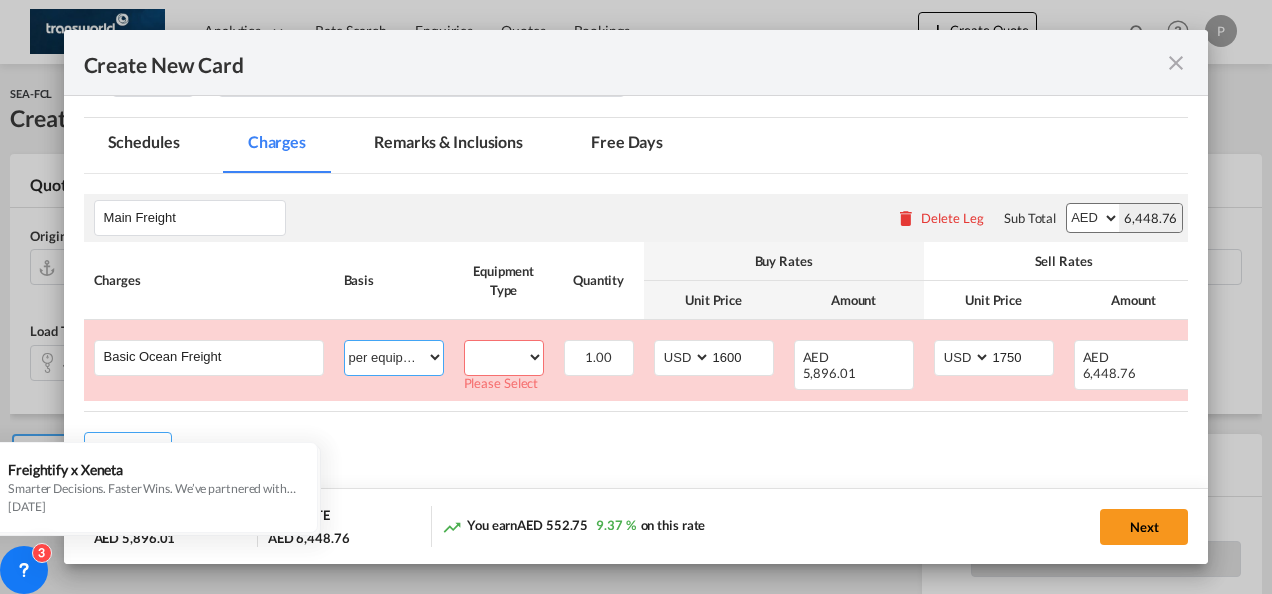 select on "per shipment" 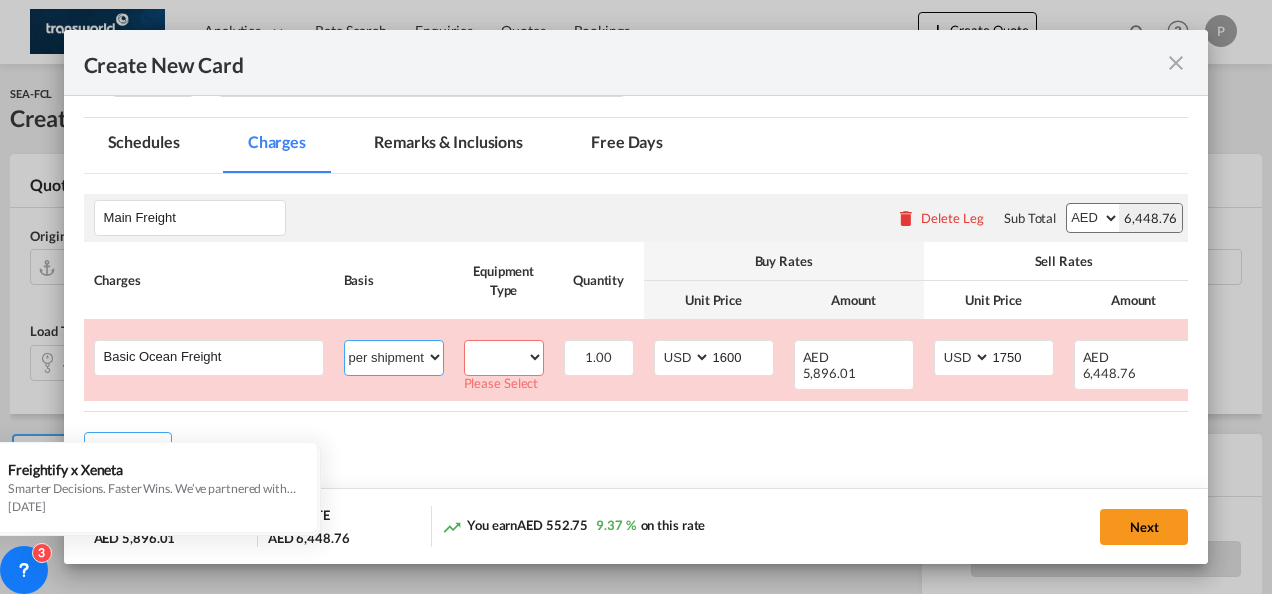 click on "per equipment
per container
per B/L
per shipping bill
per shipment
% on freight
per pallet
per carton
per vehicle
per shift
per invoice
per package
per day
per revalidation
per teu
per kg
per ton
per hour
flat
per_hbl
per belt
per_declaration
per_document
per chasis split
per clearance" at bounding box center (394, 357) 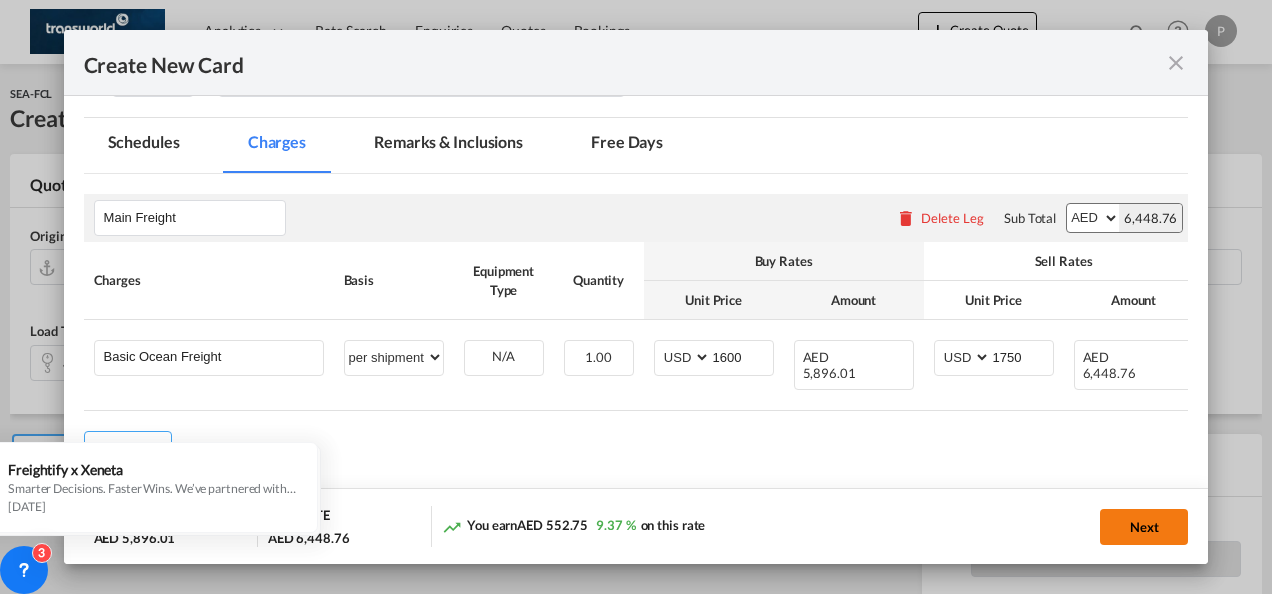 click on "Next" 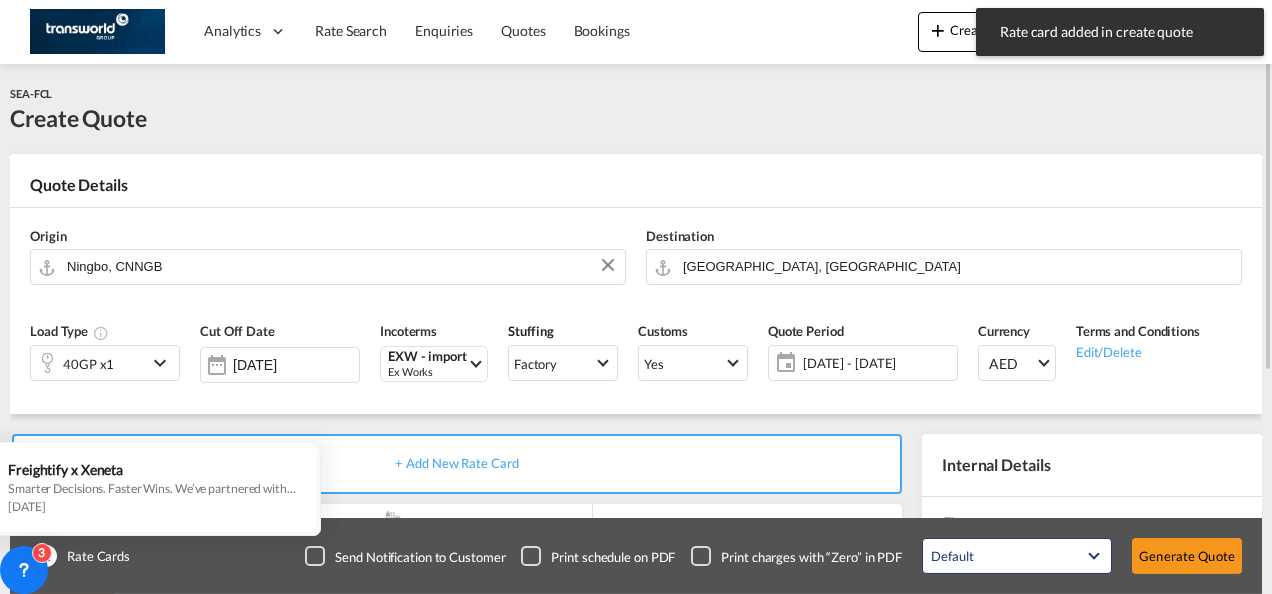 scroll, scrollTop: 200, scrollLeft: 0, axis: vertical 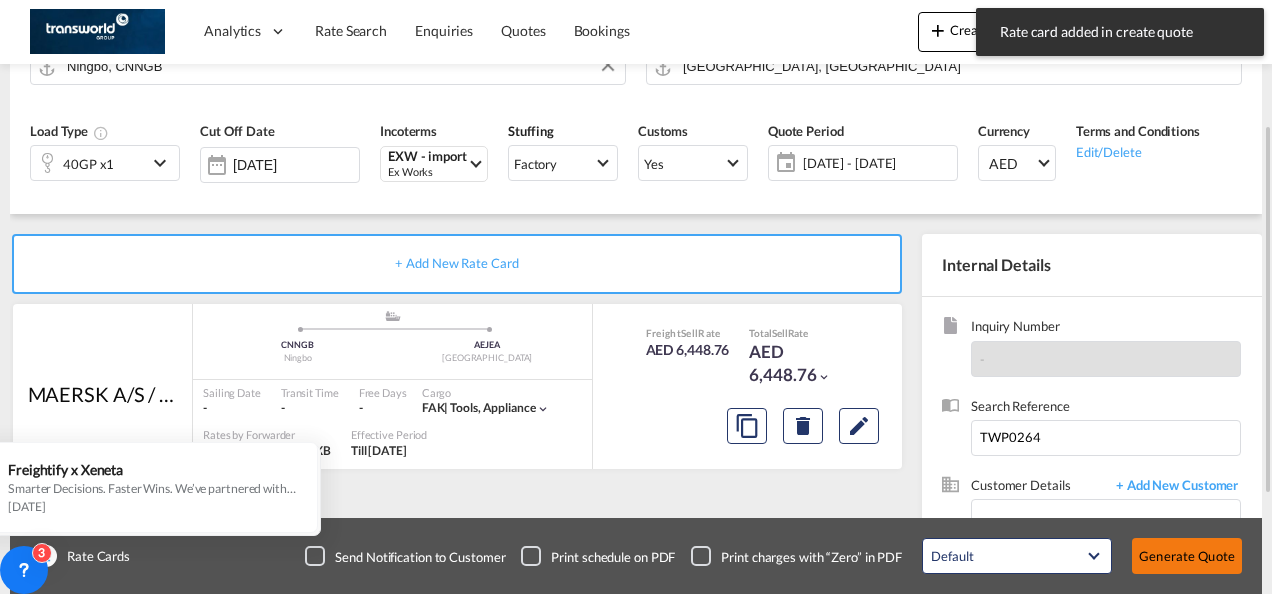 click on "Generate Quote" at bounding box center (1187, 556) 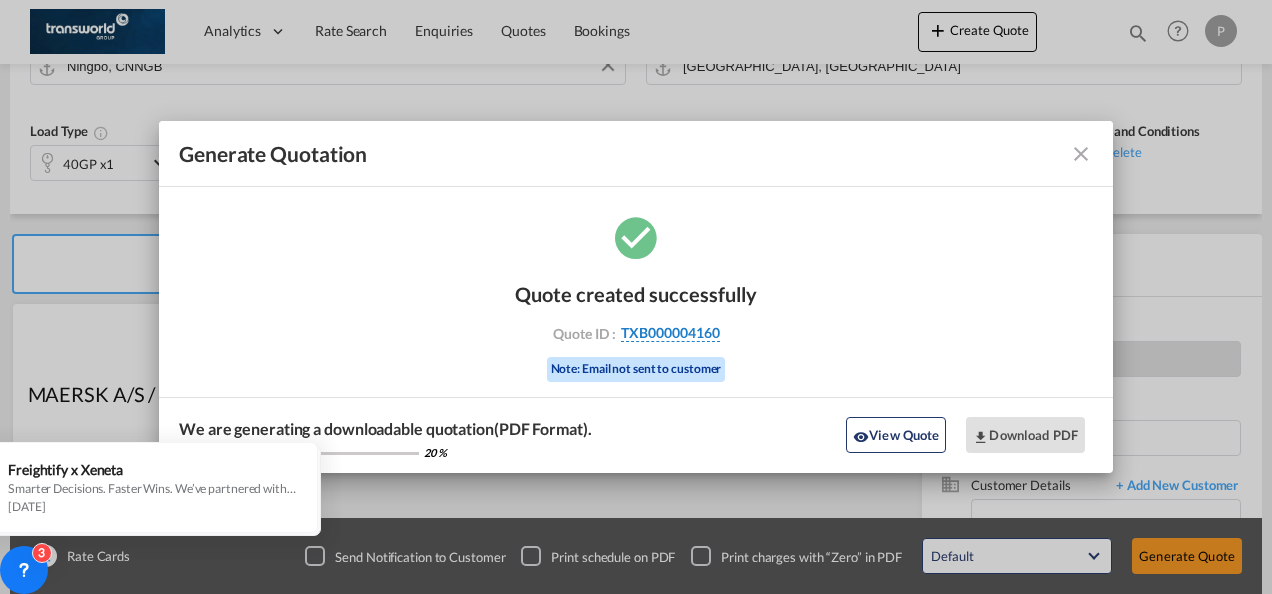 click on "TXB000004160" at bounding box center [670, 333] 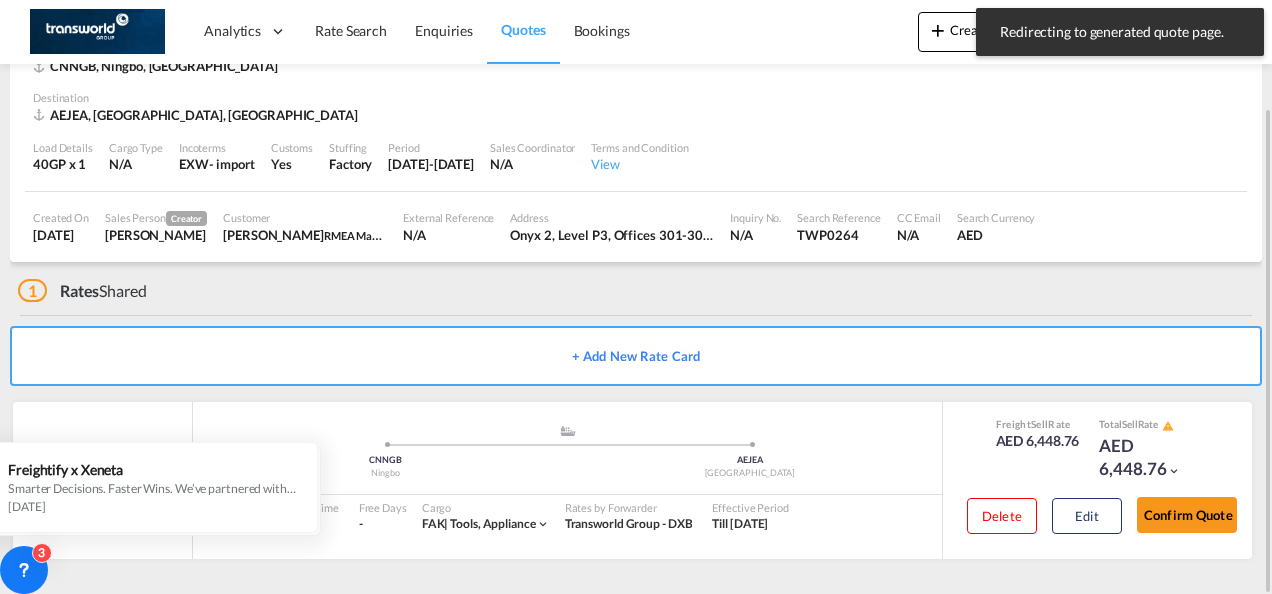 scroll, scrollTop: 124, scrollLeft: 0, axis: vertical 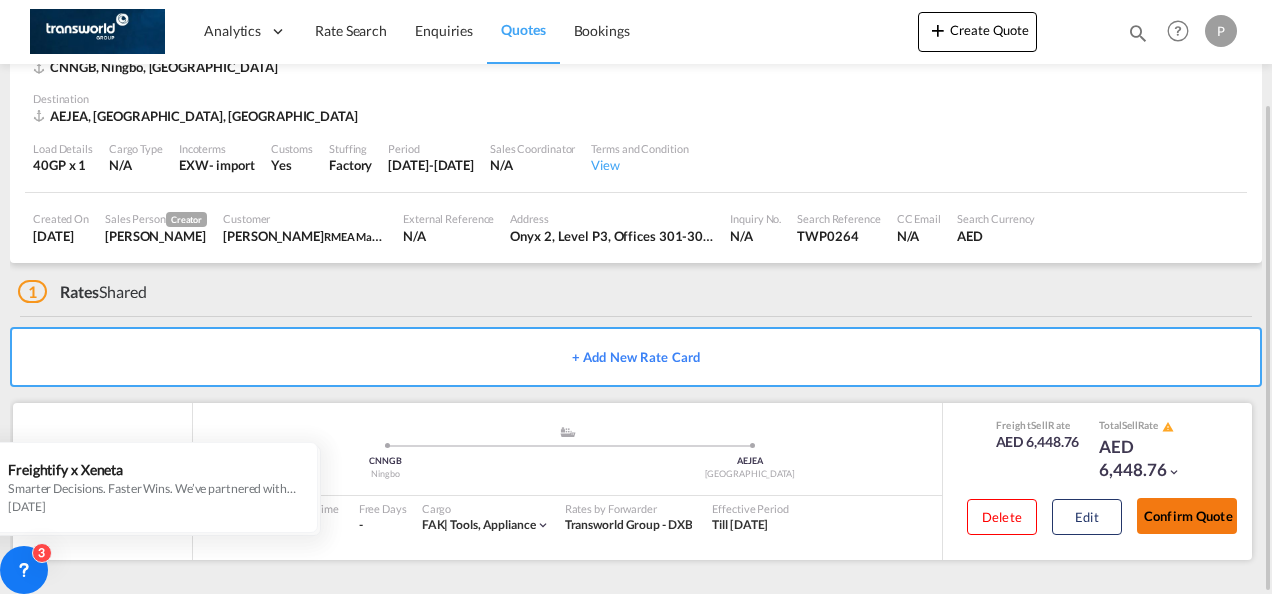 click on "Confirm Quote" at bounding box center (1187, 516) 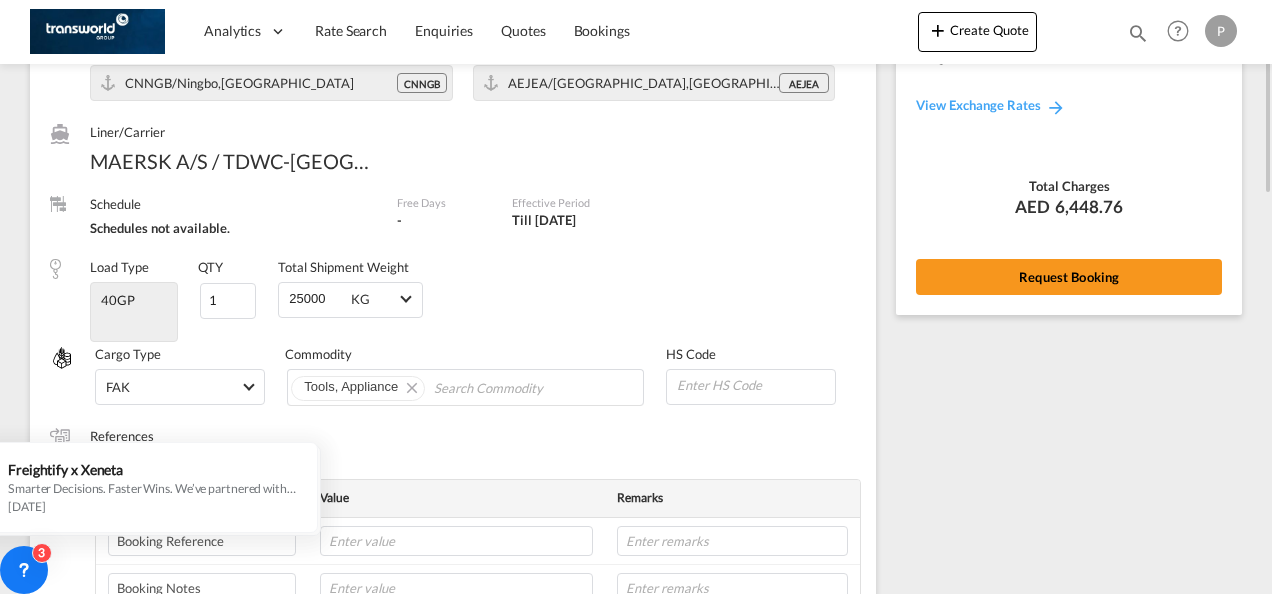 scroll, scrollTop: 0, scrollLeft: 0, axis: both 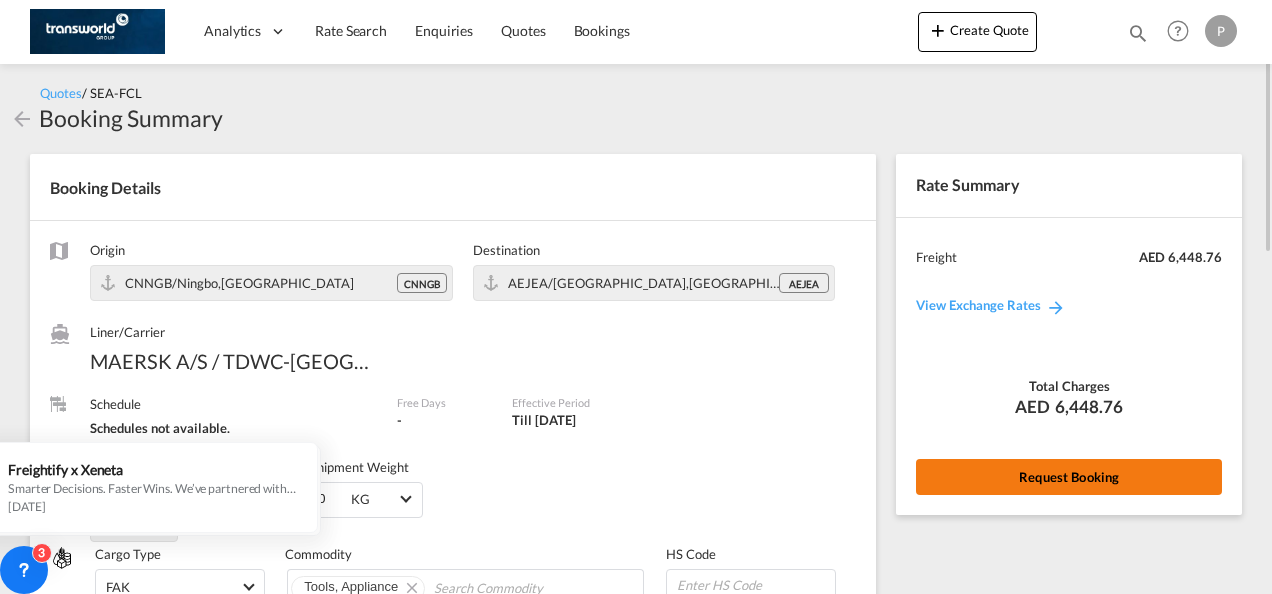 click on "Request Booking" at bounding box center [1069, 477] 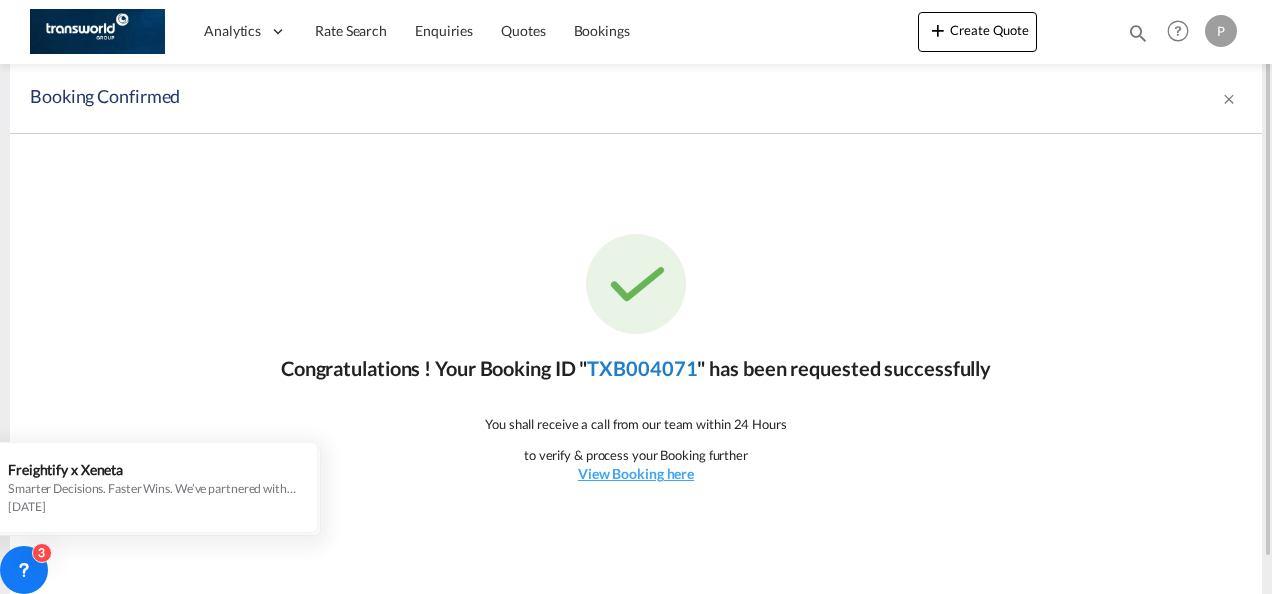 click on "TXB004071" 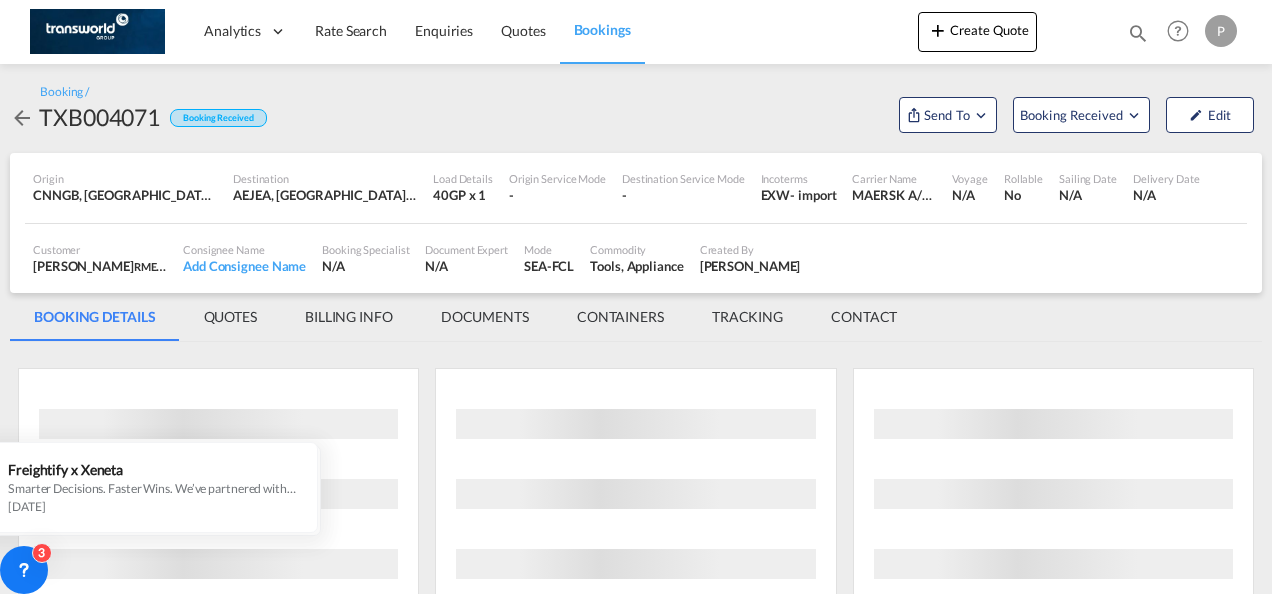 scroll, scrollTop: 0, scrollLeft: 0, axis: both 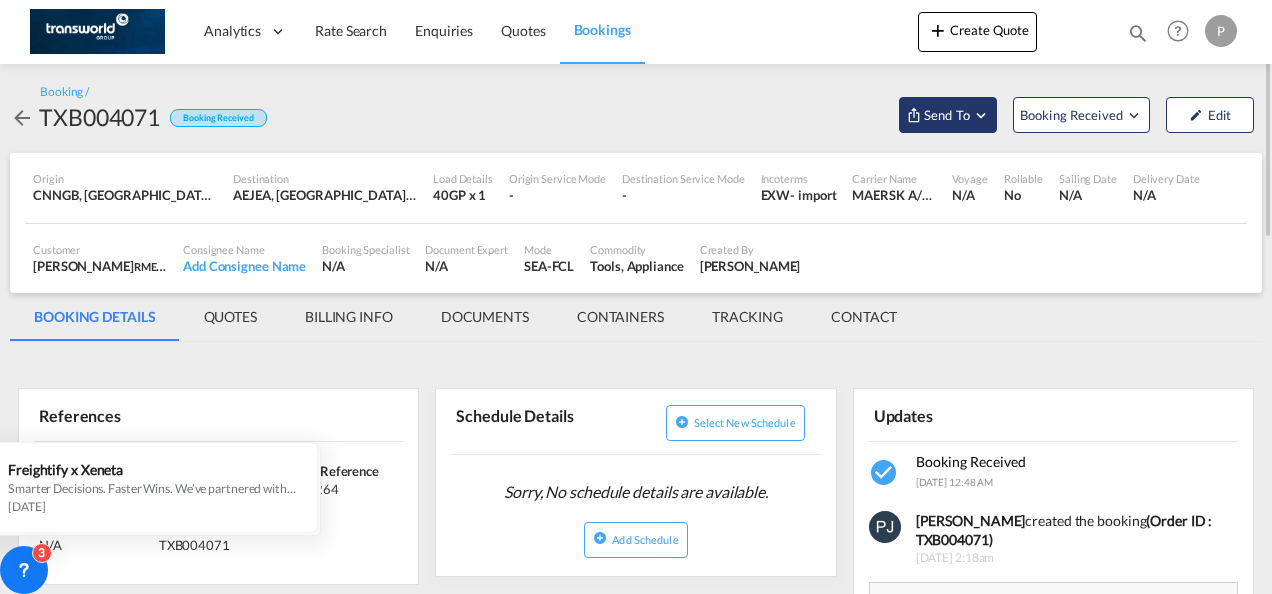 click at bounding box center [981, 115] 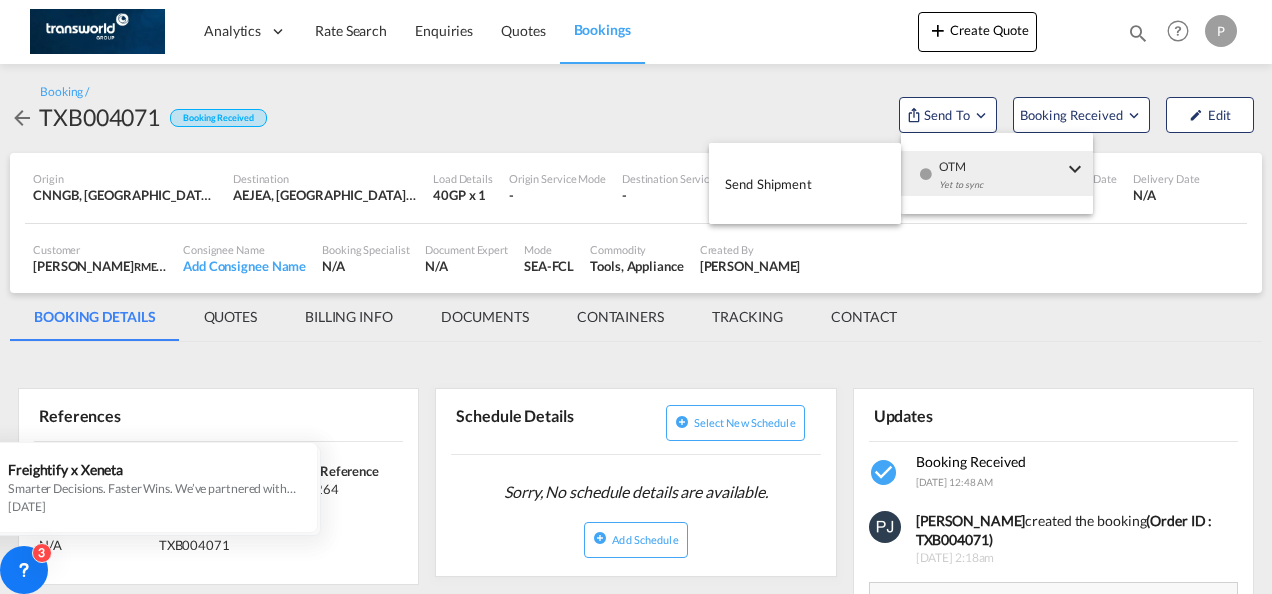 click on "Send Shipment" at bounding box center (805, 183) 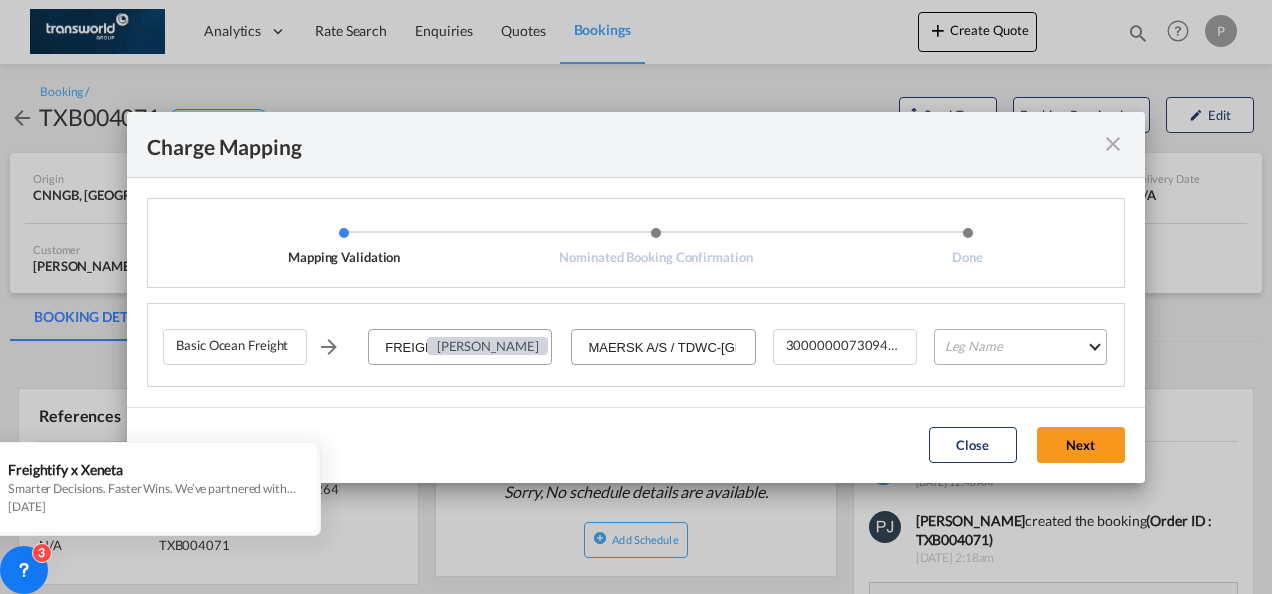 click on "Leg Name HANDLING ORIGIN VESSEL HANDLING DESTINATION OTHERS TL PICK UP CUSTOMS ORIGIN CUSTOMS DESTINATION TL DELIVERY" at bounding box center [1020, 347] 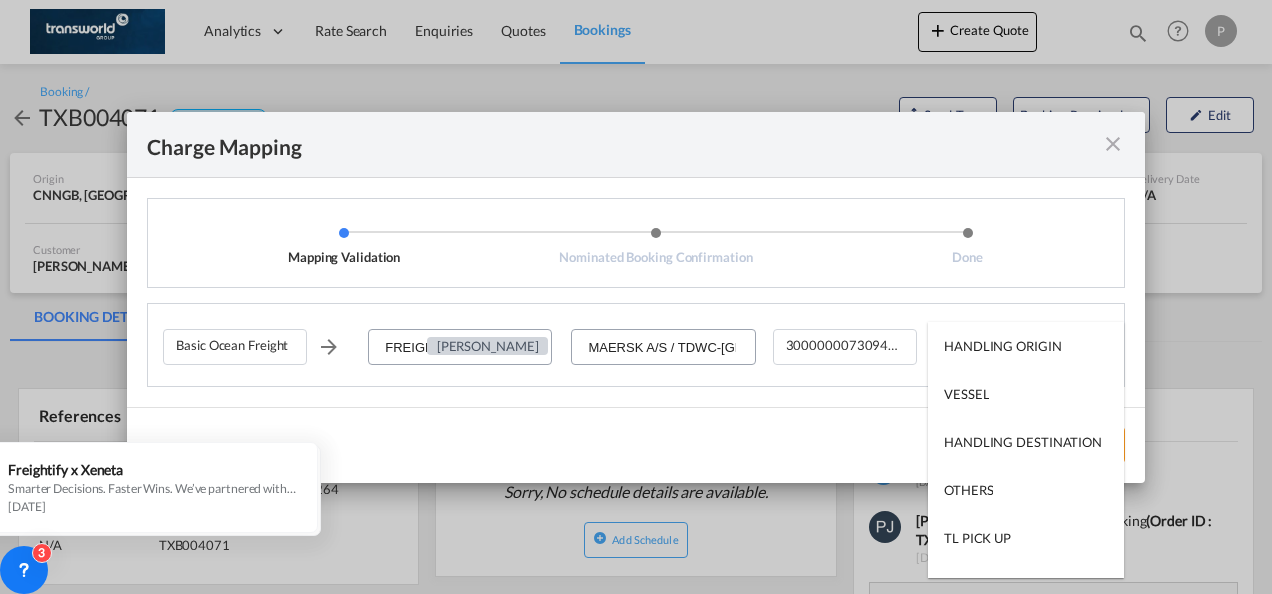 type on "HANDLING ORIGIN" 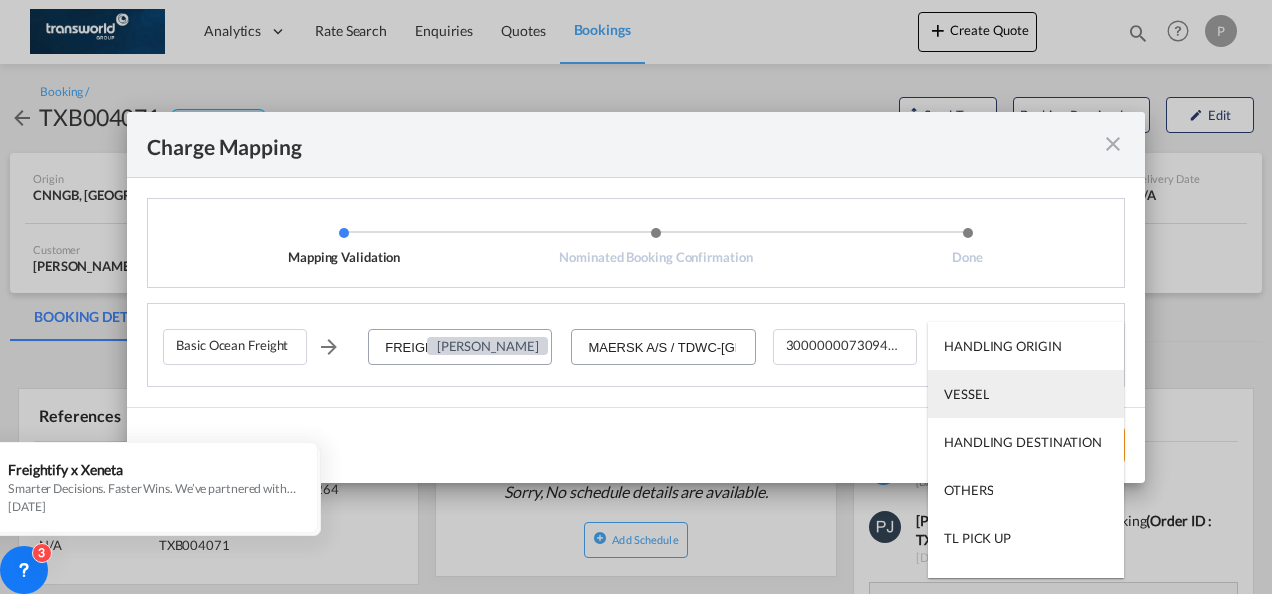 type on "VESSEL" 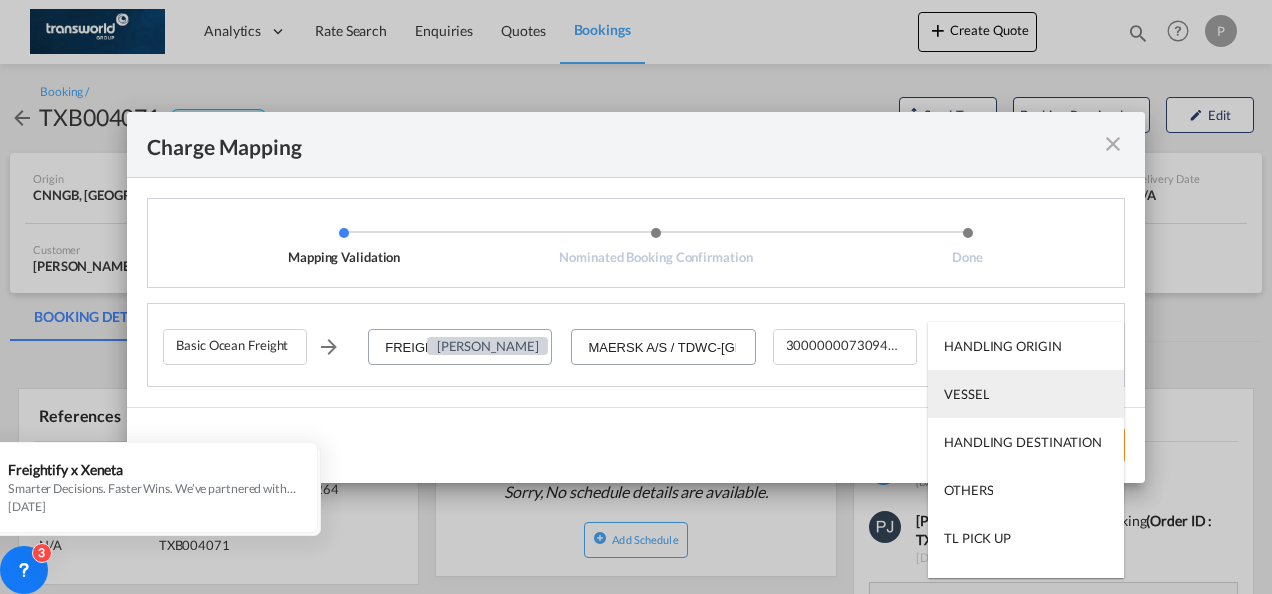 click on "VESSEL" at bounding box center (1026, 394) 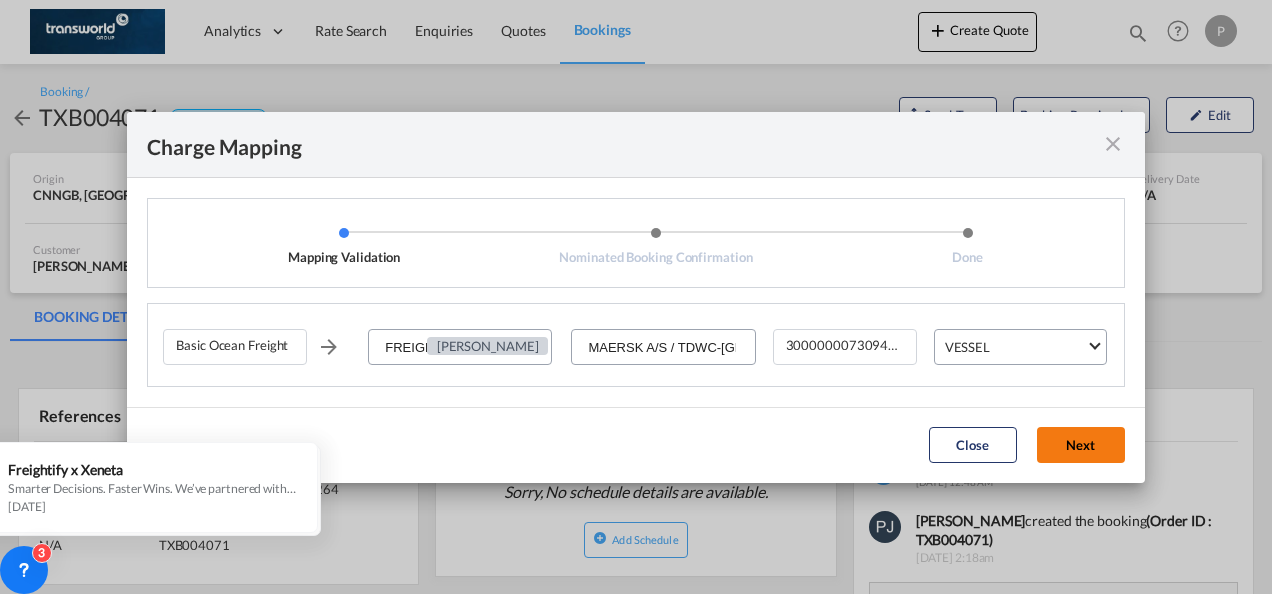 click on "Next" 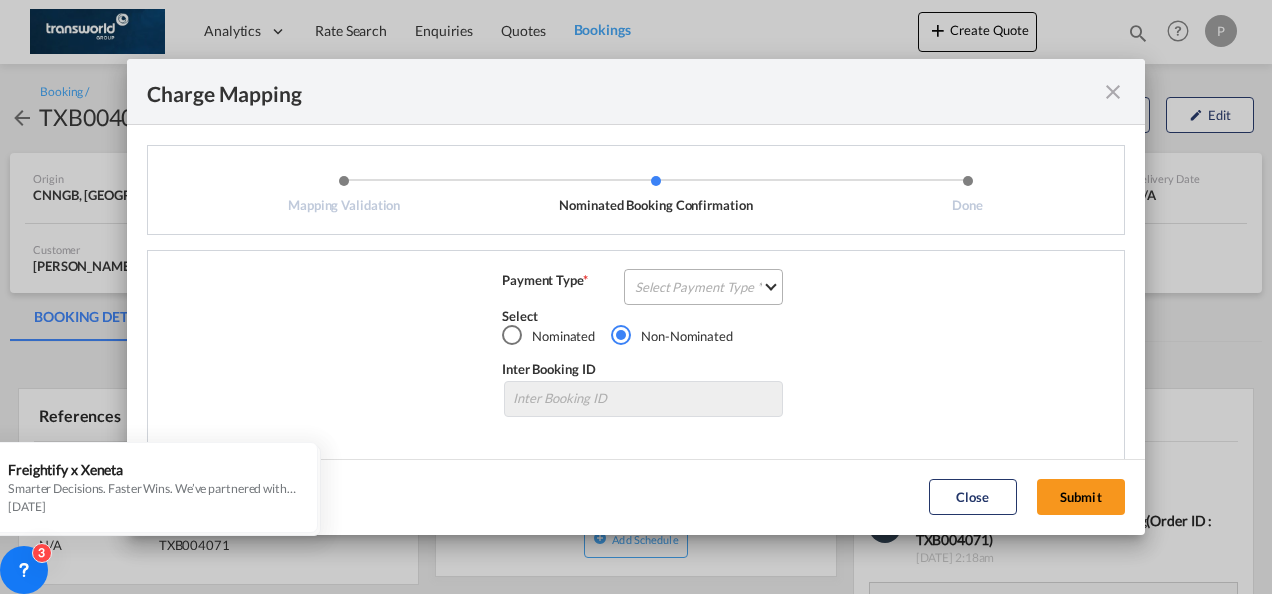 click on "Select Payment Type
COLLECT
PREPAID" at bounding box center (703, 287) 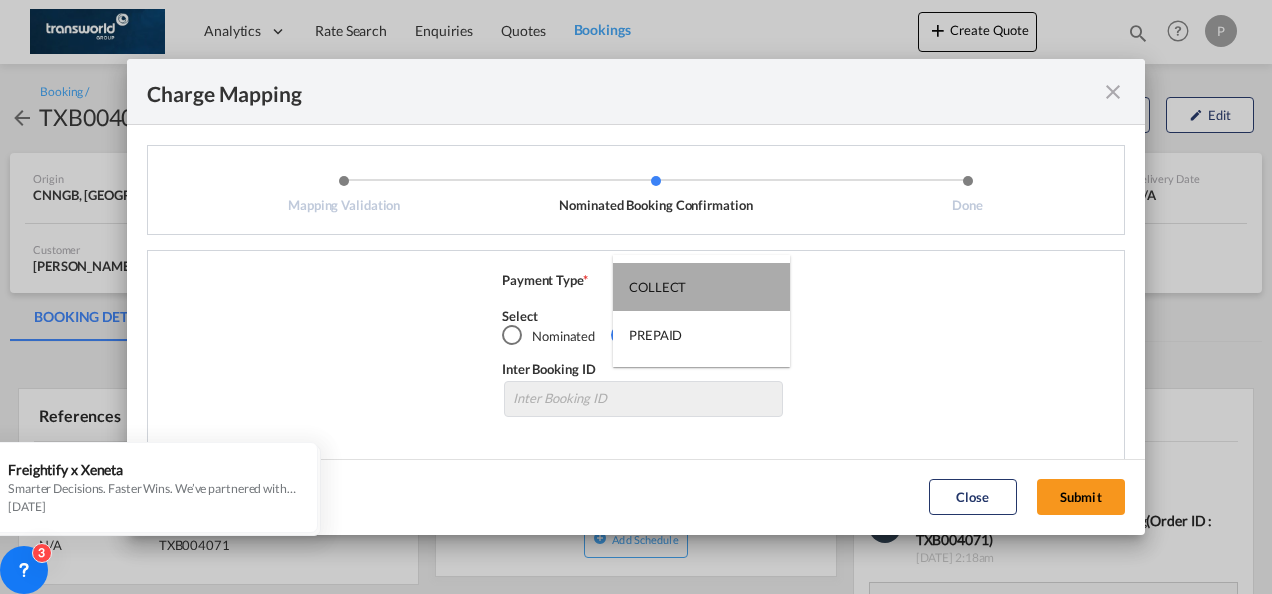click on "COLLECT" at bounding box center (701, 287) 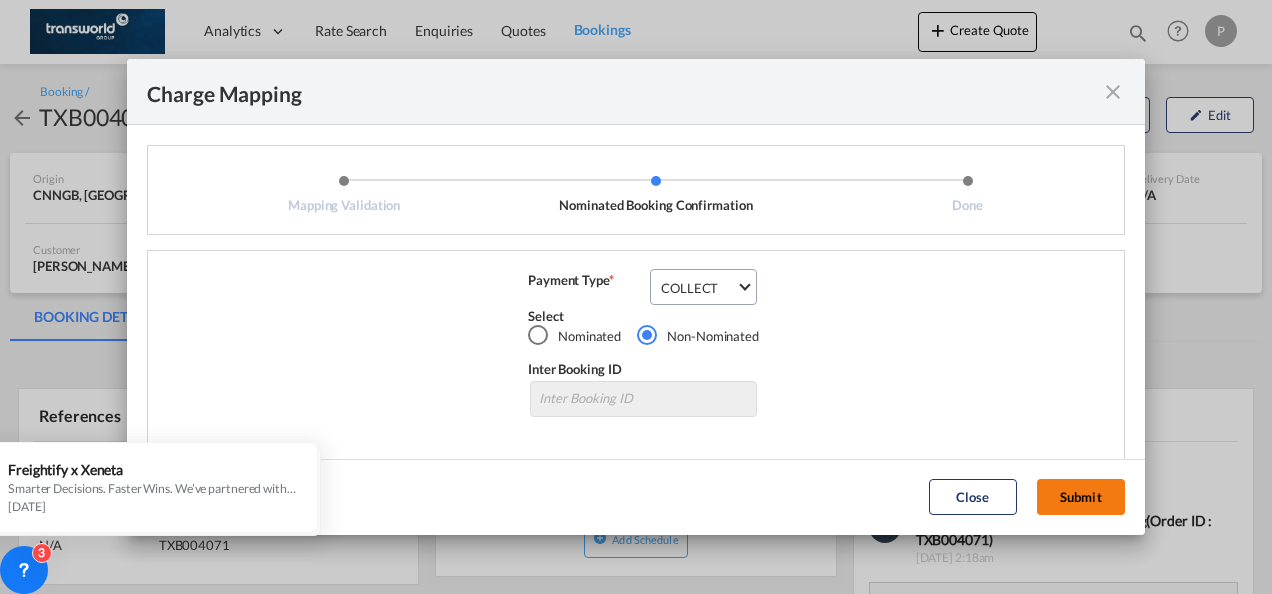 click on "Submit" 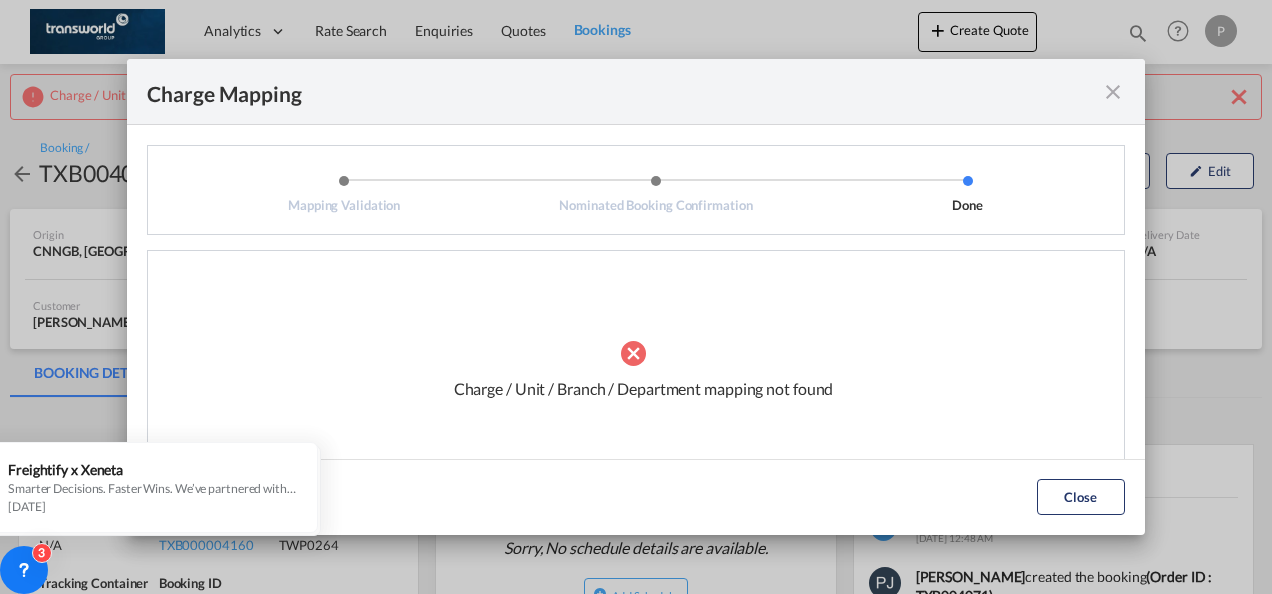 click at bounding box center (1113, 92) 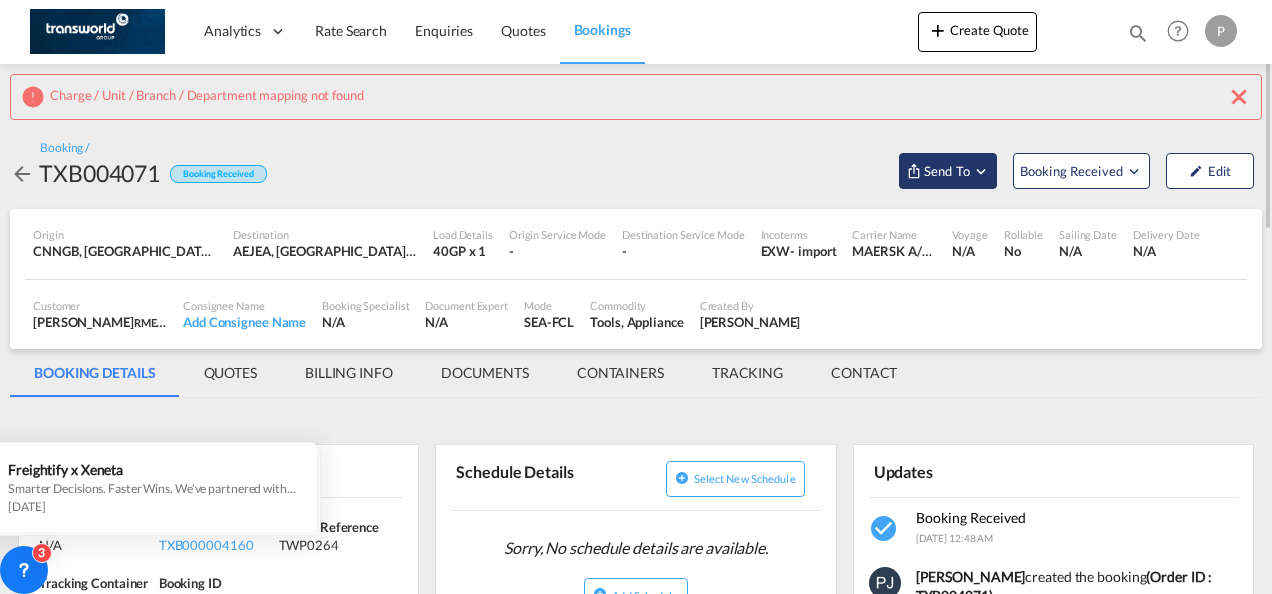 click at bounding box center [981, 171] 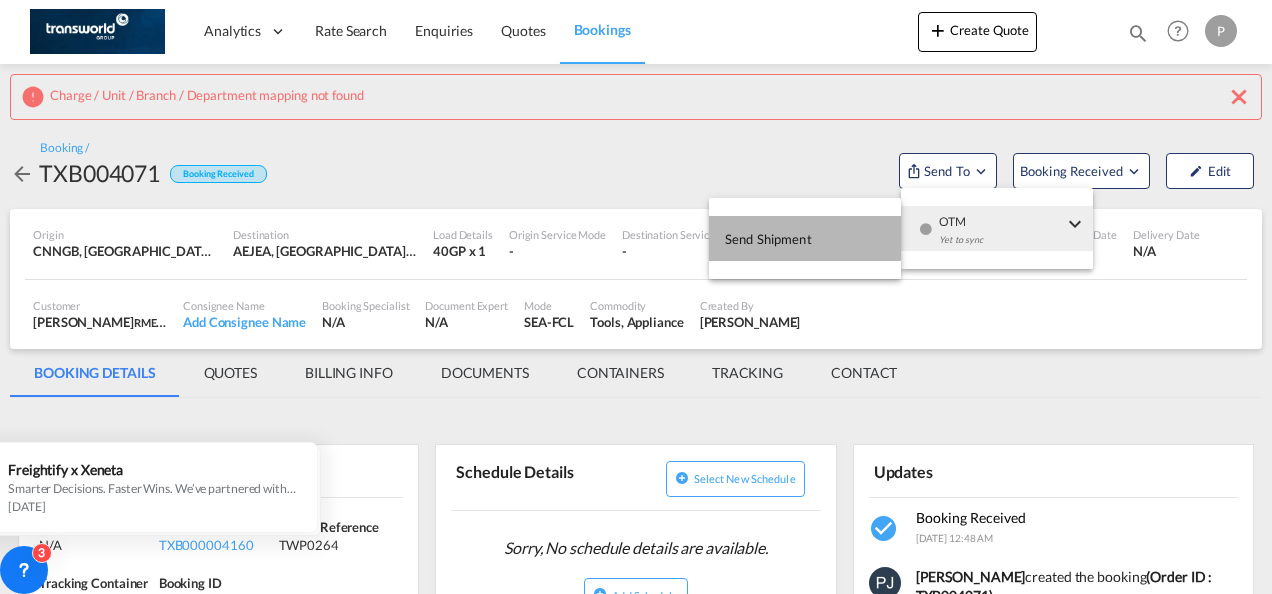click on "Send Shipment" at bounding box center (768, 239) 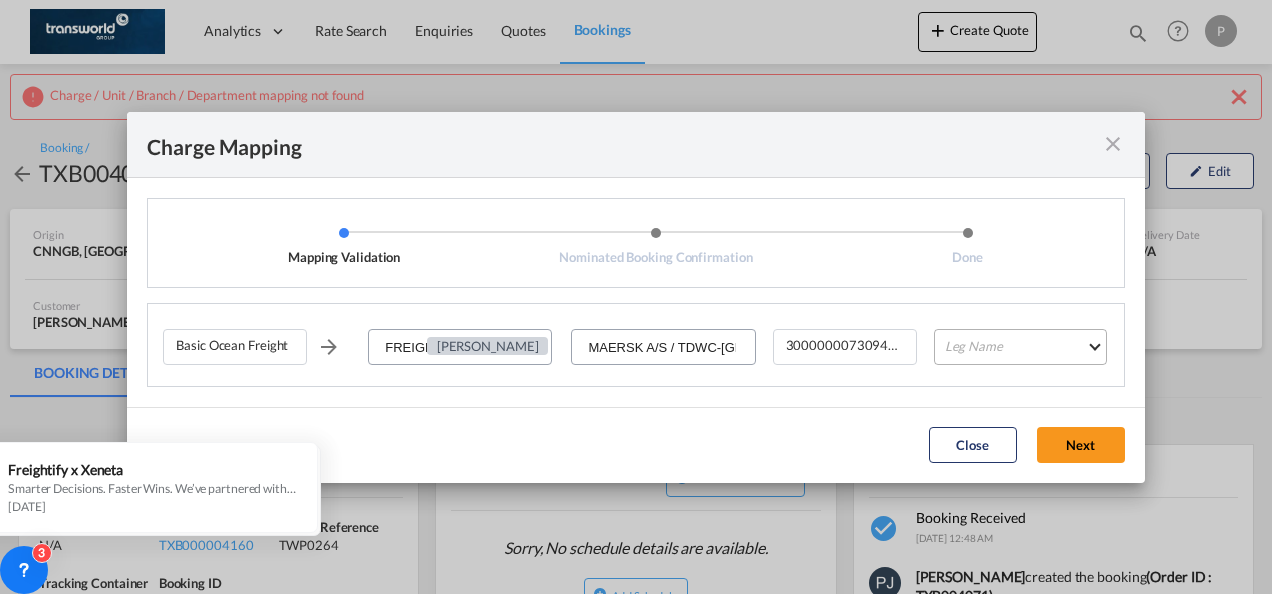 click on "Leg Name HANDLING ORIGIN VESSEL HANDLING DESTINATION OTHERS TL PICK UP CUSTOMS ORIGIN CUSTOMS DESTINATION TL DELIVERY" at bounding box center [1020, 347] 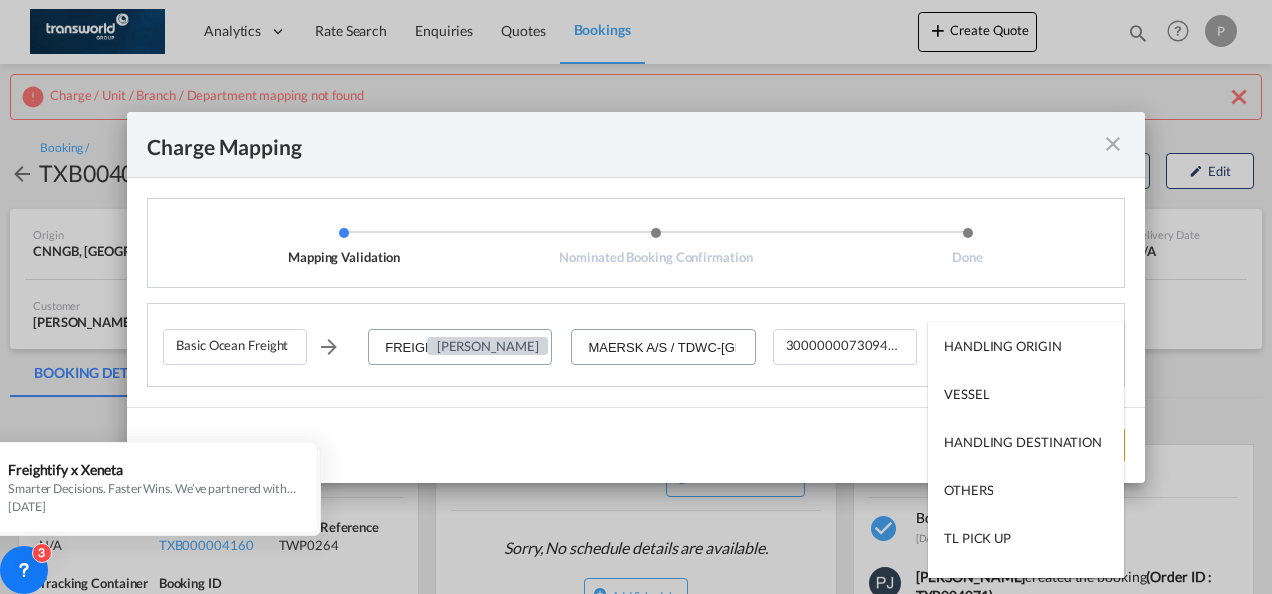 type on "HANDLING ORIGIN" 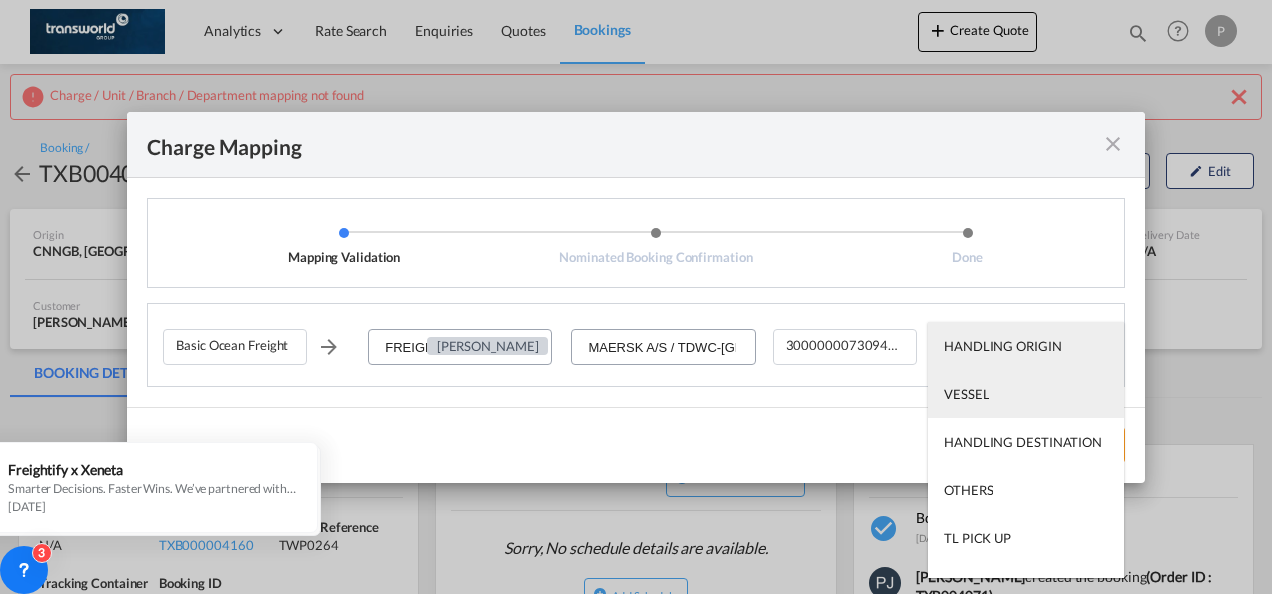 type on "VESSEL" 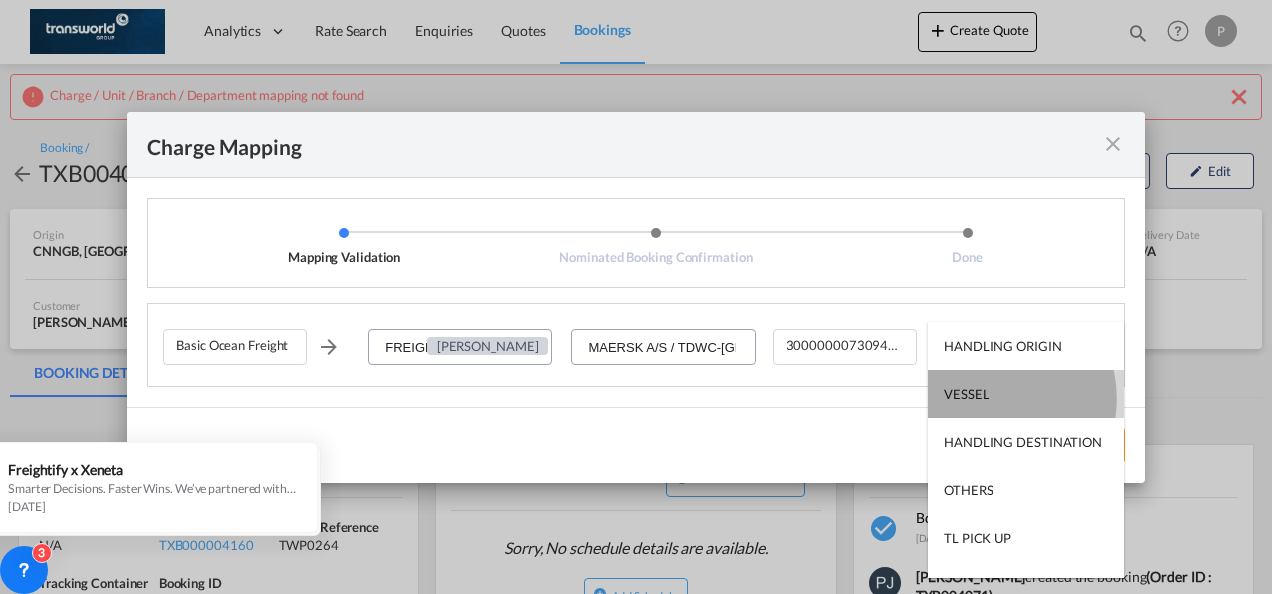 click on "VESSEL" at bounding box center [966, 394] 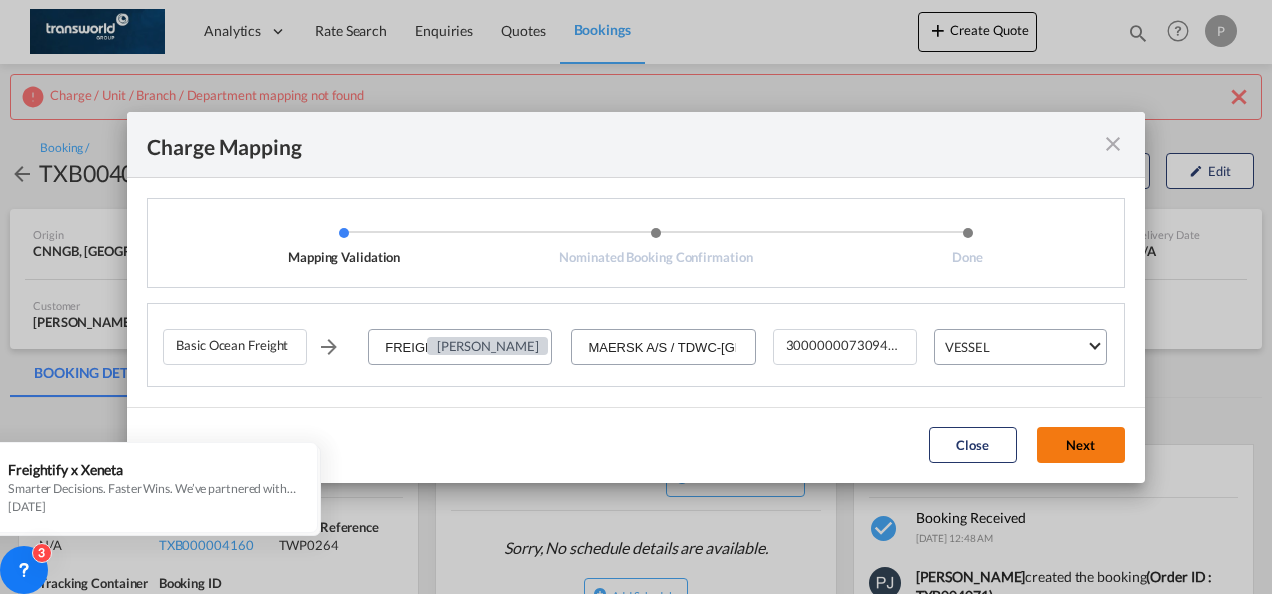 click on "Next" 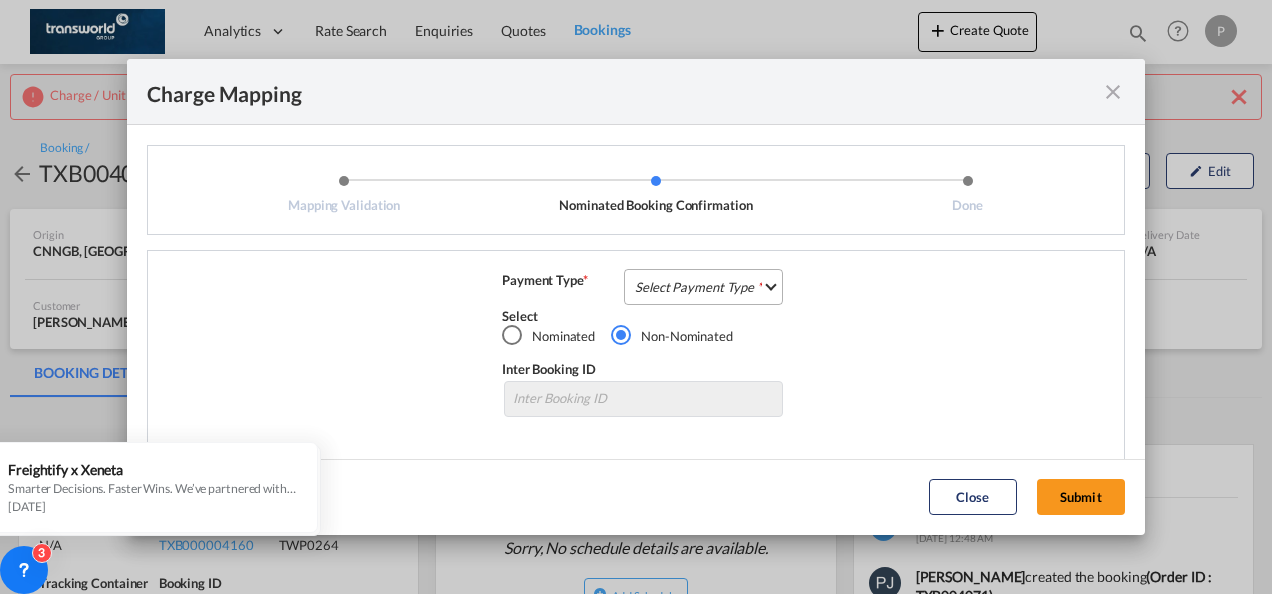 click on "Select Payment Type
COLLECT
PREPAID" at bounding box center [703, 287] 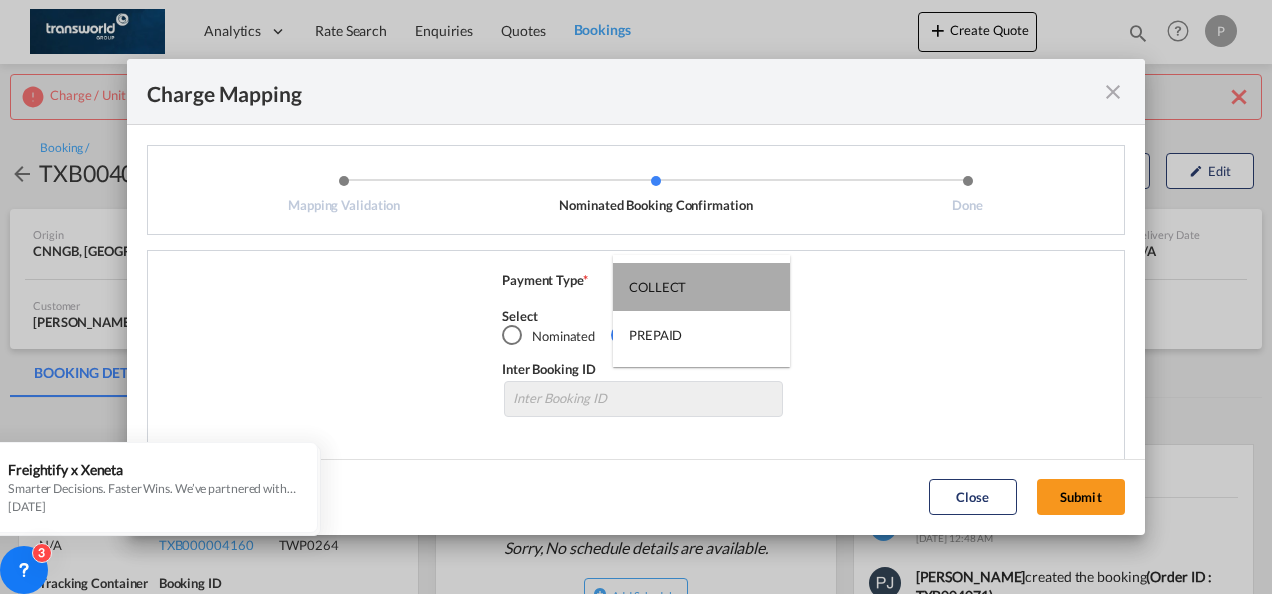 click on "COLLECT" at bounding box center [701, 287] 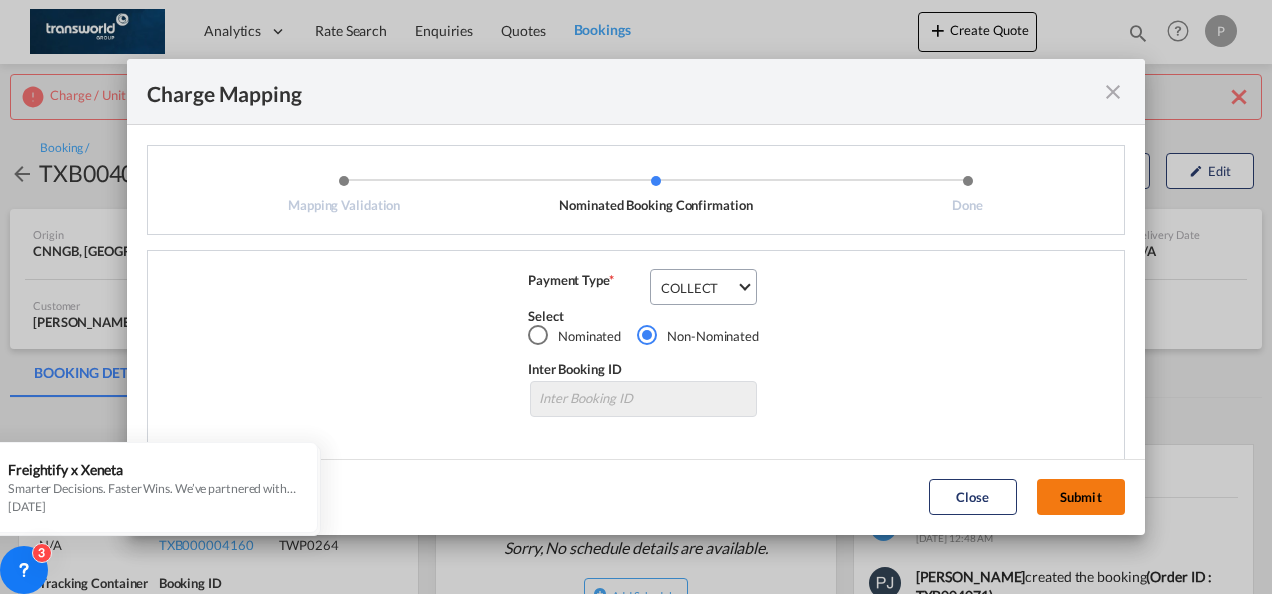 click on "Submit" 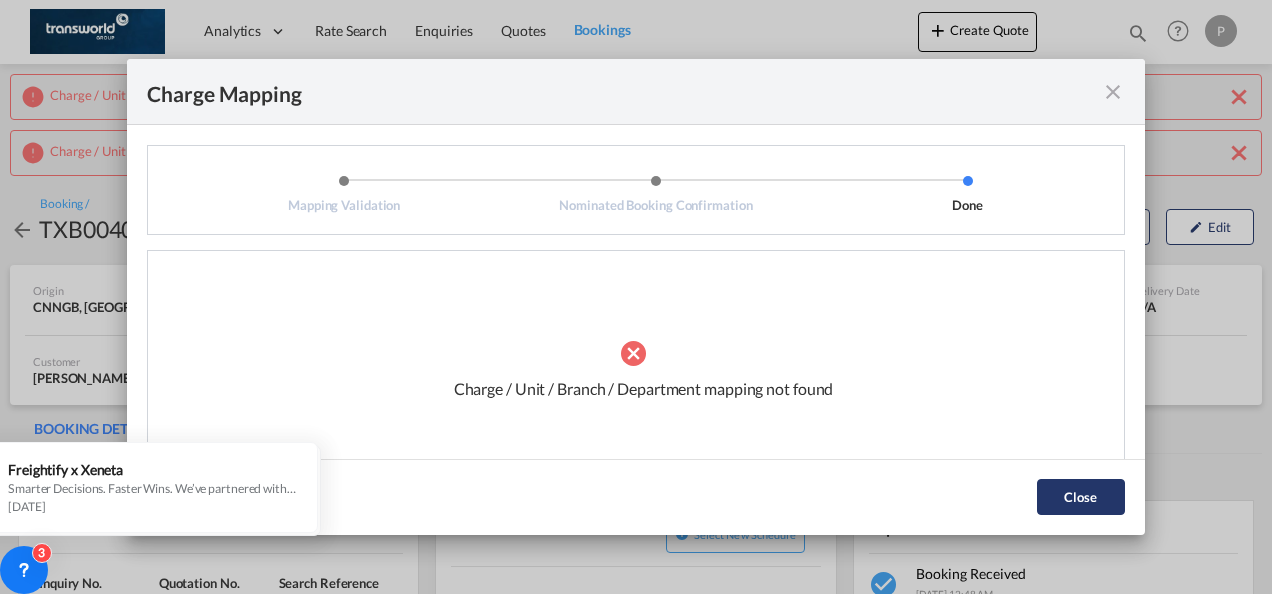 click on "Close" 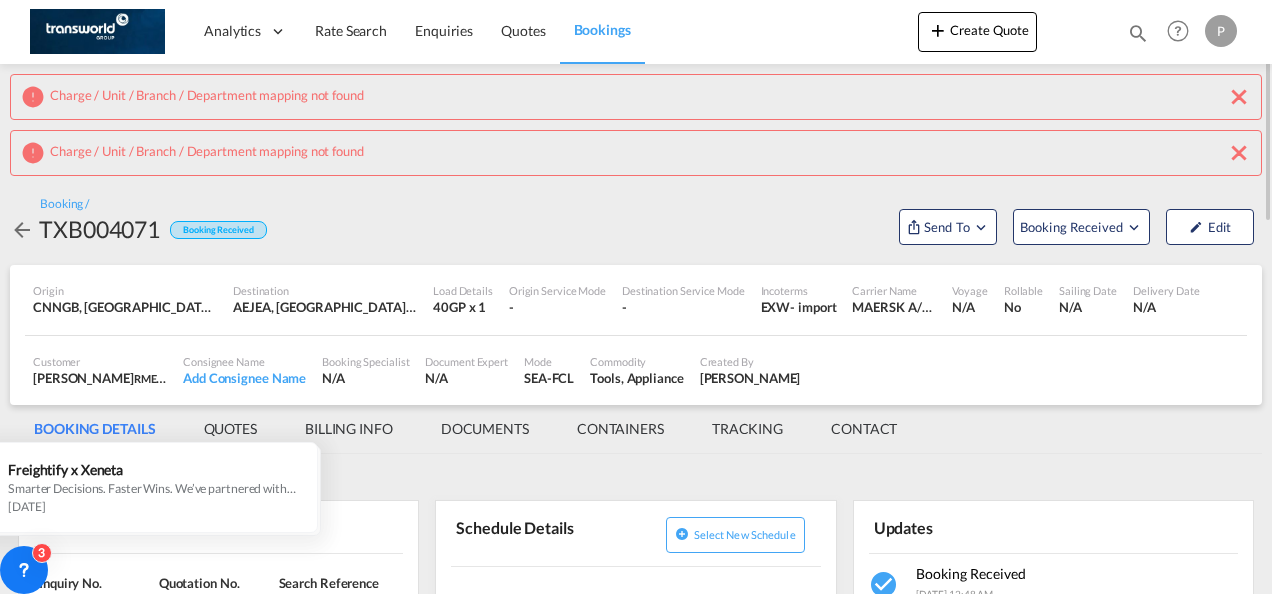 click at bounding box center (1239, 153) 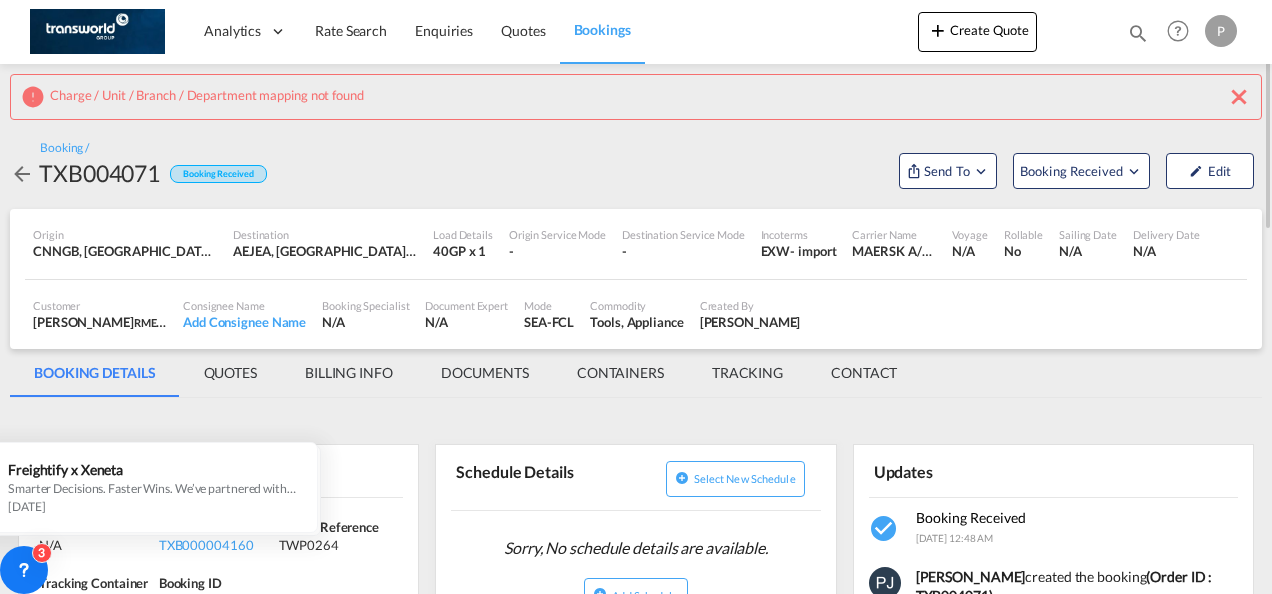 click at bounding box center [1239, 97] 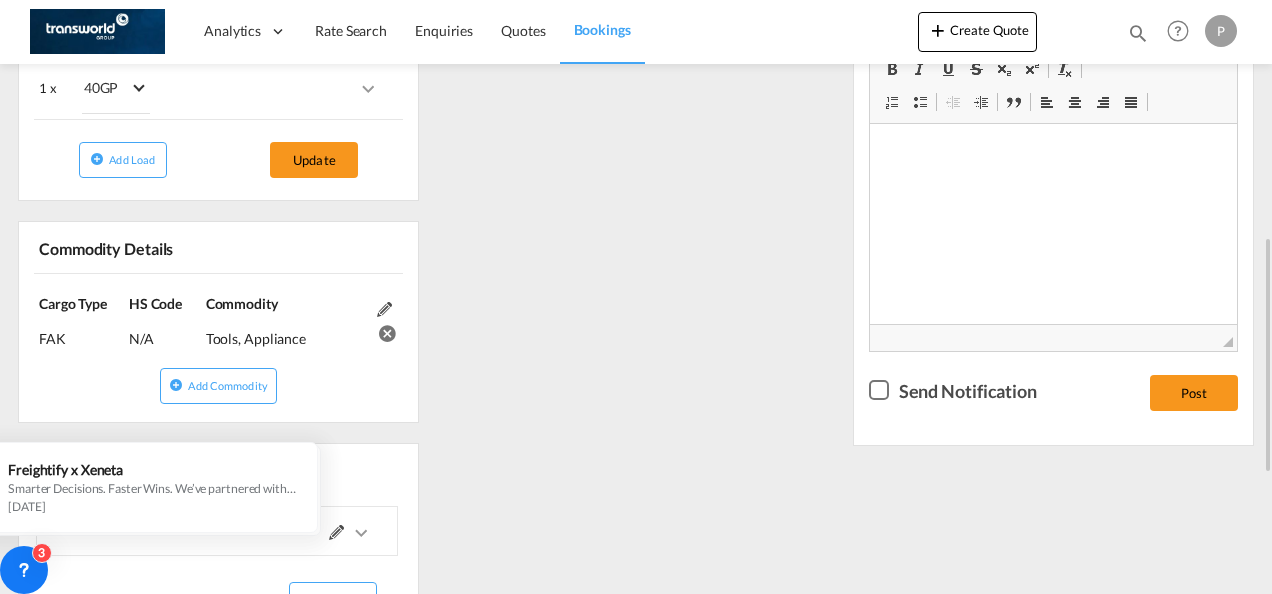 scroll, scrollTop: 800, scrollLeft: 0, axis: vertical 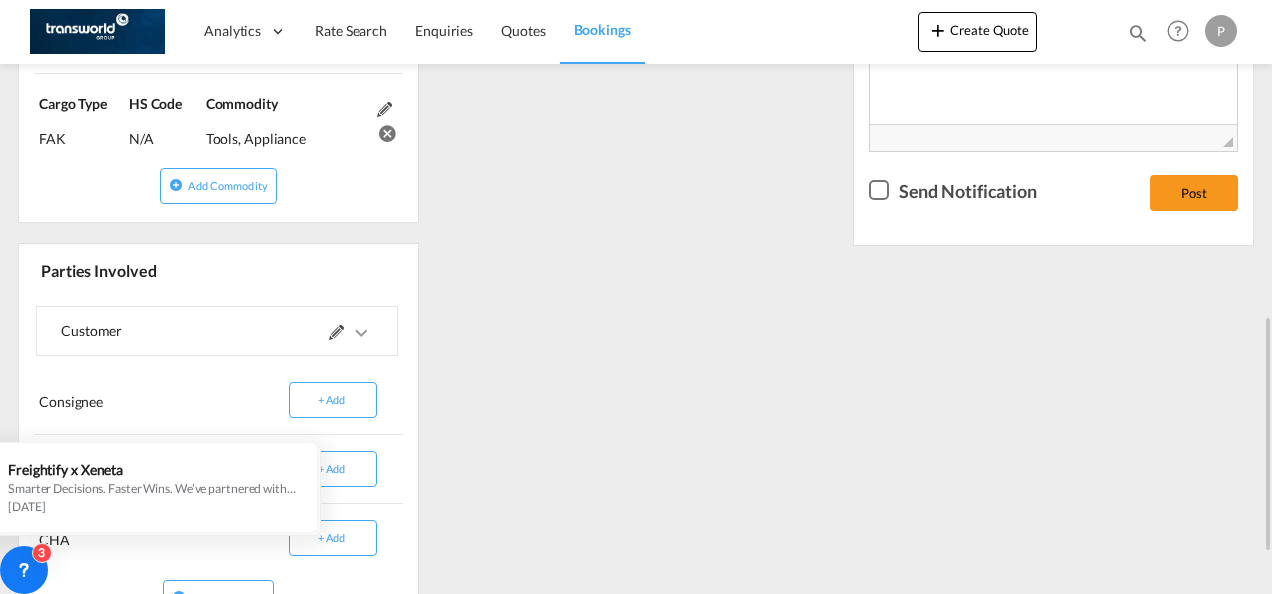 click at bounding box center [336, 332] 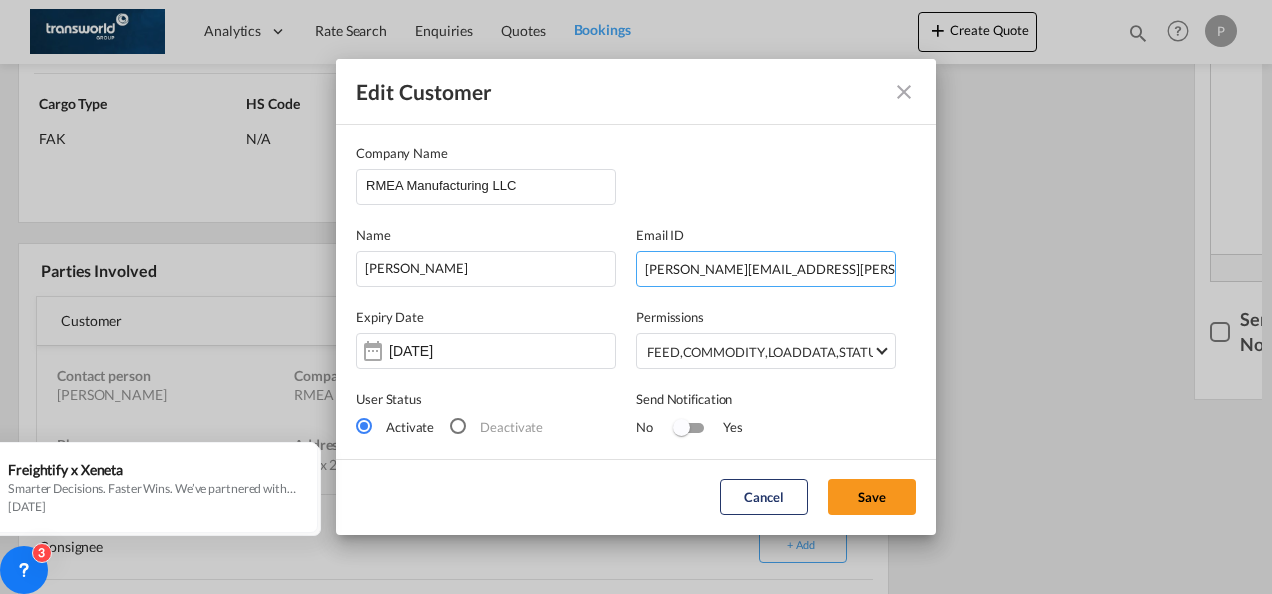 drag, startPoint x: 827, startPoint y: 274, endPoint x: 382, endPoint y: 221, distance: 448.14508 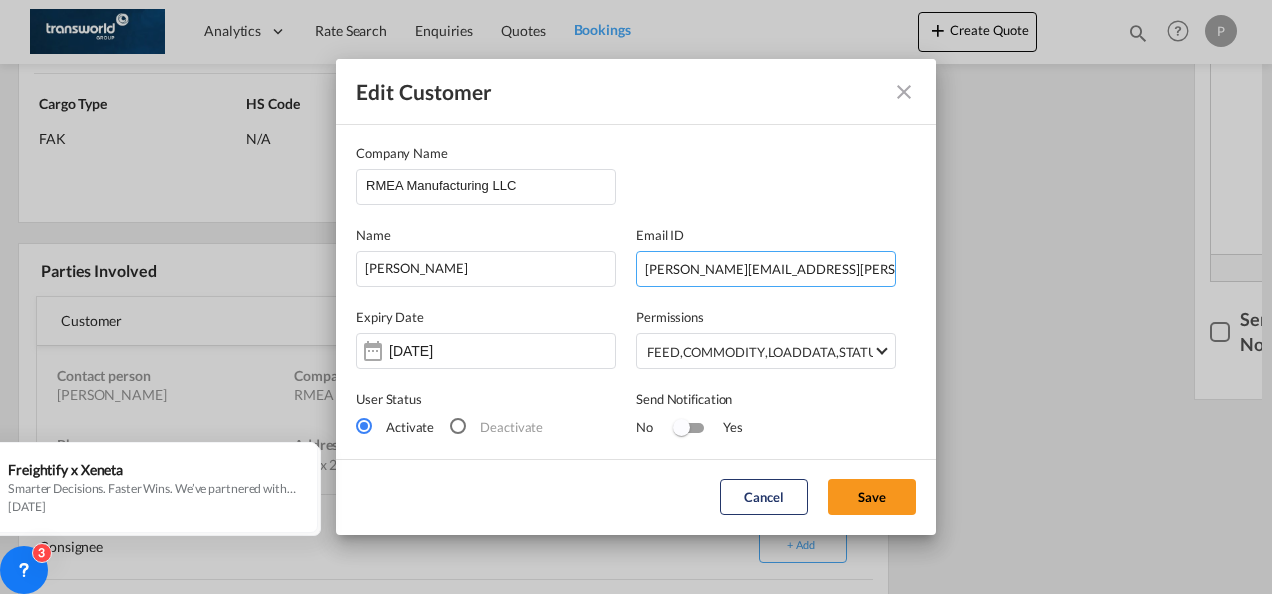click on "Name [PERSON_NAME]
Email ID
[PERSON_NAME][EMAIL_ADDRESS][PERSON_NAME][DOMAIN_NAME]" at bounding box center [636, 246] 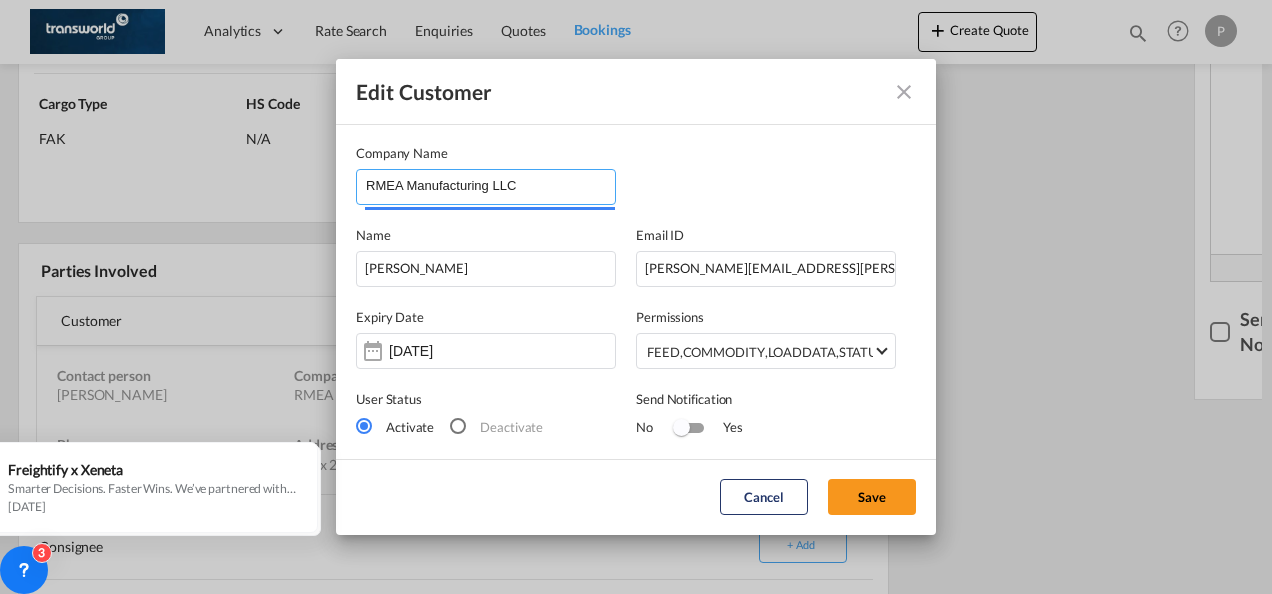 click on "RMEA Manufacturing LLC" at bounding box center (490, 185) 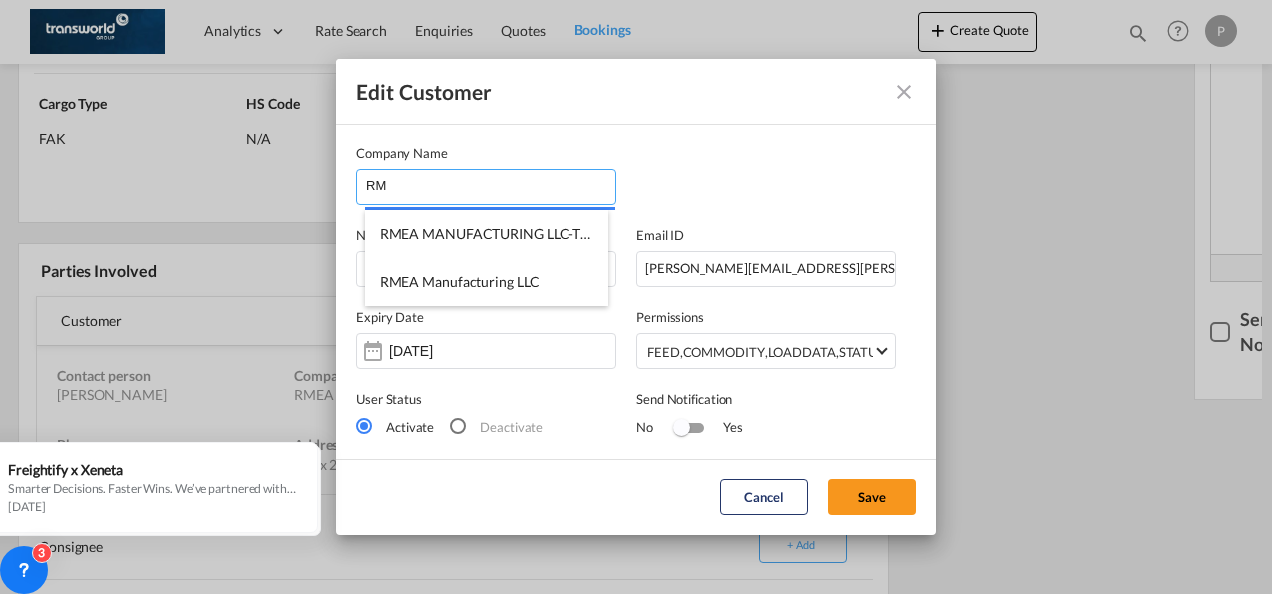 type on "R" 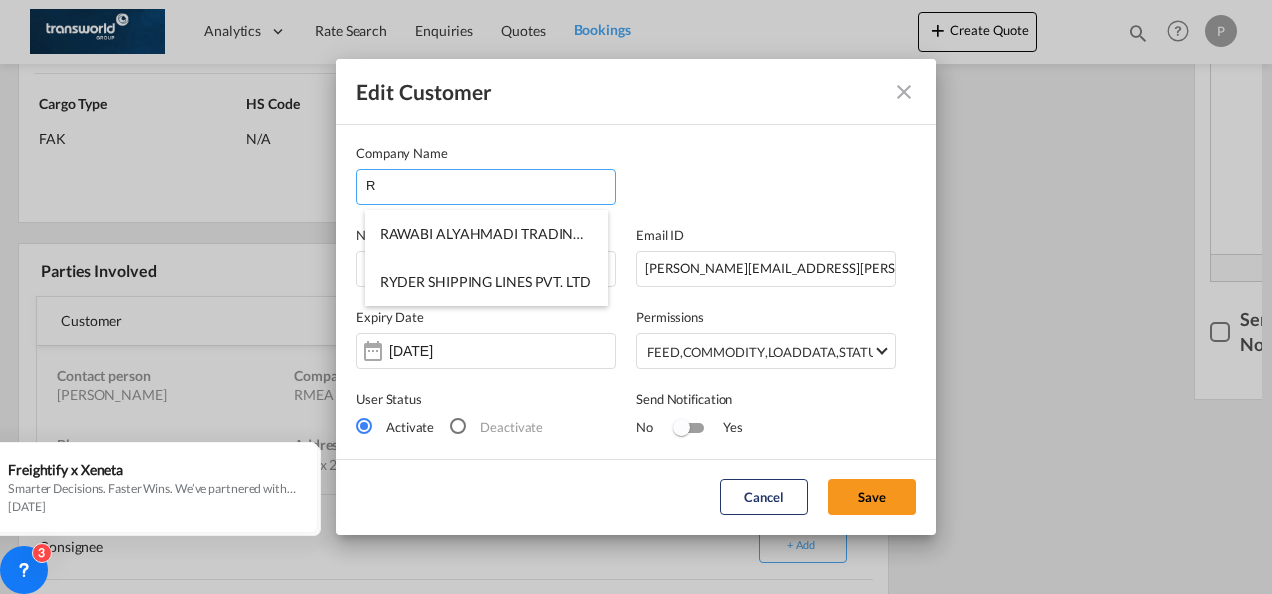 type on "R" 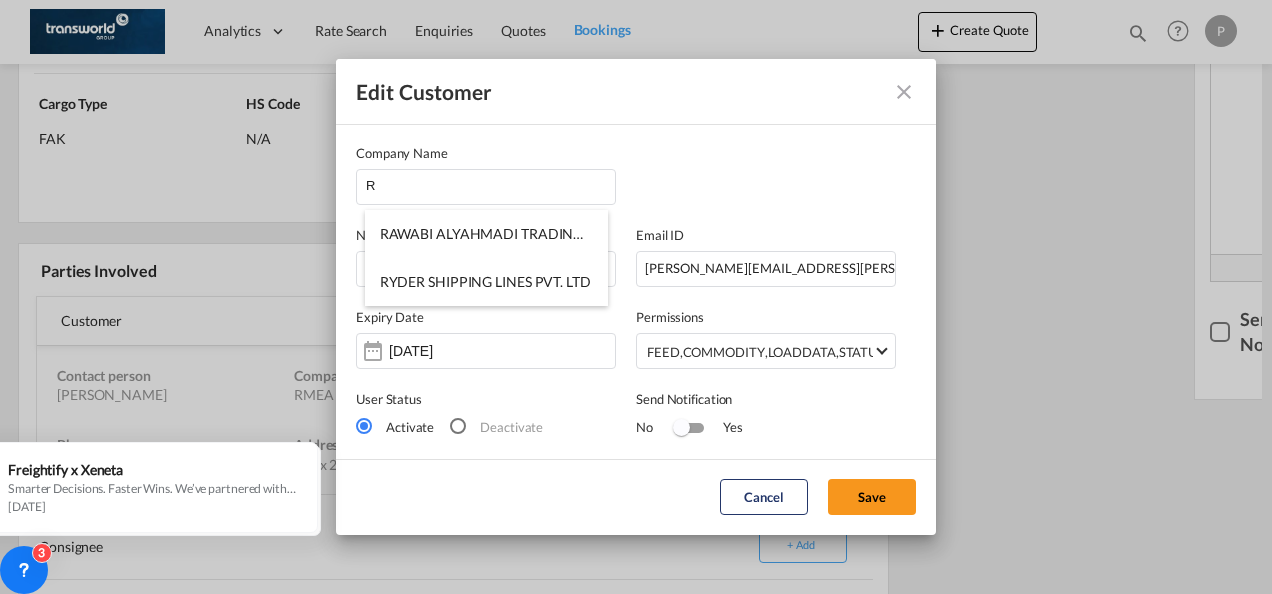click on "Company Name
R" at bounding box center [636, 174] 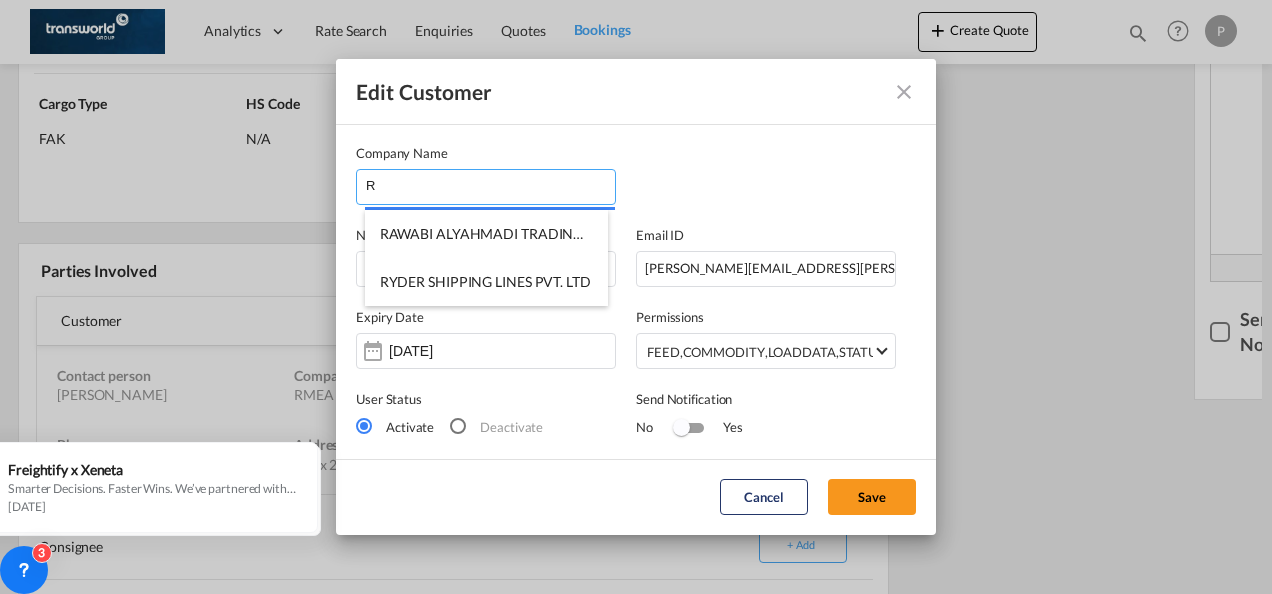 click on "R" at bounding box center (490, 185) 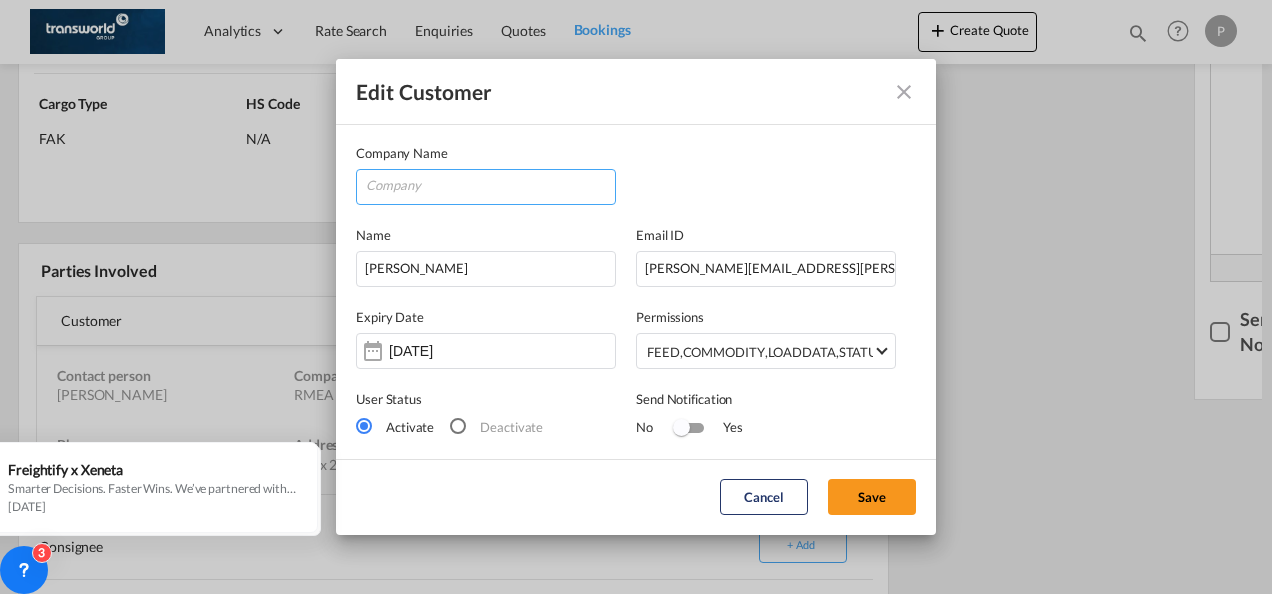 click at bounding box center (490, 185) 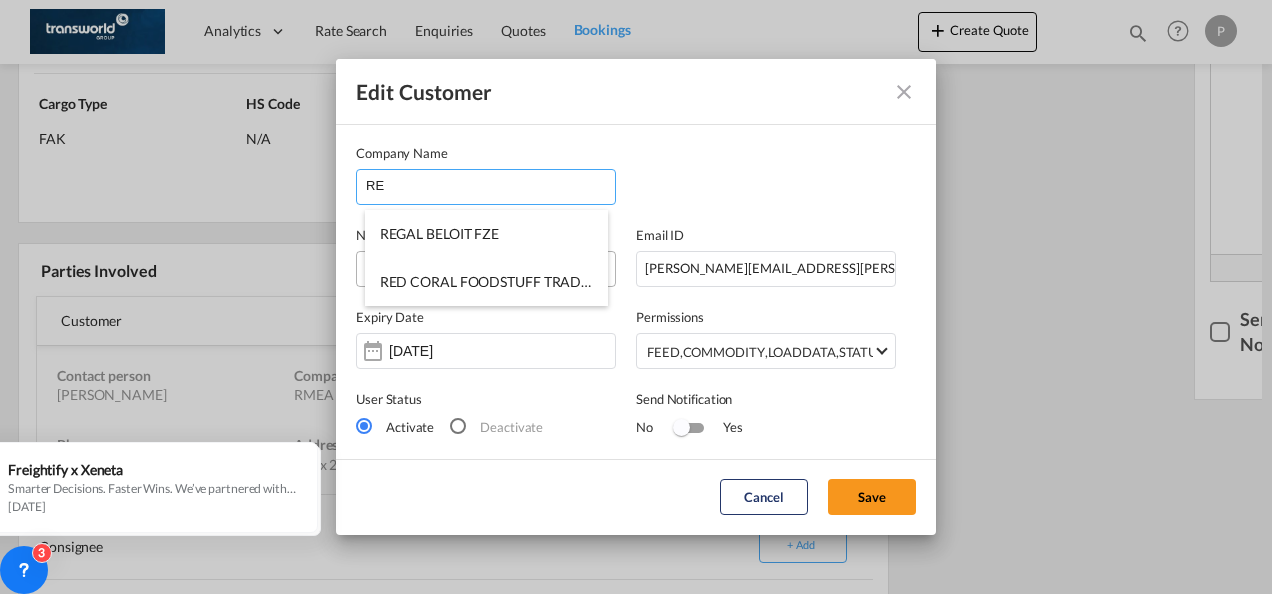 scroll, scrollTop: 1296, scrollLeft: 0, axis: vertical 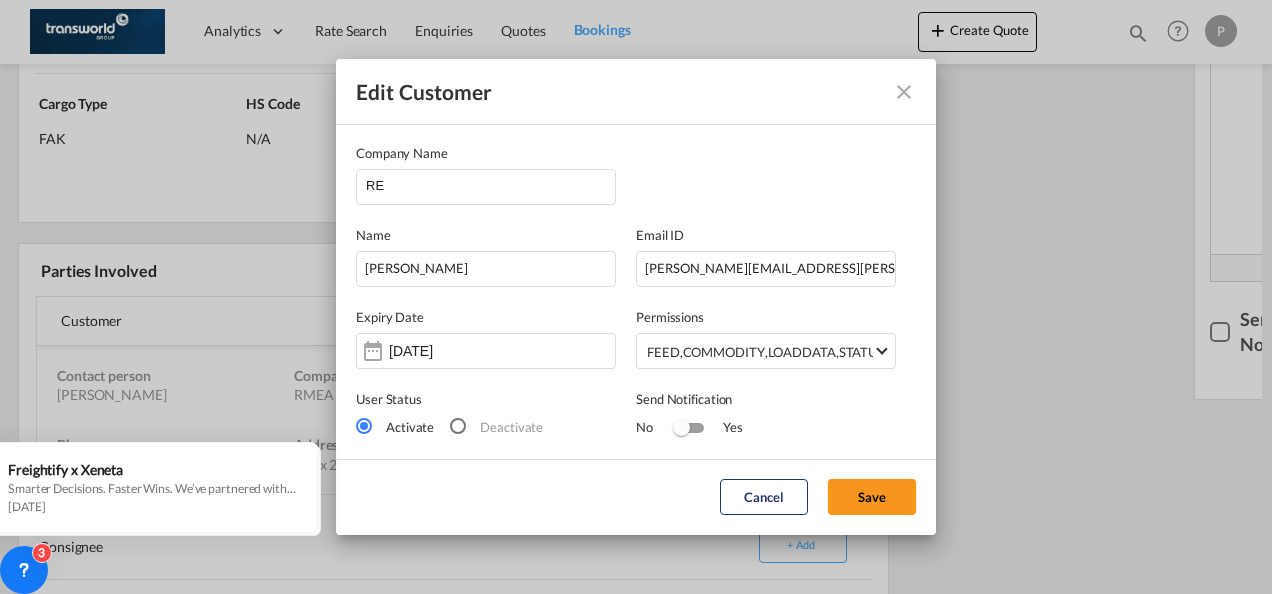 click on "Company Name
RE" at bounding box center (636, 174) 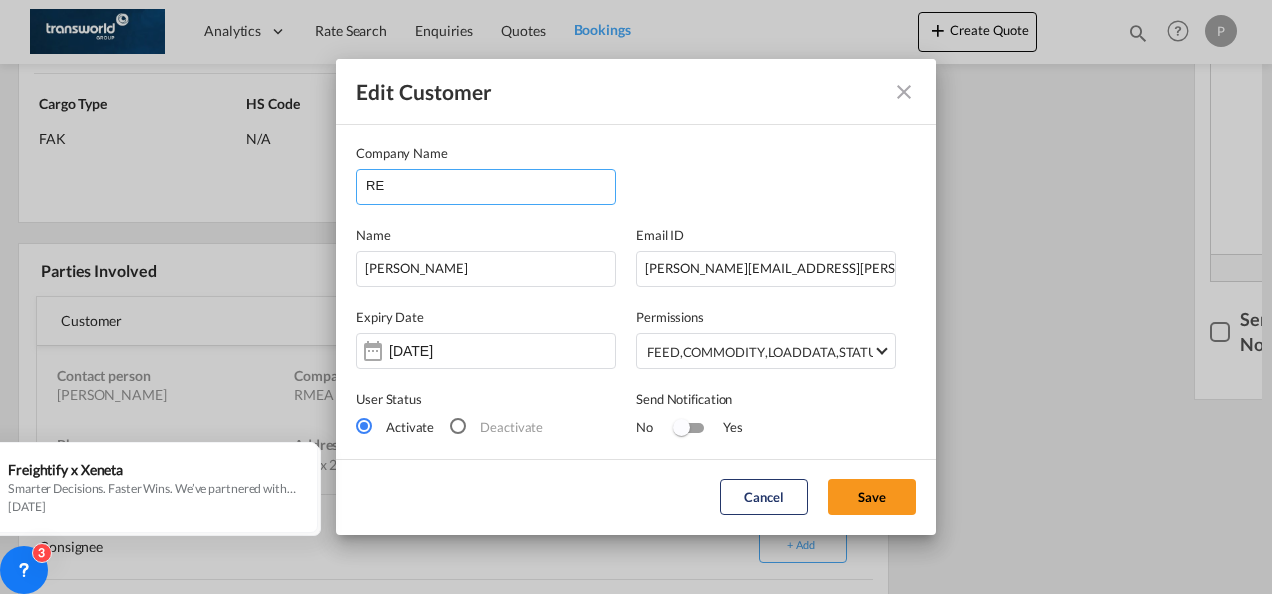 click on "RE" at bounding box center [490, 185] 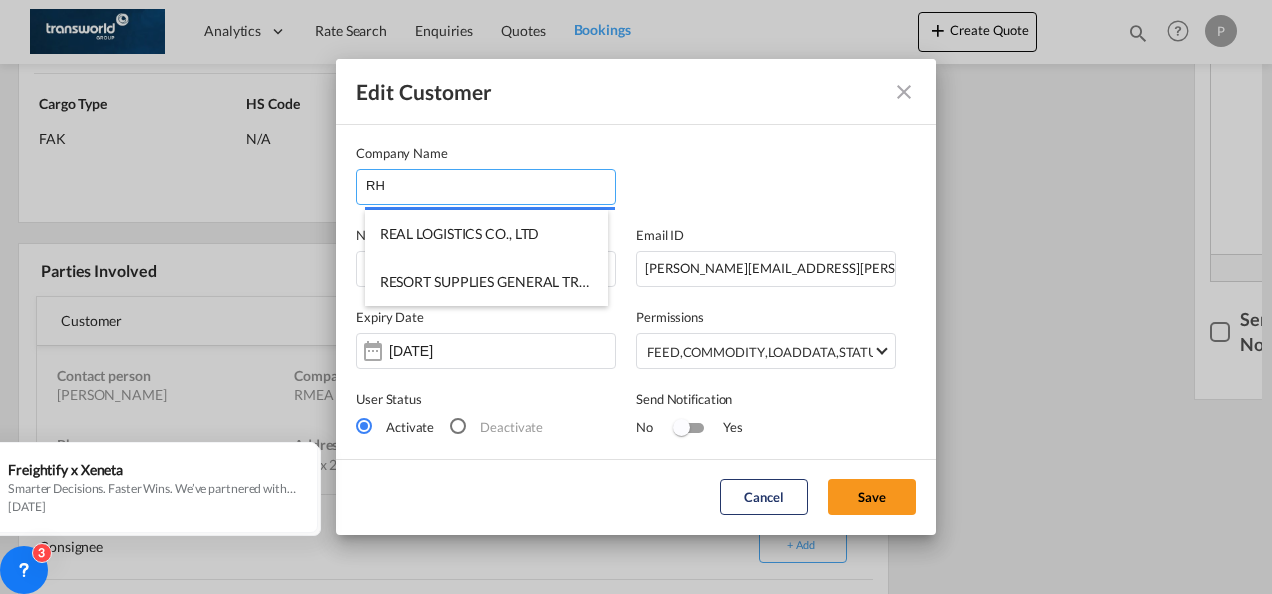 scroll, scrollTop: 0, scrollLeft: 0, axis: both 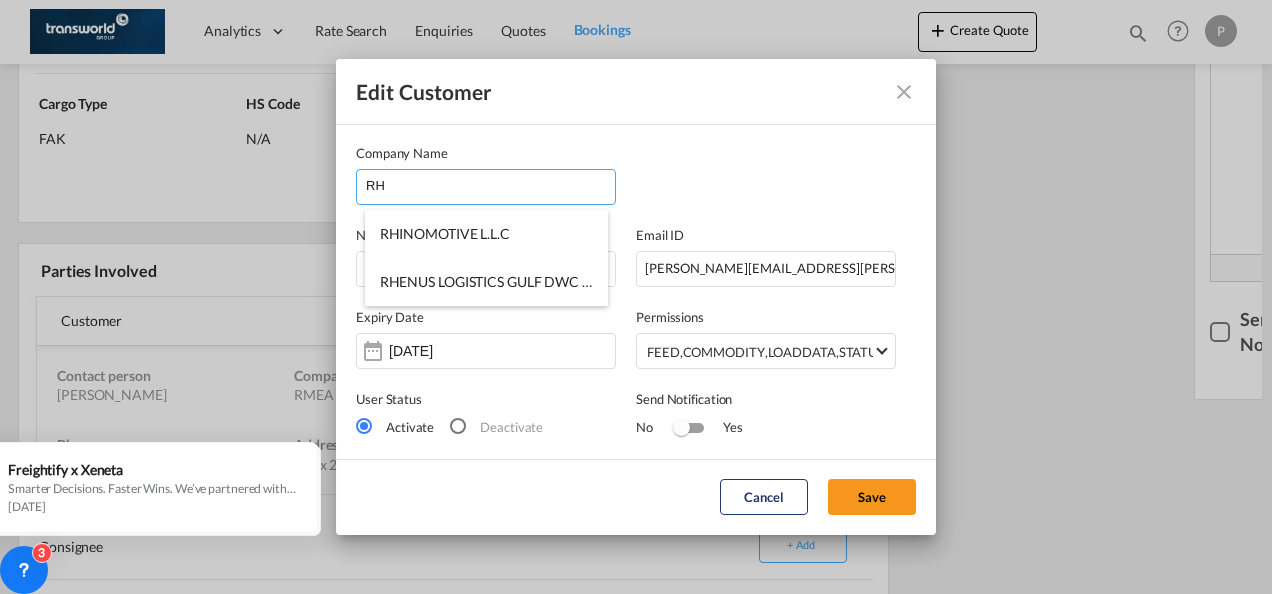 type on "RH" 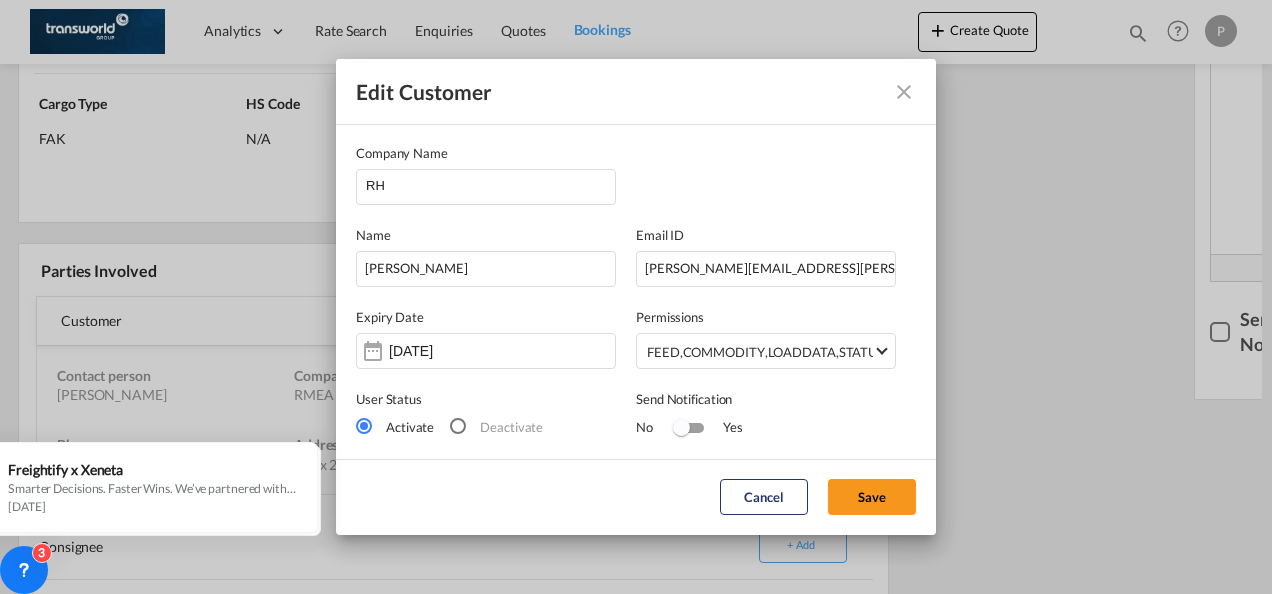 click on "Company Name
RH" at bounding box center (636, 174) 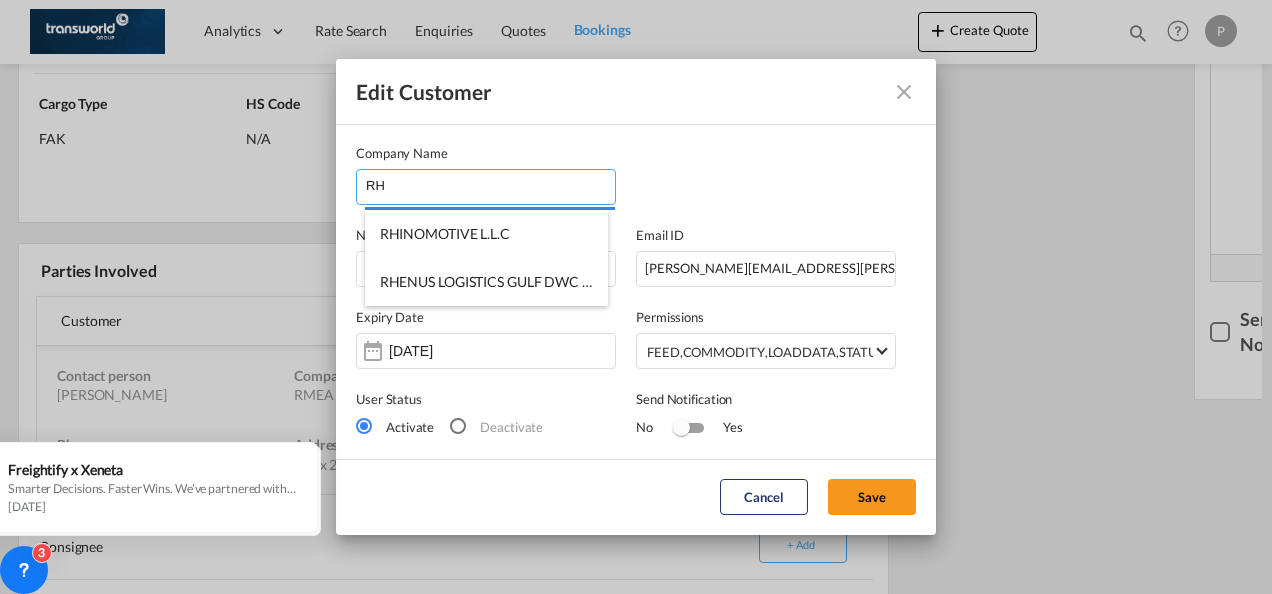 drag, startPoint x: 414, startPoint y: 185, endPoint x: -4, endPoint y: 150, distance: 419.46274 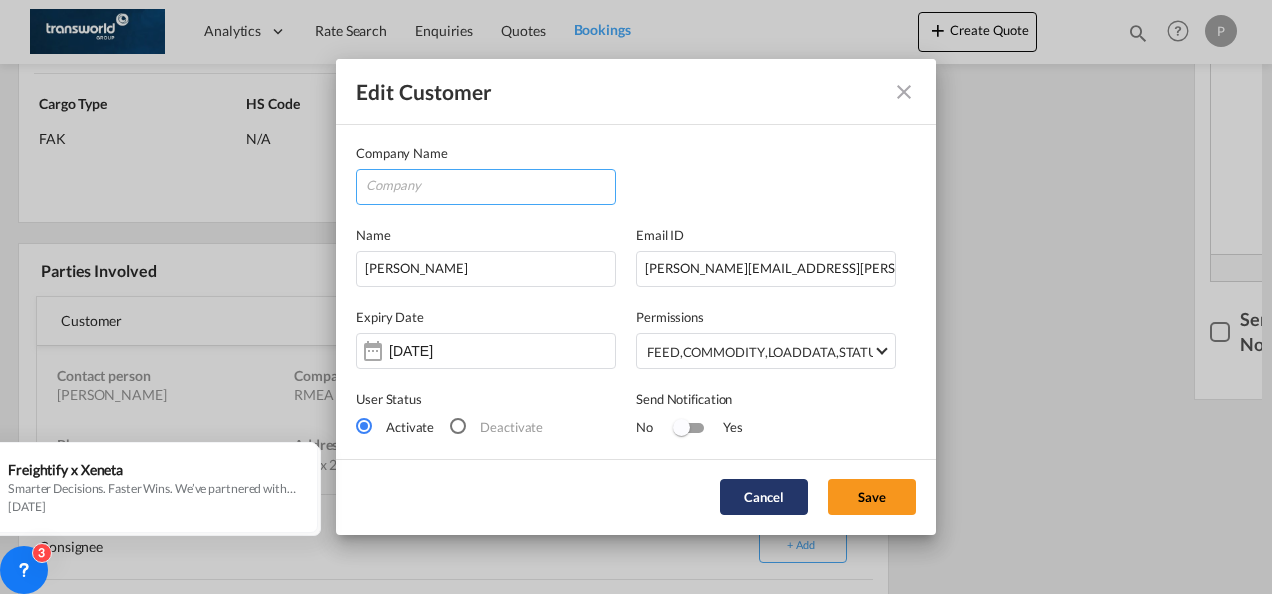 type 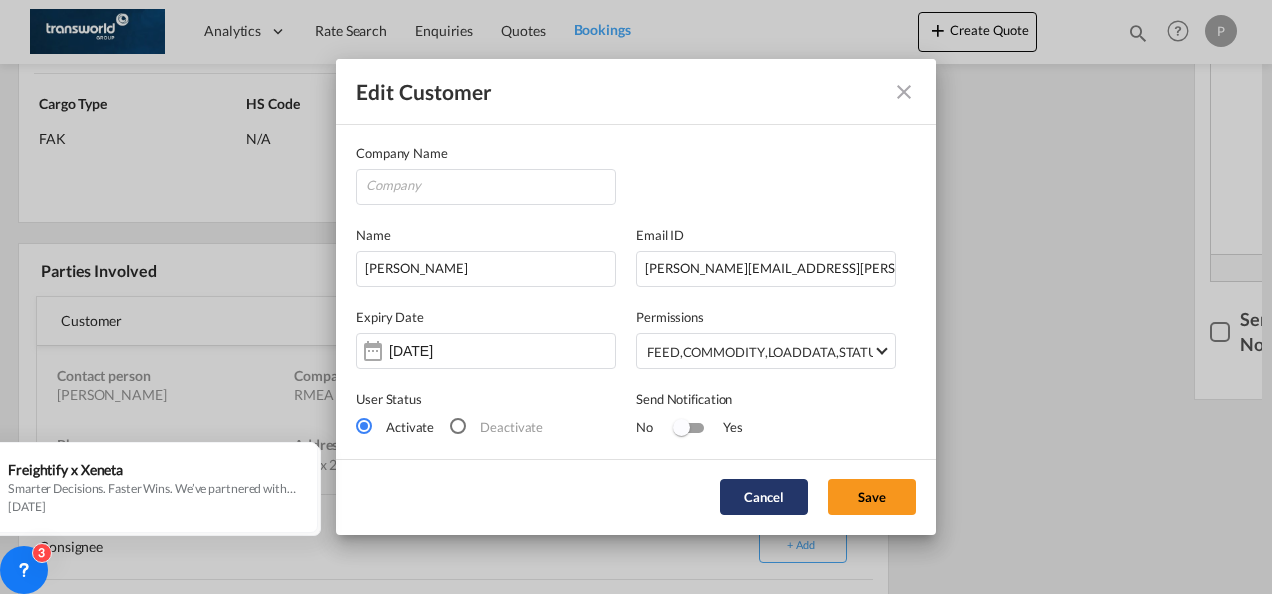 click on "Cancel" 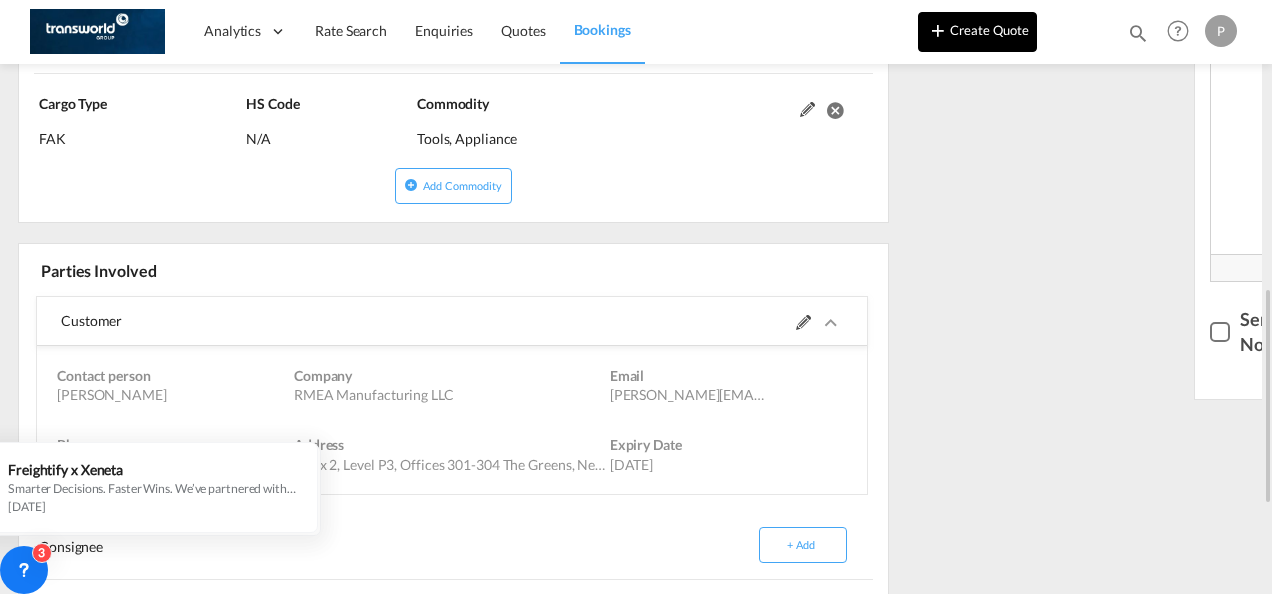 click on "Create Quote" at bounding box center (977, 32) 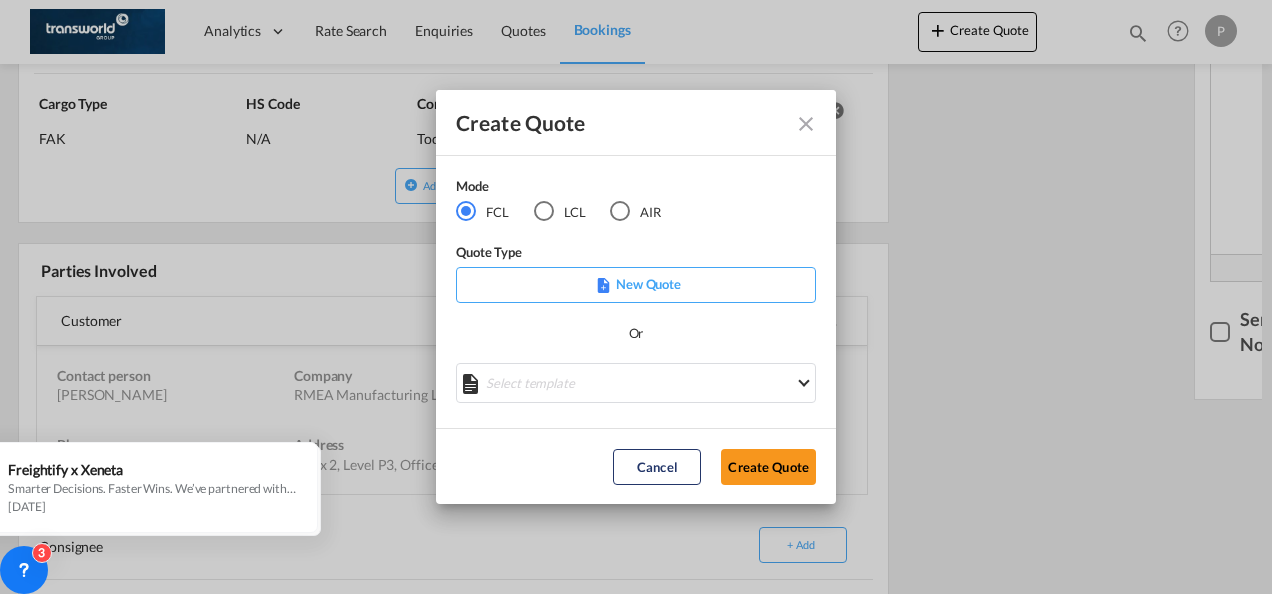 click at bounding box center (544, 211) 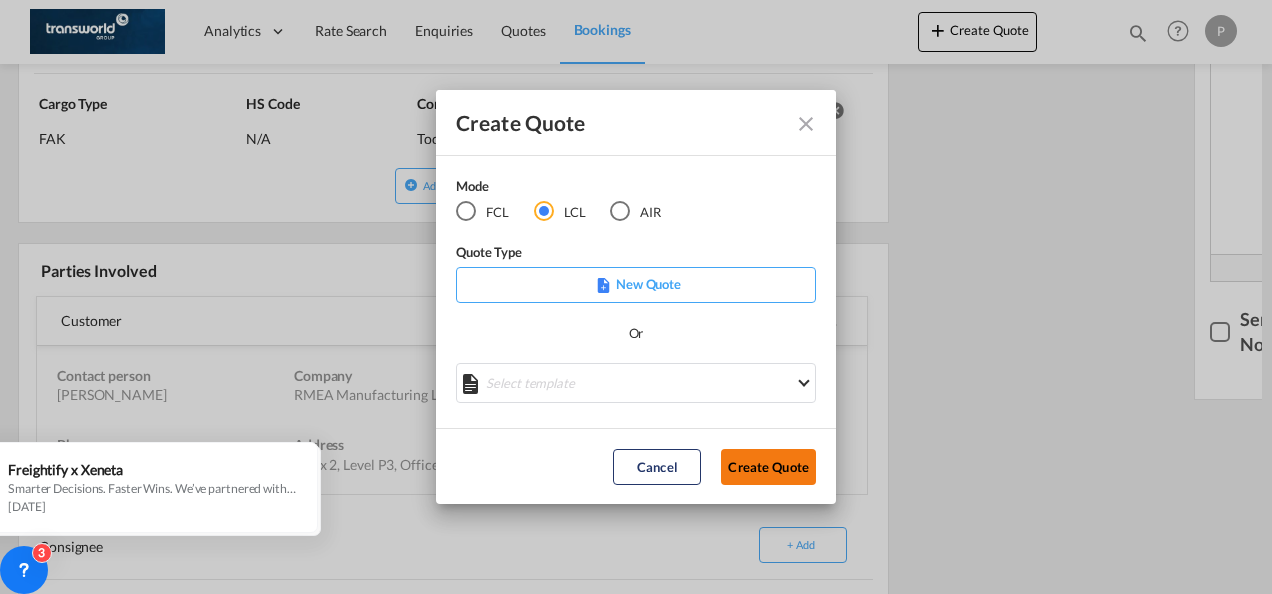 click on "Create Quote" 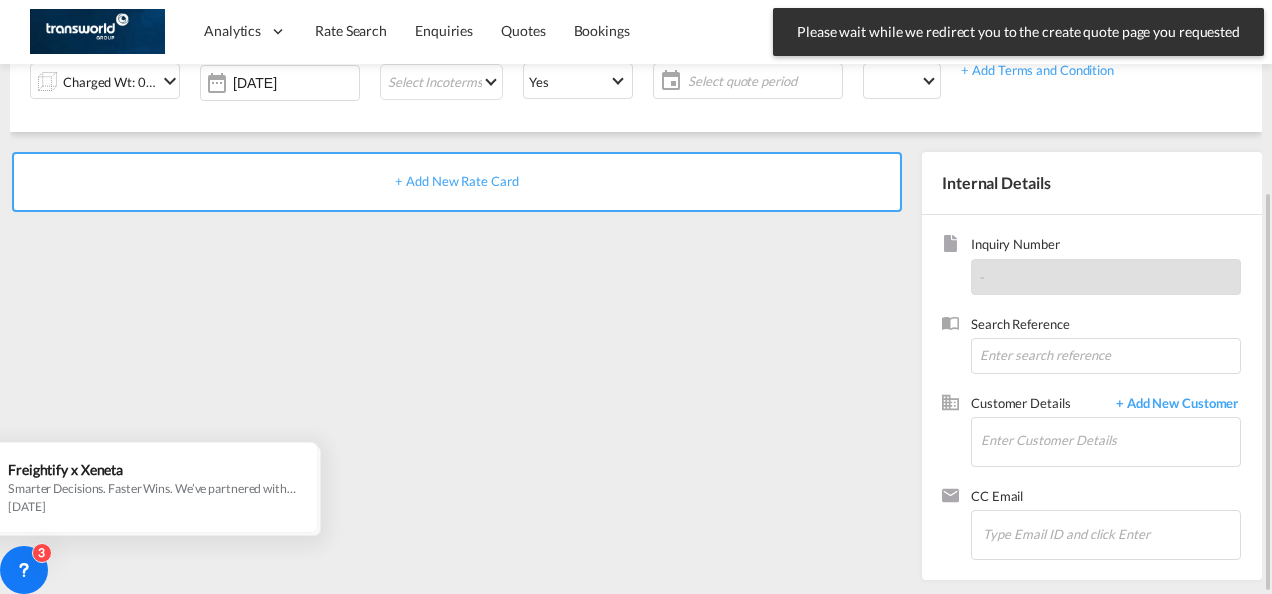 scroll, scrollTop: 0, scrollLeft: 0, axis: both 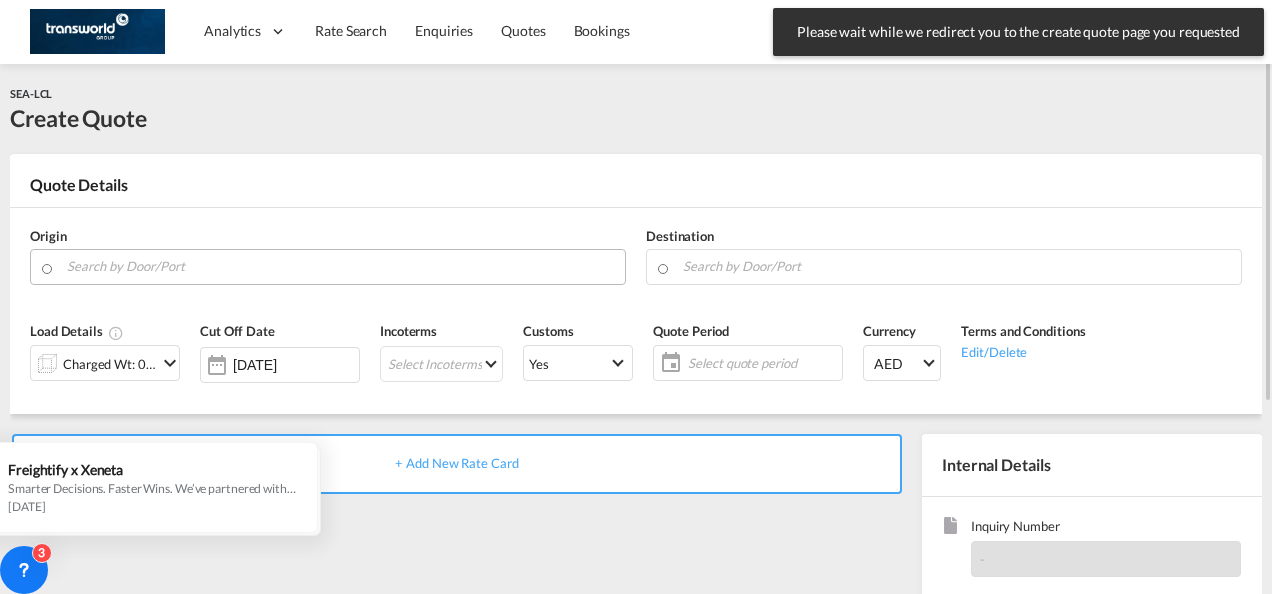 click at bounding box center [341, 266] 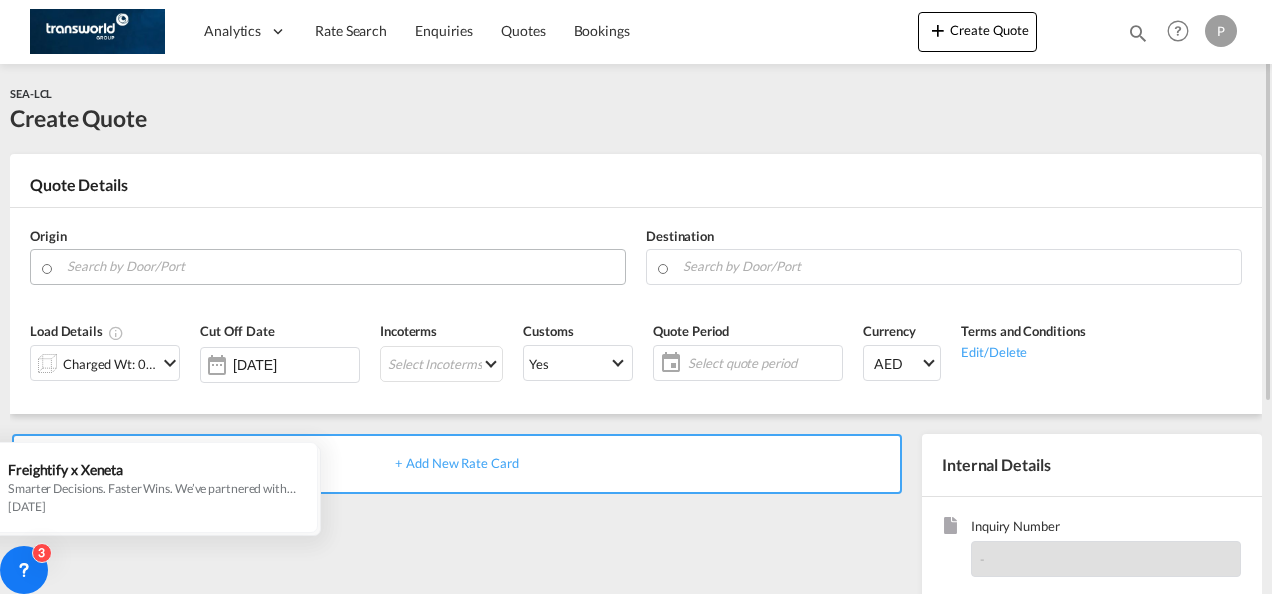 click on "Analytics
Dashboard
Rate Search
Enquiries
Quotes
Bookings" at bounding box center (636, 297) 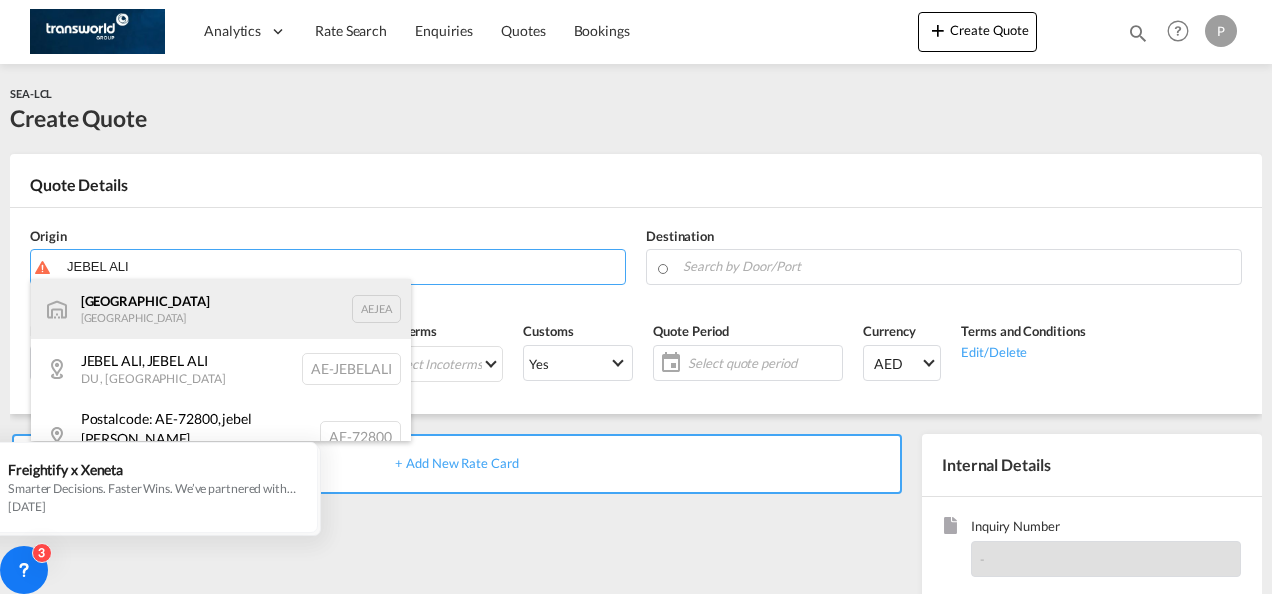 click on "[GEOGRAPHIC_DATA]
AEJEA" at bounding box center (221, 309) 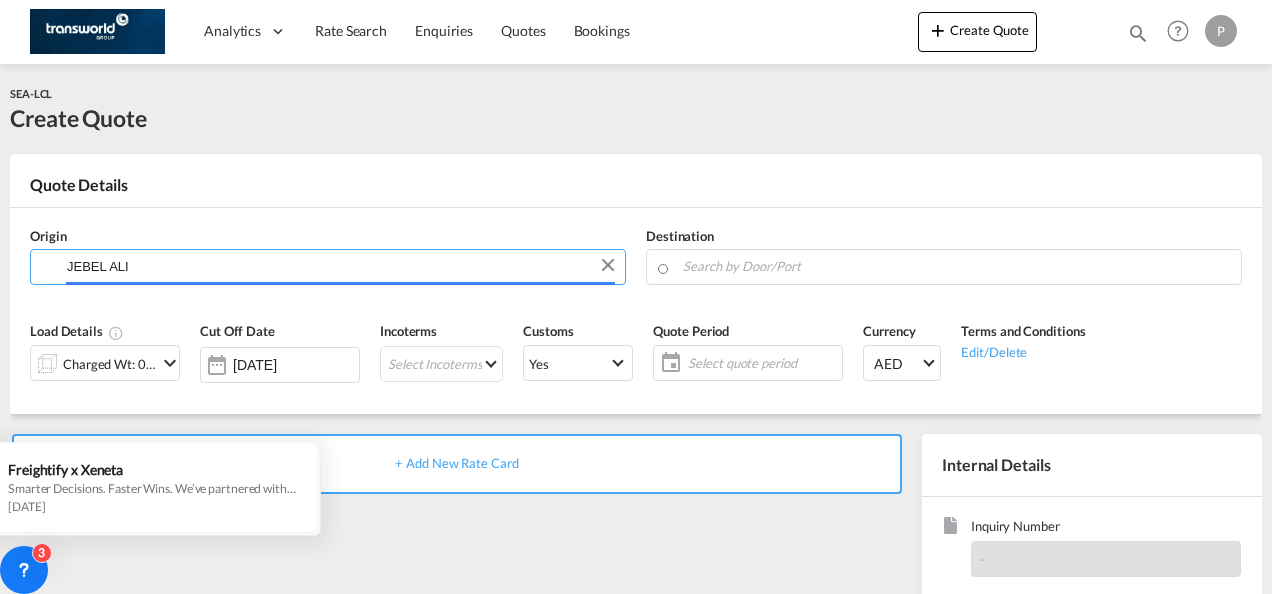 type on "[GEOGRAPHIC_DATA], [GEOGRAPHIC_DATA]" 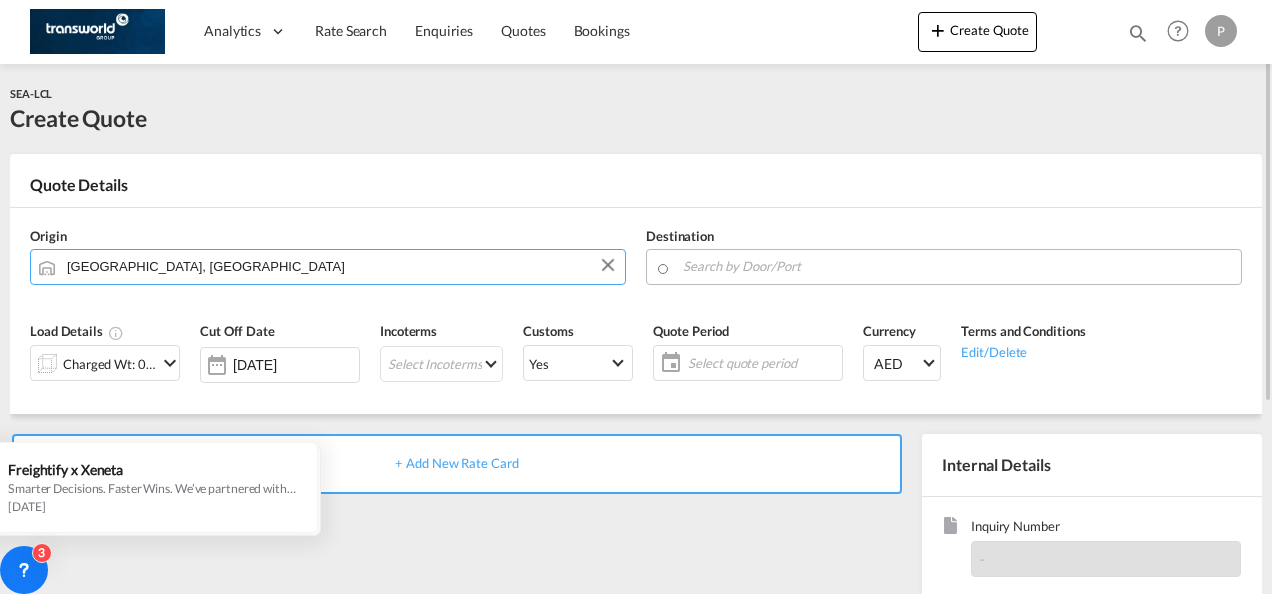 click at bounding box center [957, 266] 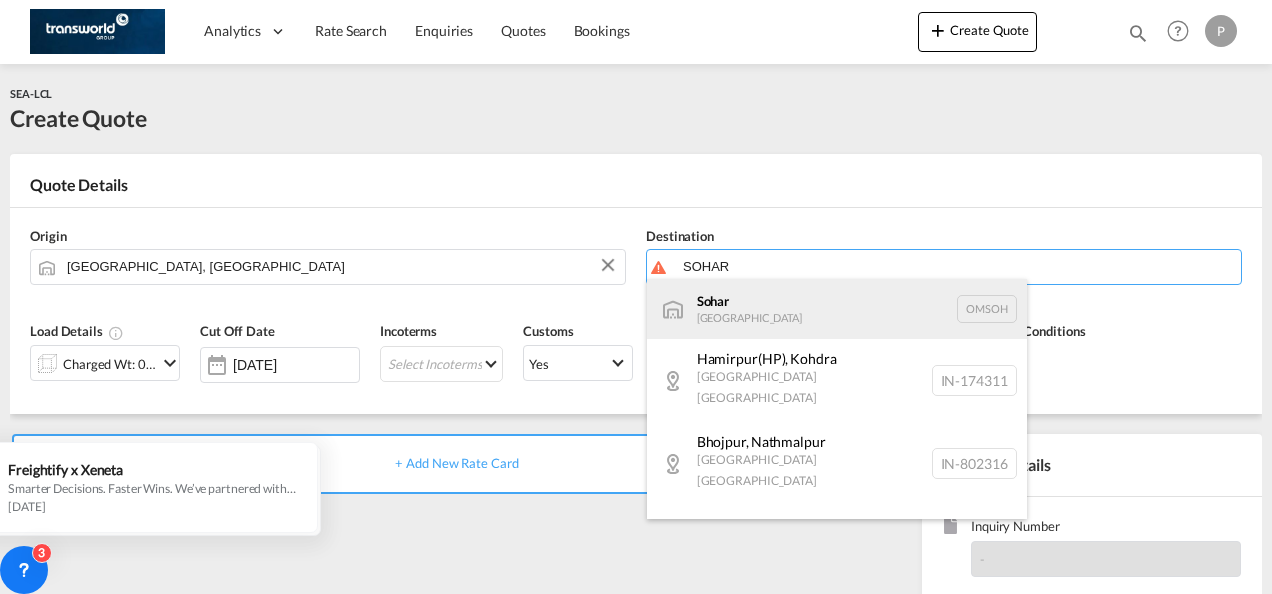 click on "Sohar
[GEOGRAPHIC_DATA]
[GEOGRAPHIC_DATA]" at bounding box center [837, 309] 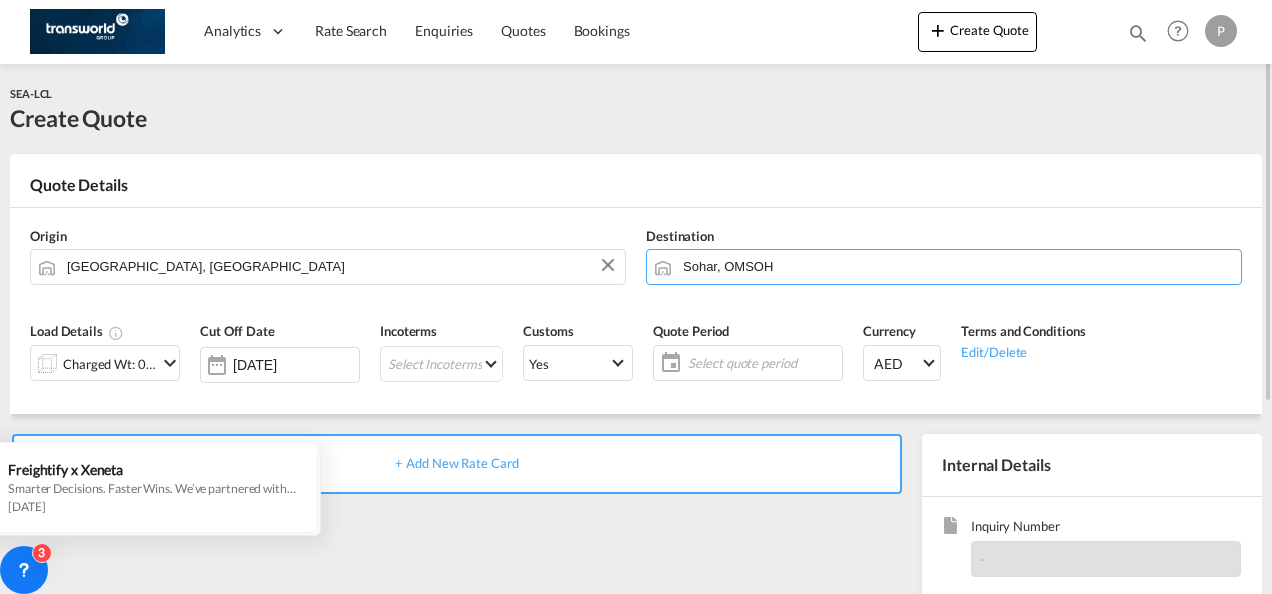 click at bounding box center [170, 363] 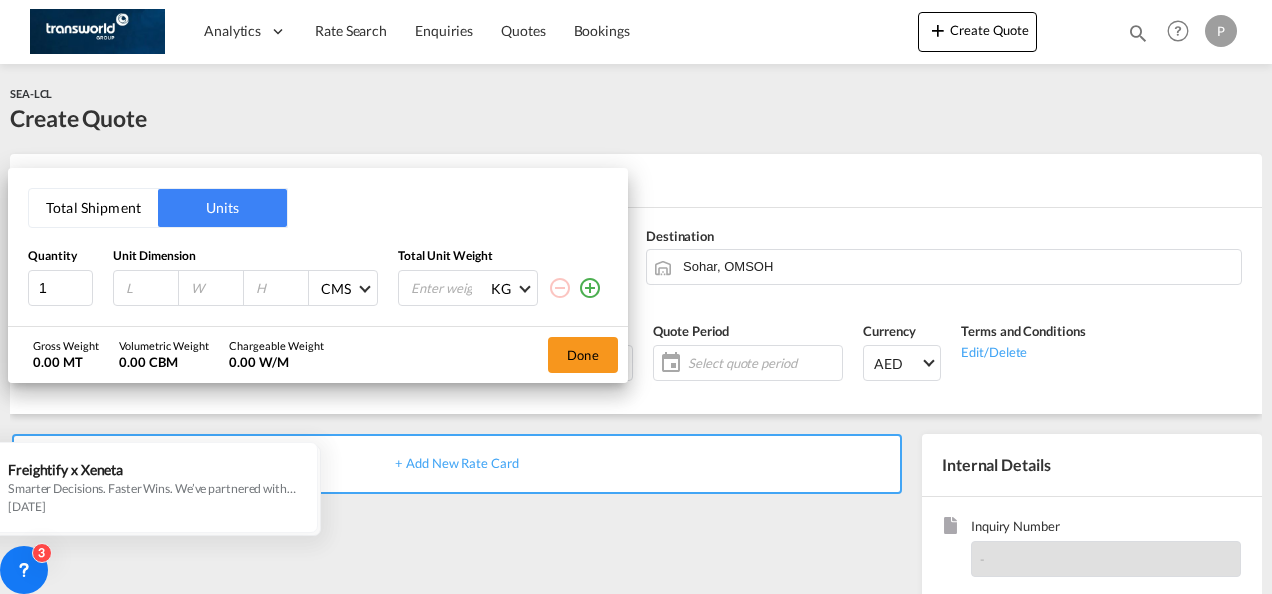 click on "Total Shipment" at bounding box center [93, 208] 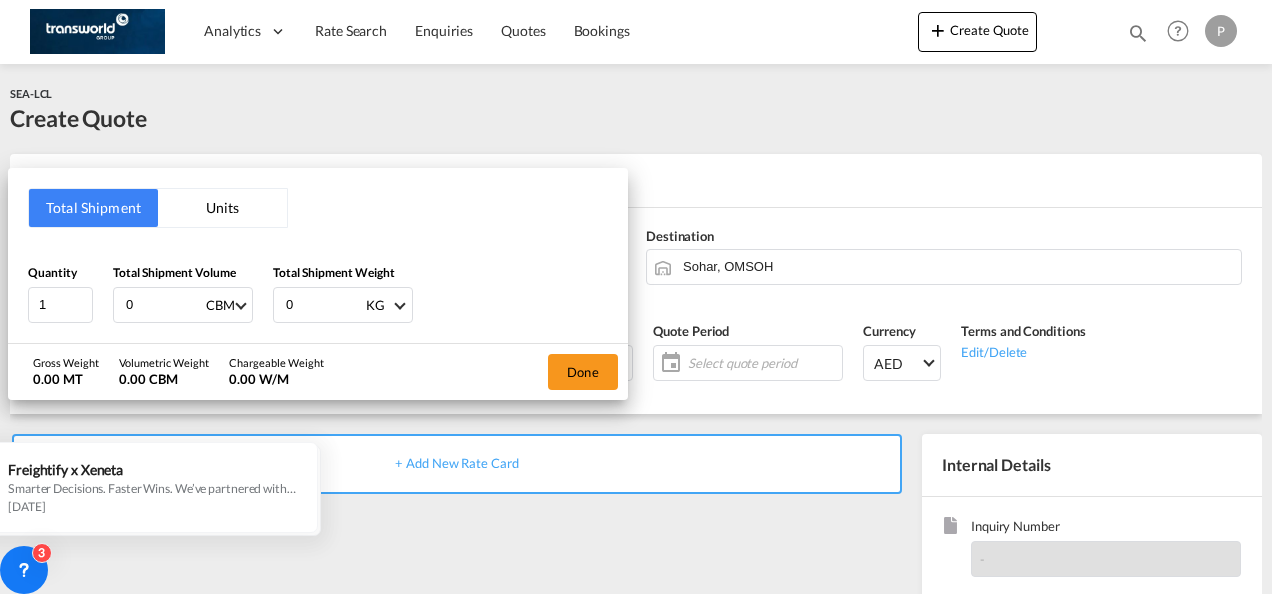 click on "0" at bounding box center (164, 305) 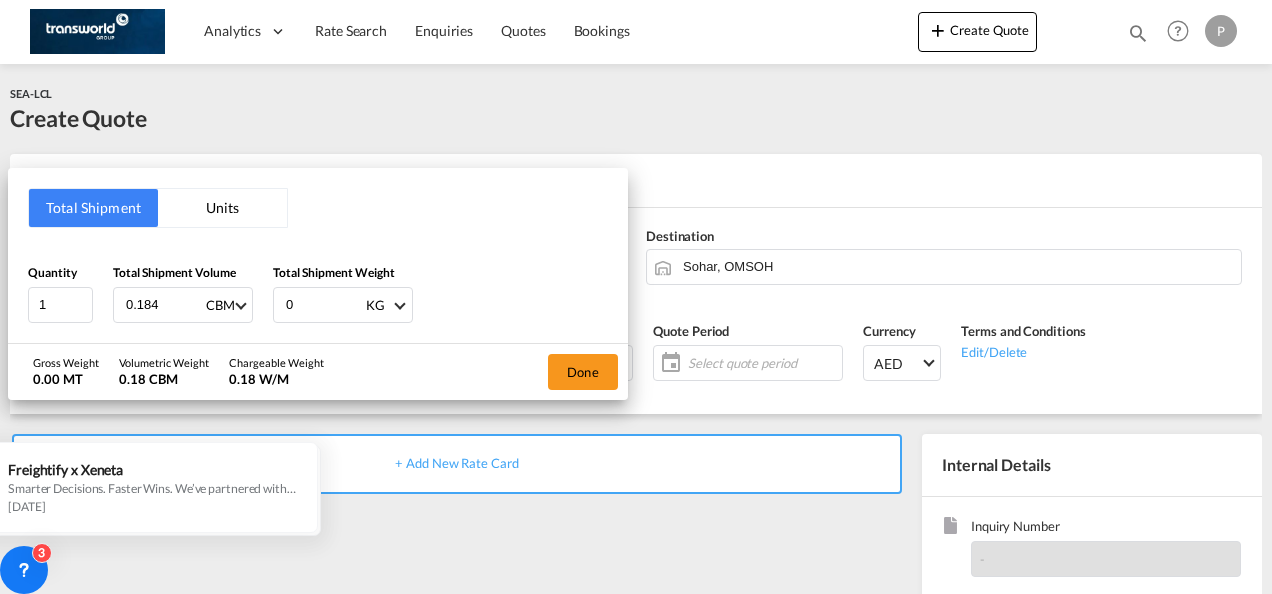 type on "0.184" 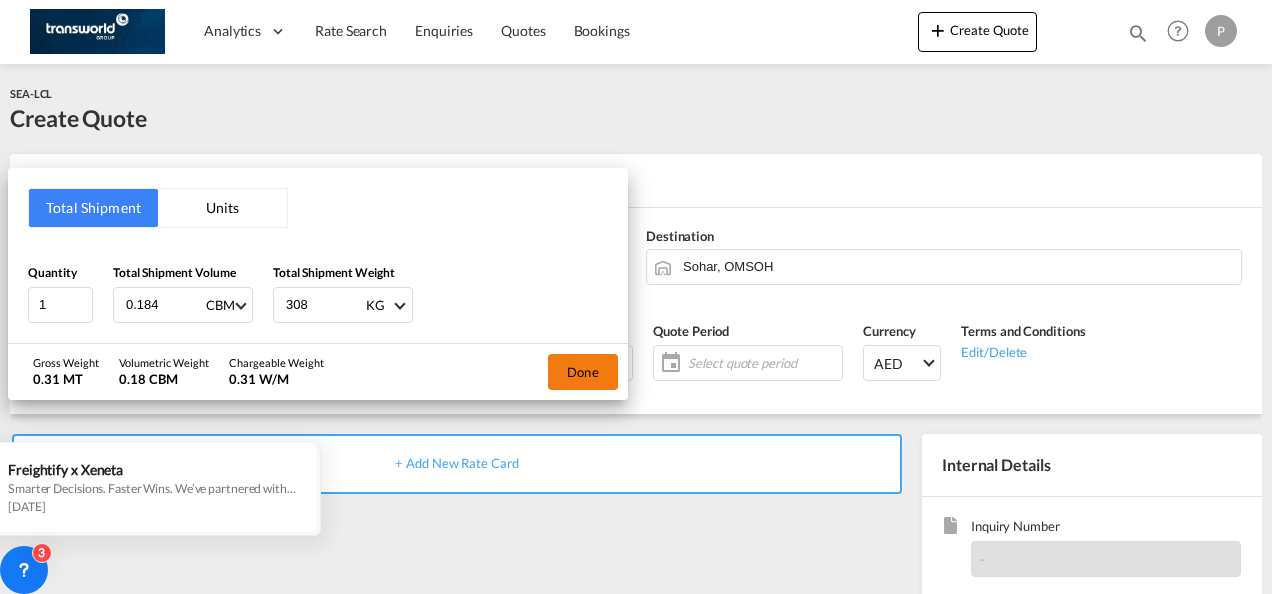 type on "308" 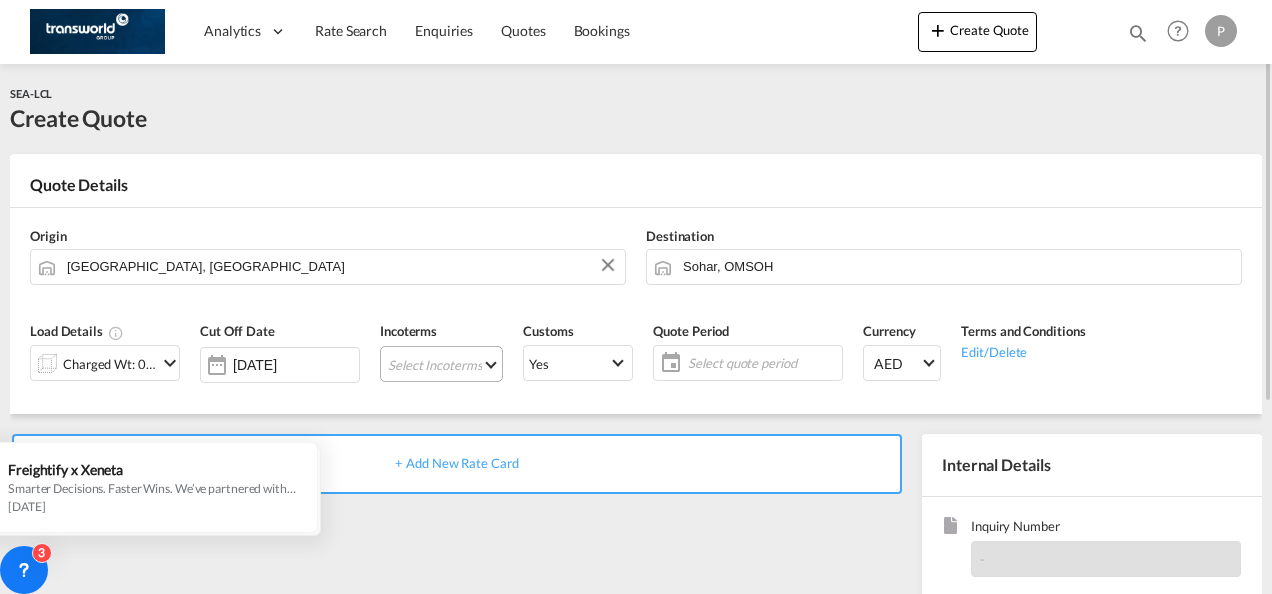 click on "Select Incoterms
FOB - import
Free on Board FOB - export
Free on Board DPU - export
Delivery at Place Unloaded CPT - export
Carrier Paid to CFR - import
Cost and Freight CPT - import
Carrier Paid to DAP - export
Delivered at Place CIF - import
Cost,Insurance and Freight CIP - export
Carriage and Insurance Paid to DDP - export
Delivery Duty Paid FAS - import
Free Alongside Ship CIF - export
Cost,Insurance and Freight EXW - import
Ex Works FCA - import
Free Carrier FAS - export
Free Alongside Ship DPU - import
Delivery at Place Unloaded DAP - import
Delivered at Place EXW - export
Ex Works CFR - export
Cost and Freight CIP - import
Carriage and Insurance Paid to FCA - export
Free Carrier" at bounding box center [441, 364] 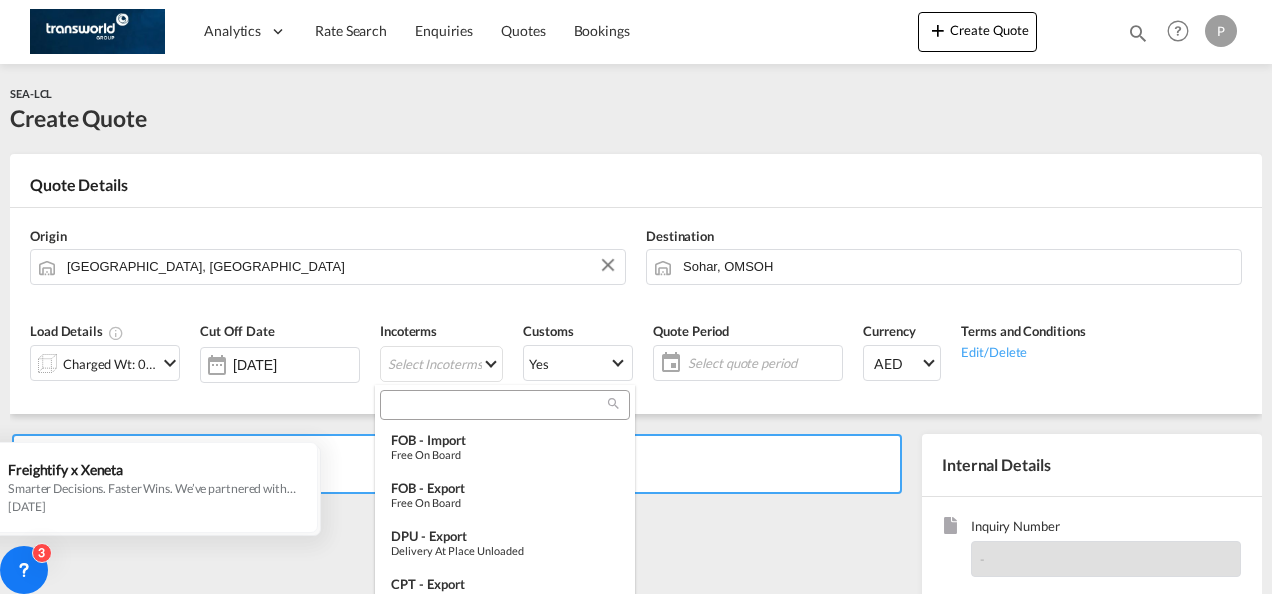 click at bounding box center [497, 405] 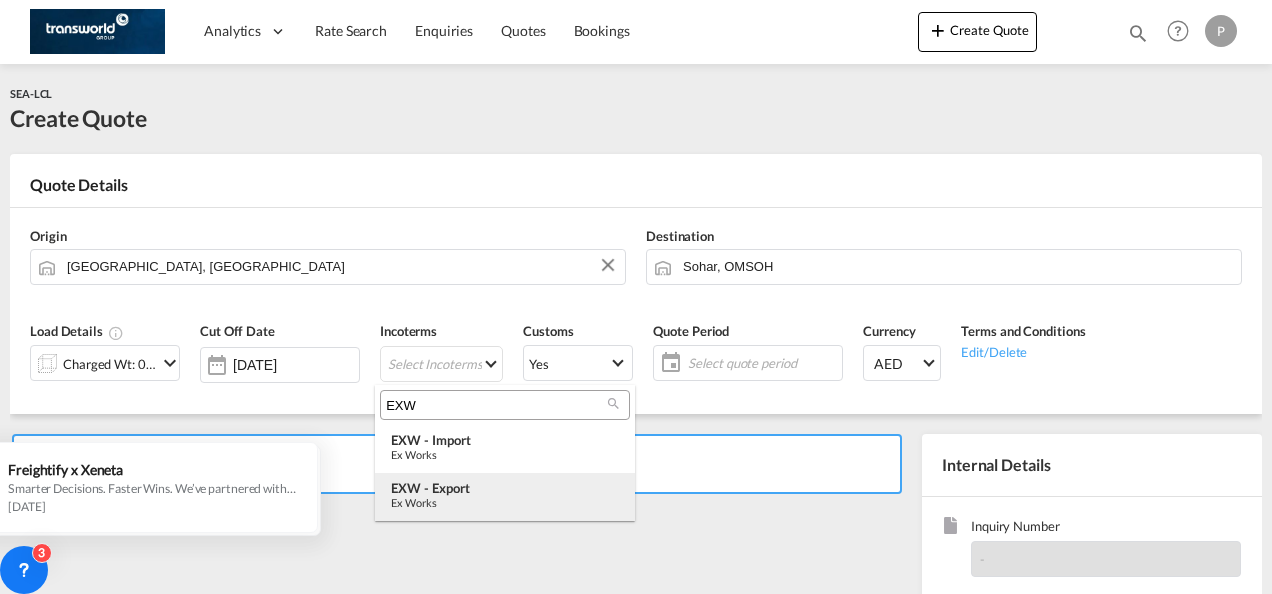 type on "EXW" 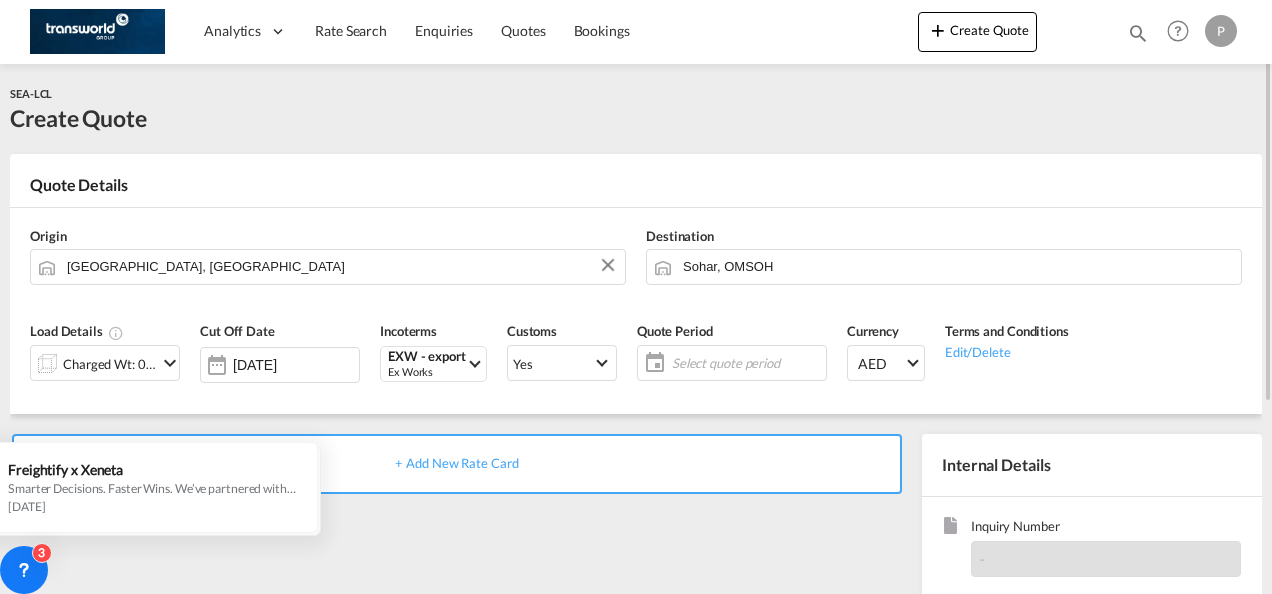 click on "Select quote period" 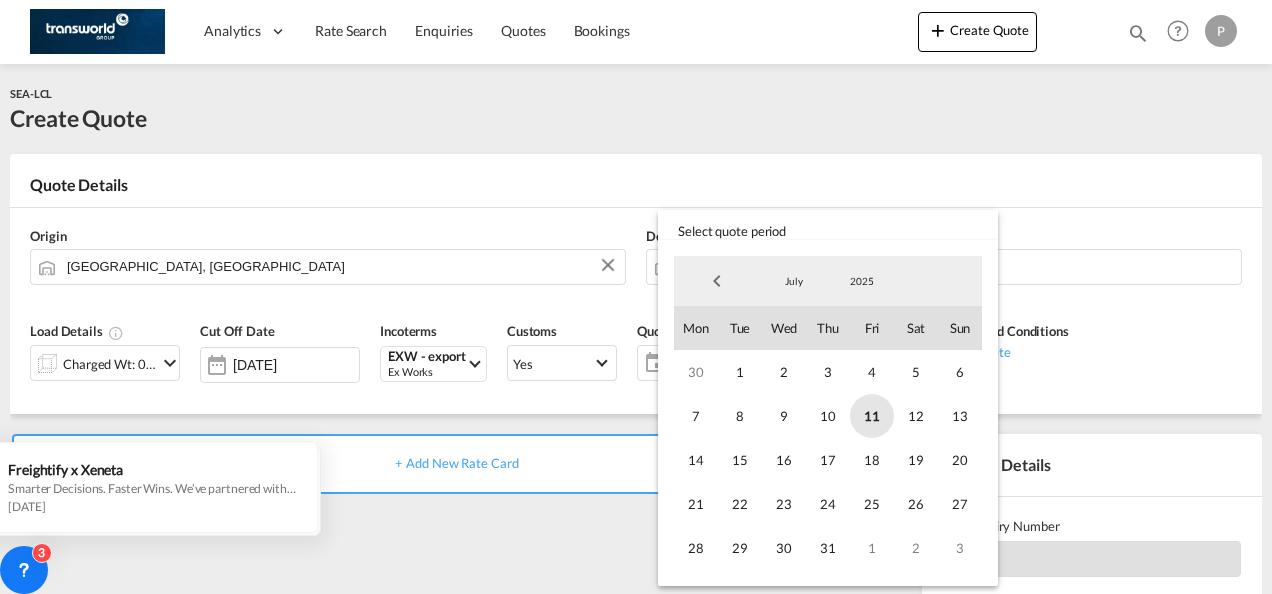 click on "11" at bounding box center [872, 416] 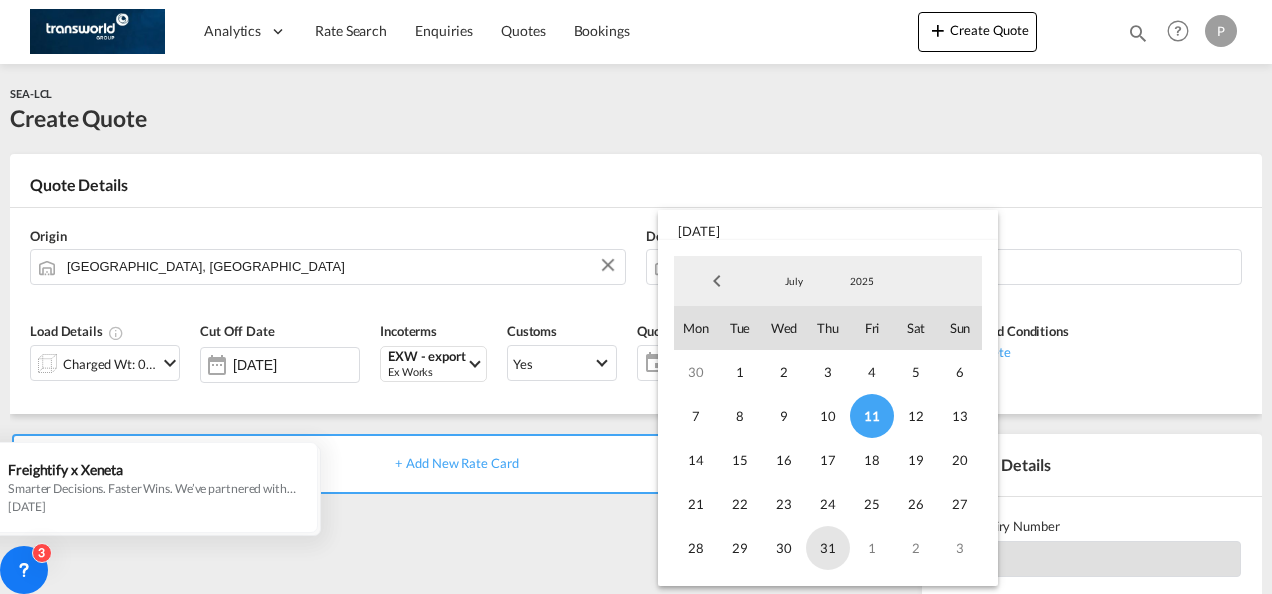 click on "31" at bounding box center (828, 548) 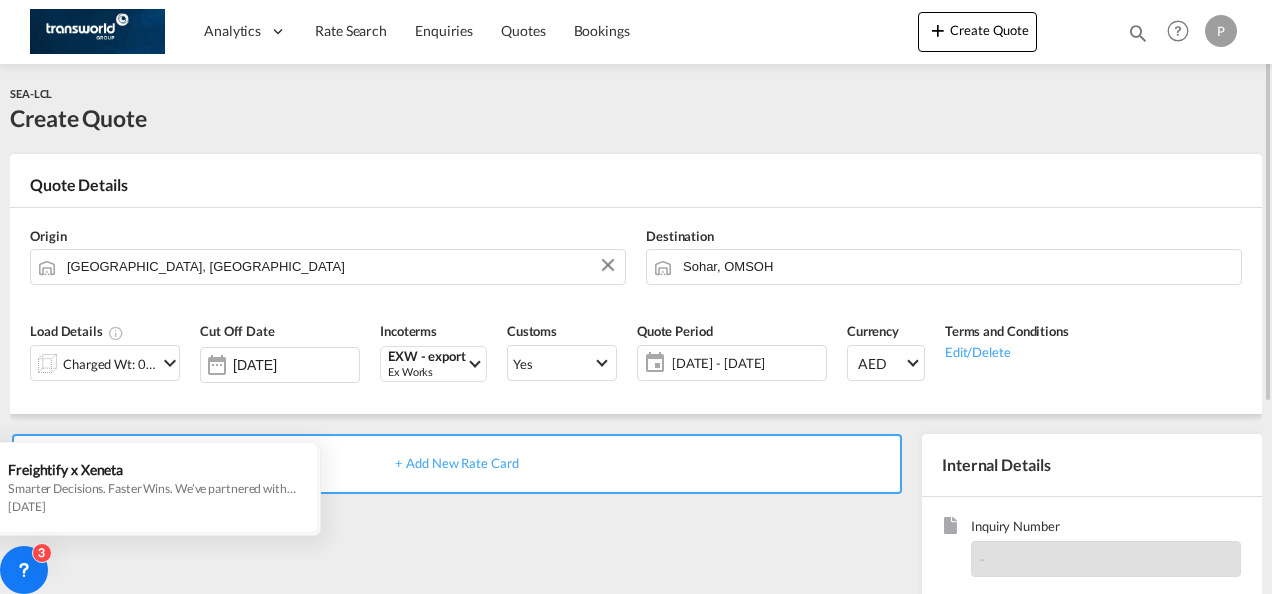 scroll, scrollTop: 282, scrollLeft: 0, axis: vertical 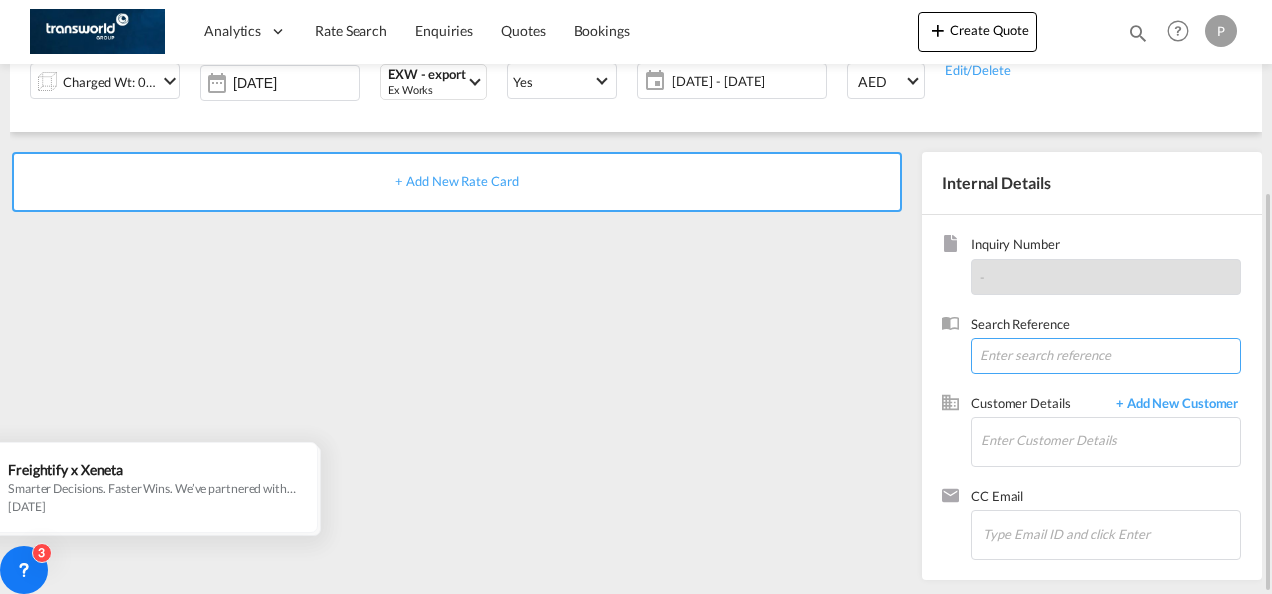 click at bounding box center (1106, 356) 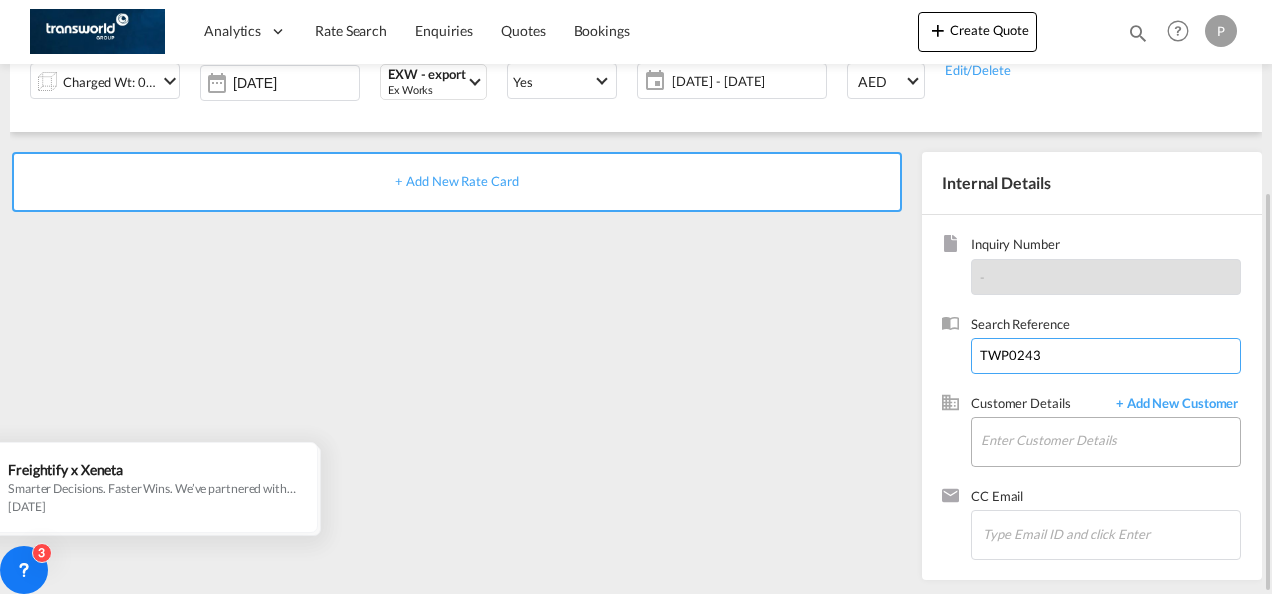 type on "TWP0243" 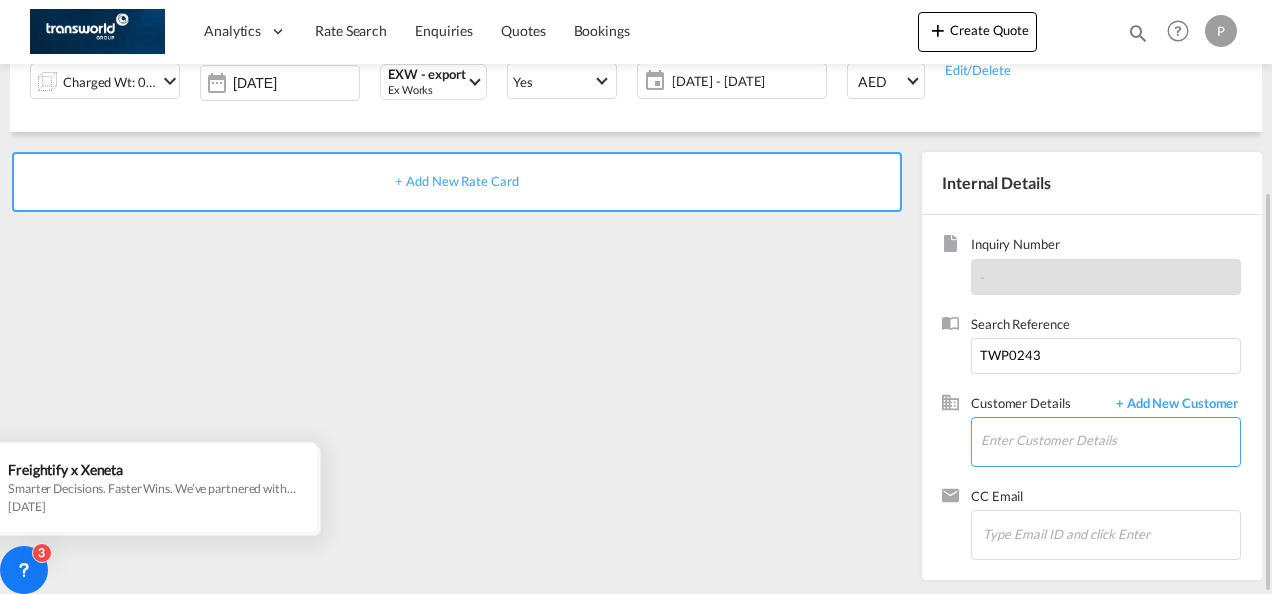 click on "Enter Customer Details" at bounding box center (1110, 440) 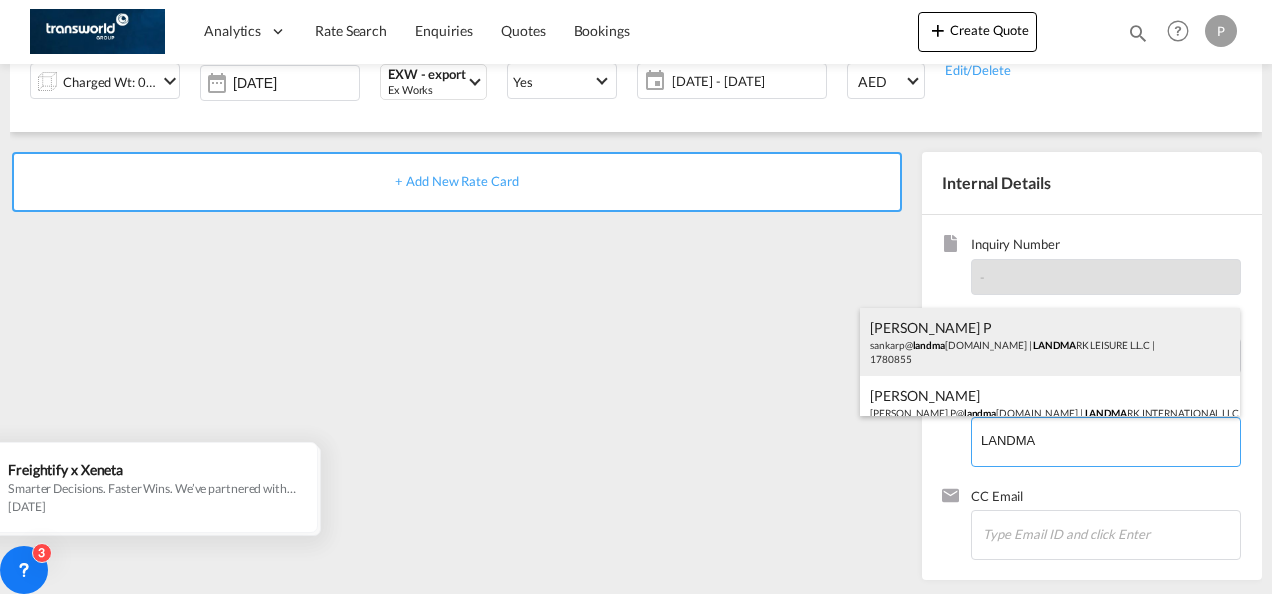 scroll, scrollTop: 27, scrollLeft: 0, axis: vertical 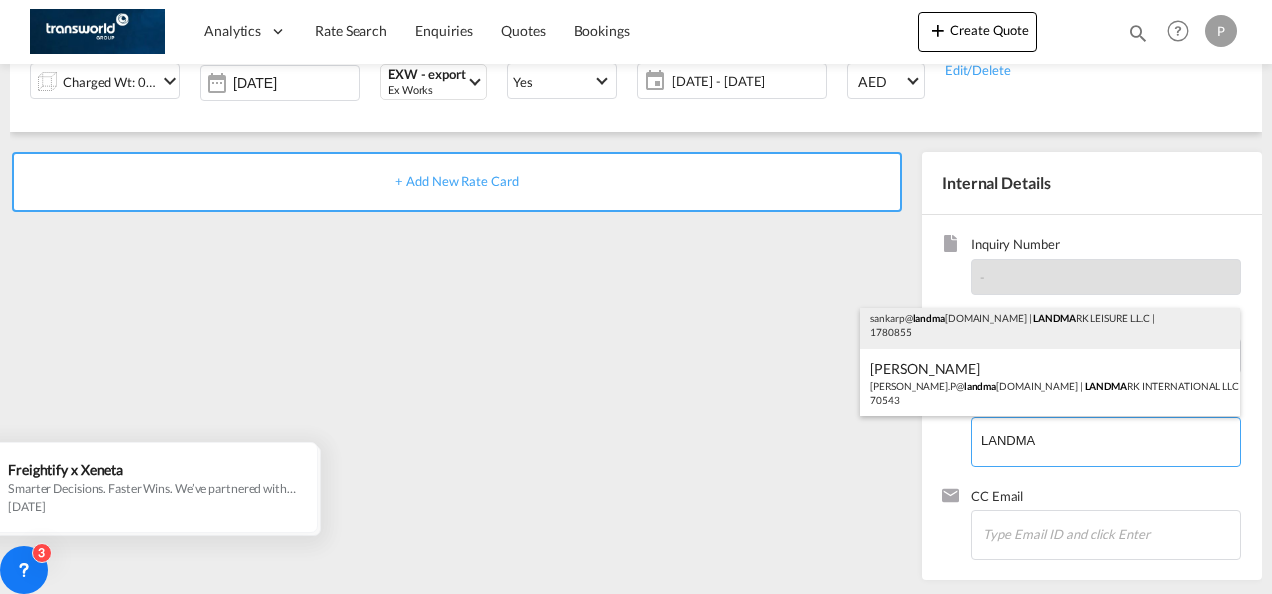 click on "[PERSON_NAME] P sankarp@ landma [DOMAIN_NAME]    |    LANDMA RK LEISURE L.L.C
|      1780855" at bounding box center (1050, 315) 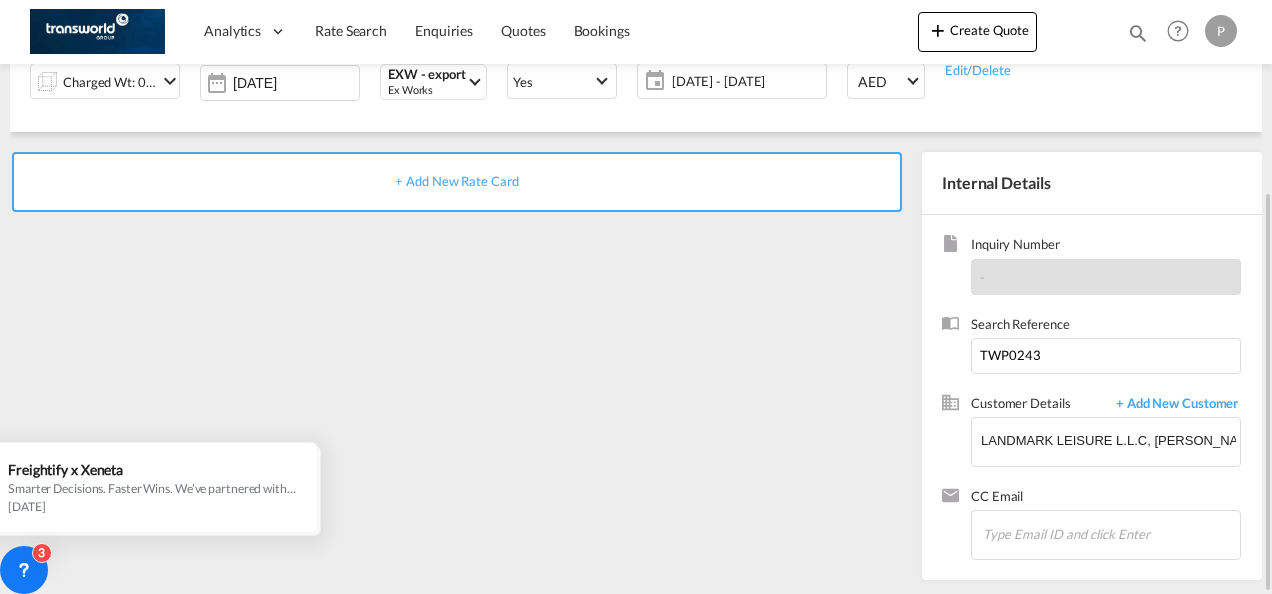 click on "+ Add New Rate Card" at bounding box center (457, 182) 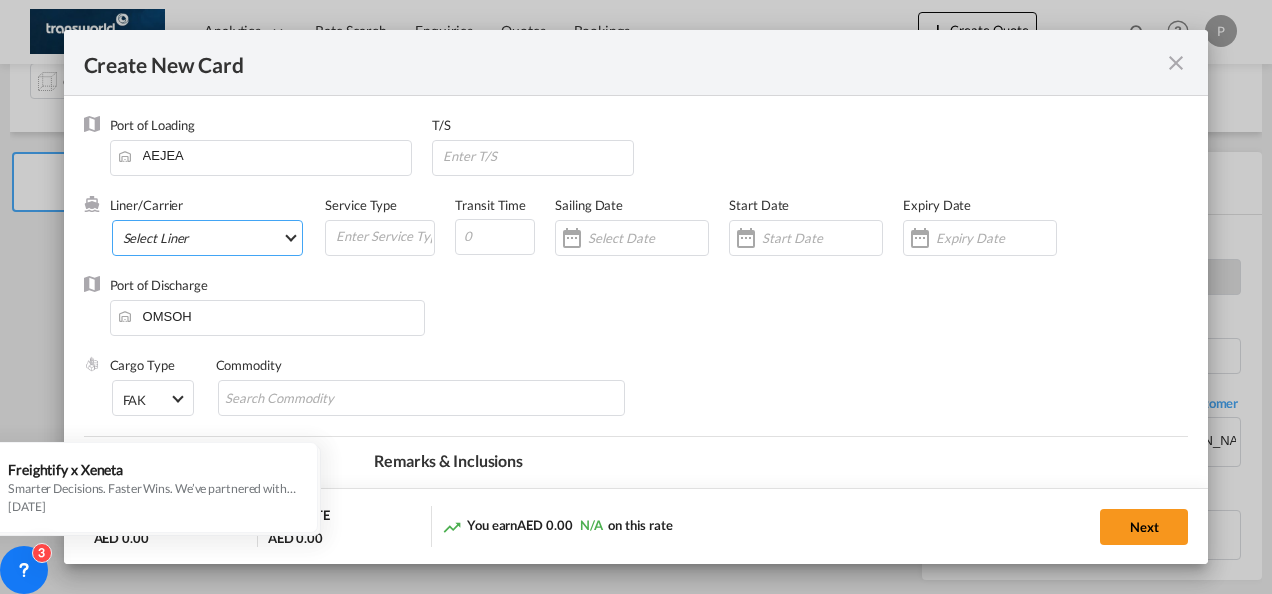 click on "Select Liner   2HM LOGISTICS D.O.O 2HM LOGISTICS D.O.O. / TDWC-CAPODISTRI 2HM LOGISTICS D.O.O. / TDWC-KOPER 2HM LOGISTICS KFT / TDWC-ANKARANSKA 3A INTERNATIONAL LOGISTICS JOINT STOCK COMPANY / T 3P LOGISTICS / TDWC - [GEOGRAPHIC_DATA] A & G INTERNATIONAL CARGO ([GEOGRAPHIC_DATA])  / TDWC-BANGK A A X L GLOBAL SHIPPING LINES L.L.C / TDWC-[GEOGRAPHIC_DATA] A AND G INTERNATIONAL CARGO / TDWC-[GEOGRAPHIC_DATA] A J WORLDWIDE SERVICES INC / TDWC-SADDLE BRO A K ENTERPRISES / TDWC-[GEOGRAPHIC_DATA] A.J WORLDWIDE SERVICES LTD / TDWC-WESTDRAYTO AA AND S SHIPPING LLC / TDWC-DUBAI AA&S SHIPPING LLC / TDWC-[GEOGRAPHIC_DATA] AAA CHINA LIMITED / TDWC-[GEOGRAPHIC_DATA] [PERSON_NAME] SHIPPING L.L.C / TDWC-[GEOGRAPHIC_DATA] AAS FREIGHT EUROPE GMBH / TDWC-[GEOGRAPHIC_DATA] [GEOGRAPHIC_DATA] COMMERCIAL FZE / TDWC-[GEOGRAPHIC_DATA] AAXL GLOBAL SHIPPING LINES LLC [PERSON_NAME] / TDWC-[GEOGRAPHIC_DATA] [PERSON_NAME] TRADING LLC / TDWC-[GEOGRAPHIC_DATA] ABC EUROPEAN AIR AND SEA CARGO DISTRI / TDWC-BEOGR ABDA CARGO SERVICES DMCC / TDWC-DUBAI [PERSON_NAME] SHIPPING LLC [PERSON_NAME] SHIPPING LLC / TDWC-[GEOGRAPHIC_DATA] ABRAO SHIPPING / TDWC-[GEOGRAPHIC_DATA] ABRECO FREIGHT LLC / TDWC-[GEOGRAPHIC_DATA]" at bounding box center [208, 238] 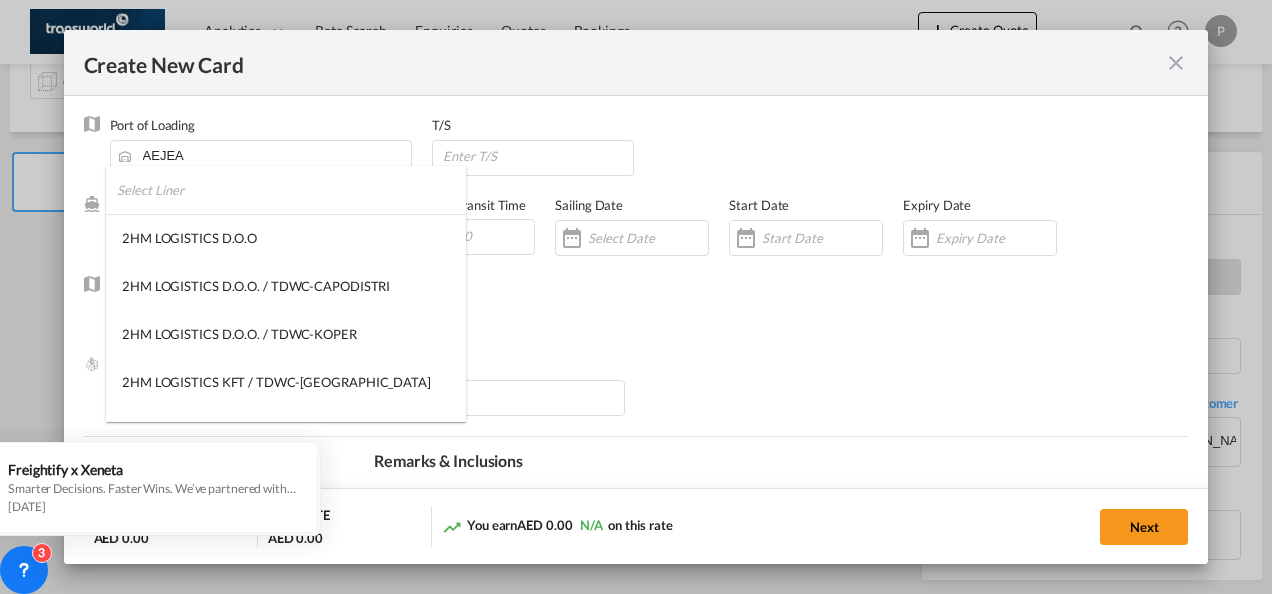 click at bounding box center (291, 190) 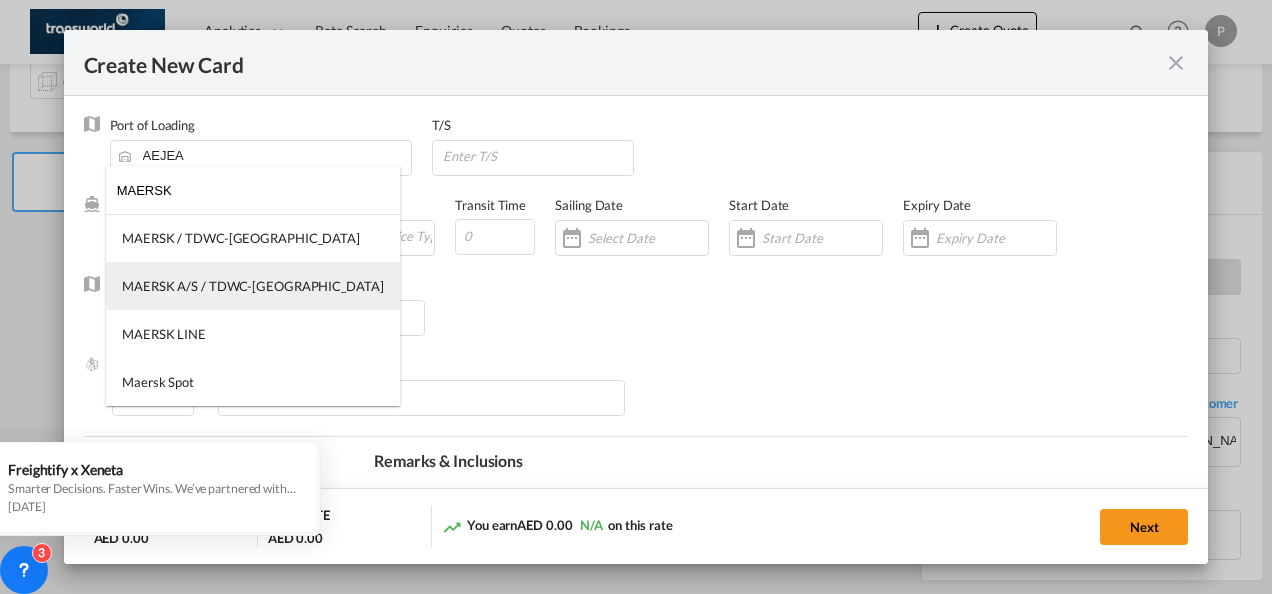 type on "MAERSK" 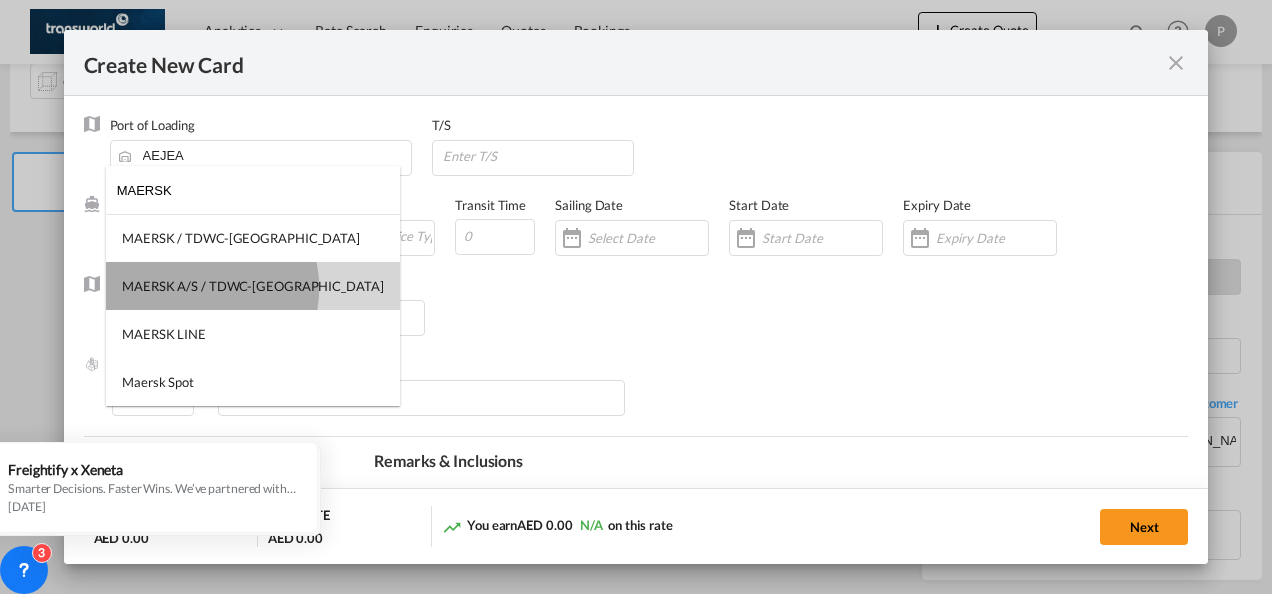 click on "MAERSK A/S / TDWC-[GEOGRAPHIC_DATA]" at bounding box center [253, 286] 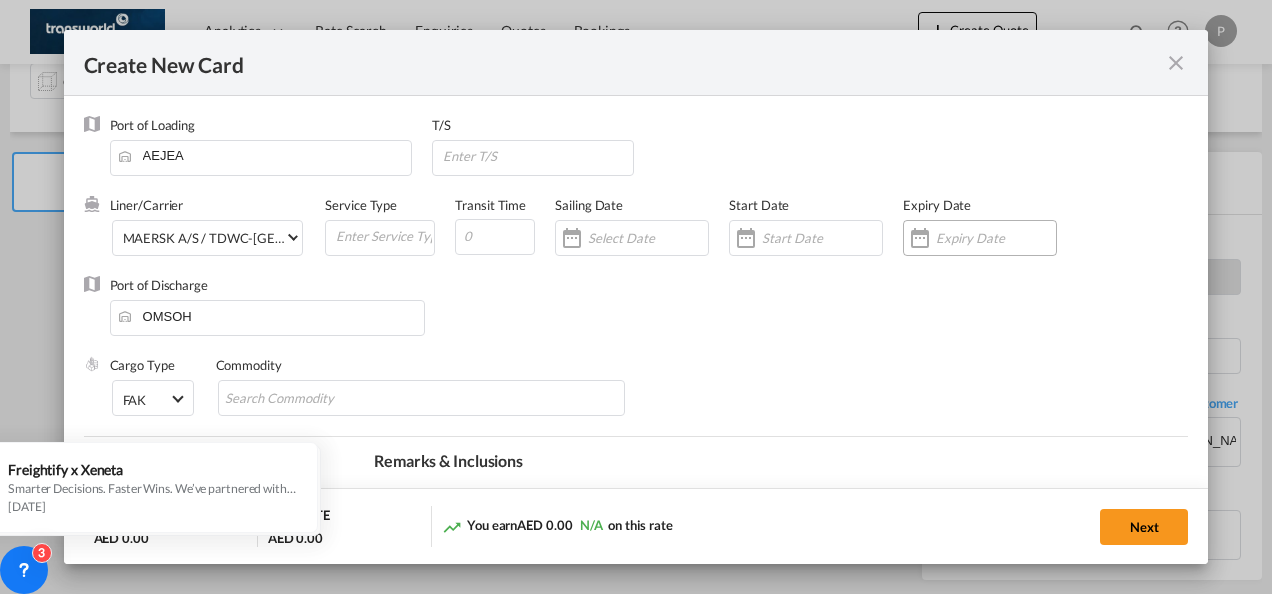 click at bounding box center [980, 238] 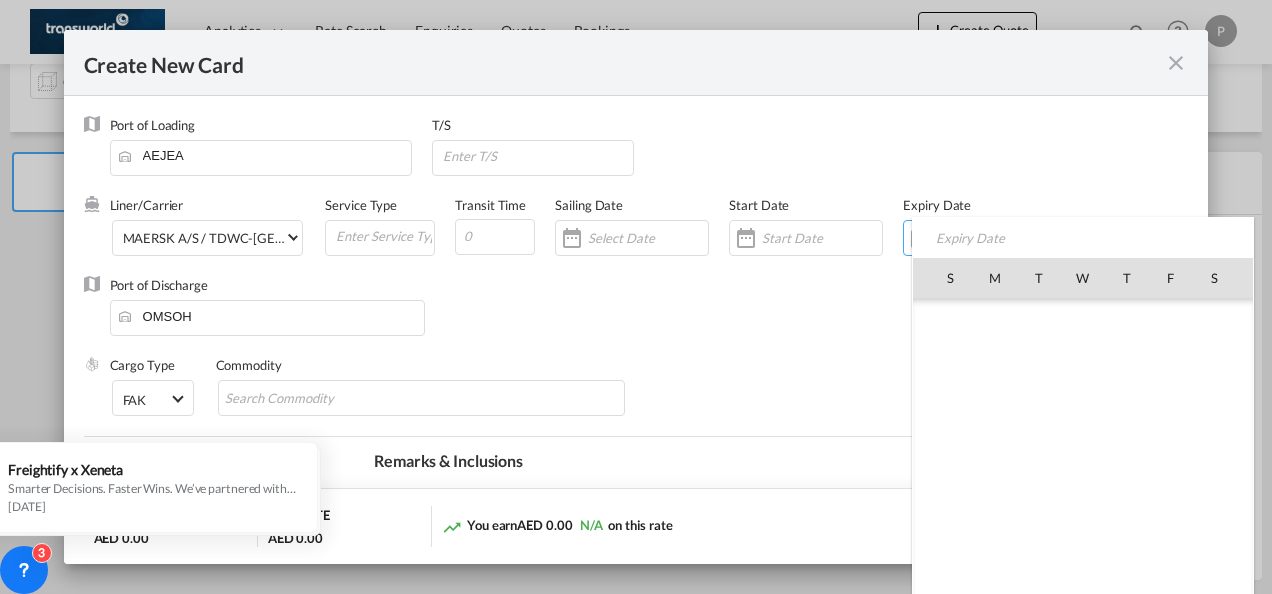 scroll, scrollTop: 462690, scrollLeft: 0, axis: vertical 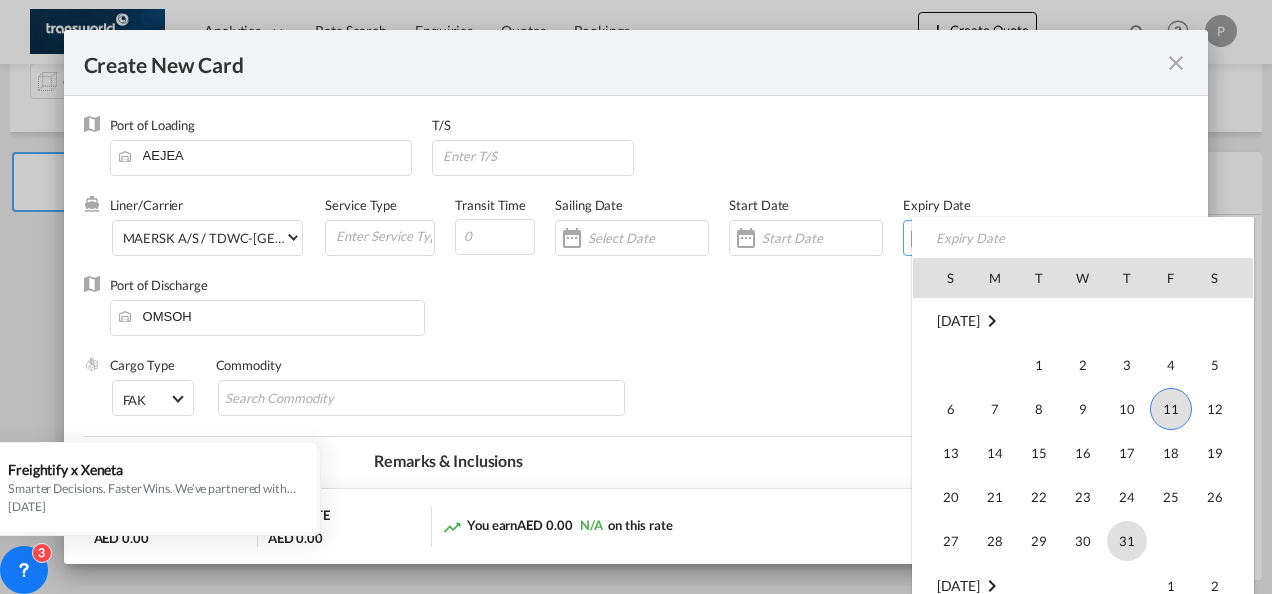 click on "31" at bounding box center (1127, 541) 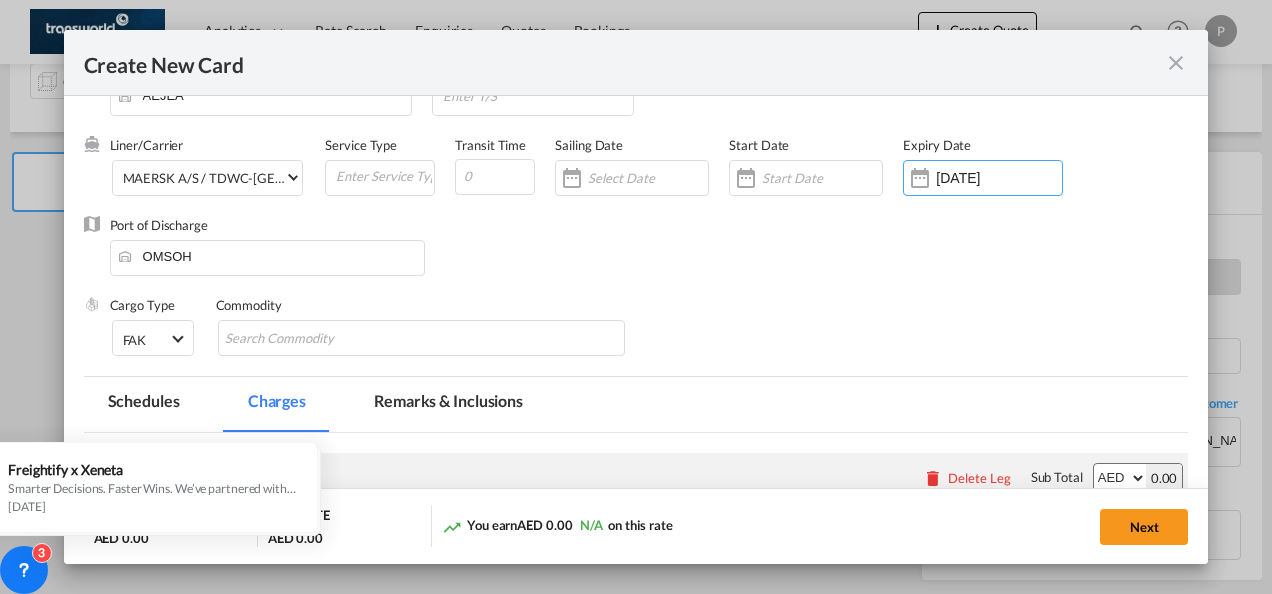 scroll, scrollTop: 100, scrollLeft: 0, axis: vertical 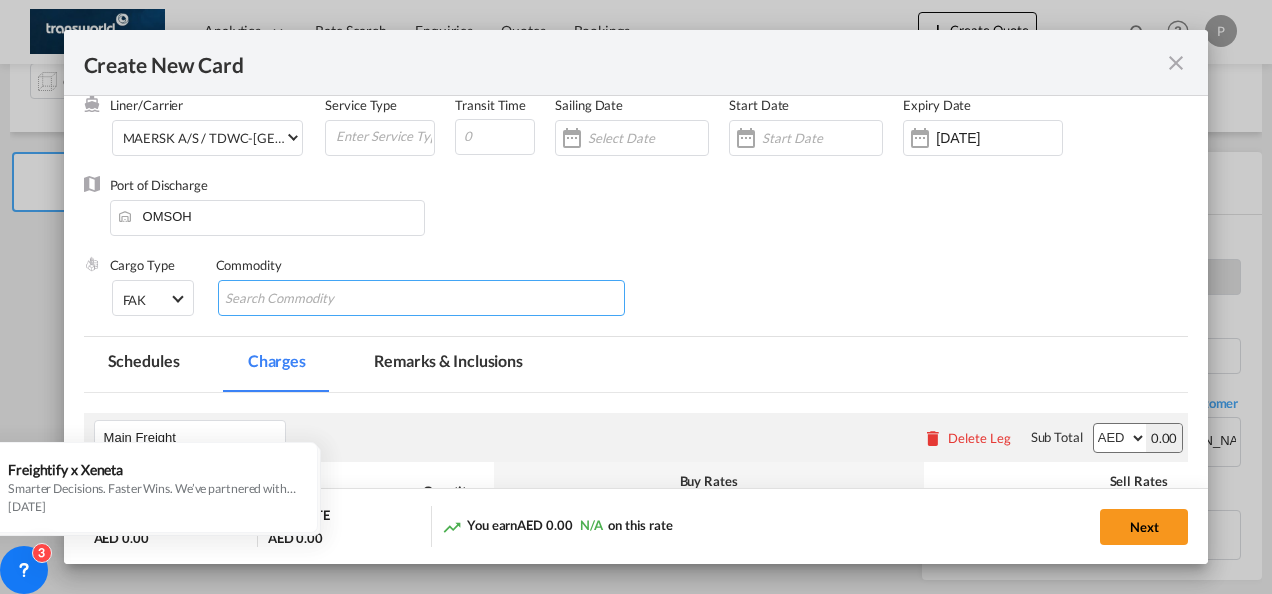 click at bounding box center [316, 299] 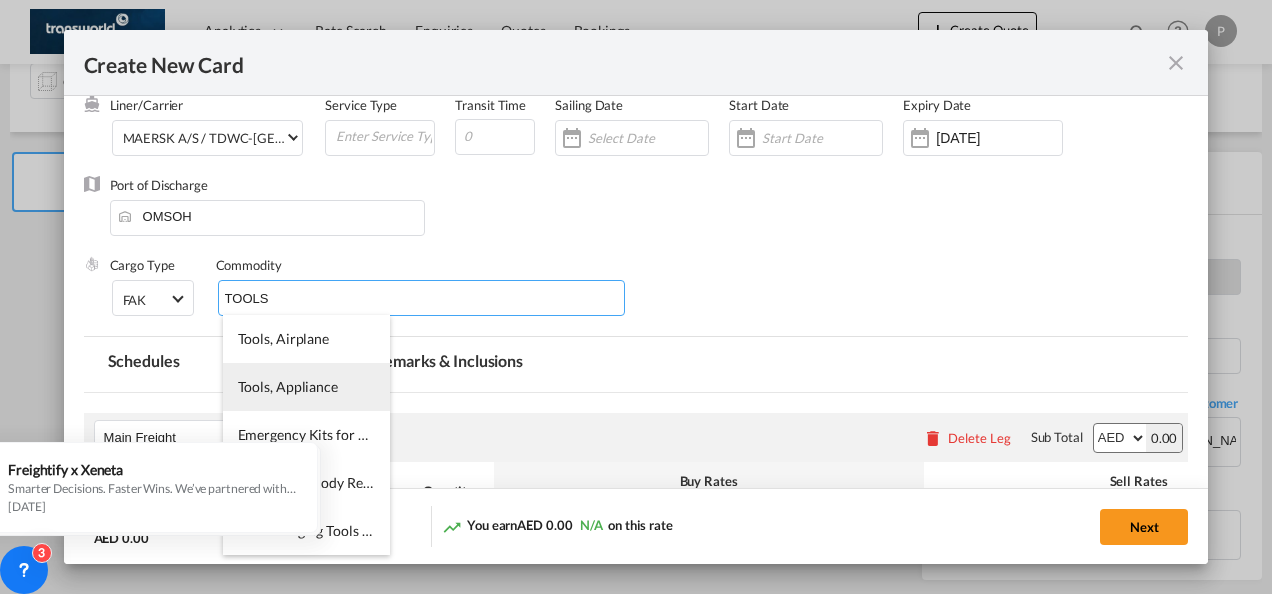 type on "TOOLS" 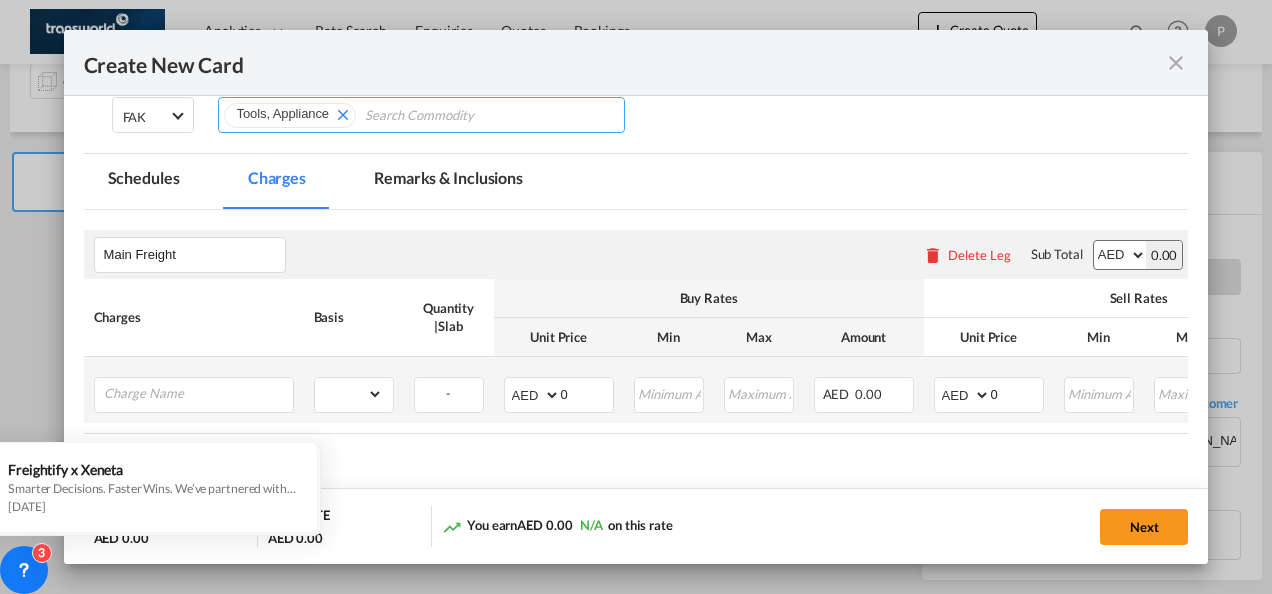 scroll, scrollTop: 300, scrollLeft: 0, axis: vertical 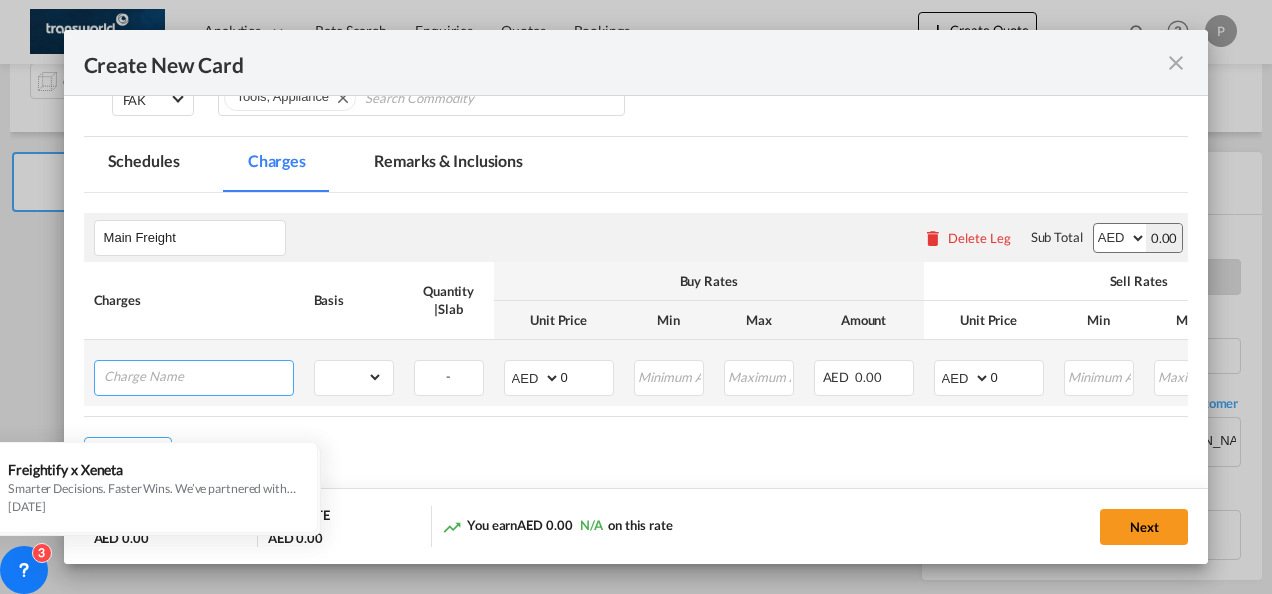 click at bounding box center [198, 376] 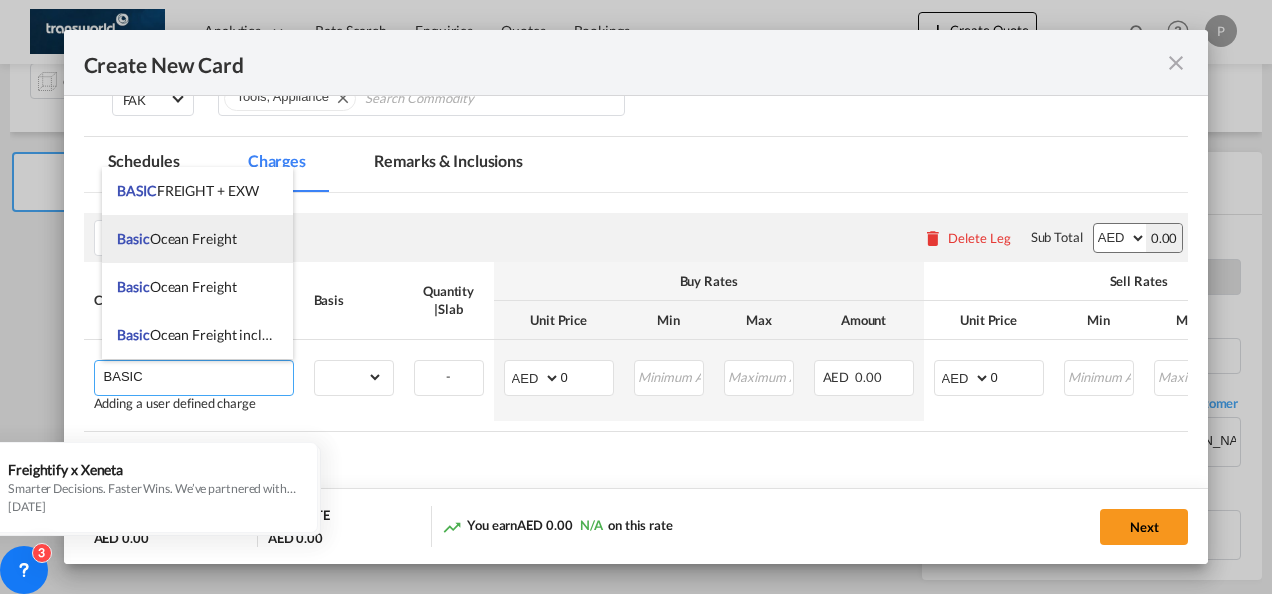 click on "Basic  Ocean Freight" at bounding box center [197, 239] 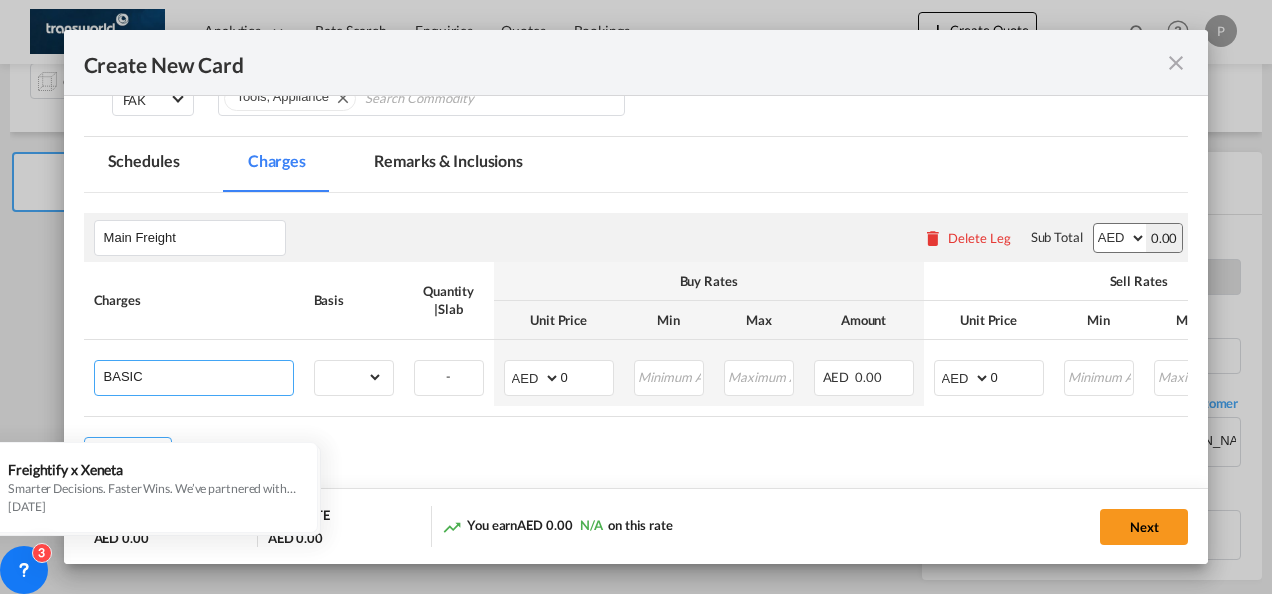 type on "Basic Ocean Freight" 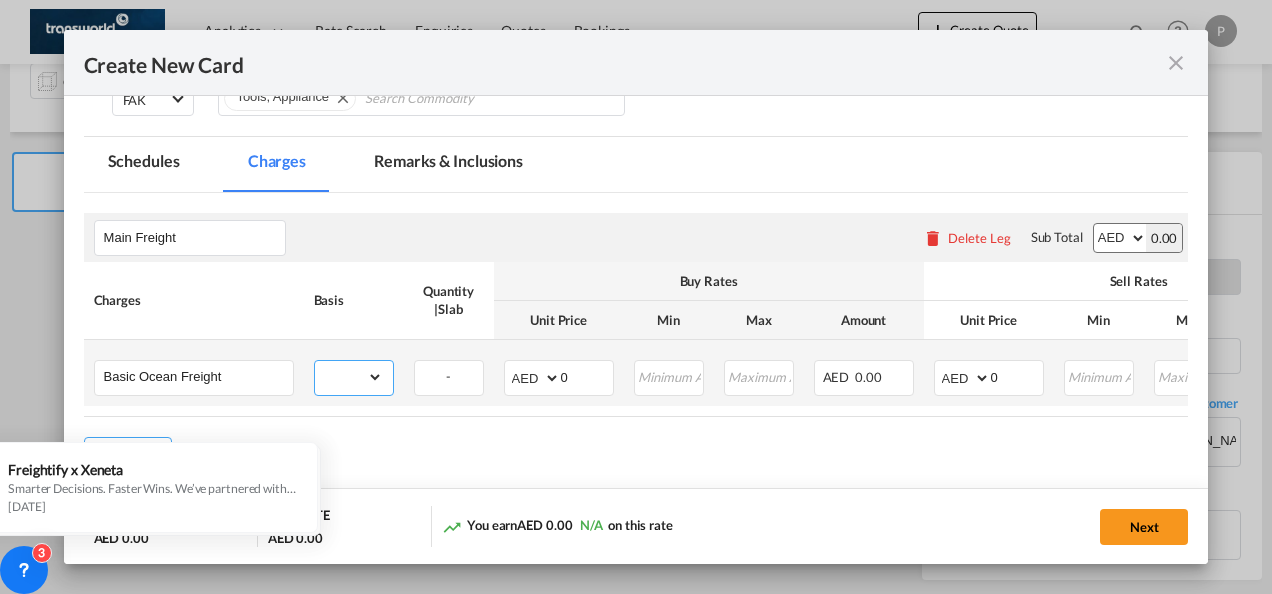 click on "gross_weight
volumetric_weight
per_shipment
per_bl
per_km
per_hawb
per_kg
flat
per_ton
per_cbm
per_hbl
per_w/m
per_awb
per_sbl
per_quintal
per_doc
N/A
per shipping bill
% on freight
per_lbs
per_pallet
per_carton
per_vehicle
per_shift
per_invoice
per_package
per_cft
per_day
per_revalidation
per_declaration
per_document
per clearance" at bounding box center (349, 377) 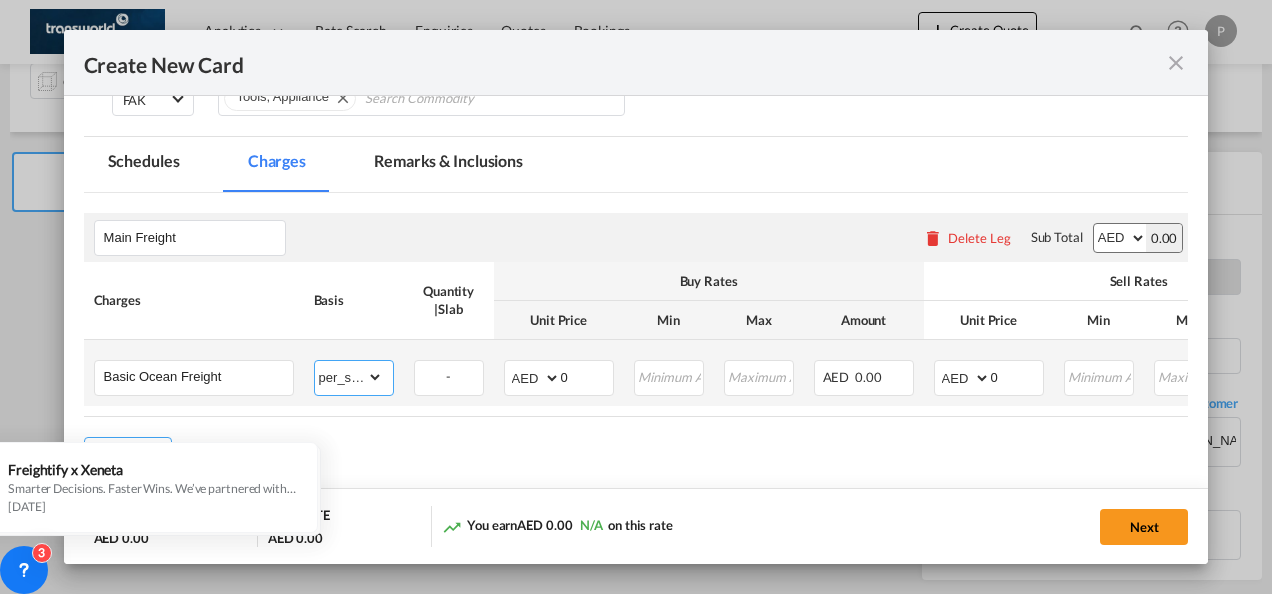 click on "gross_weight
volumetric_weight
per_shipment
per_bl
per_km
per_hawb
per_kg
flat
per_ton
per_cbm
per_hbl
per_w/m
per_awb
per_sbl
per_quintal
per_doc
N/A
per shipping bill
% on freight
per_lbs
per_pallet
per_carton
per_vehicle
per_shift
per_invoice
per_package
per_cft
per_day
per_revalidation
per_declaration
per_document
per clearance" at bounding box center (349, 377) 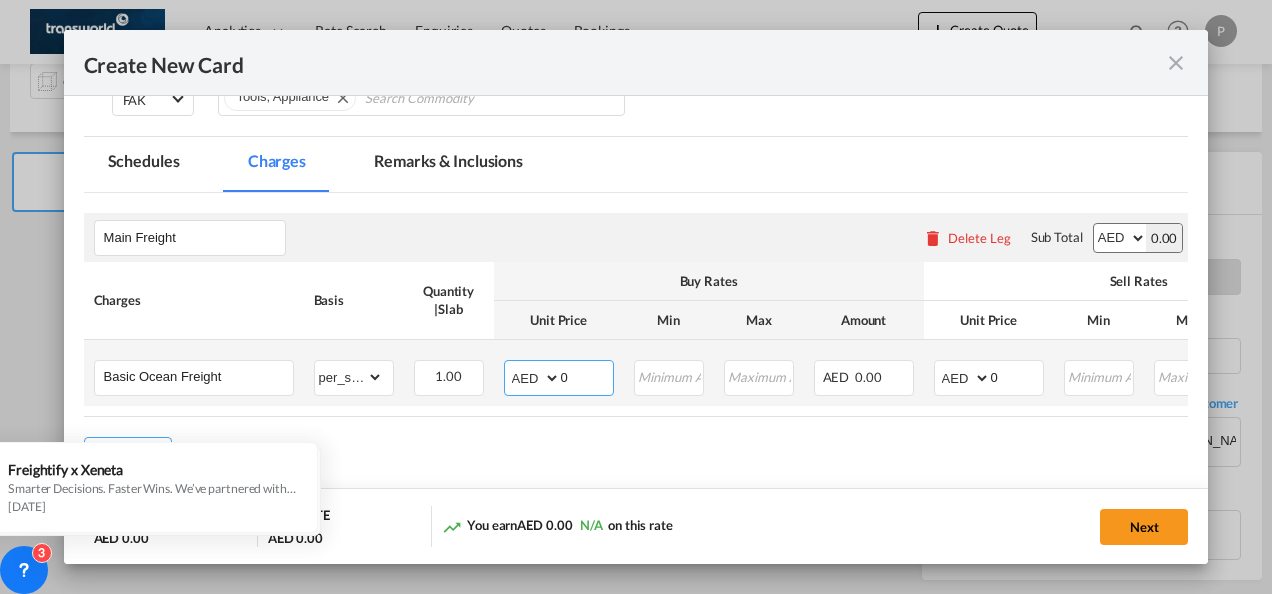 click on "0" at bounding box center [587, 376] 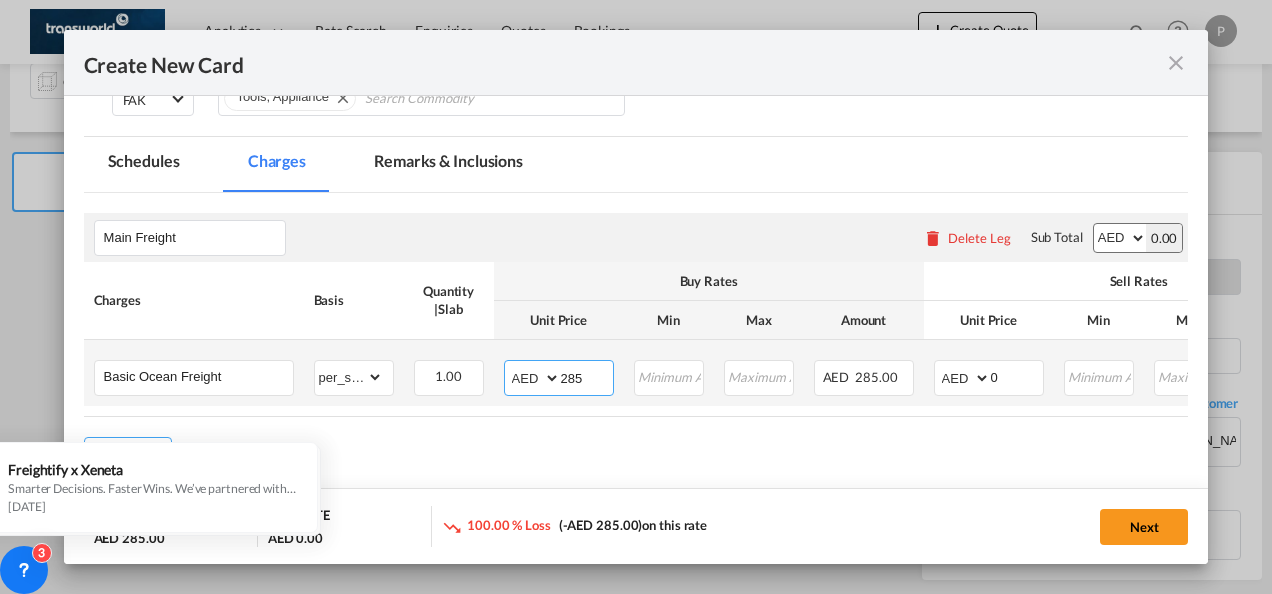 type on "285" 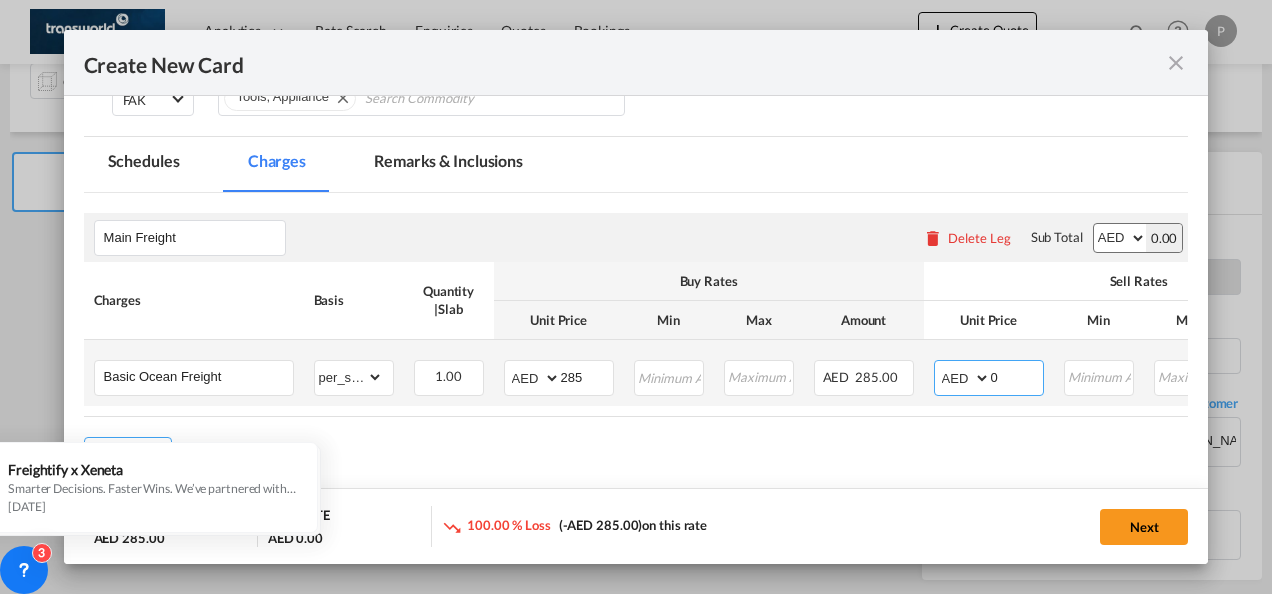 click on "AED AFN ALL AMD ANG AOA ARS AUD AWG AZN BAM BBD BDT BGN BHD BIF BMD BND [PERSON_NAME] BRL BSD BTN BWP BYN BZD CAD CDF CHF CLP CNY COP CRC CUC CUP CVE CZK DJF DKK DOP DZD EGP ERN ETB EUR FJD FKP FOK GBP GEL GGP GHS GIP GMD GNF GTQ GYD HKD HNL HRK HTG HUF IDR ILS IMP INR IQD IRR ISK JMD JOD JPY KES KGS KHR KID KMF KRW KWD KYD KZT LAK LBP LKR LRD LSL LYD MAD MDL MGA MKD MMK MNT MOP MRU MUR MVR MWK MXN MYR MZN NAD NGN NIO NOK NPR NZD OMR PAB PEN PGK PHP PKR PLN PYG QAR [PERSON_NAME] RSD RUB RWF SAR SBD SCR SDG SEK SGD SHP SLL SOS SRD SSP STN SYP SZL THB TJS TMT TND TOP TRY TTD TVD TWD TZS UAH UGX USD UYU UZS VES VND VUV WST XAF XCD XDR XOF XPF YER ZAR ZMW" at bounding box center (964, 378) 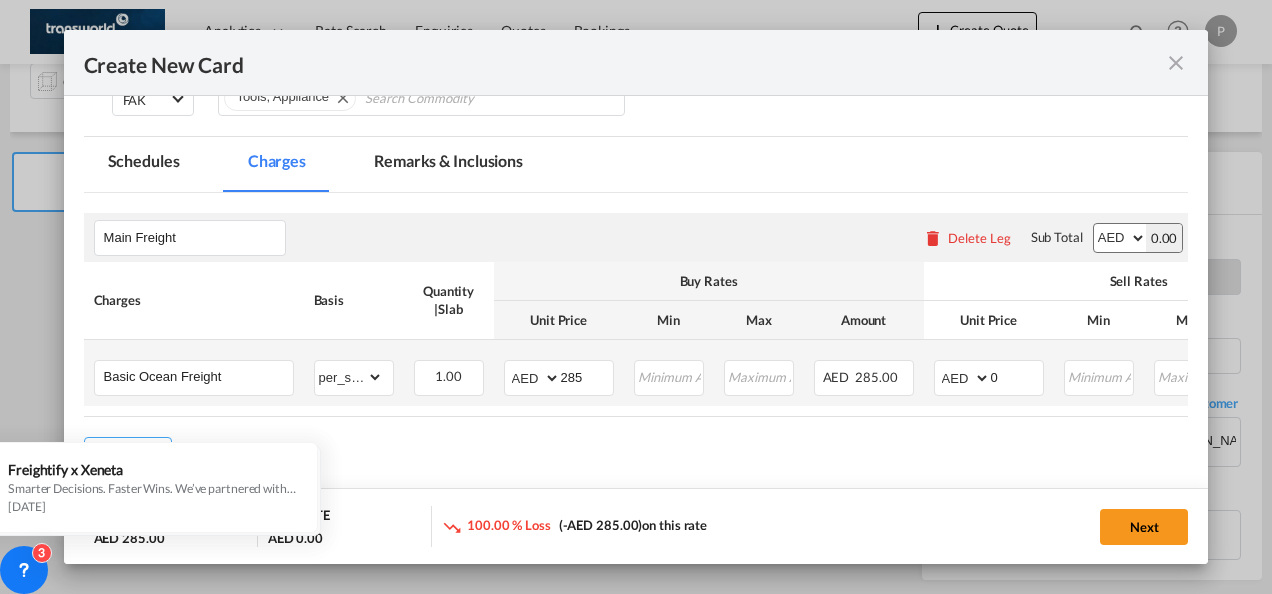 click on "AED AFN ALL AMD ANG AOA ARS AUD AWG AZN BAM BBD BDT BGN BHD BIF BMD BND [PERSON_NAME] BRL BSD BTN BWP BYN BZD CAD CDF CHF CLP CNY COP CRC CUC CUP CVE CZK DJF DKK DOP DZD EGP ERN ETB EUR FJD FKP FOK GBP GEL GGP GHS GIP GMD GNF GTQ GYD HKD HNL HRK HTG HUF IDR ILS IMP INR IQD IRR ISK JMD JOD JPY KES KGS KHR KID KMF KRW KWD KYD KZT LAK LBP LKR LRD LSL LYD MAD MDL MGA MKD MMK MNT MOP MRU MUR MVR MWK MXN MYR MZN NAD NGN NIO NOK NPR NZD OMR PAB PEN PGK PHP PKR PLN PYG QAR [PERSON_NAME] RSD RUB RWF SAR SBD SCR SDG SEK SGD SHP SLL SOS SRD SSP STN SYP SZL THB TJS TMT TND TOP TRY TTD TVD TWD TZS UAH UGX USD UYU UZS VES VND VUV WST XAF XCD XDR XOF XPF YER ZAR ZMW 0
Please Enter
Invalid Input" at bounding box center [989, 373] 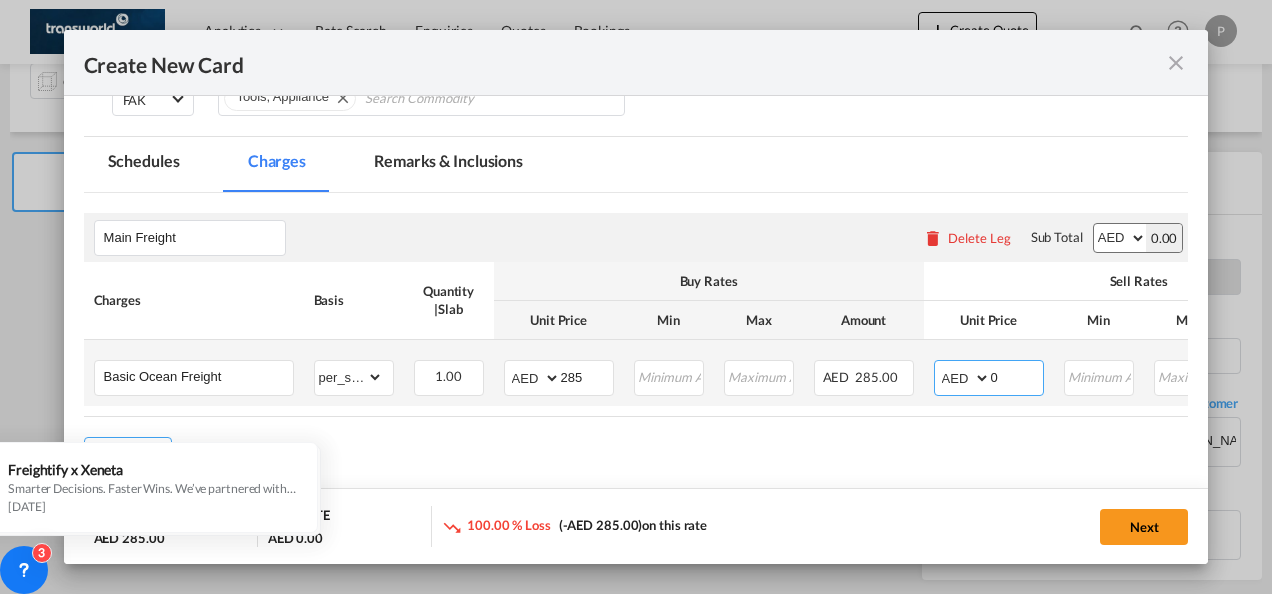 click on "0" at bounding box center (1017, 376) 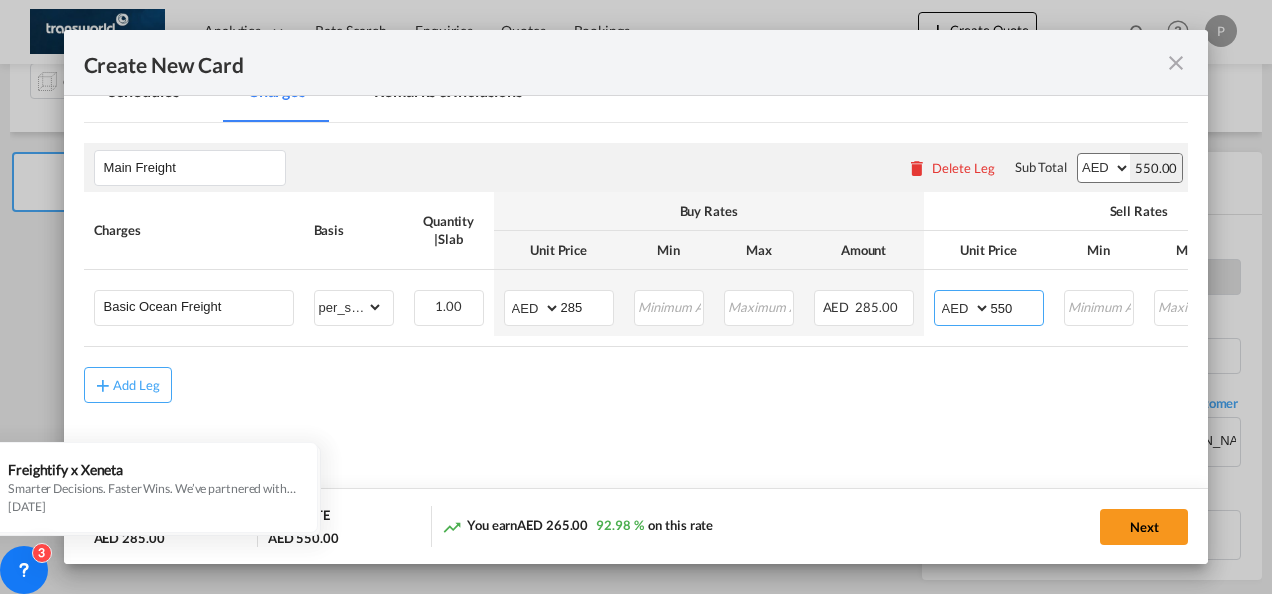 scroll, scrollTop: 394, scrollLeft: 0, axis: vertical 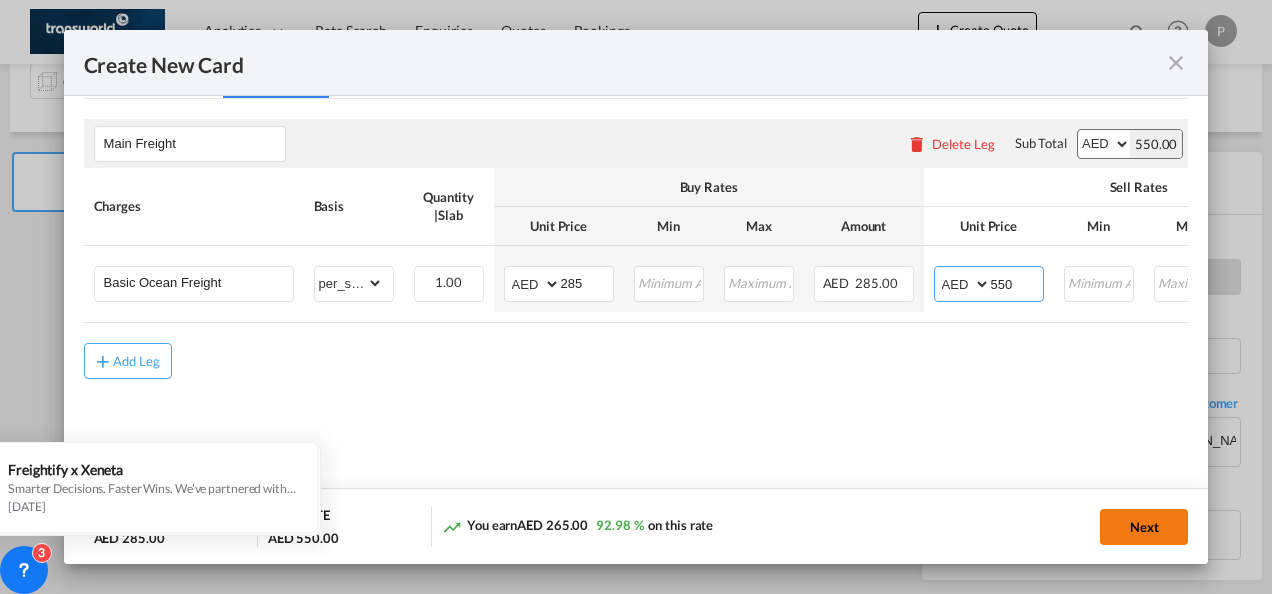 type on "550" 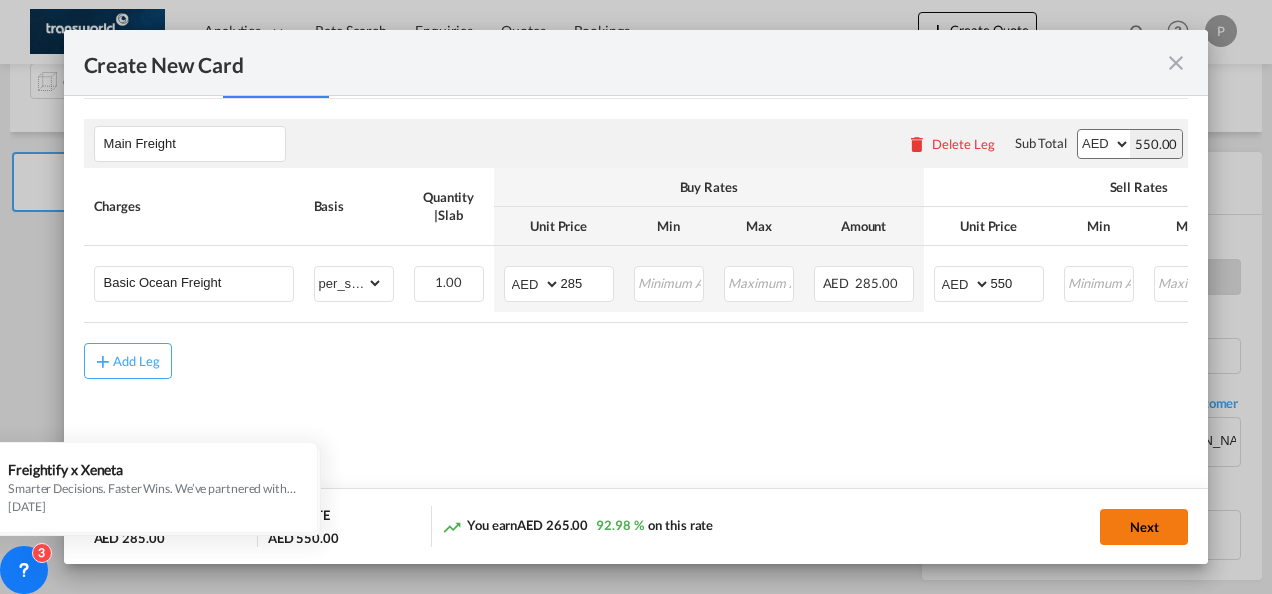 click on "Next" 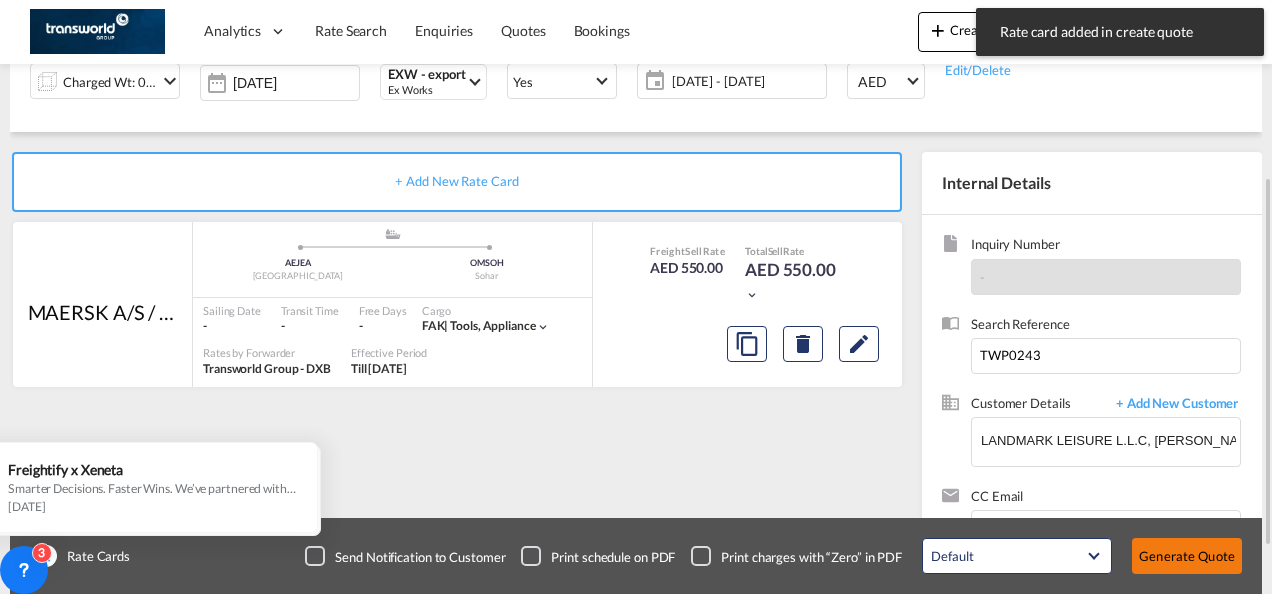 click on "Generate Quote" at bounding box center [1187, 556] 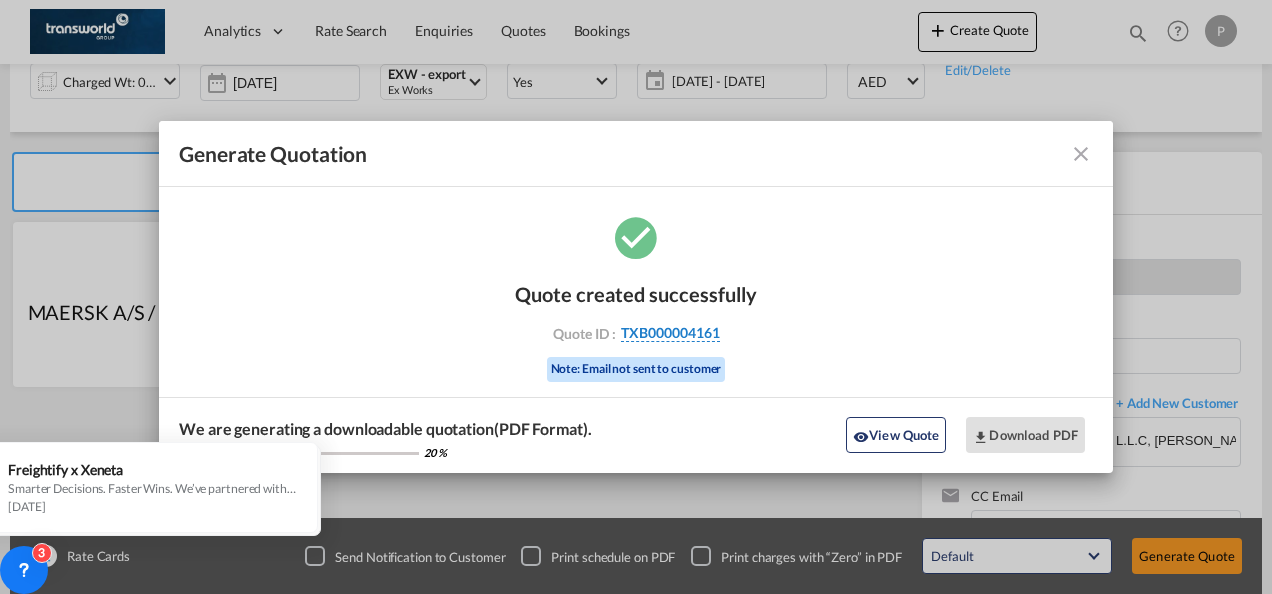 click on "TXB000004161" at bounding box center [670, 333] 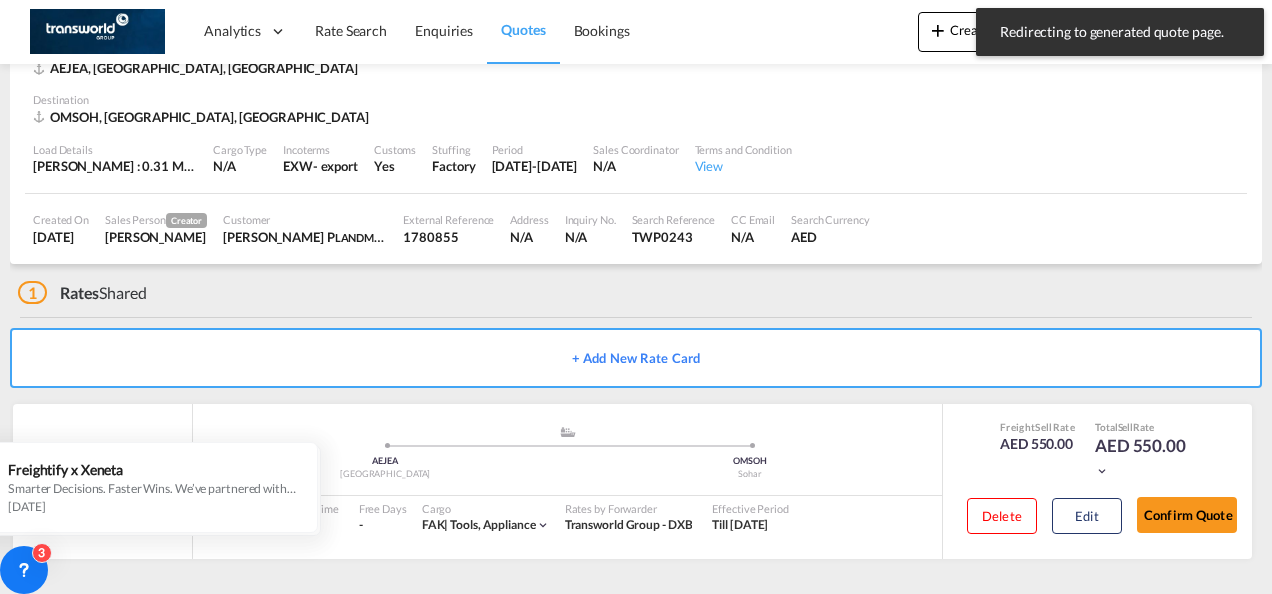 scroll, scrollTop: 122, scrollLeft: 0, axis: vertical 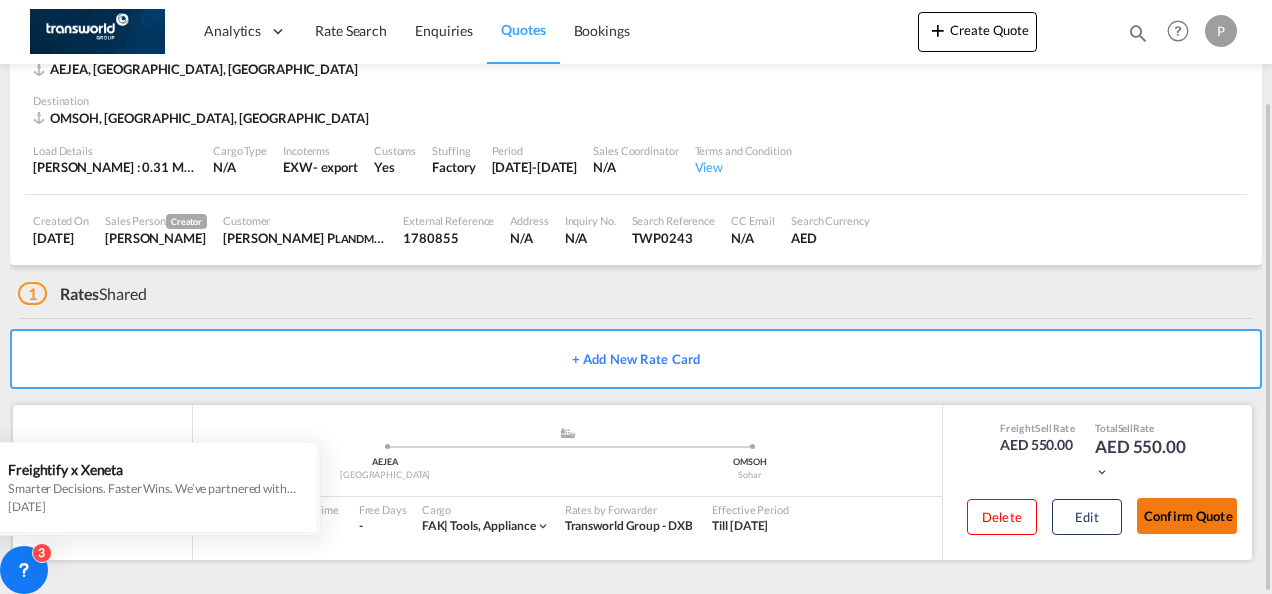 click on "Confirm Quote" at bounding box center [1187, 516] 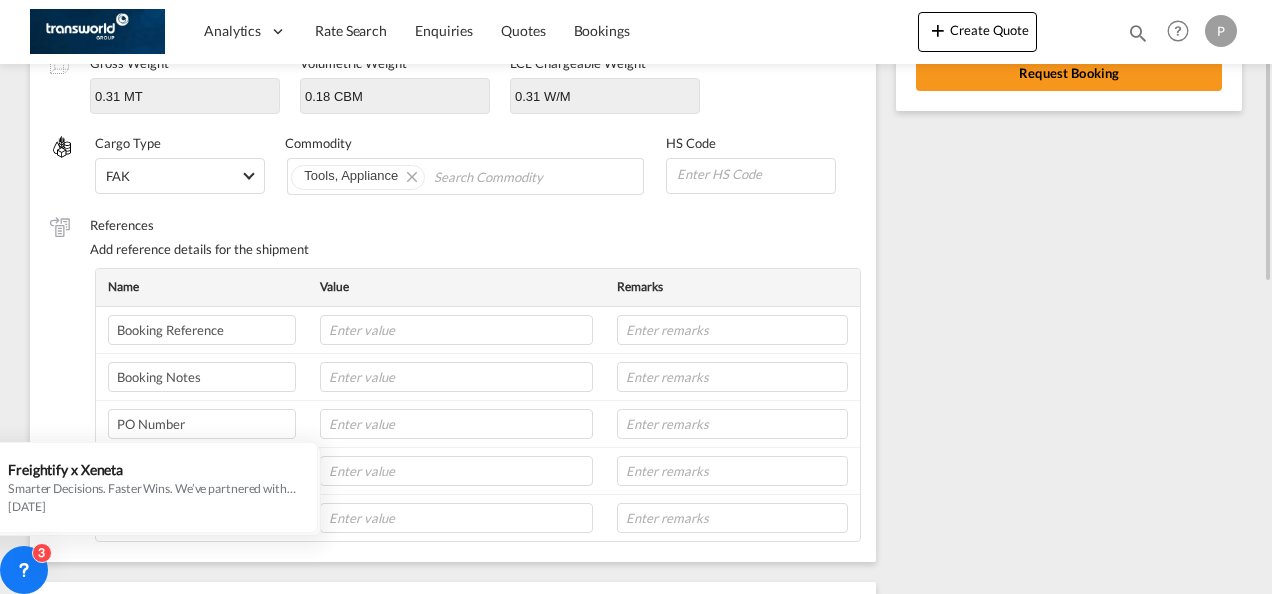 scroll, scrollTop: 304, scrollLeft: 0, axis: vertical 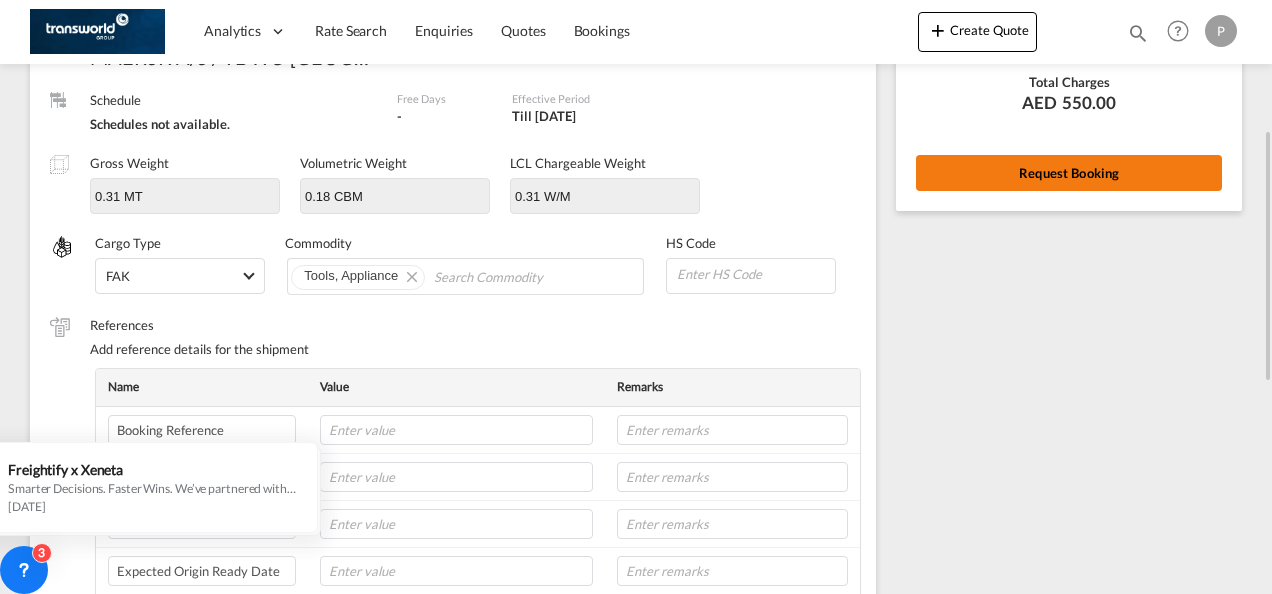 click on "Request Booking" at bounding box center (1069, 173) 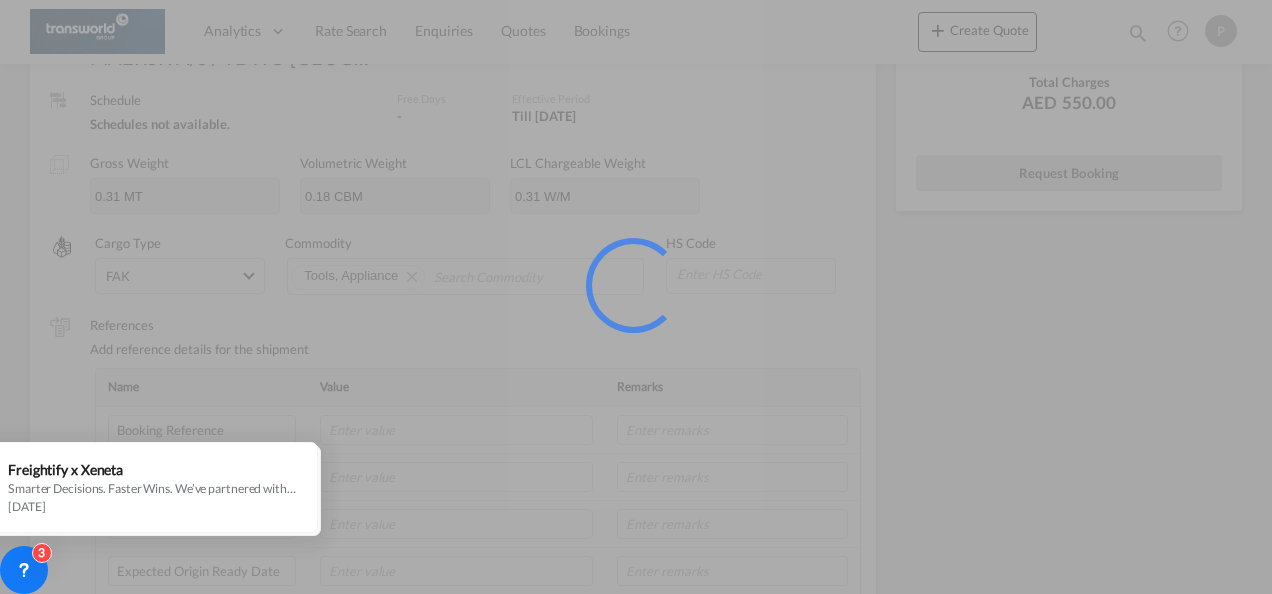 scroll, scrollTop: 37, scrollLeft: 0, axis: vertical 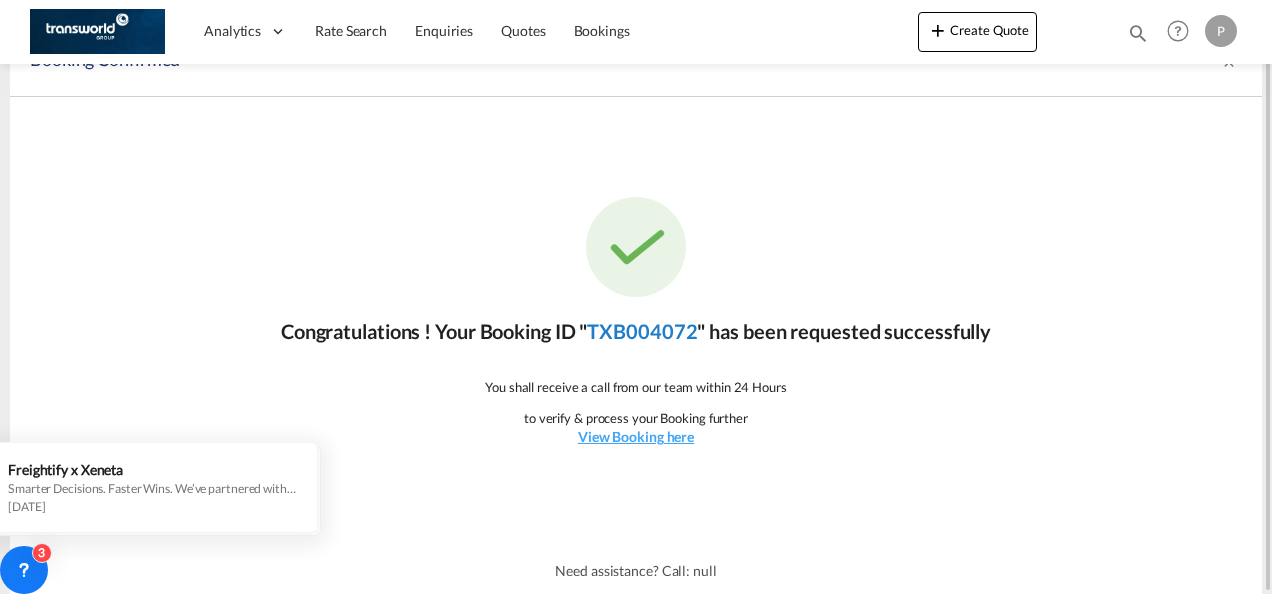 click on "TXB004072" 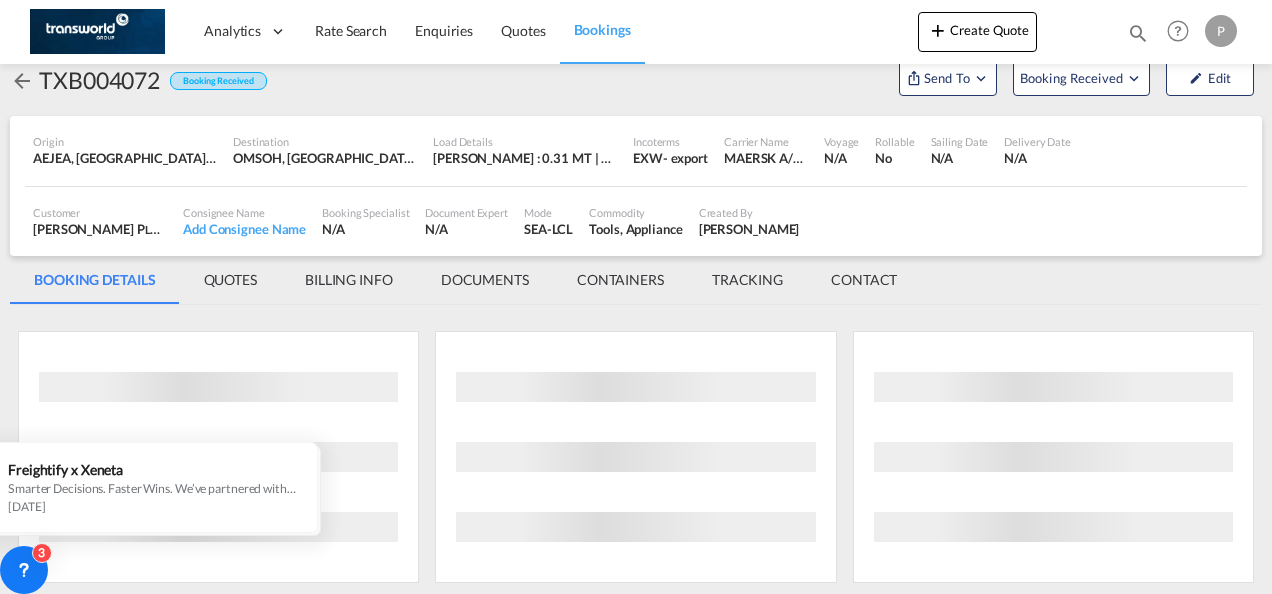 scroll, scrollTop: 1176, scrollLeft: 0, axis: vertical 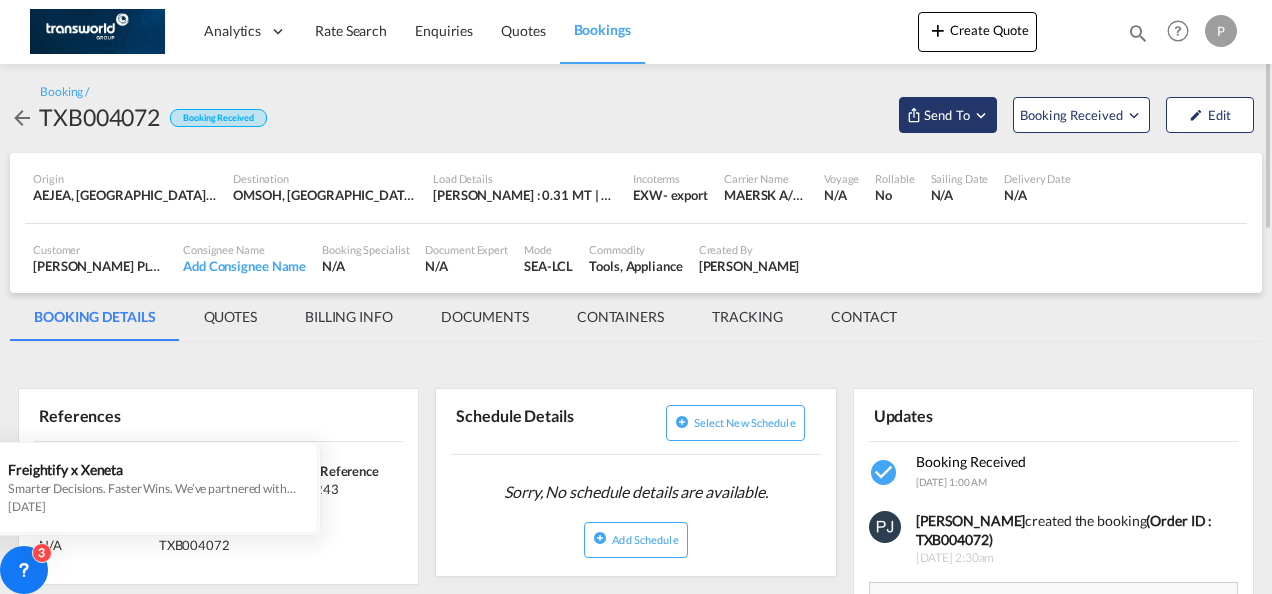 click at bounding box center [981, 115] 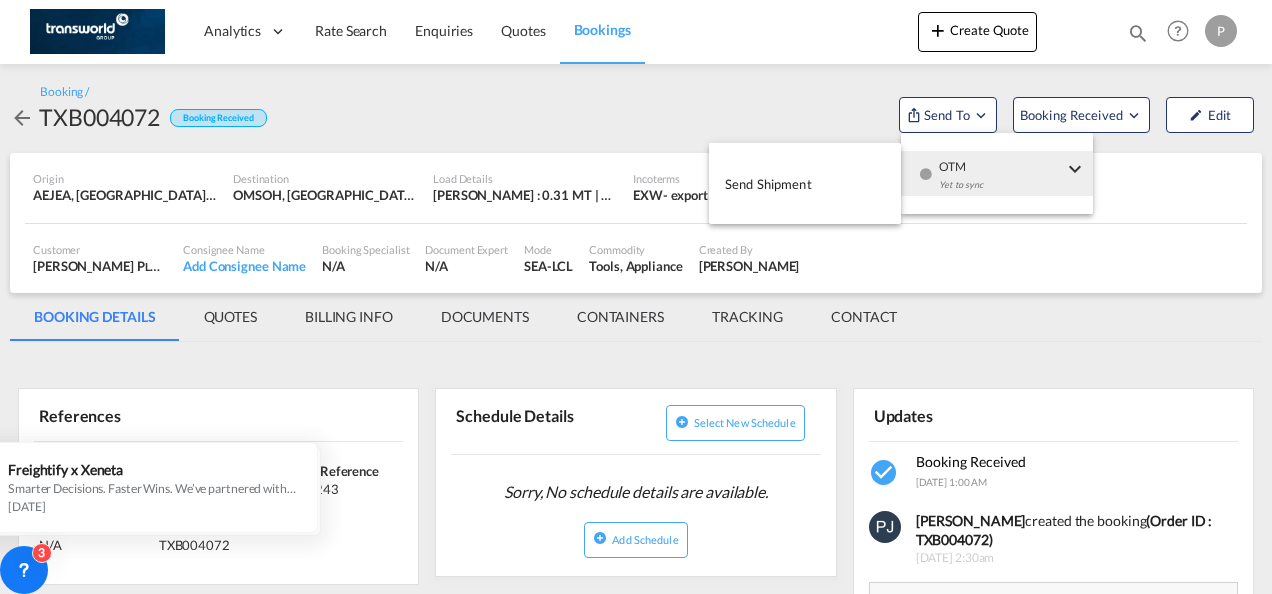 click on "Send Shipment" at bounding box center [768, 184] 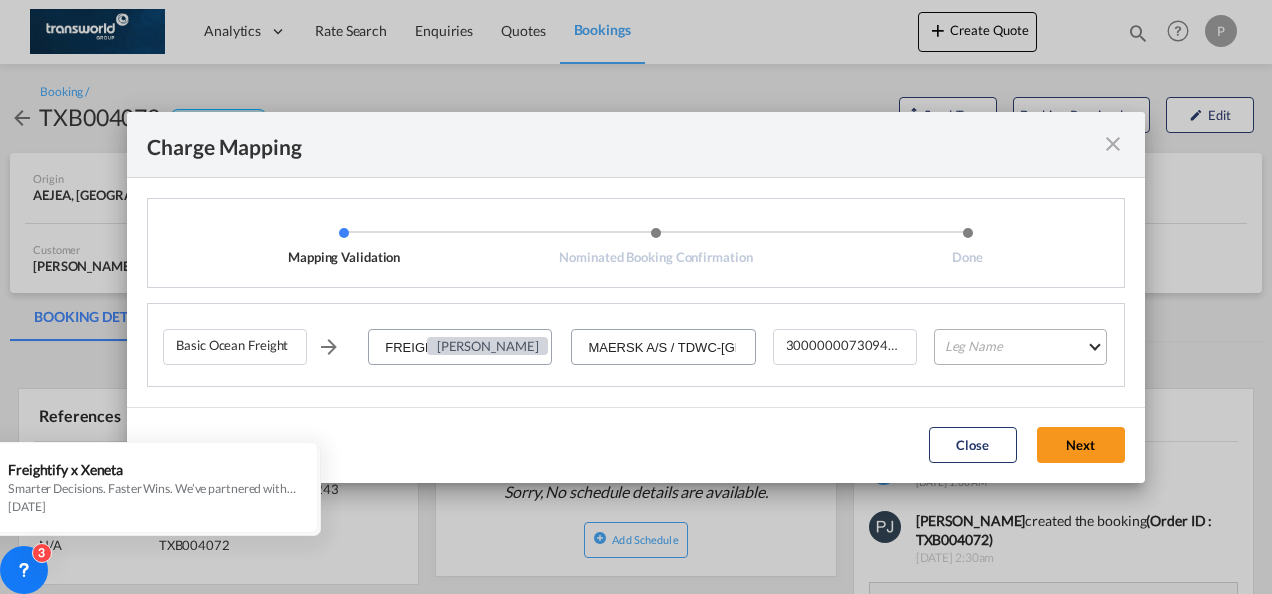 click on "Leg Name HANDLING ORIGIN VESSEL HANDLING DESTINATION OTHERS TL PICK UP CUSTOMS ORIGIN CUSTOMS DESTINATION TL DELIVERY" at bounding box center (1020, 347) 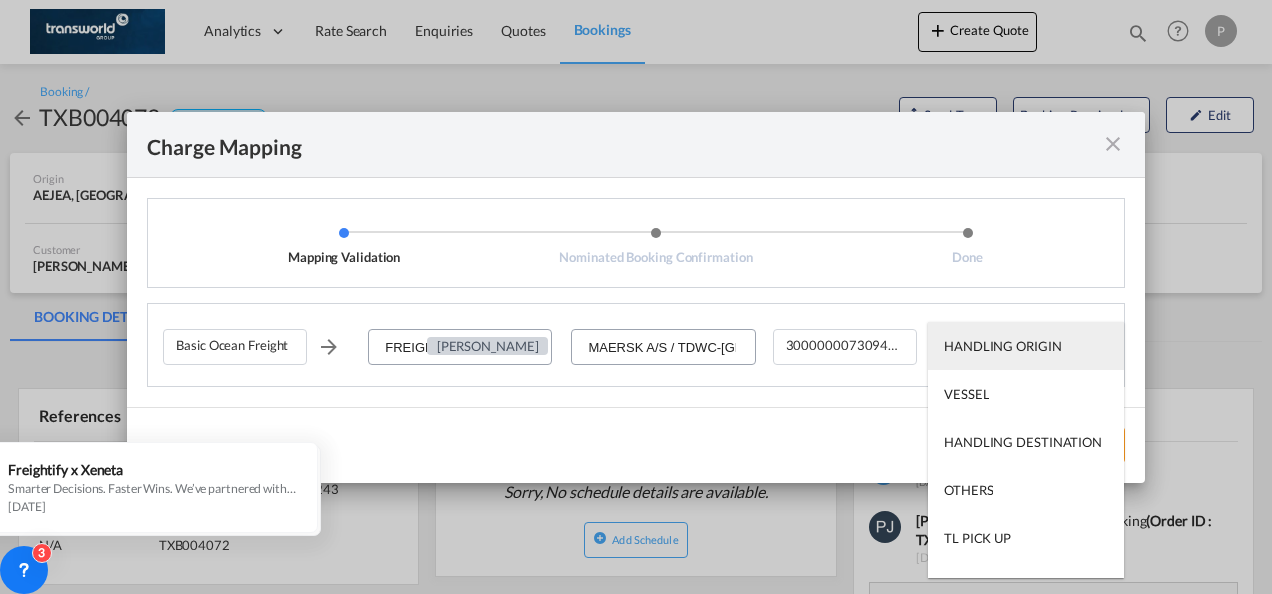 type on "HANDLING ORIGIN" 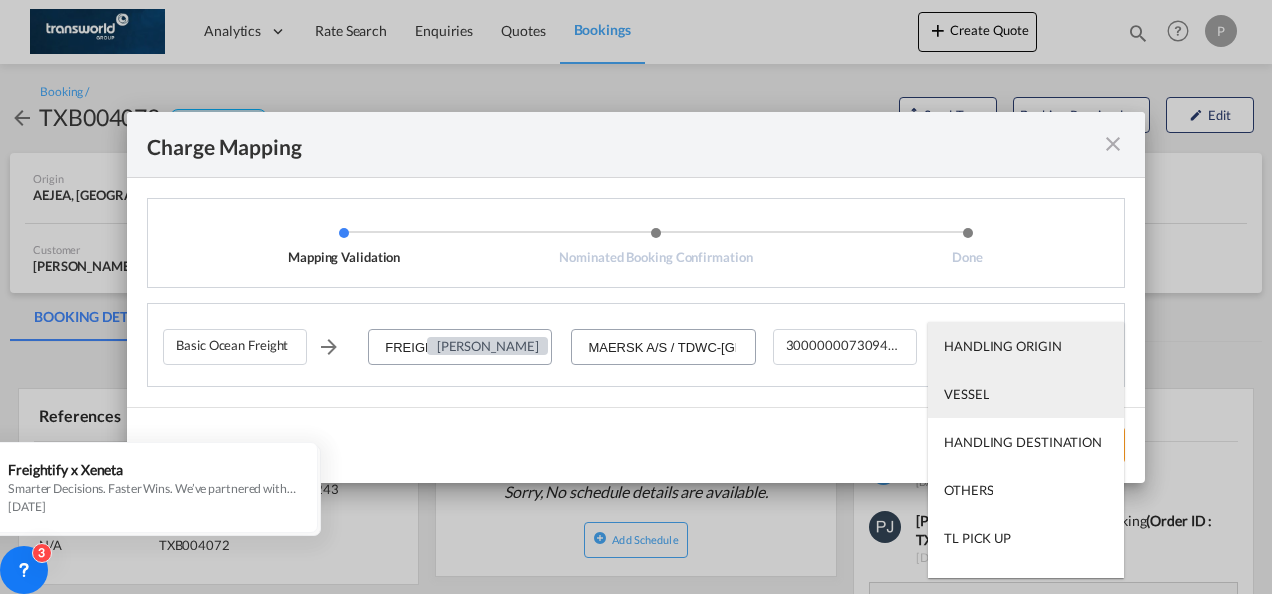type on "VESSEL" 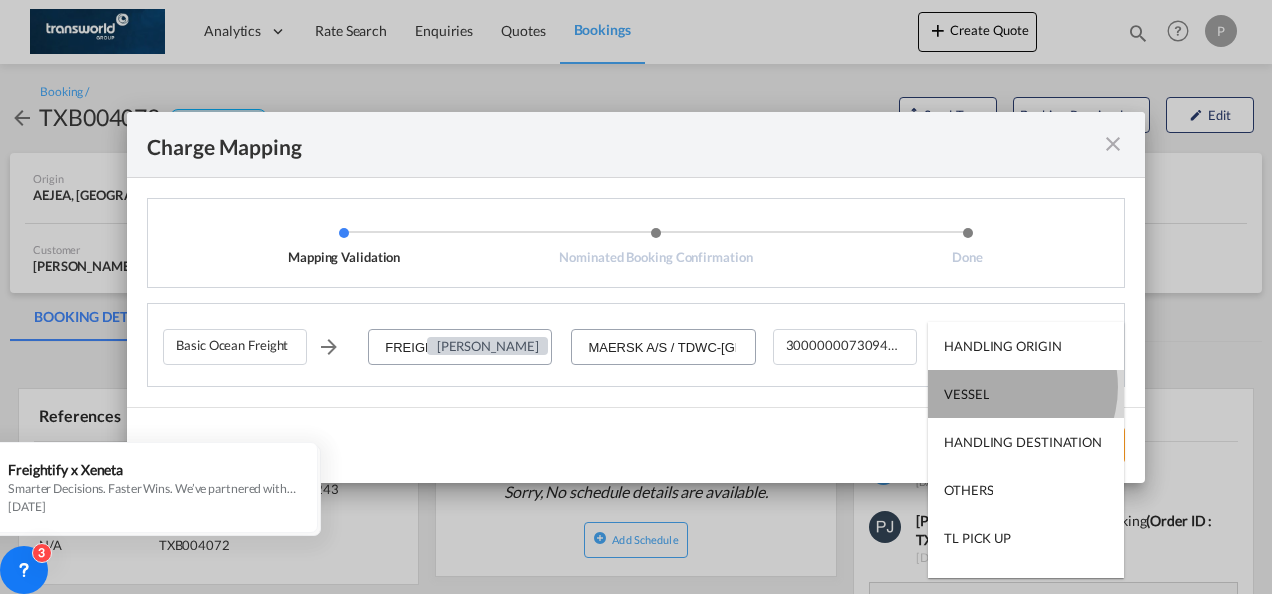 click on "VESSEL" at bounding box center (1026, 394) 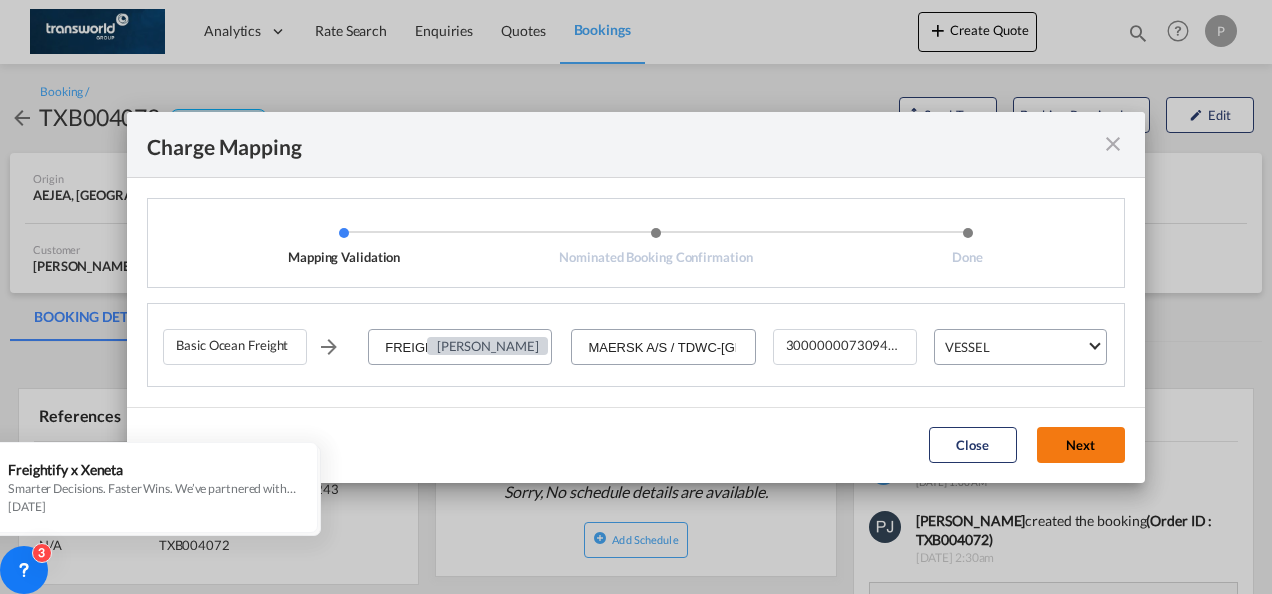 click on "Next" 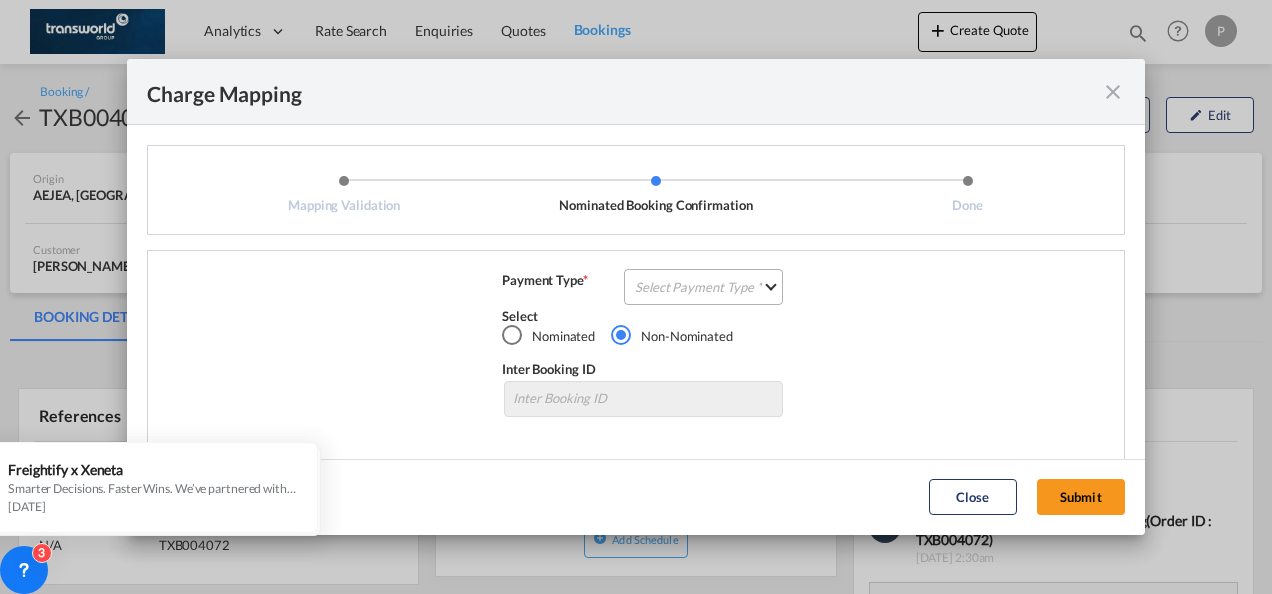 click on "Select Payment Type
COLLECT
PREPAID" at bounding box center [703, 287] 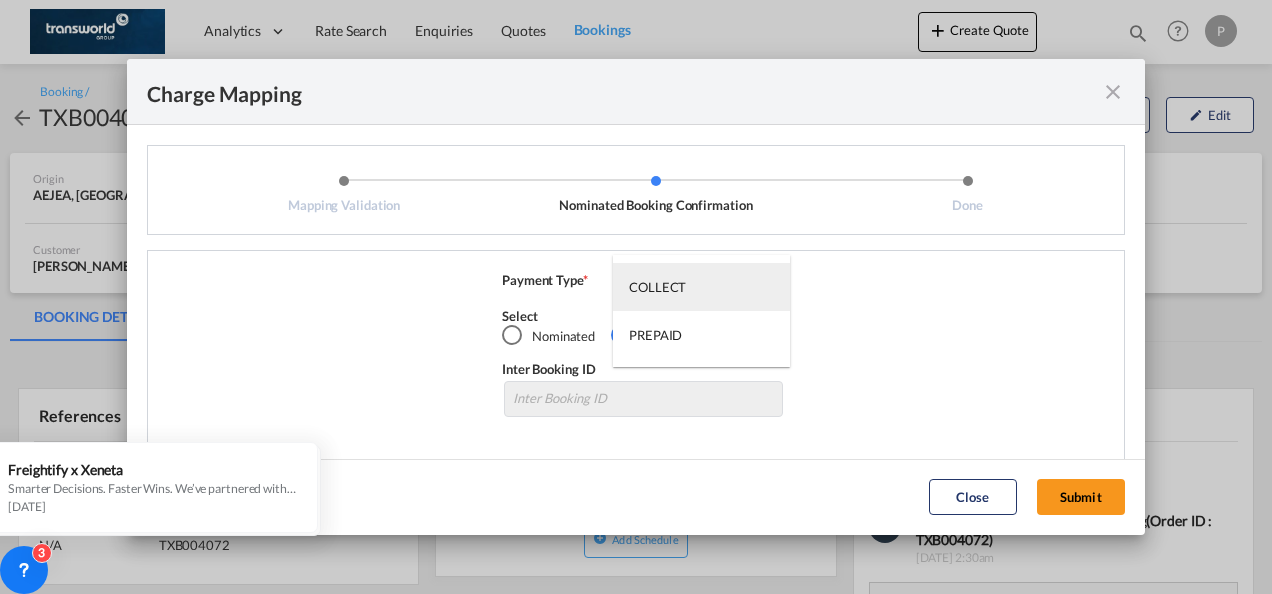 click on "COLLECT" at bounding box center (701, 287) 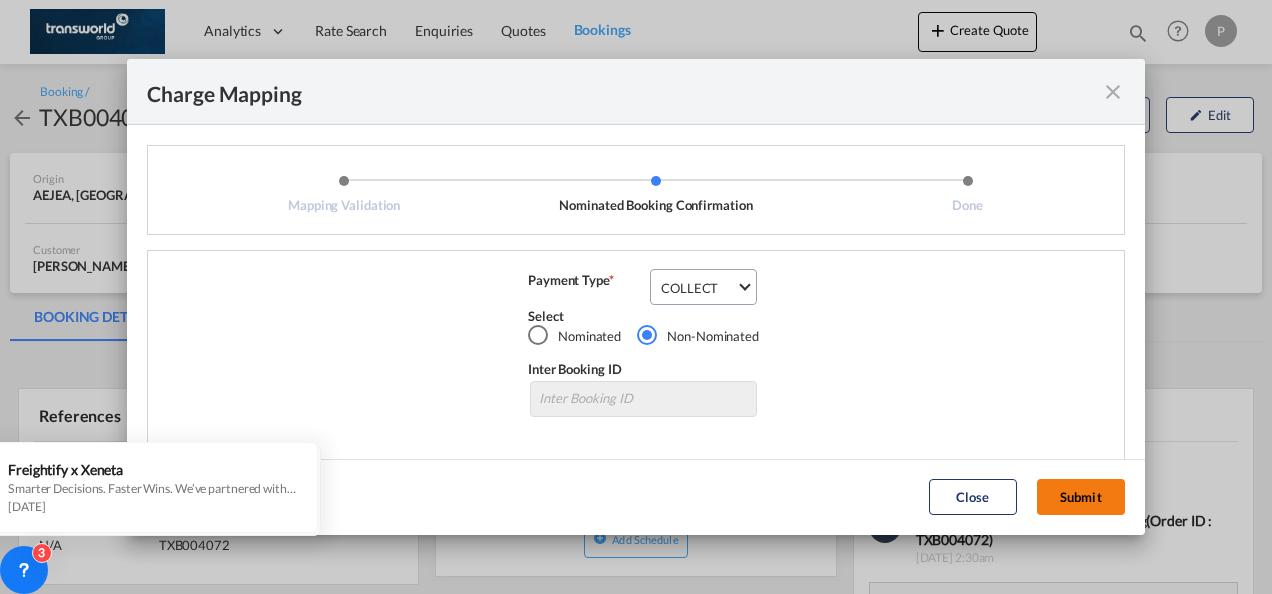 click on "Submit" 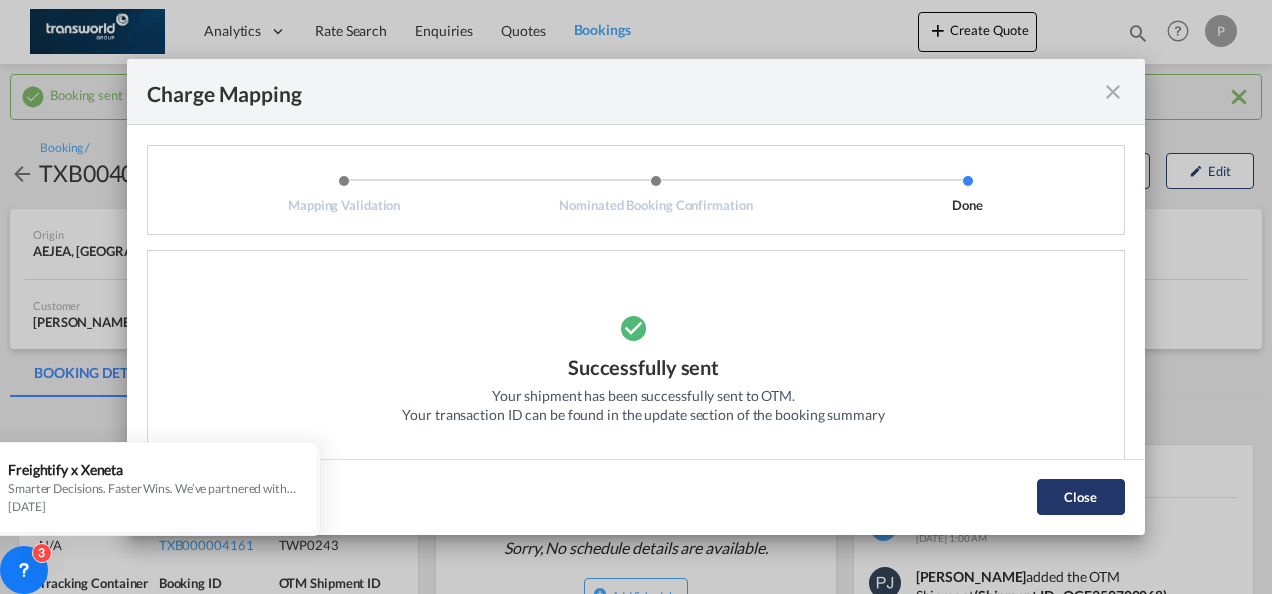 click on "Close" 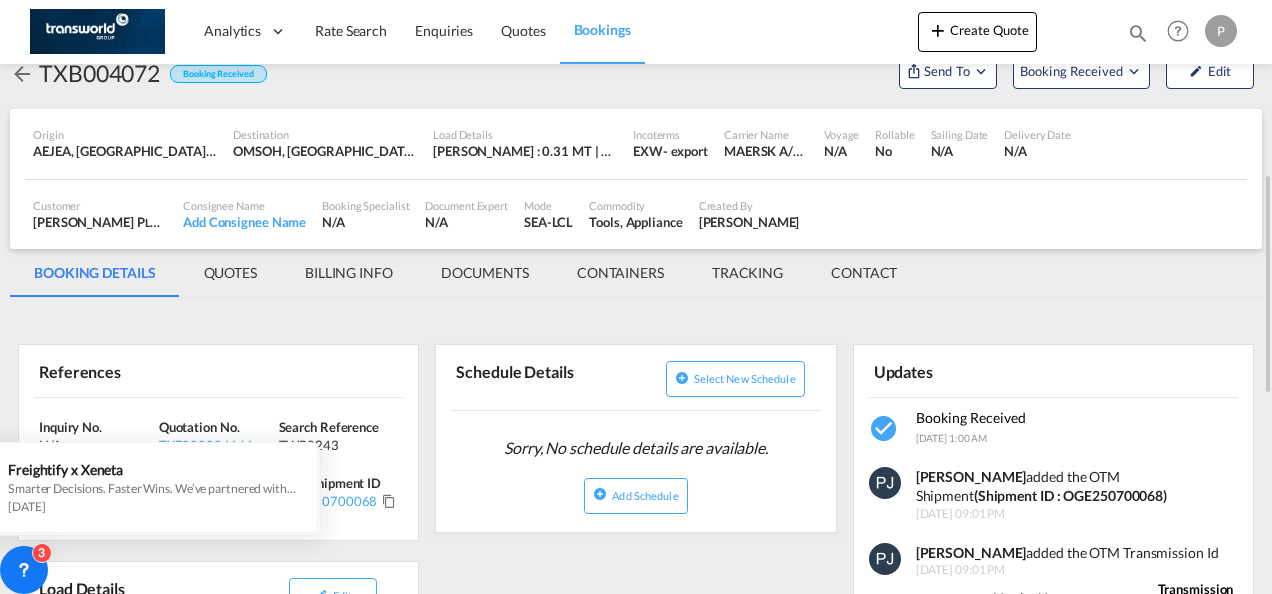 scroll, scrollTop: 200, scrollLeft: 0, axis: vertical 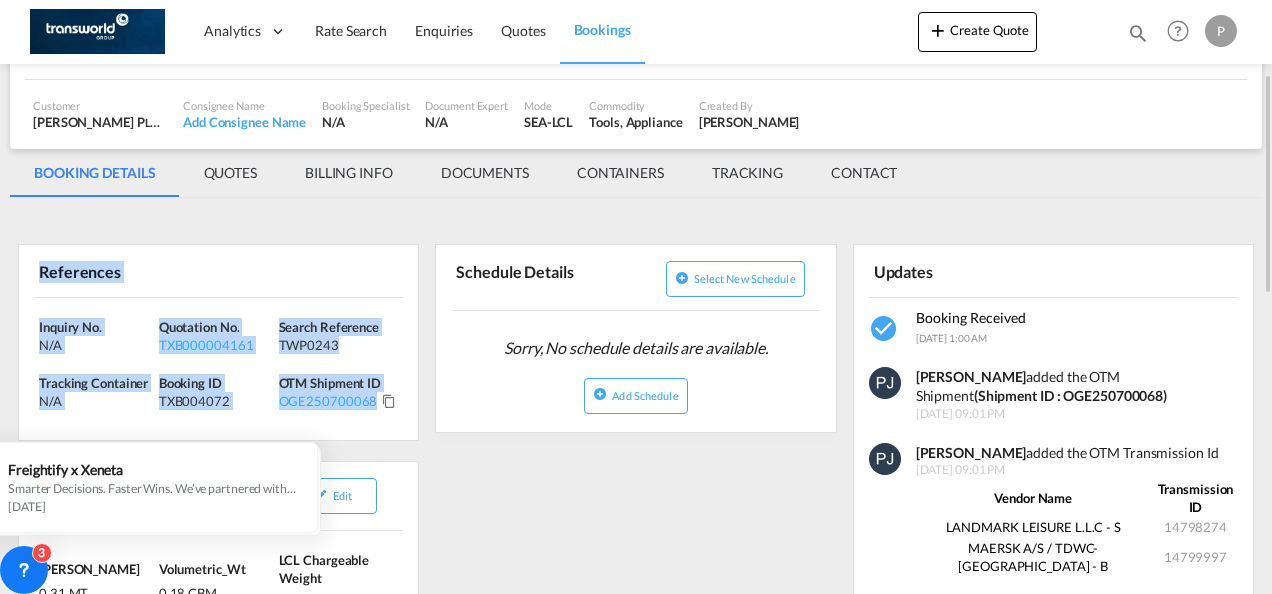 drag, startPoint x: 42, startPoint y: 272, endPoint x: 379, endPoint y: 410, distance: 364.16068 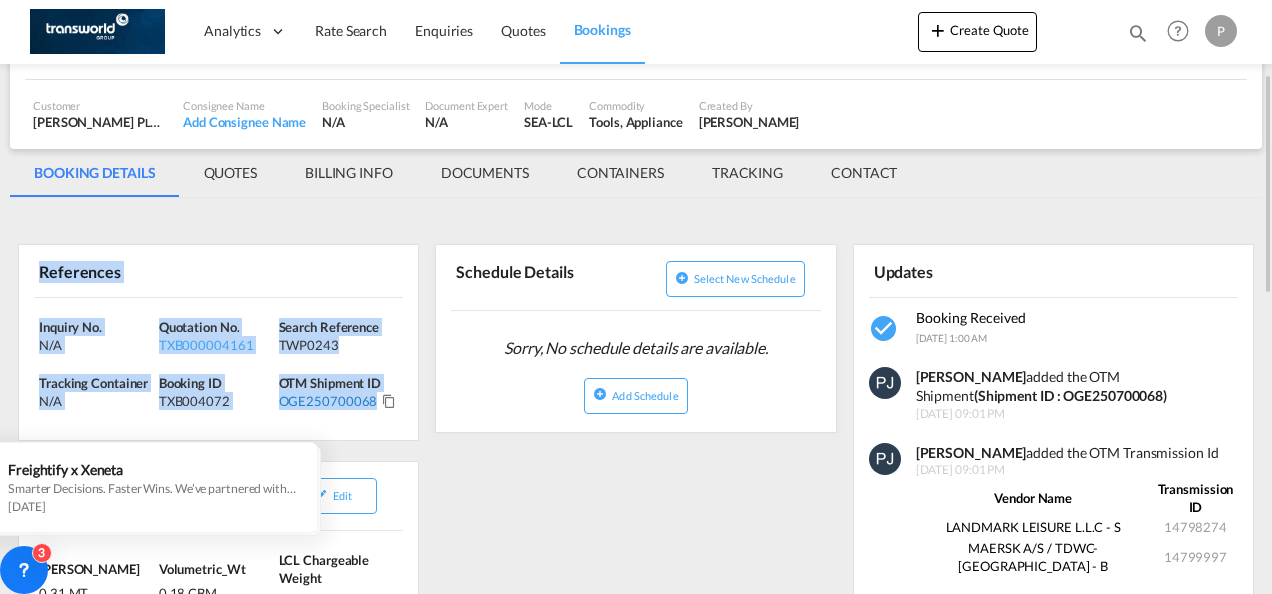 copy on "References Inquiry No. N/A Quotation No. TXB000004161 Search Reference TWP0243 Tracking Container
N/A Booking ID TXB004072 OTM Shipment ID OGE250700068" 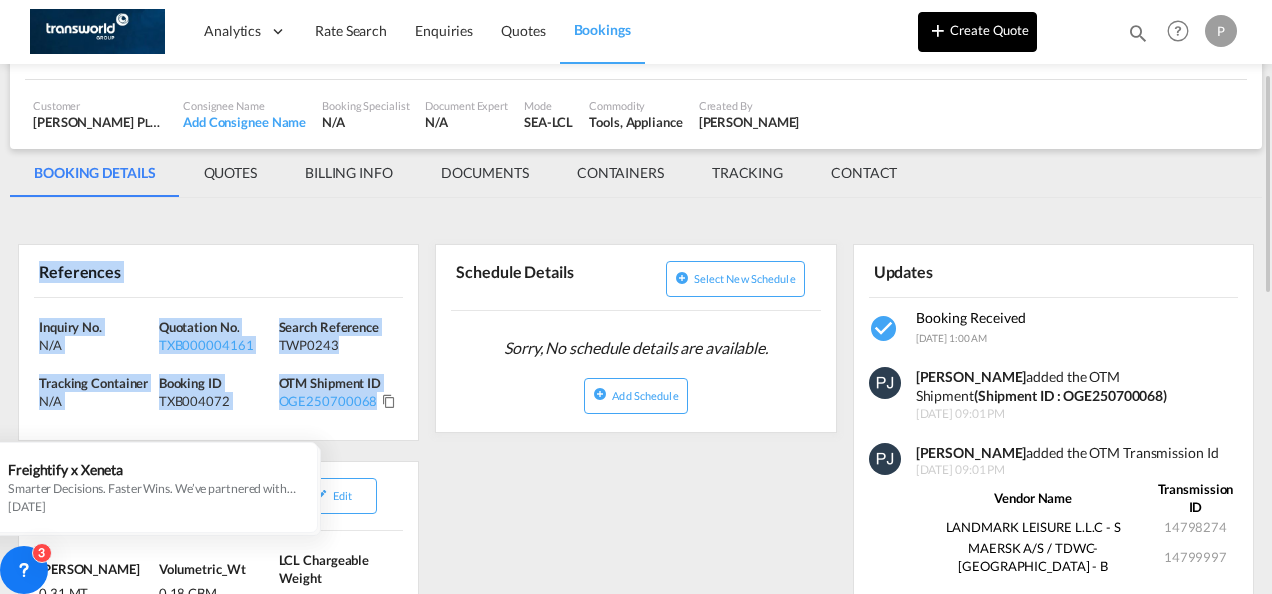 click on "Create Quote" at bounding box center (977, 32) 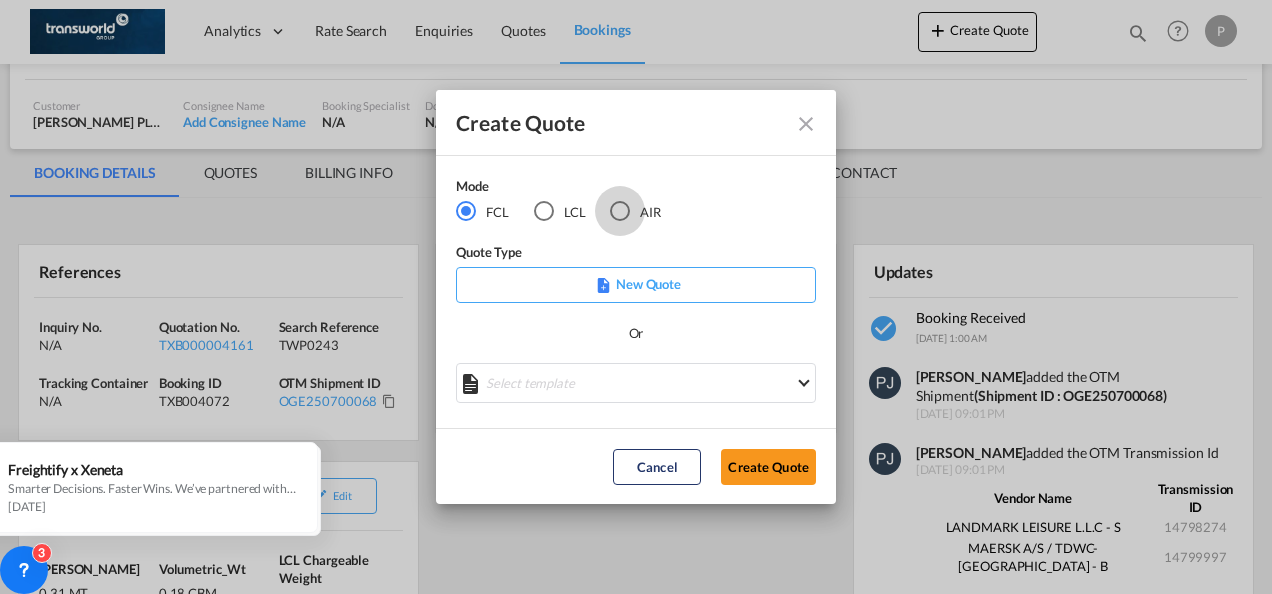click at bounding box center [620, 211] 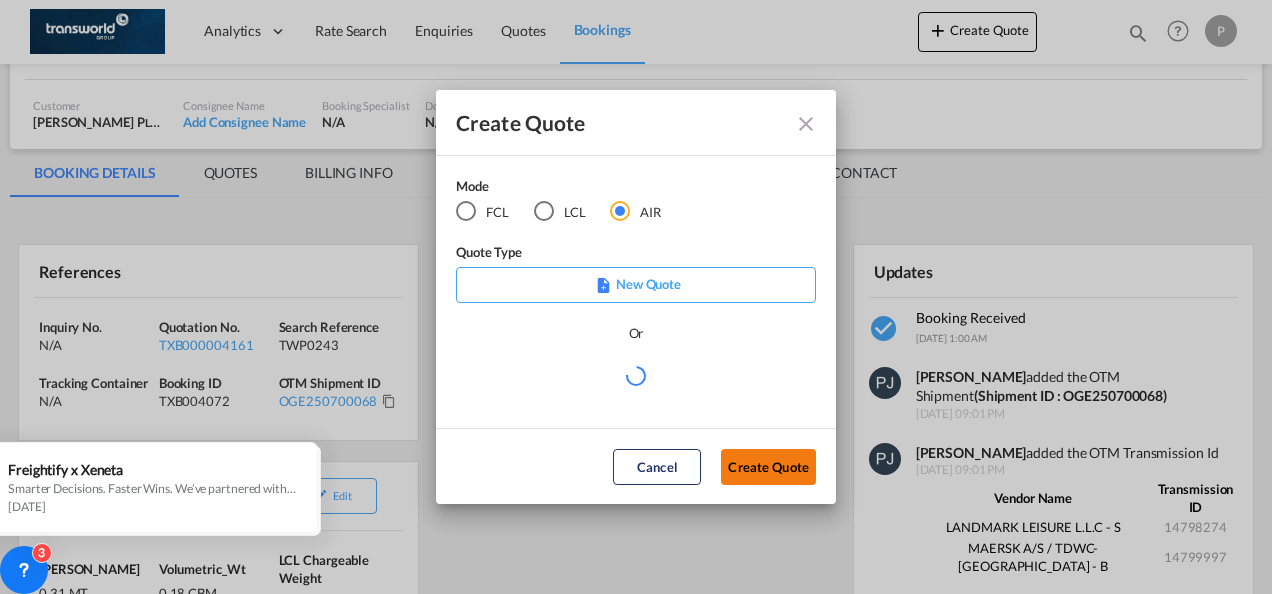 click on "Create Quote" 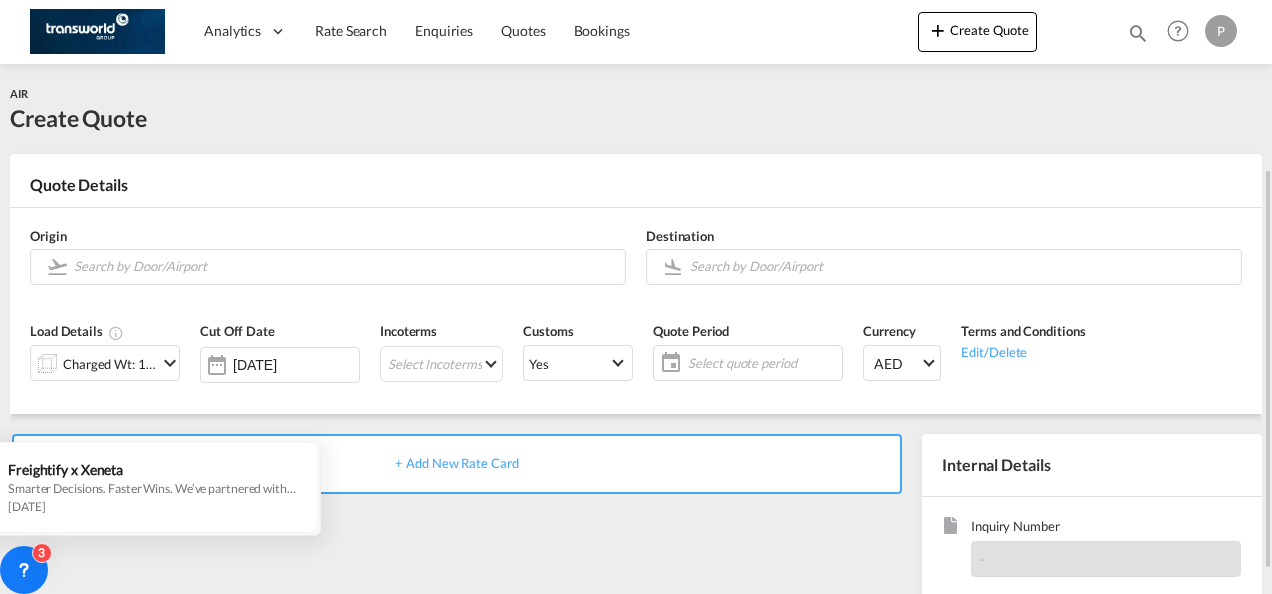 scroll, scrollTop: 100, scrollLeft: 0, axis: vertical 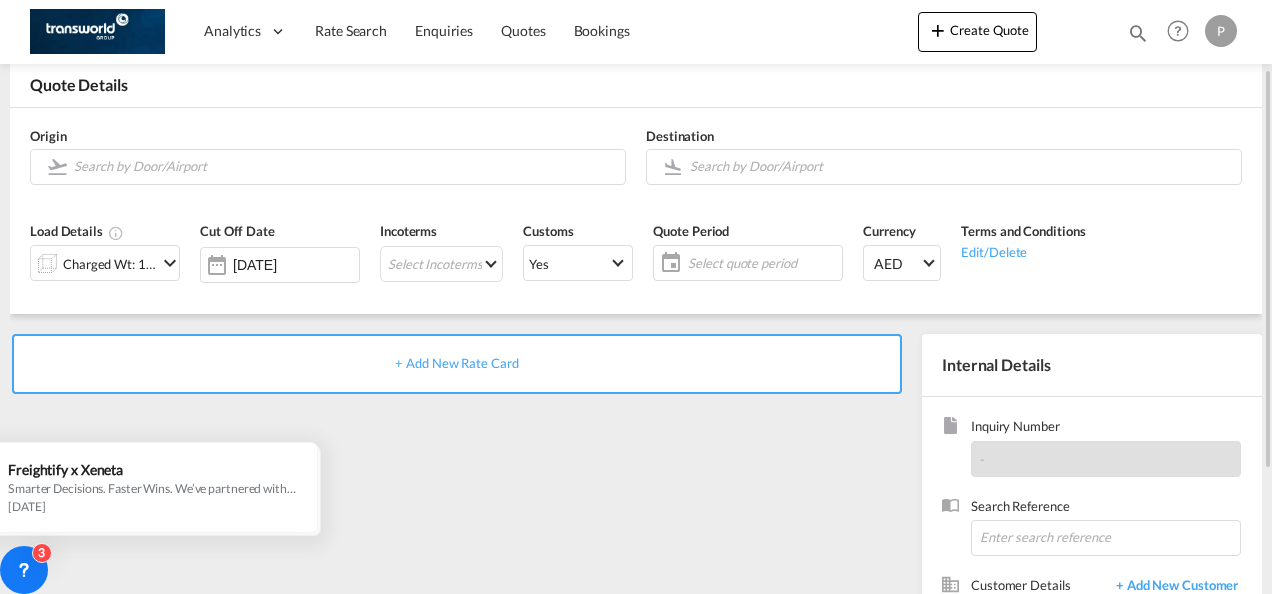 click at bounding box center [170, 263] 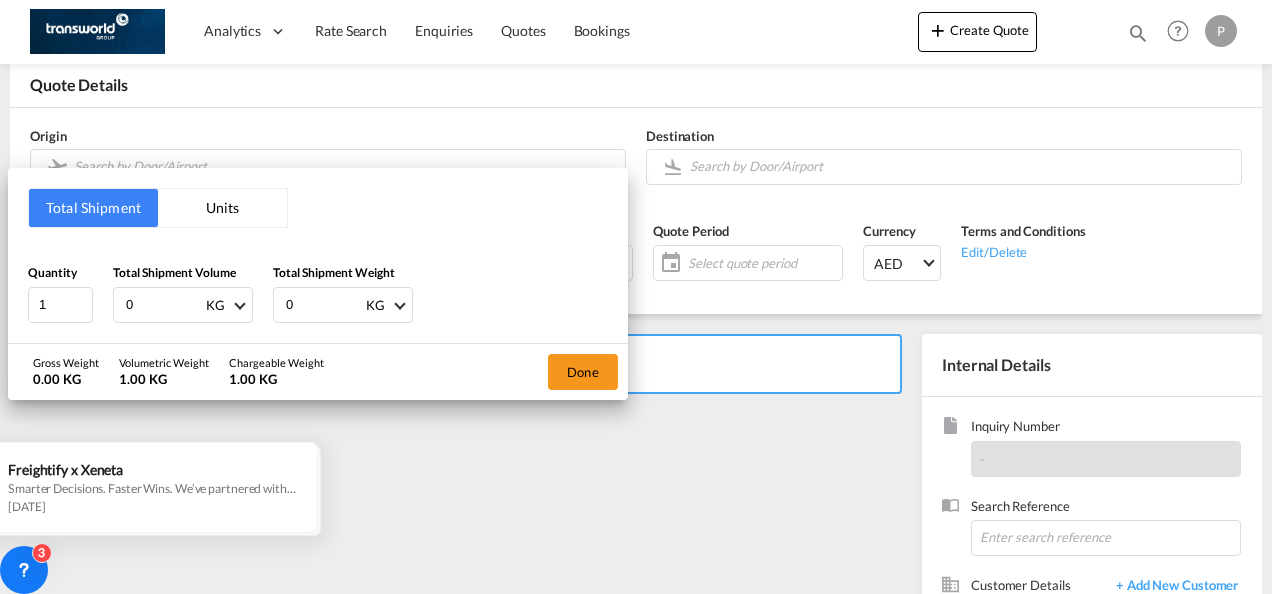 click on "0" at bounding box center [164, 305] 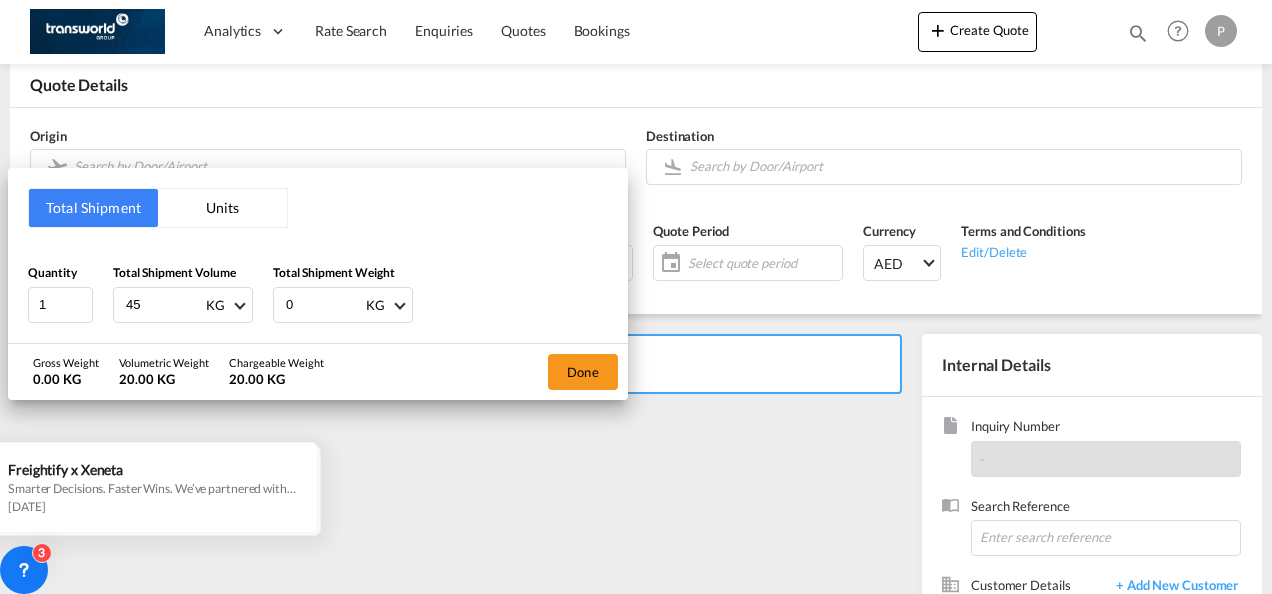 type on "45" 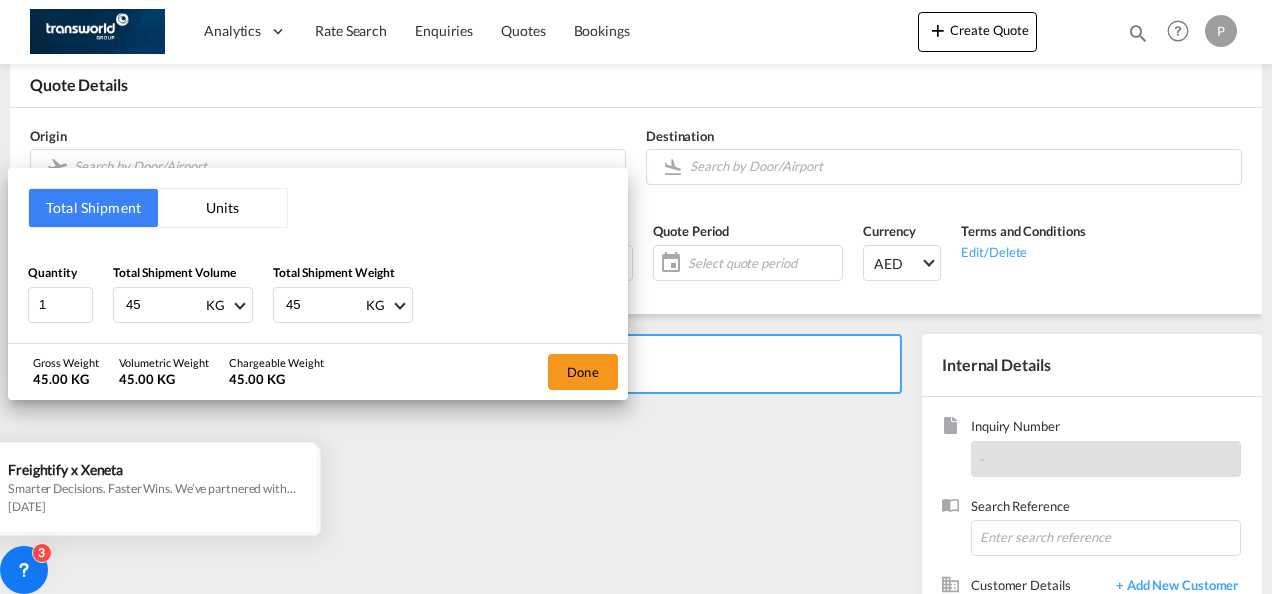 type on "4" 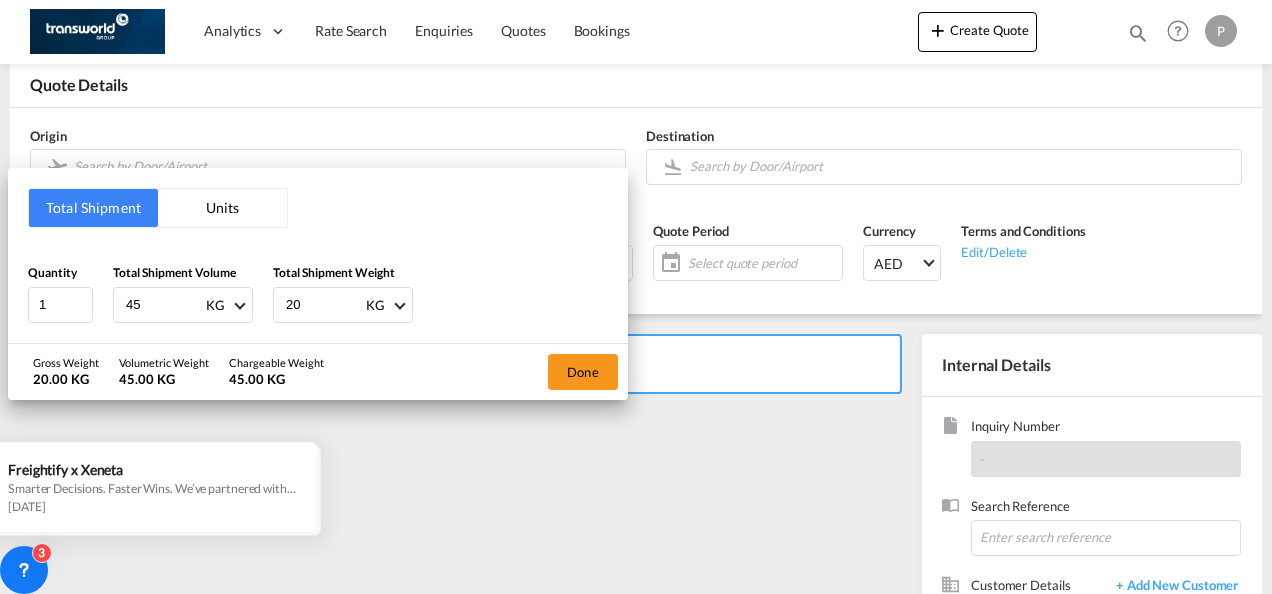 type on "20" 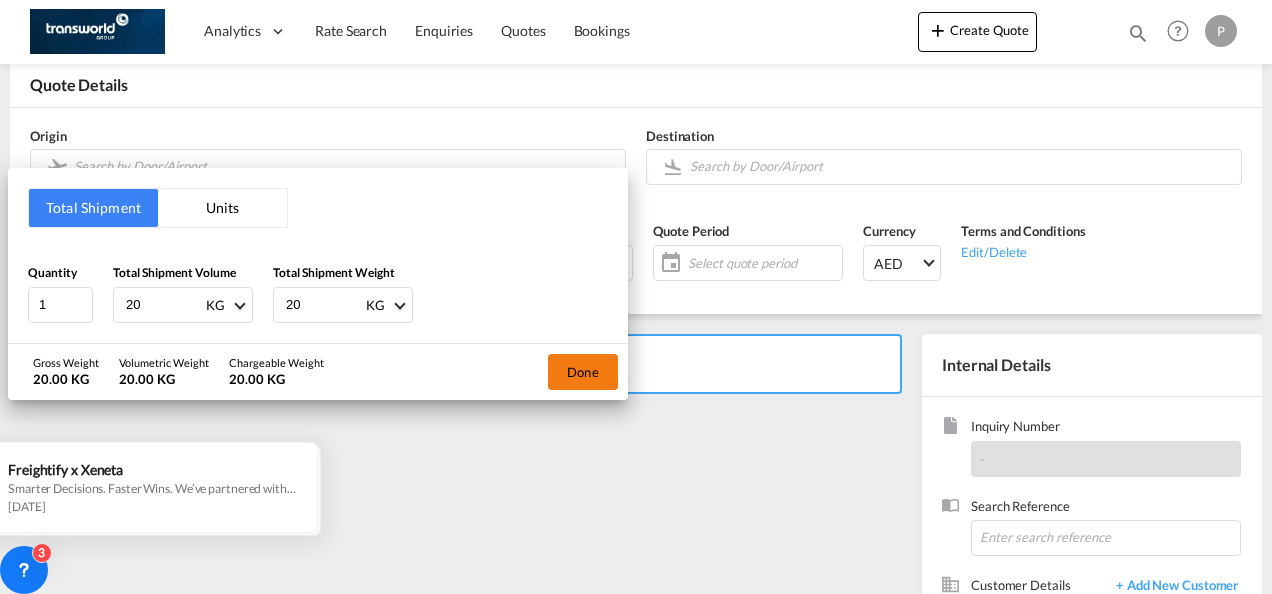 type on "20" 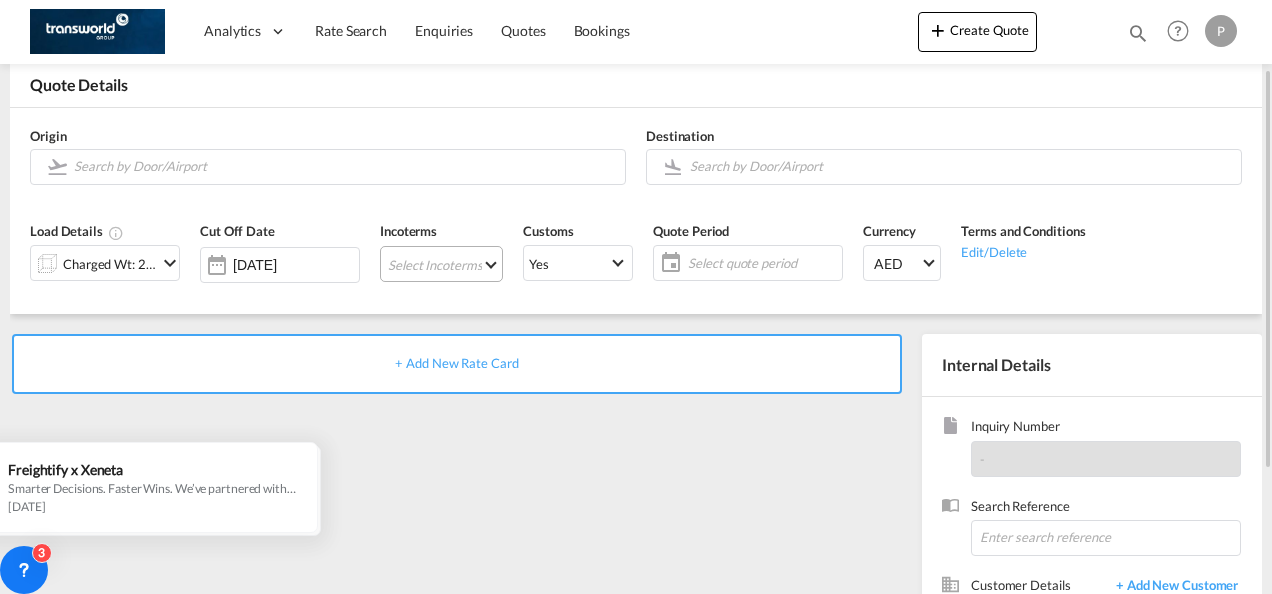 click on "Select Incoterms
FOB - import
Free on Board FOB - export
Free on Board DPU - export
Delivery at Place Unloaded CPT - export
Carrier Paid to CFR - import
Cost and Freight CPT - import
Carrier Paid to DAP - export
Delivered at Place CIF - import
Cost,Insurance and Freight CIP - export
Carriage and Insurance Paid to DDP - export
Delivery Duty Paid FAS - import
Free Alongside Ship CIF - export
Cost,Insurance and Freight EXW - import
Ex Works FCA - import
Free Carrier FAS - export
Free Alongside Ship DPU - import
Delivery at Place Unloaded DAP - import
Delivered at Place EXW - export
Ex Works CFR - export
Cost and Freight CIP - import
Carriage and Insurance Paid to FCA - export
Free Carrier" at bounding box center [441, 264] 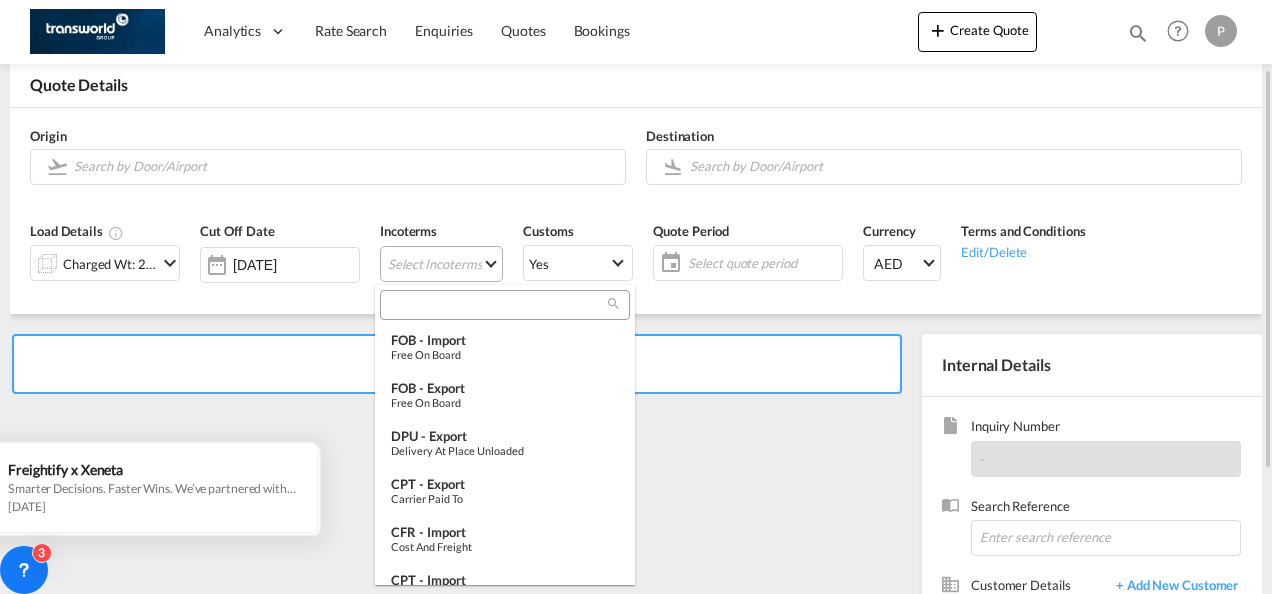 click at bounding box center (636, 297) 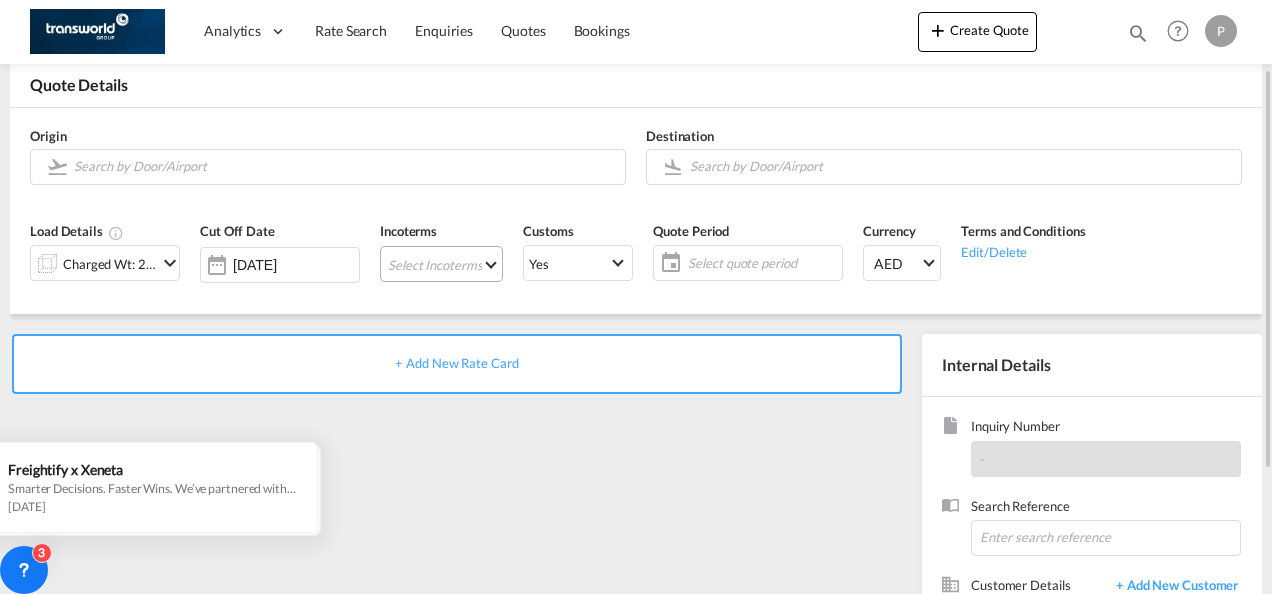 click on "Select Incoterms" at bounding box center (441, 264) 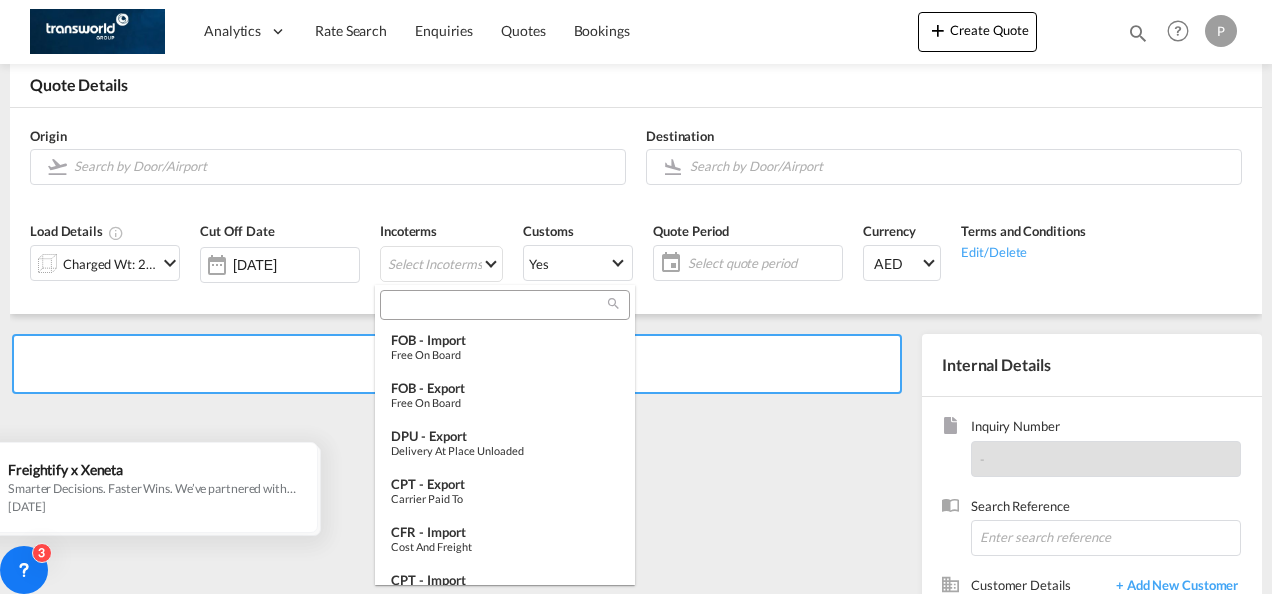 type on "[object Object]" 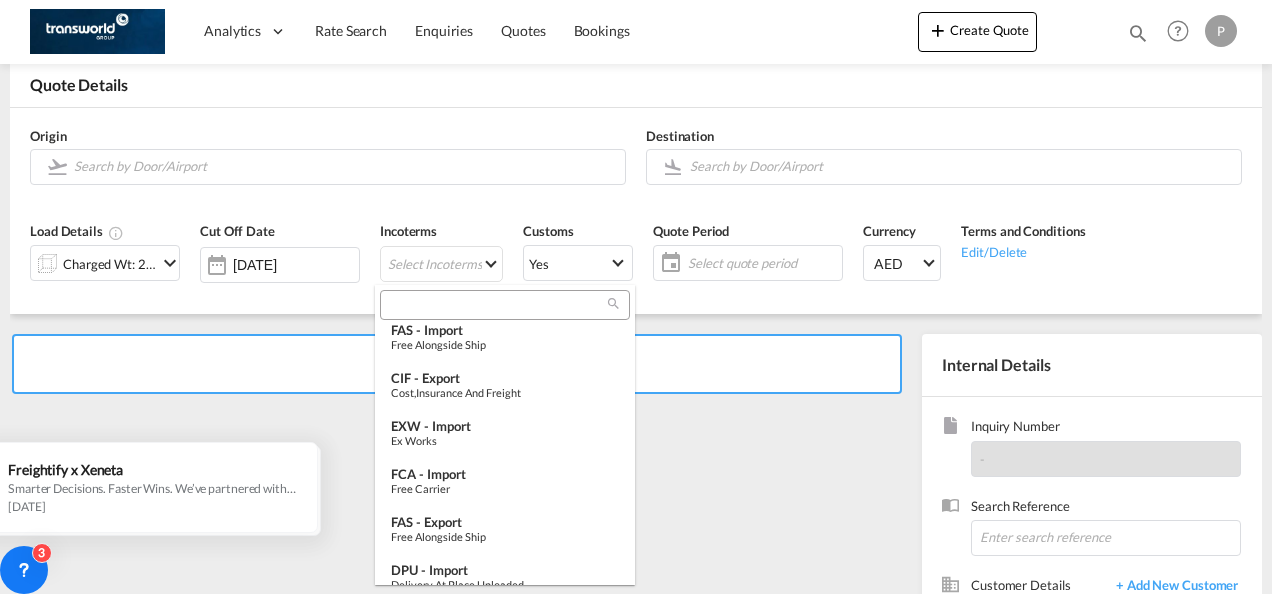 click at bounding box center [636, 297] 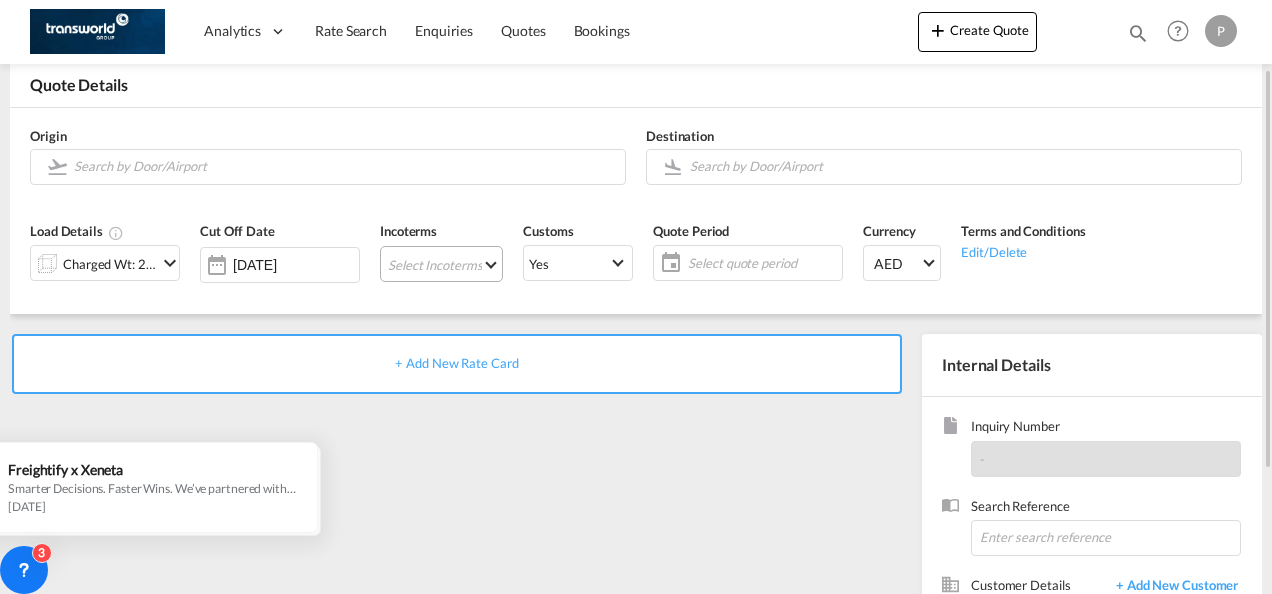 click on "Select Incoterms" at bounding box center [441, 264] 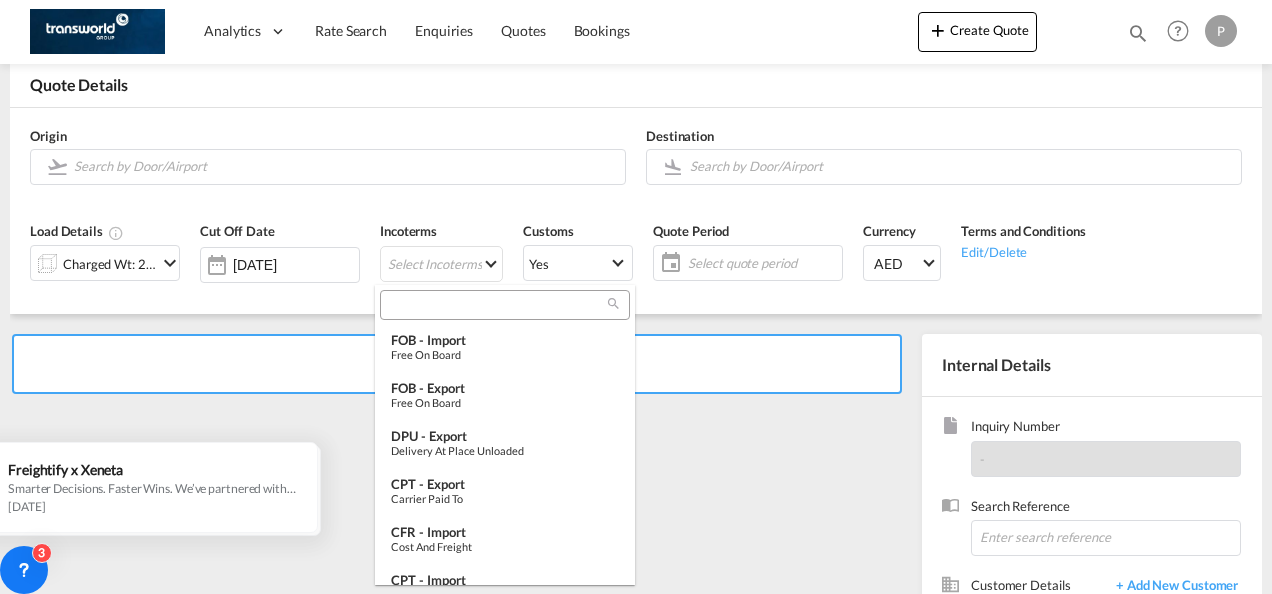click at bounding box center [497, 305] 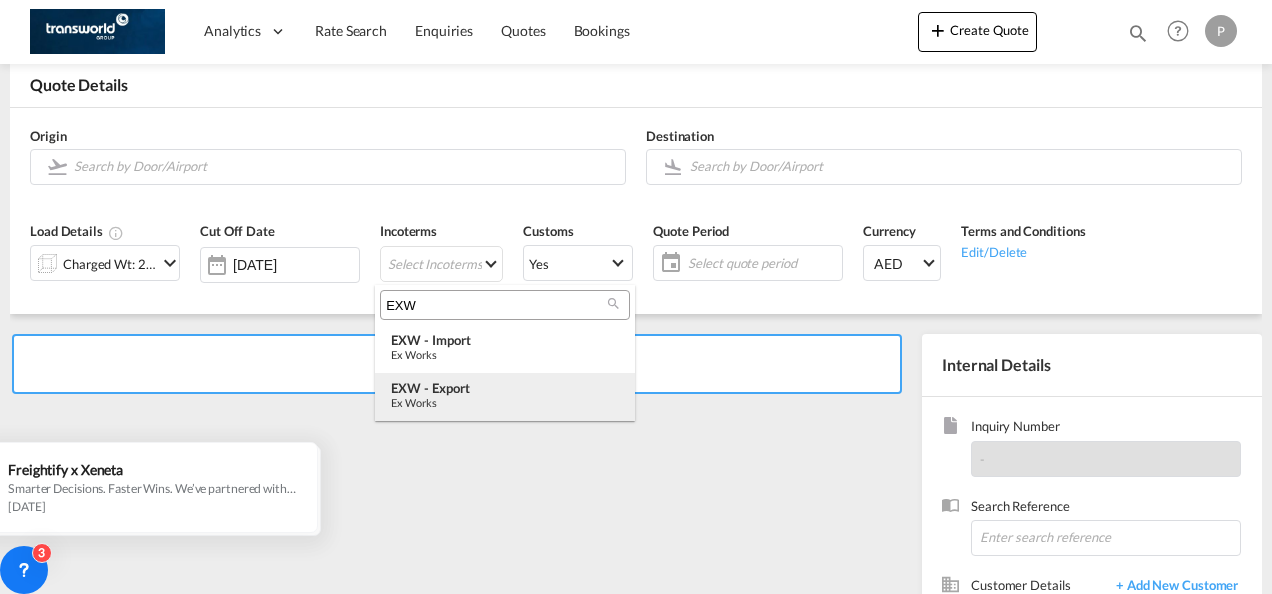 type on "EXW" 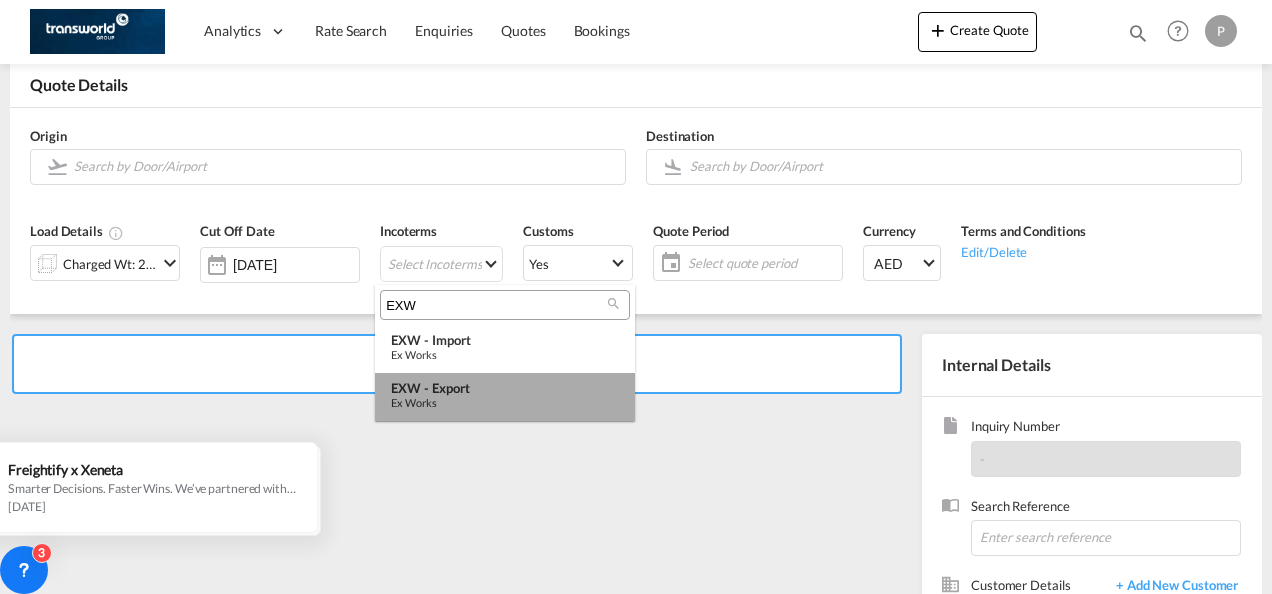 click on "EXW - export" at bounding box center (505, 388) 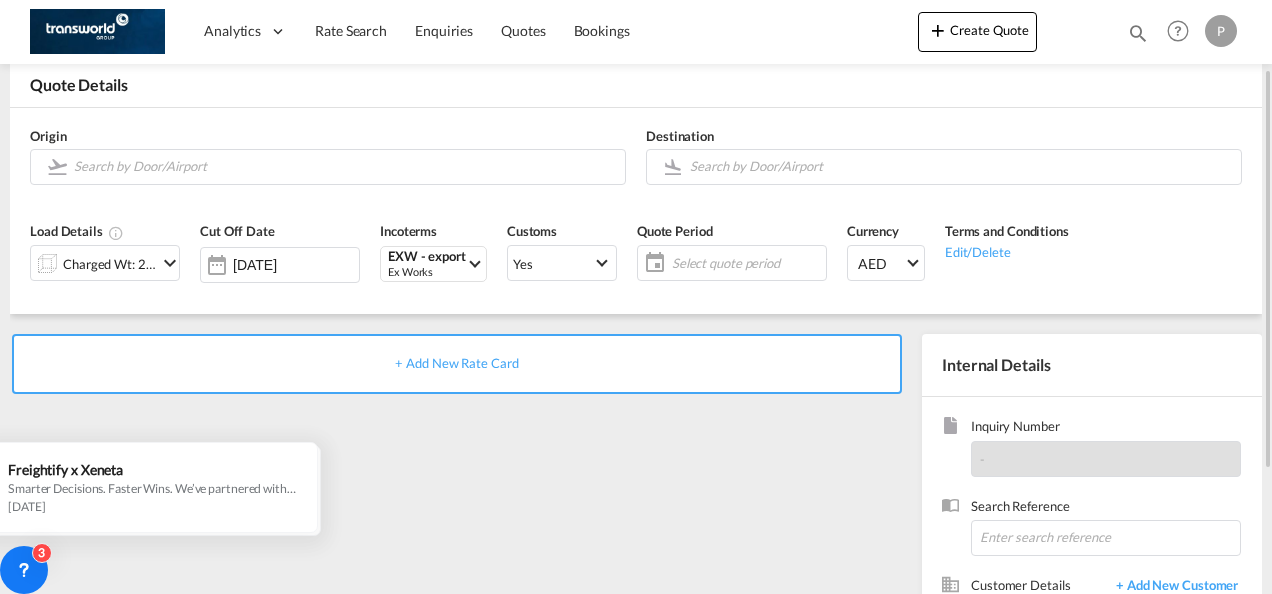 click on "Select quote period" 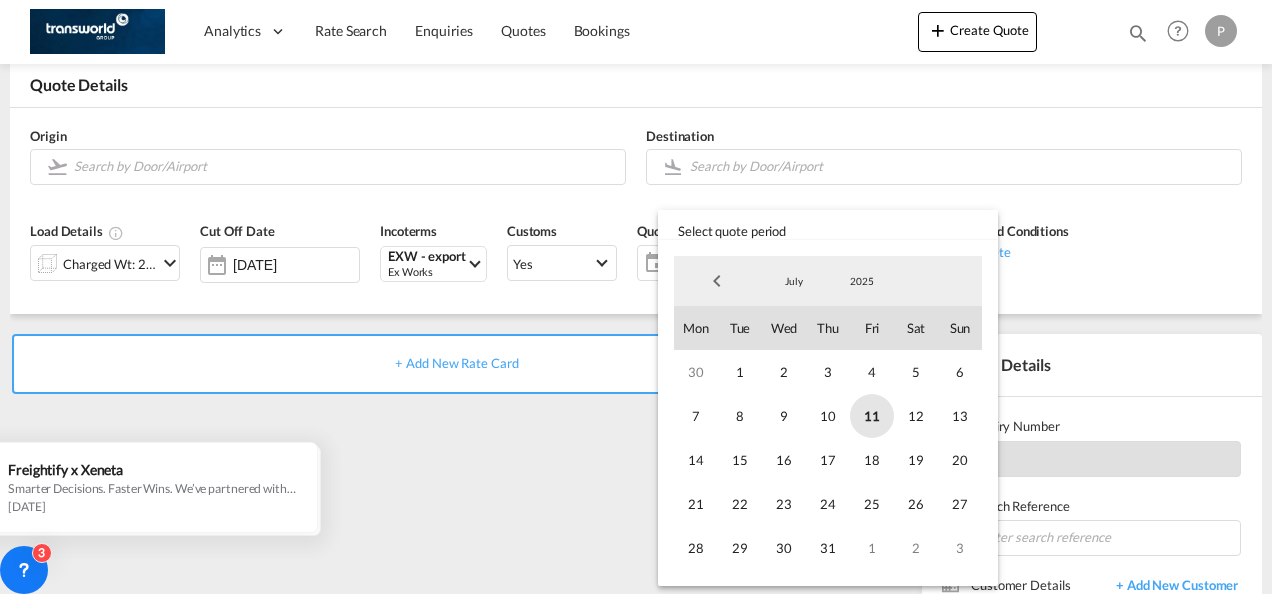 click on "11" at bounding box center [872, 416] 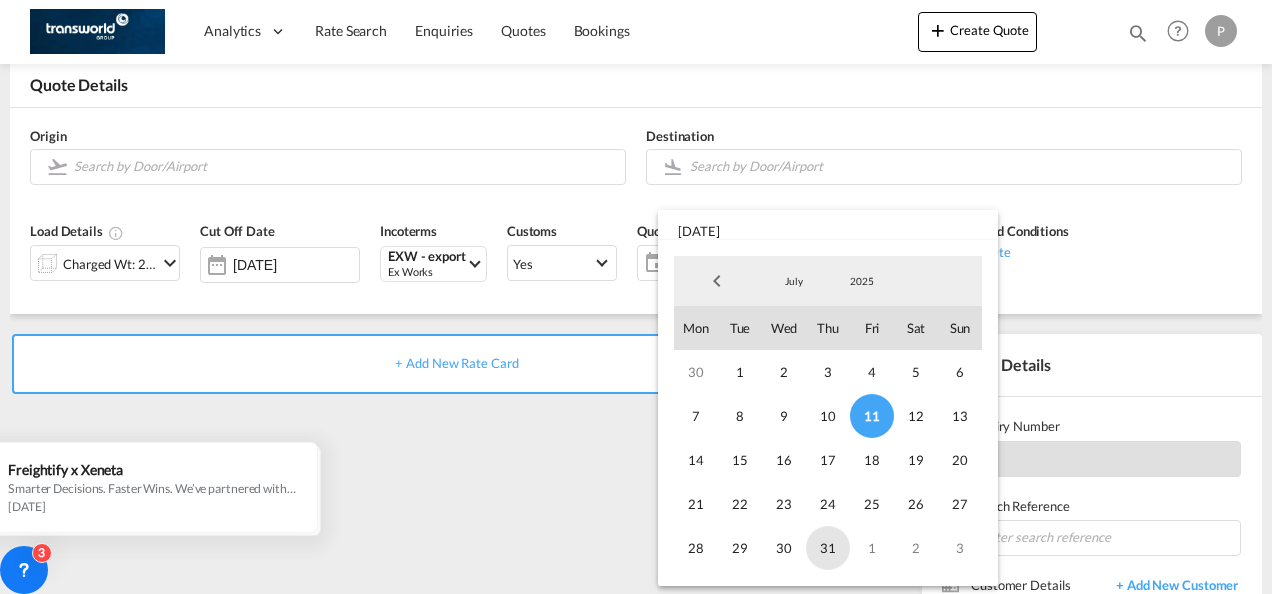 click on "31" at bounding box center (828, 548) 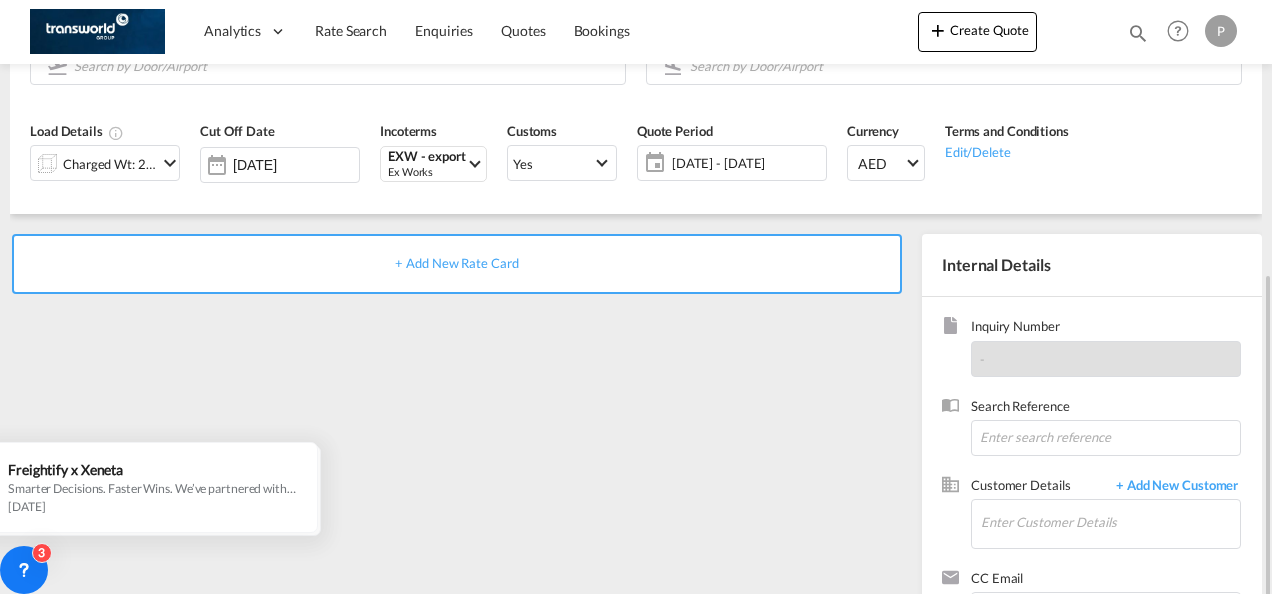 scroll, scrollTop: 282, scrollLeft: 0, axis: vertical 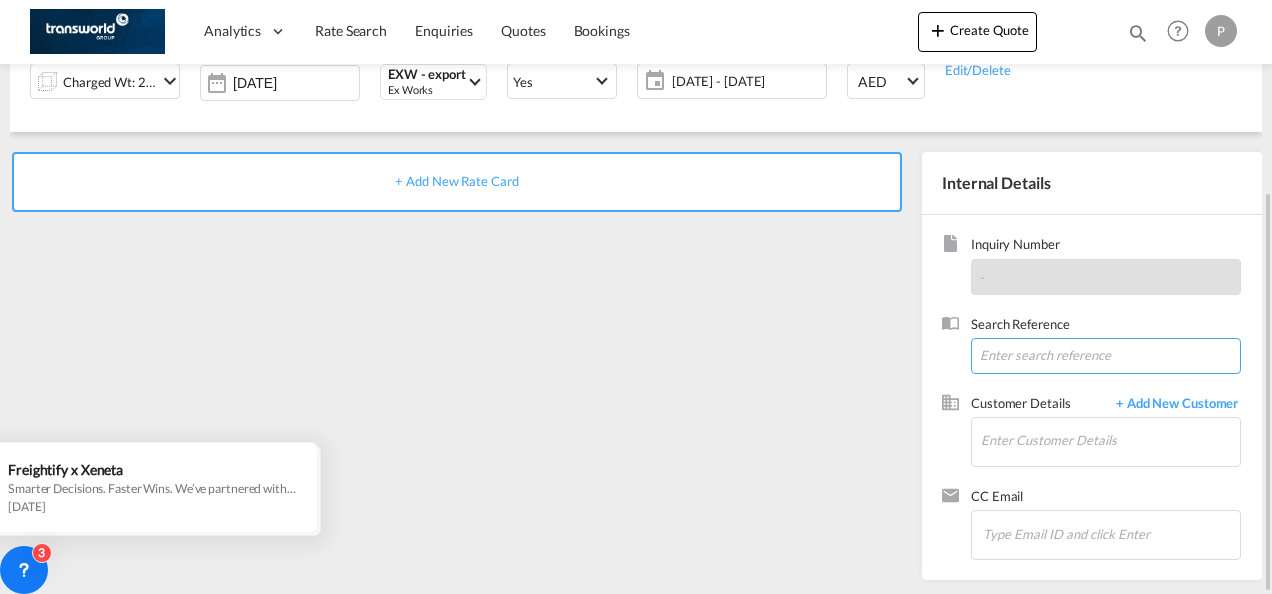 click at bounding box center [1106, 356] 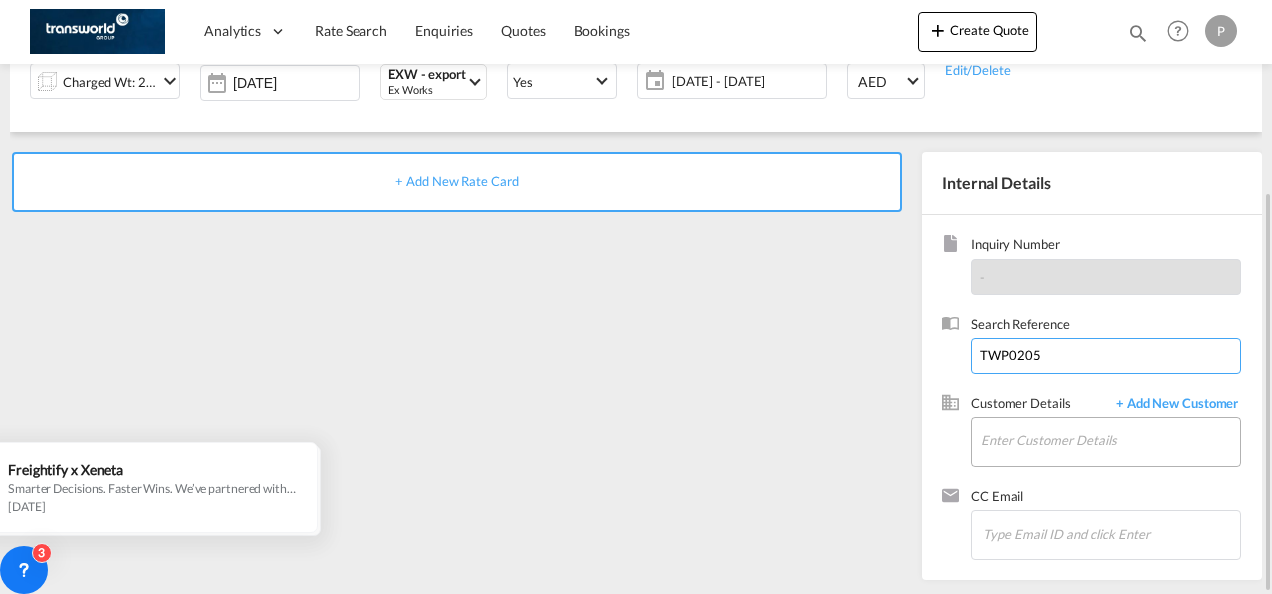 type on "TWP0205" 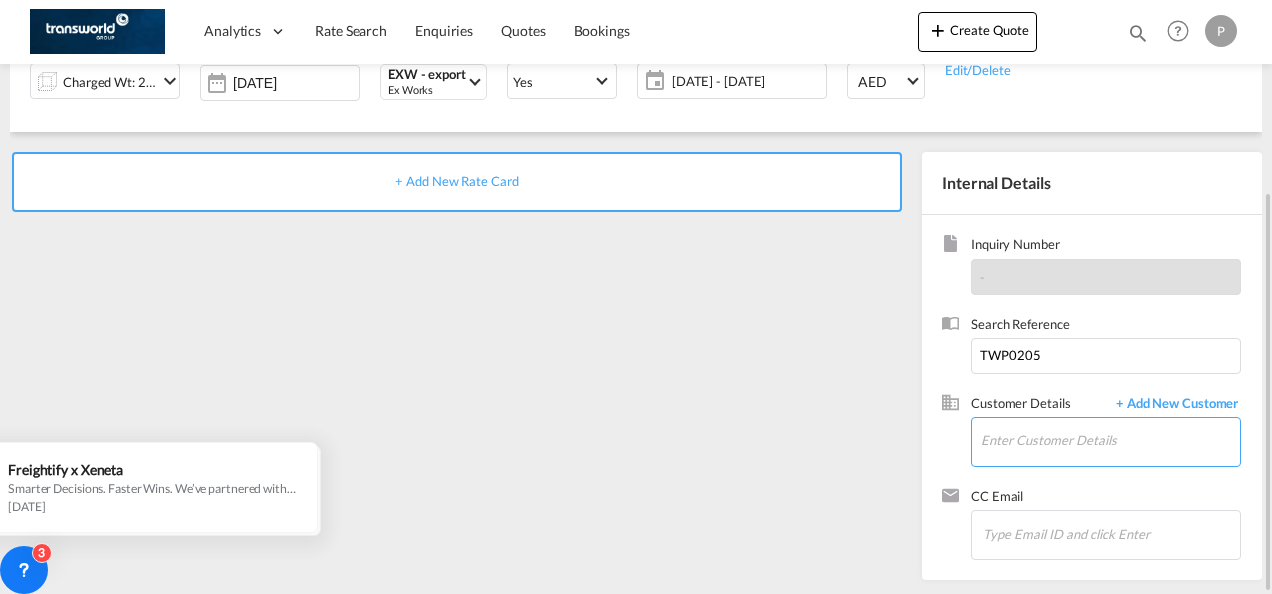 click on "Enter Customer Details" at bounding box center (1110, 440) 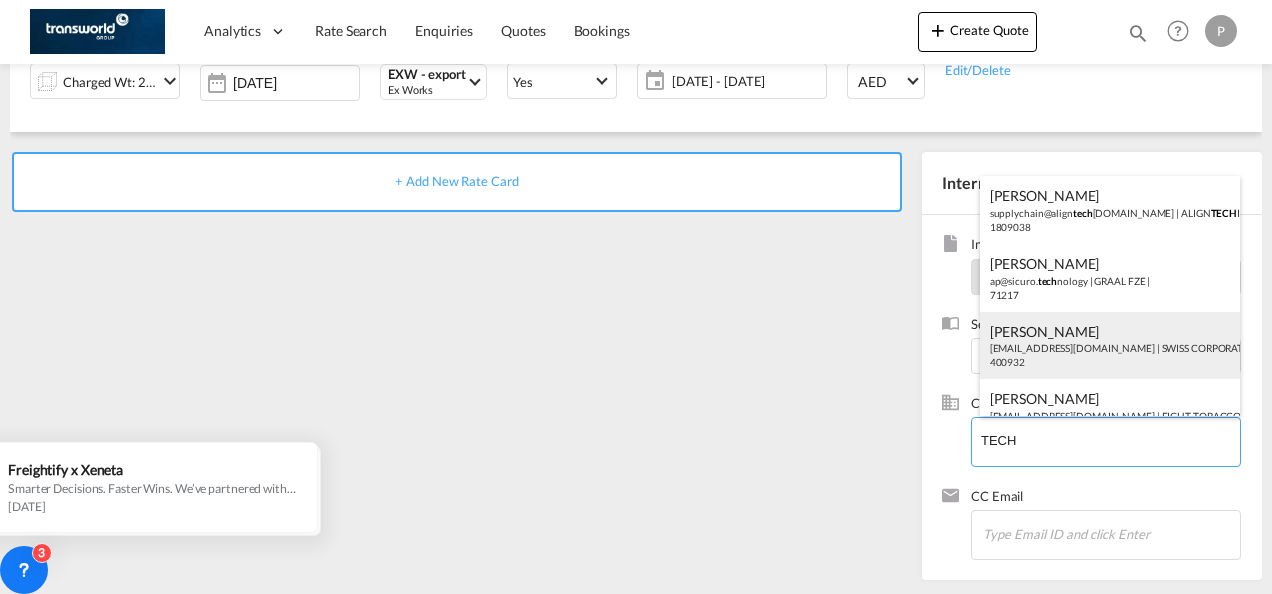 scroll, scrollTop: 100, scrollLeft: 0, axis: vertical 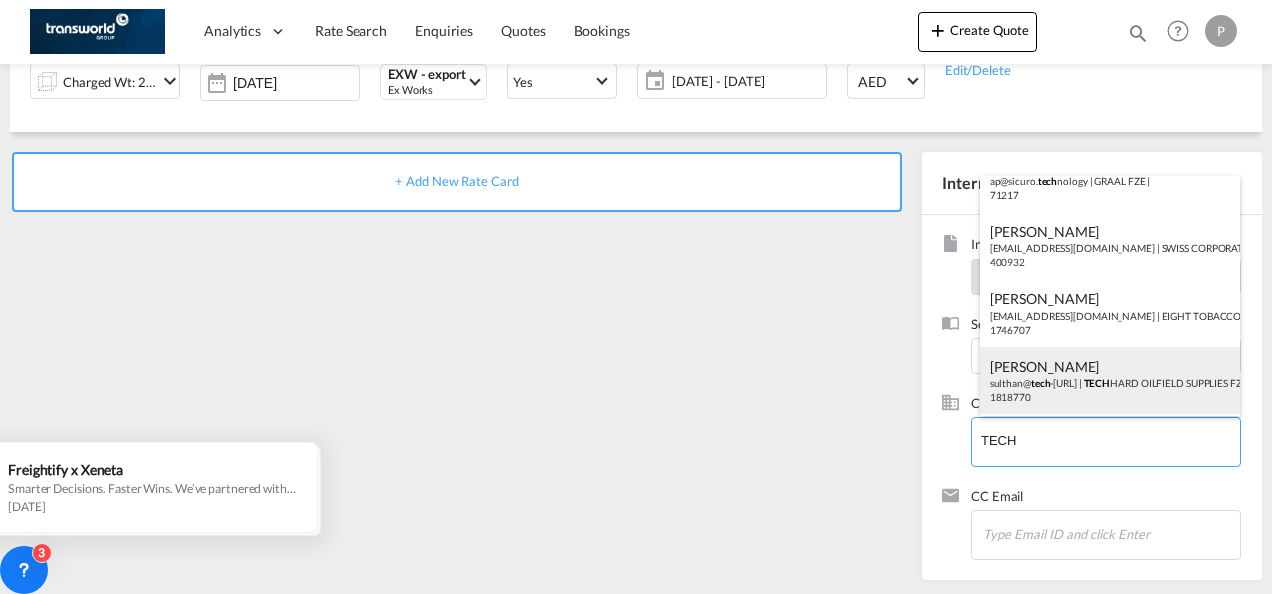 click on "[PERSON_NAME]@ tech -[URL]    |    TECH  HARD OILFIELD SUPPLIES FZE
|      1818770" at bounding box center [1110, 381] 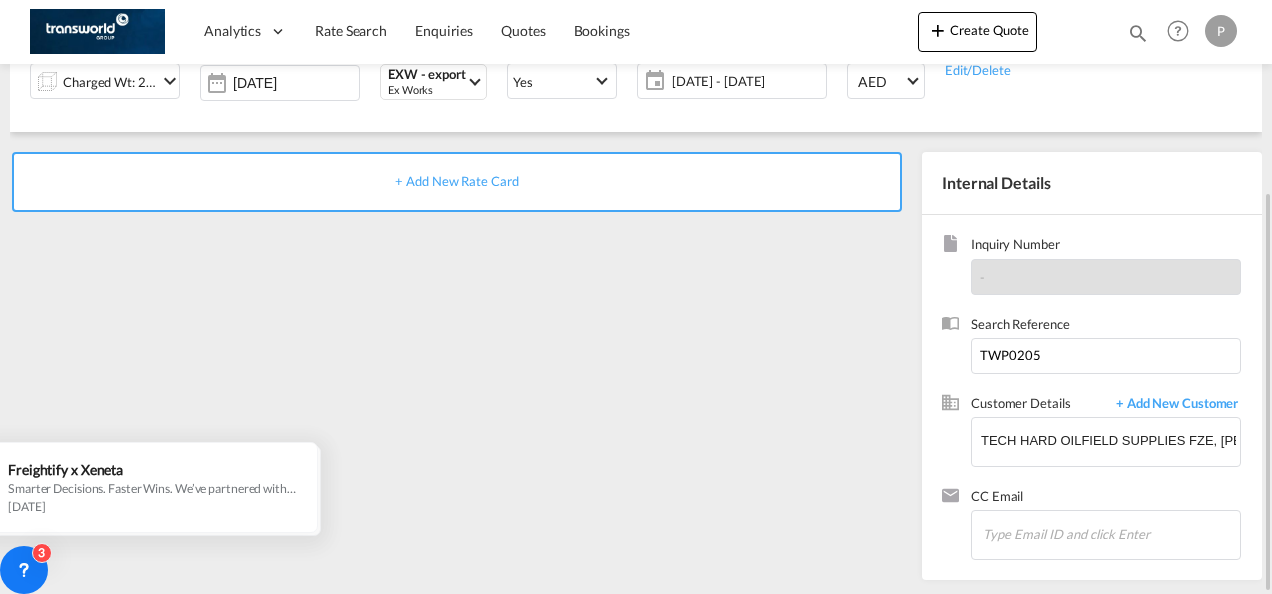 click on "+ Add New Rate Card" at bounding box center (456, 181) 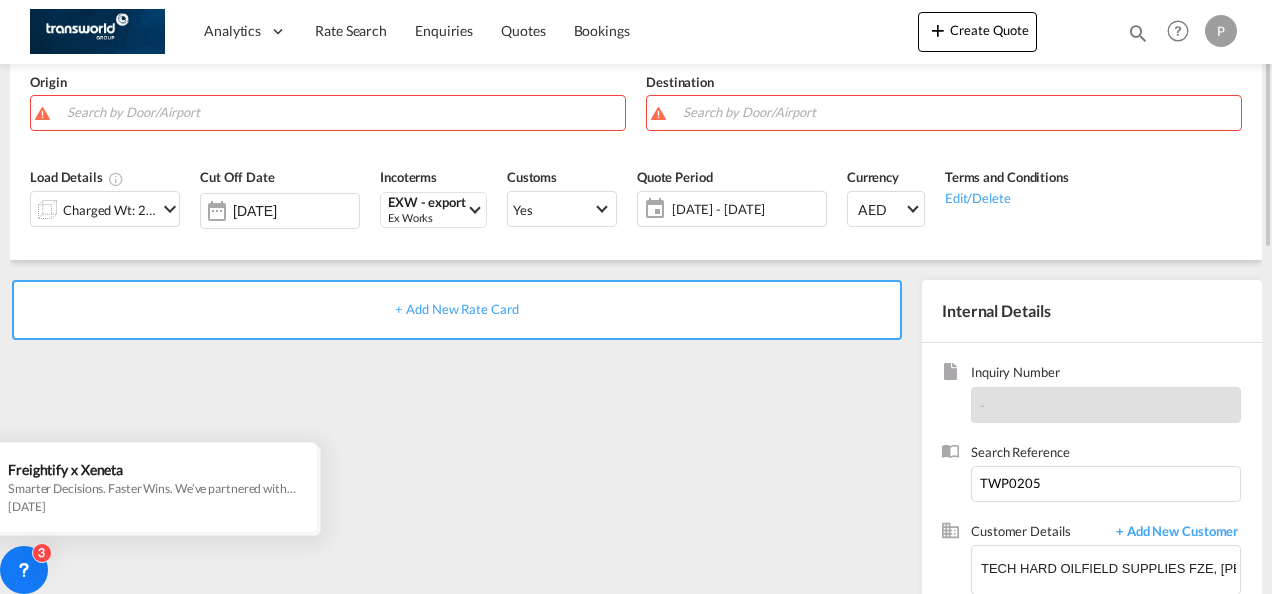 scroll, scrollTop: 0, scrollLeft: 0, axis: both 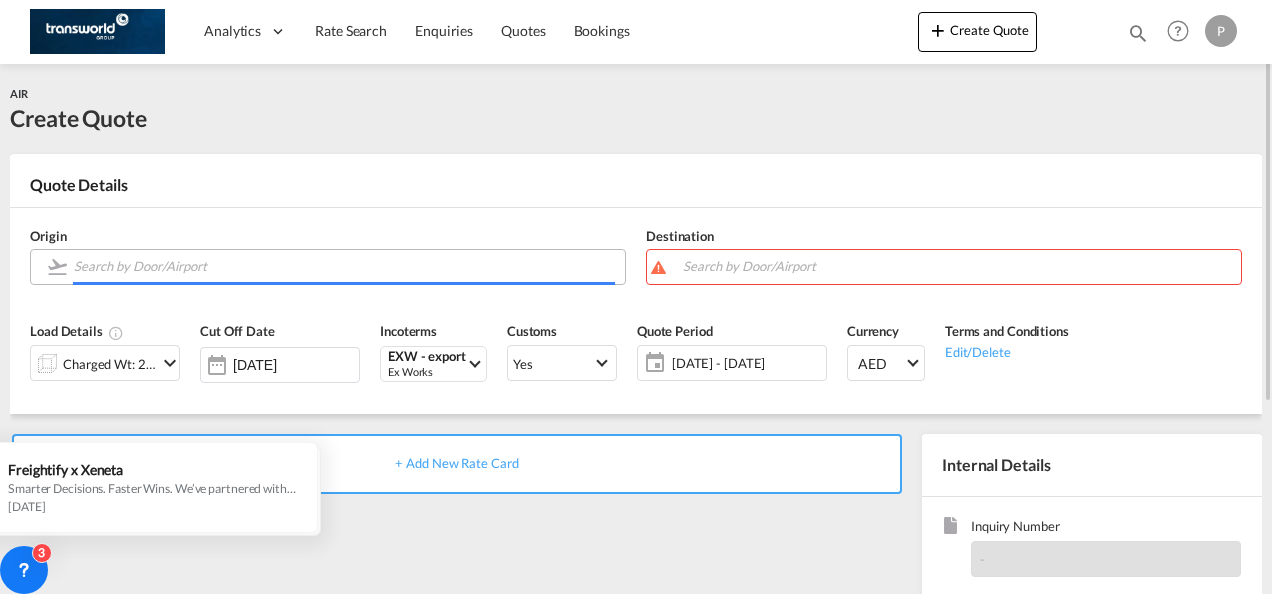 click at bounding box center [344, 266] 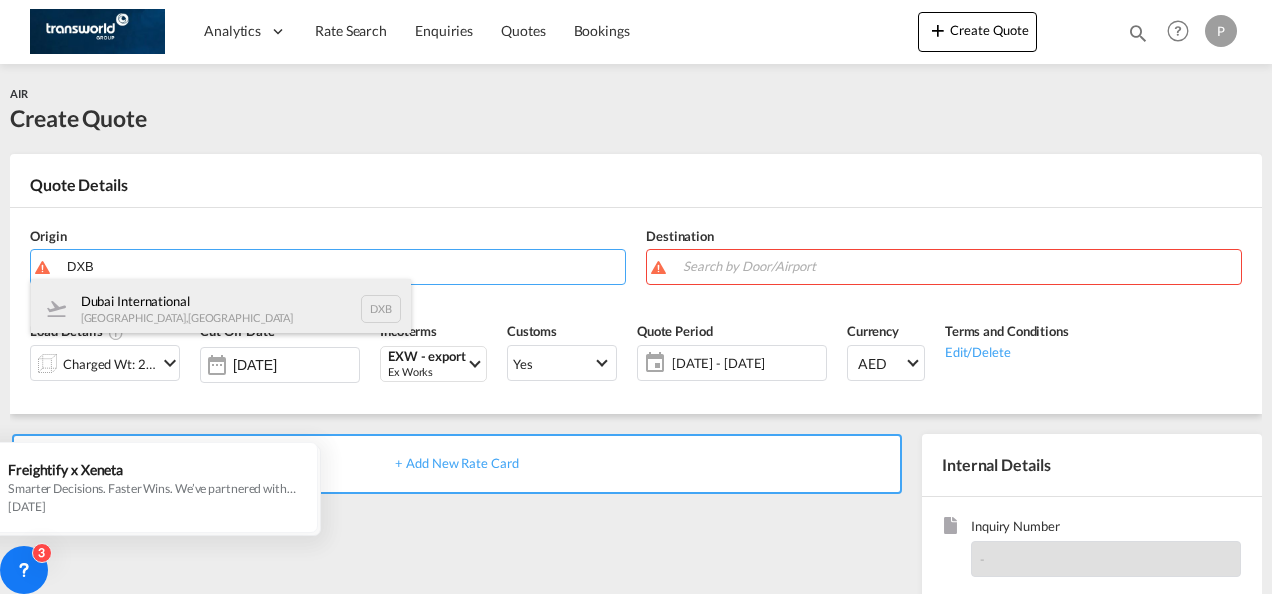 click on "Dubai International [GEOGRAPHIC_DATA] ,  [GEOGRAPHIC_DATA]
DXB" at bounding box center (221, 309) 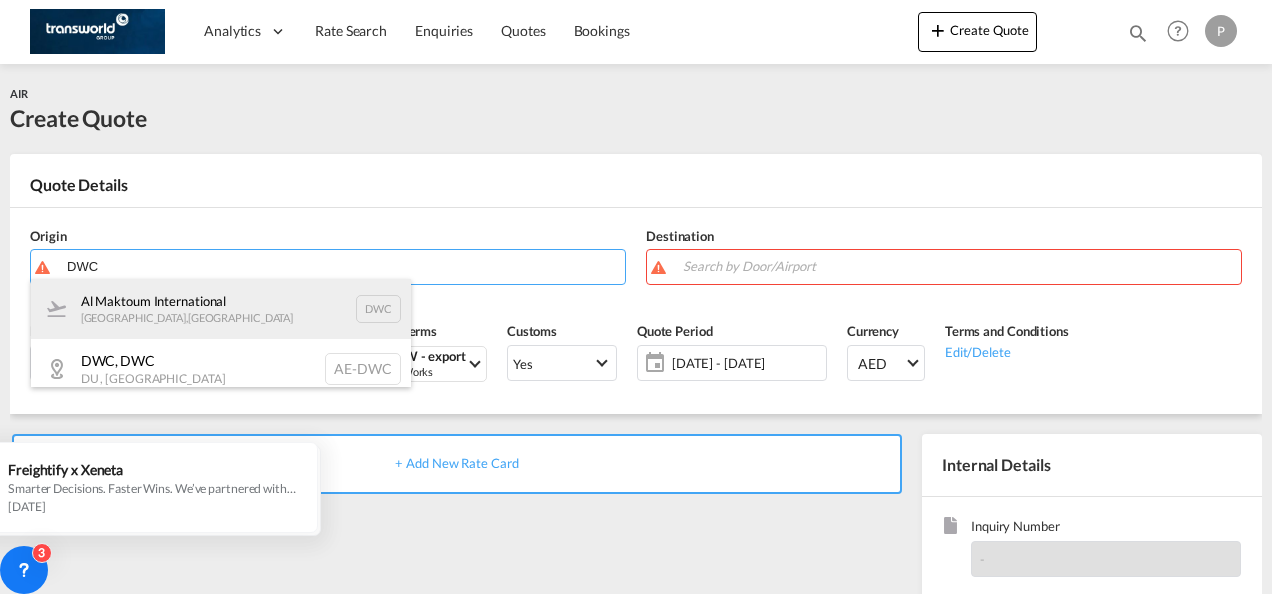 click on "Al Maktoum International [GEOGRAPHIC_DATA] ,  [GEOGRAPHIC_DATA]
DWC" at bounding box center [221, 309] 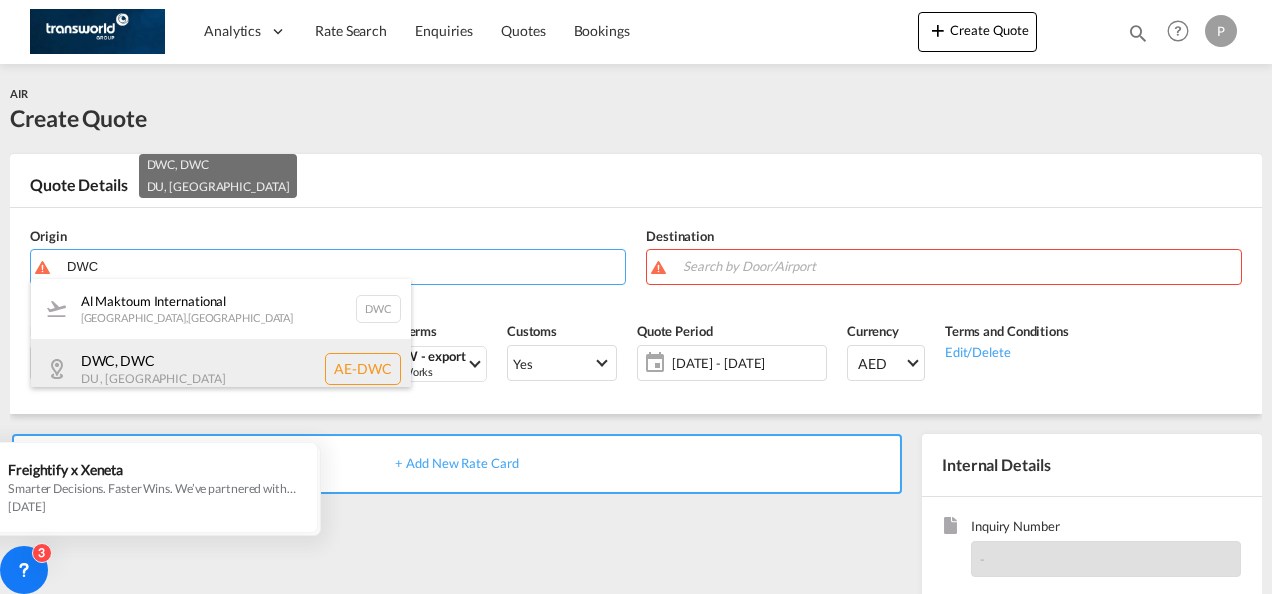 click on "DWC ,
DWC
DU
,
[GEOGRAPHIC_DATA]
AE-DWC" at bounding box center (221, 369) 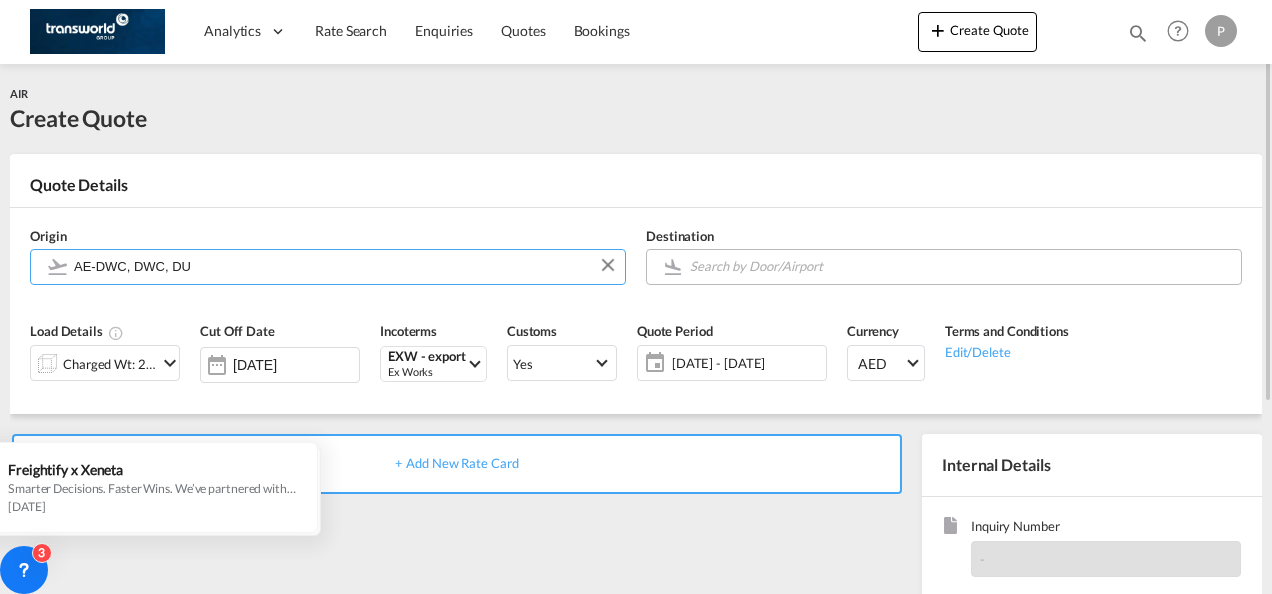 click at bounding box center (960, 266) 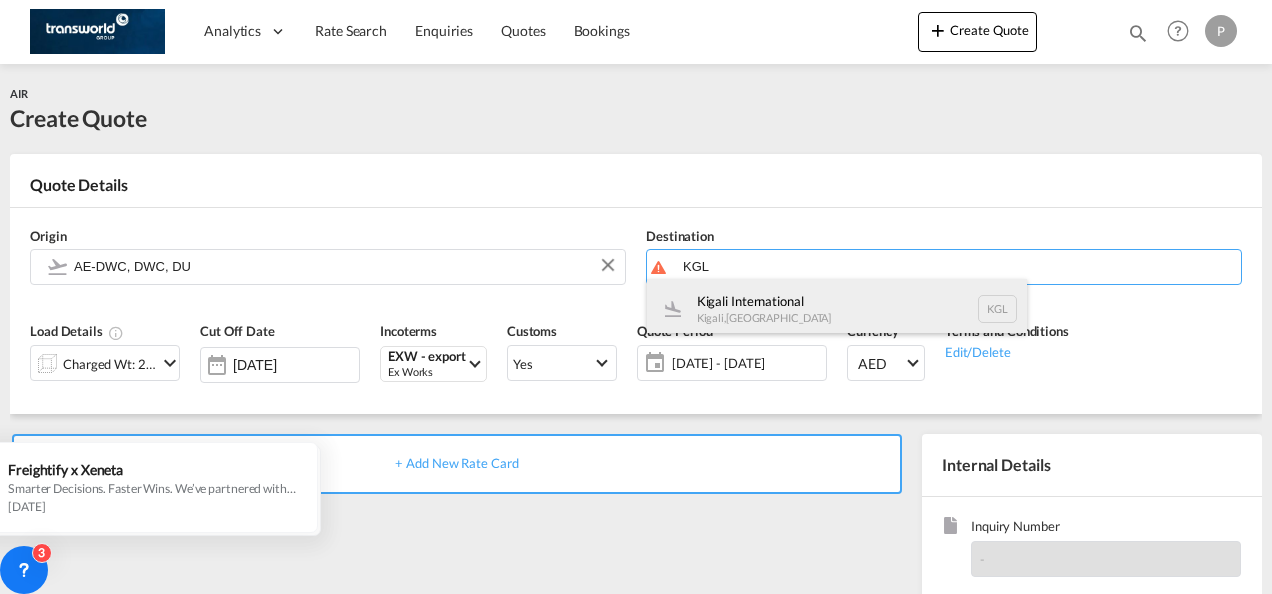 click on "Kigali International
[GEOGRAPHIC_DATA] ,  [GEOGRAPHIC_DATA]
KGL" at bounding box center (837, 309) 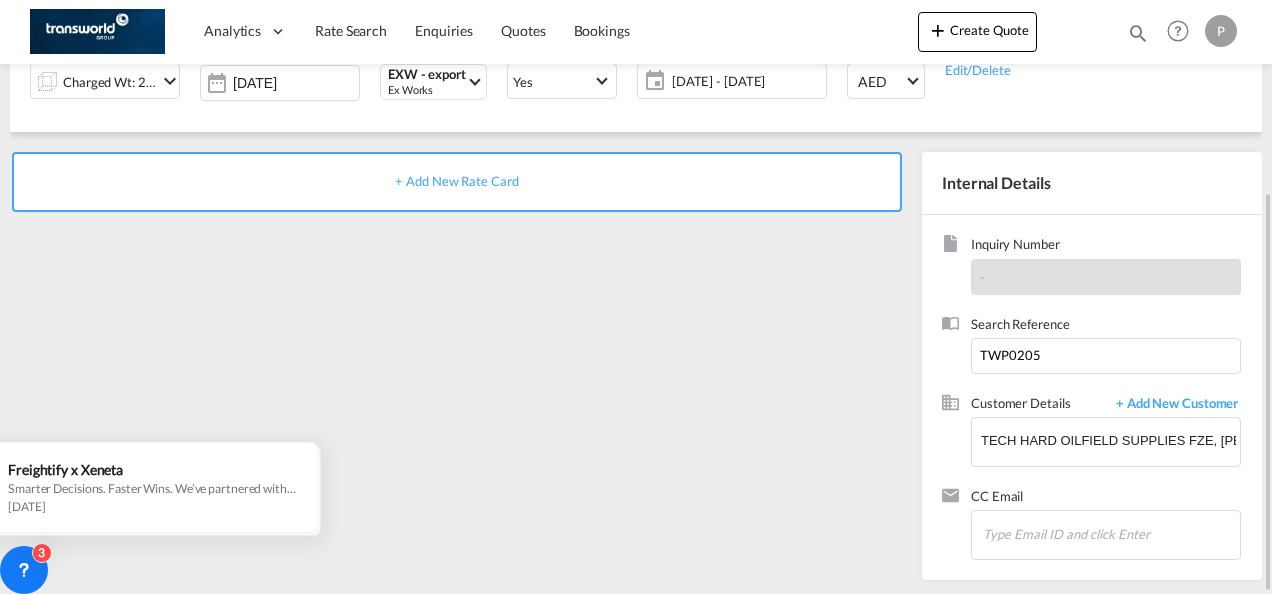 scroll, scrollTop: 182, scrollLeft: 0, axis: vertical 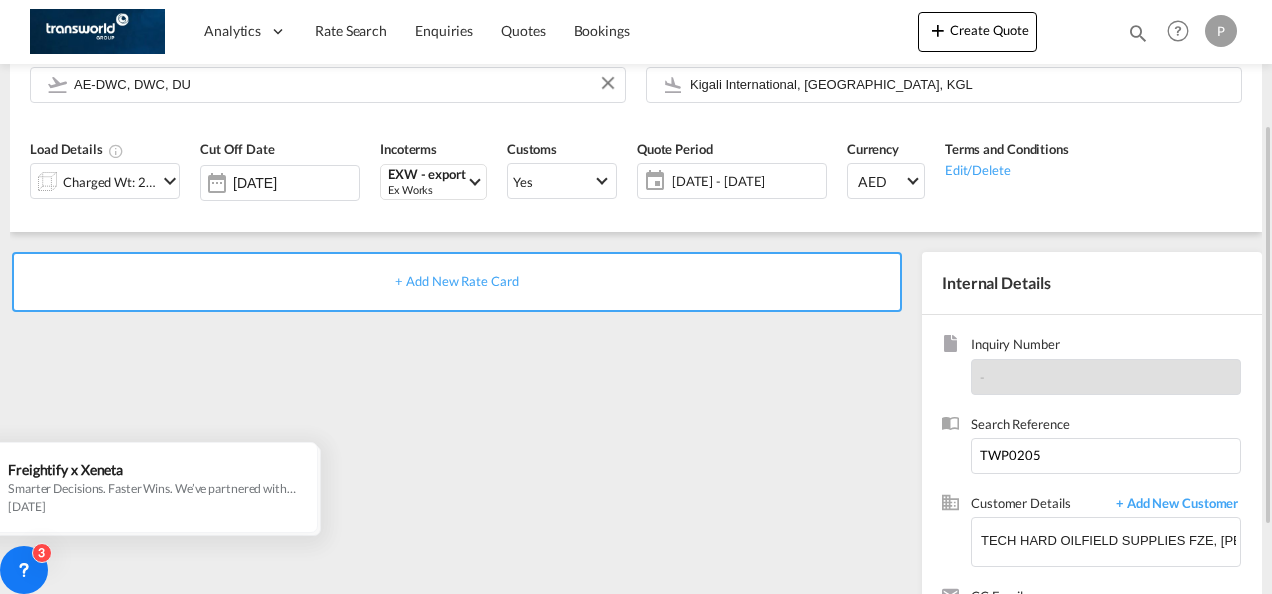 click on "+ Add New Rate Card" at bounding box center (456, 281) 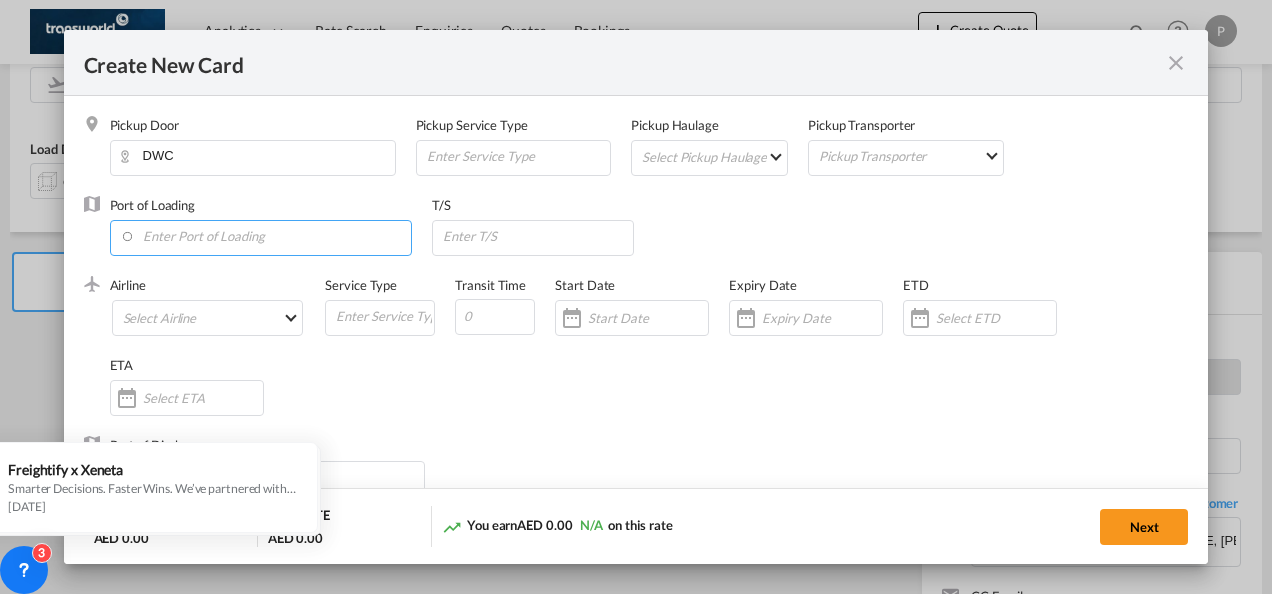 click at bounding box center (266, 236) 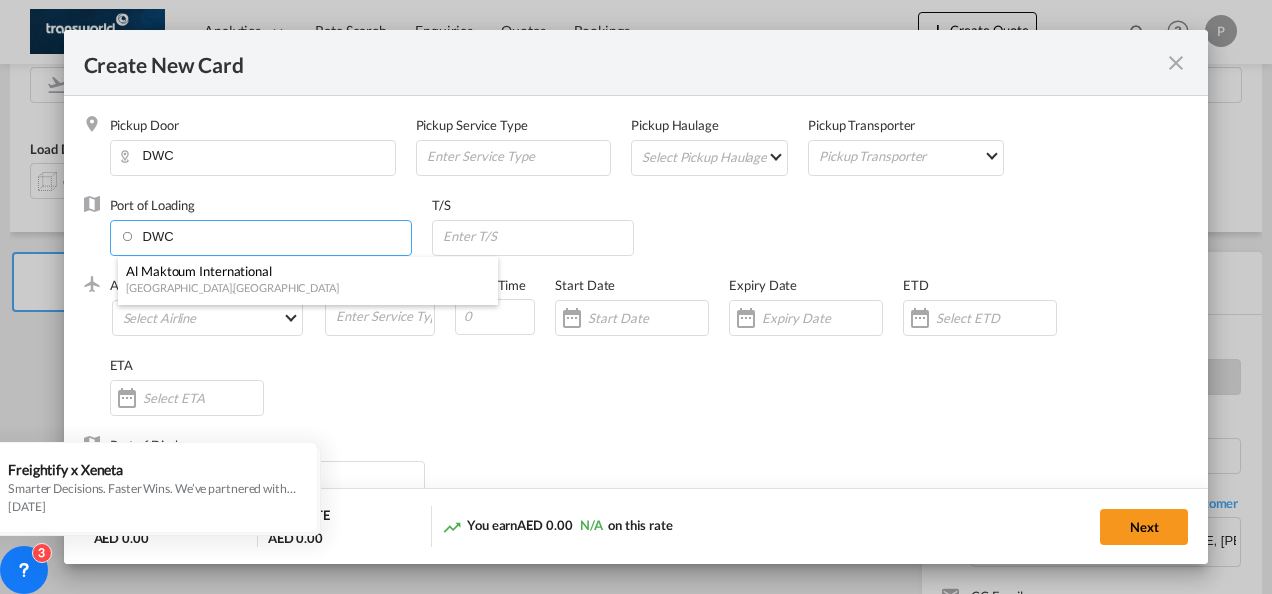 click on "[GEOGRAPHIC_DATA] ,  [GEOGRAPHIC_DATA]" at bounding box center [302, 287] 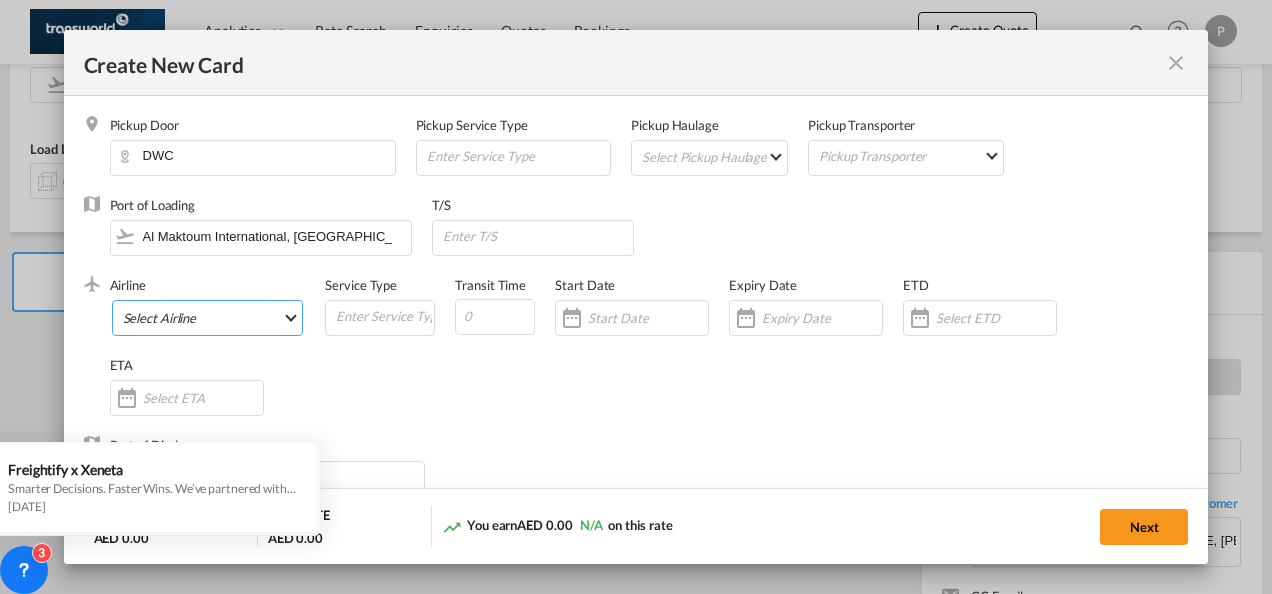 click on "Select Airline
AIR EXPRESS S.A. (1166- / -)
CMA CGM Air Cargo (1140-2C / -)
DDWL Logistics (1138-AU / -)
Fast Logistics (1150-AE / -)
NFS Airfreight (1137-NL / -)
PROAIR (1135-DE / -)
Transportdeal WW (1141-SE / -)
21 Air LLC (964-2I*-681-US / 681)
40-Mile Air, Ltd. (145-Q5* / -)
8165343 Canada Inc. dba Air Canada Rouge (164-RV / -)
9 Air Co Ltd (793-AQ-902-CN / 902)
9G Rail Limited (1101-9G* / -)
A.P.G. Distribution System (847-A1 / -)
AB AVIATION (821-Y6 / -)
ABC Aerolineas S.A. de C.V. (935-4O*-837-MX / 837)
ABSA  -  Aerolinhas Brasileiras S.A dba LATAM Cargo [GEOGRAPHIC_DATA] (95-M3-549-BR / 549)
ABX Air, Inc. (32-GB-832-US / 832)
AccesRail and Partner Railways (772-9B* / -)
ACE Belgium Freighters S.A. (222-X7-744-BE / 744)
ACP fly (1147-PA / -)
ACT Havayollari A.S. (624-9T*-556-TR / 556)
Adria Airways (JP / -)
Advanced Air, LLC (1055-AN / -)
Aegean Airlines (575-A3-390-GR / 390)
[PERSON_NAME], LLC dba Aloha Air Cargo (427-KH-687-US / 687)
Aer Lingus Limited (369-EI-53-IE / 53)" at bounding box center [208, 318] 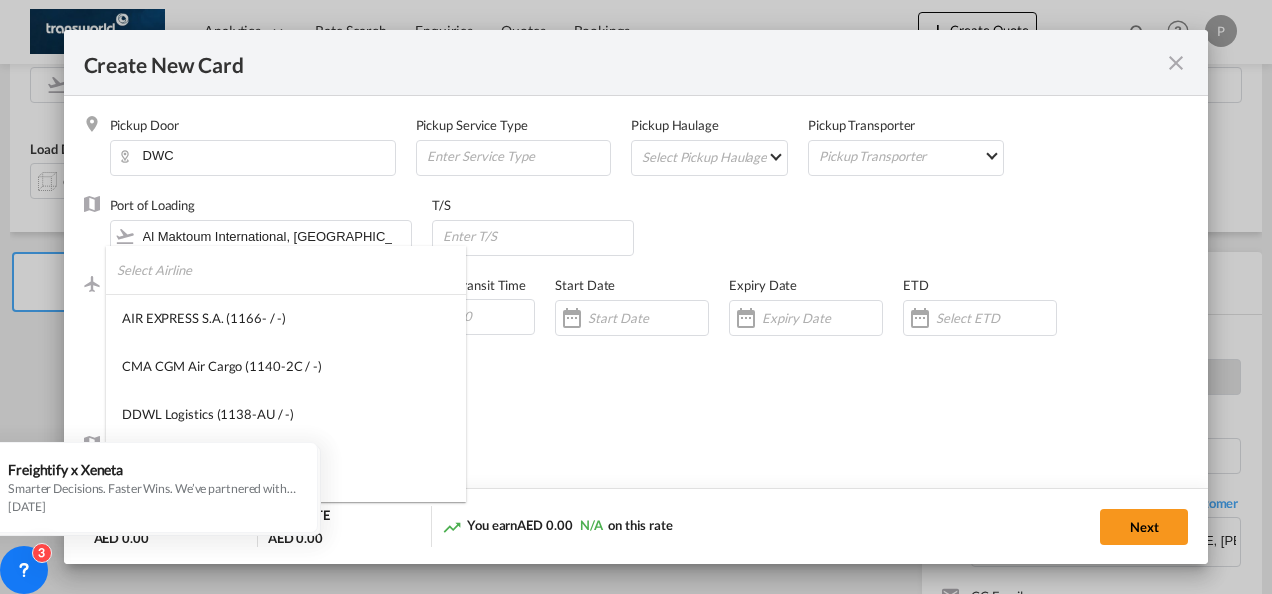 click at bounding box center [291, 270] 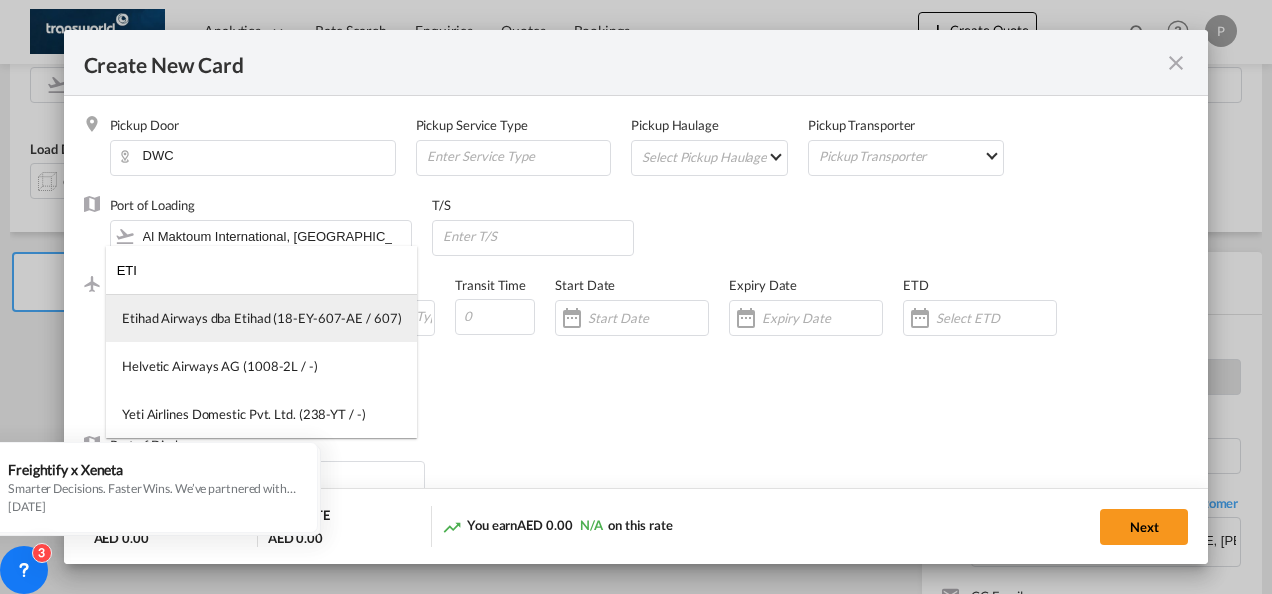 type on "ETI" 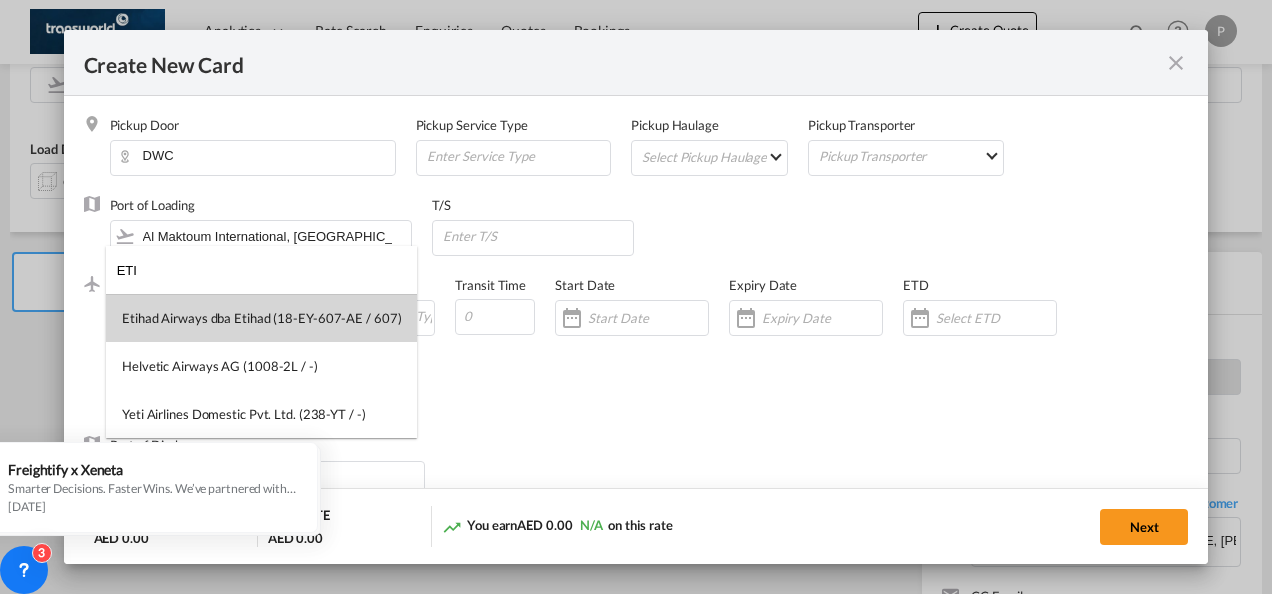 click on "Etihad Airways dba Etihad (18-EY-607-AE / 607)" at bounding box center (261, 318) 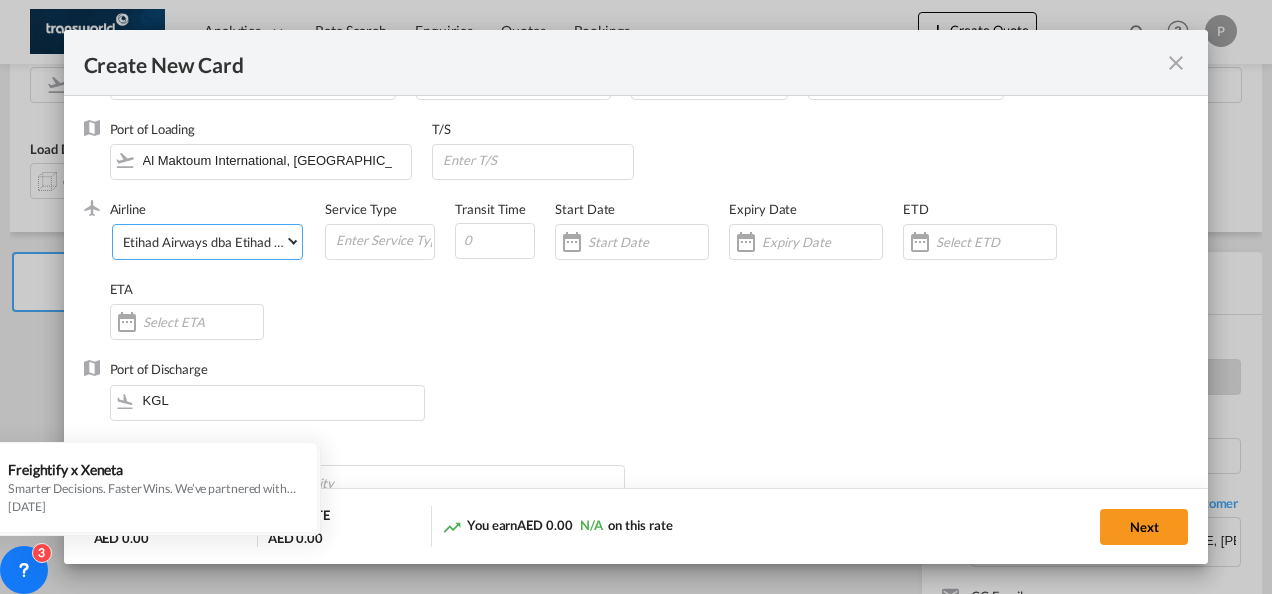 scroll, scrollTop: 100, scrollLeft: 0, axis: vertical 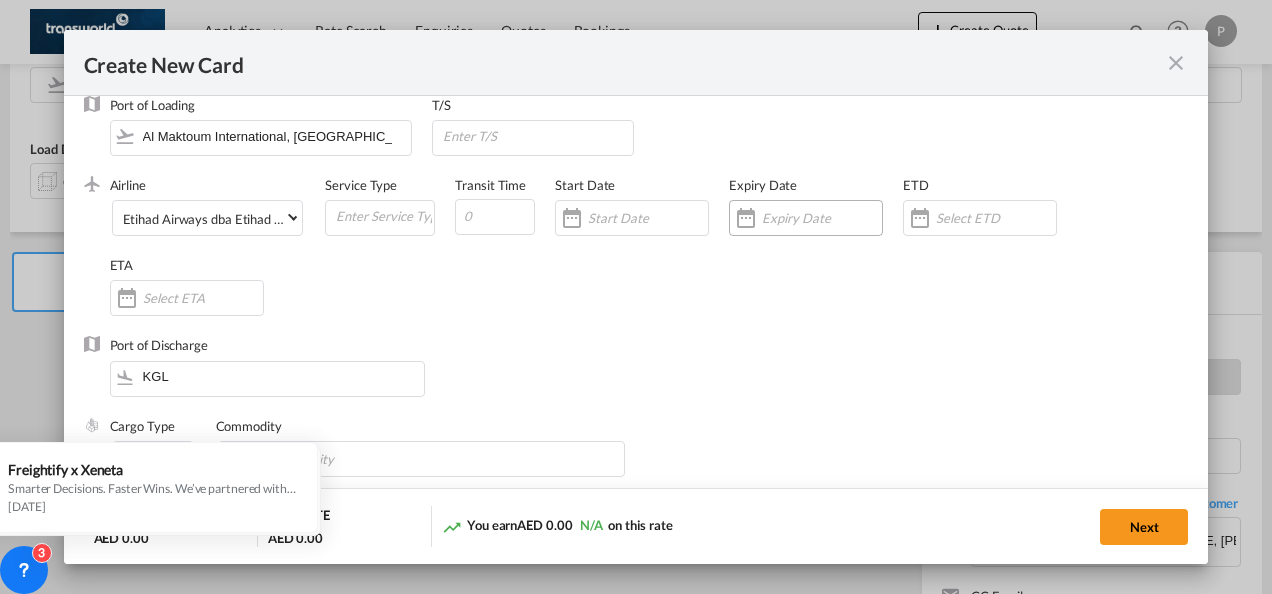 click at bounding box center (822, 218) 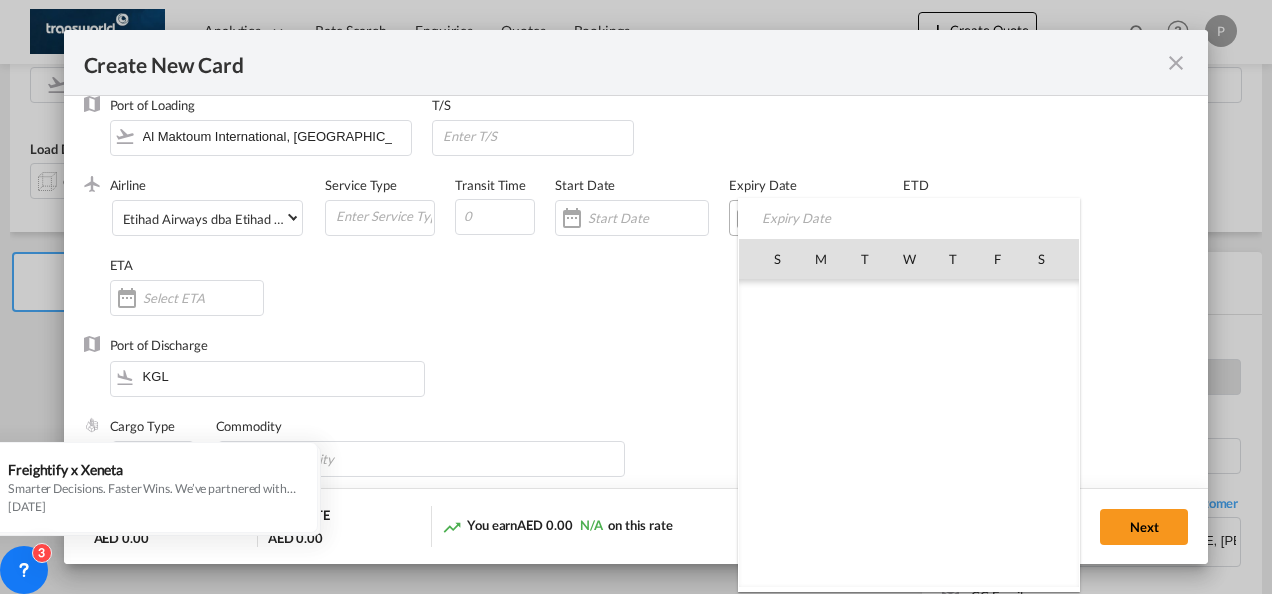 scroll, scrollTop: 462690, scrollLeft: 0, axis: vertical 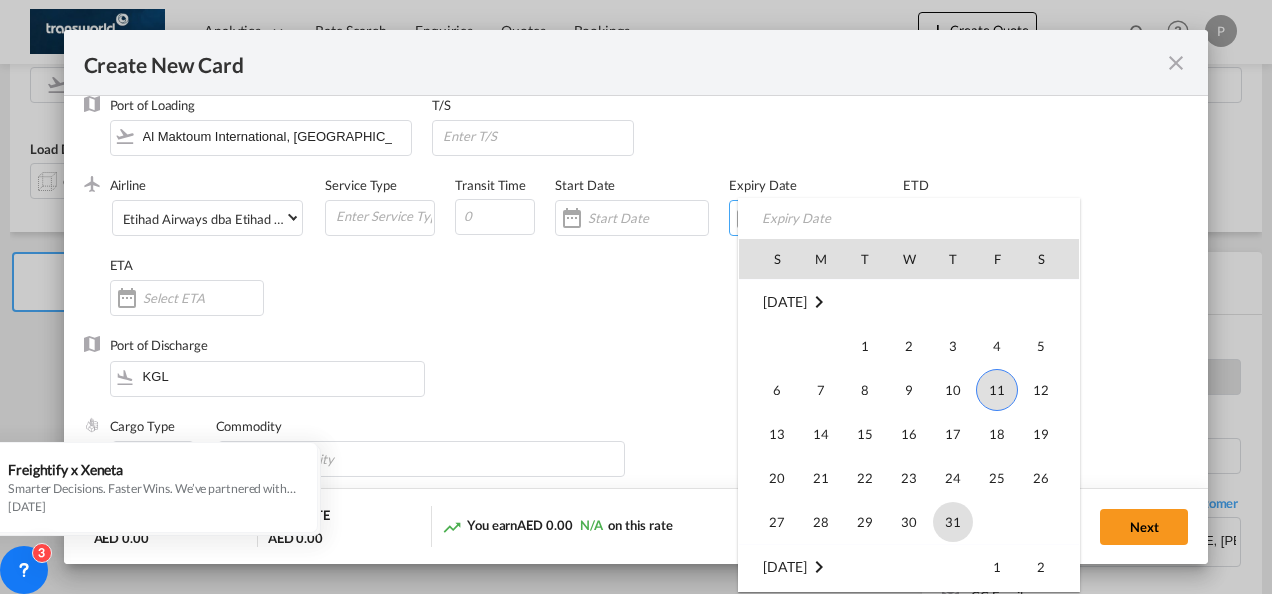 click on "31" at bounding box center [953, 522] 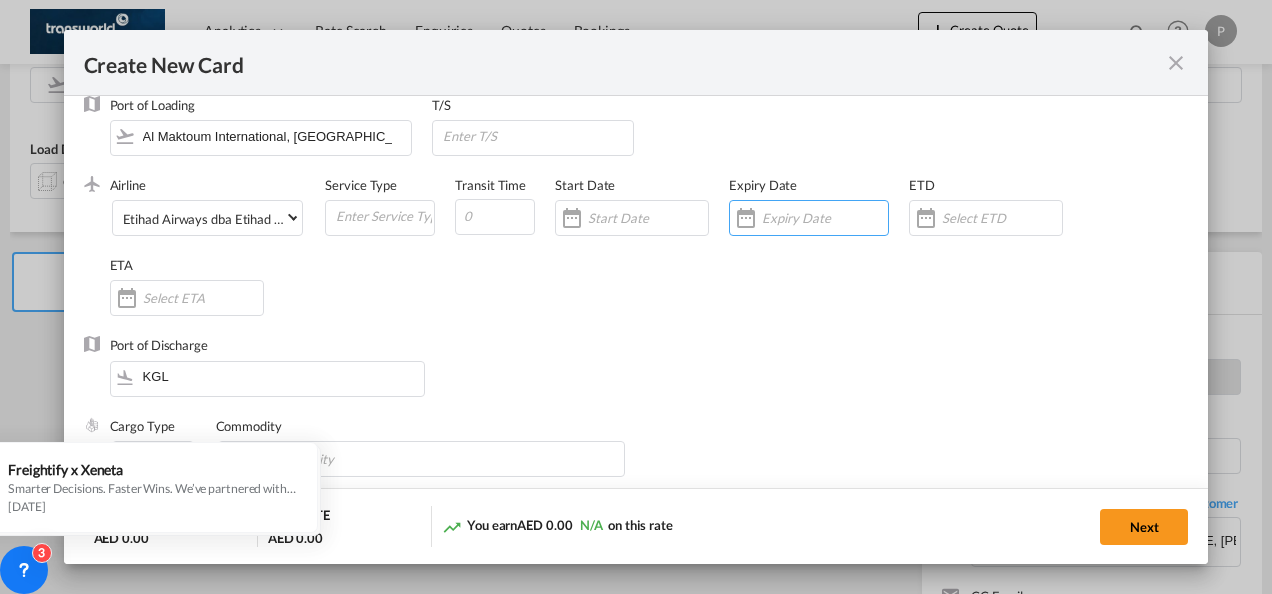 type on "[DATE]" 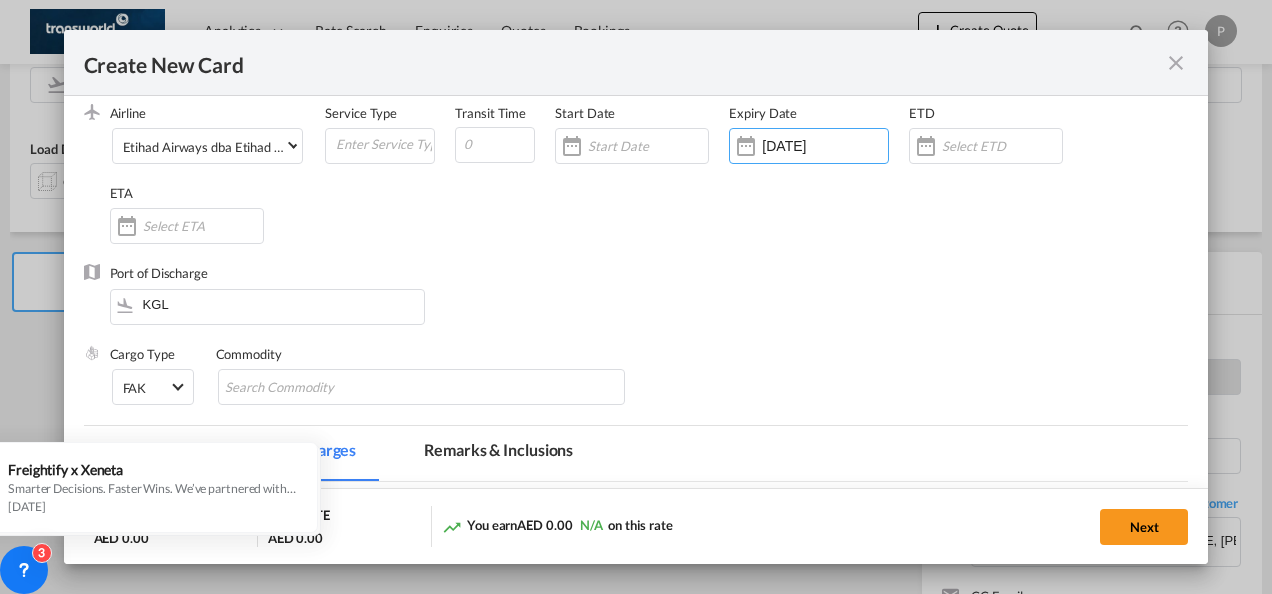 scroll, scrollTop: 200, scrollLeft: 0, axis: vertical 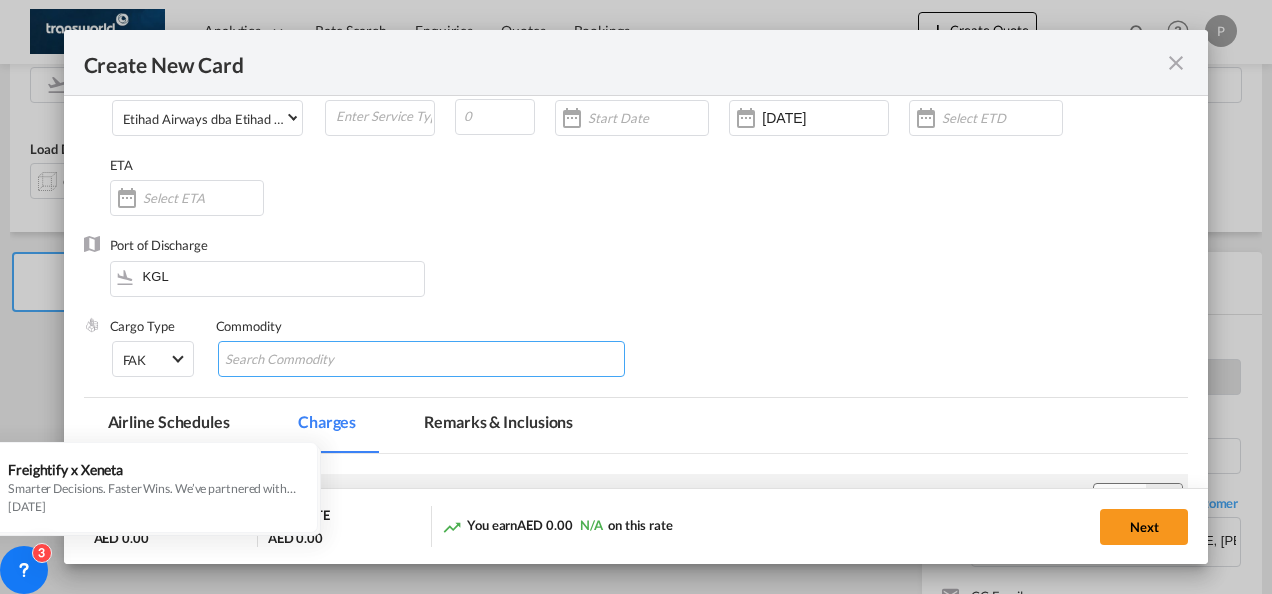 click at bounding box center [316, 360] 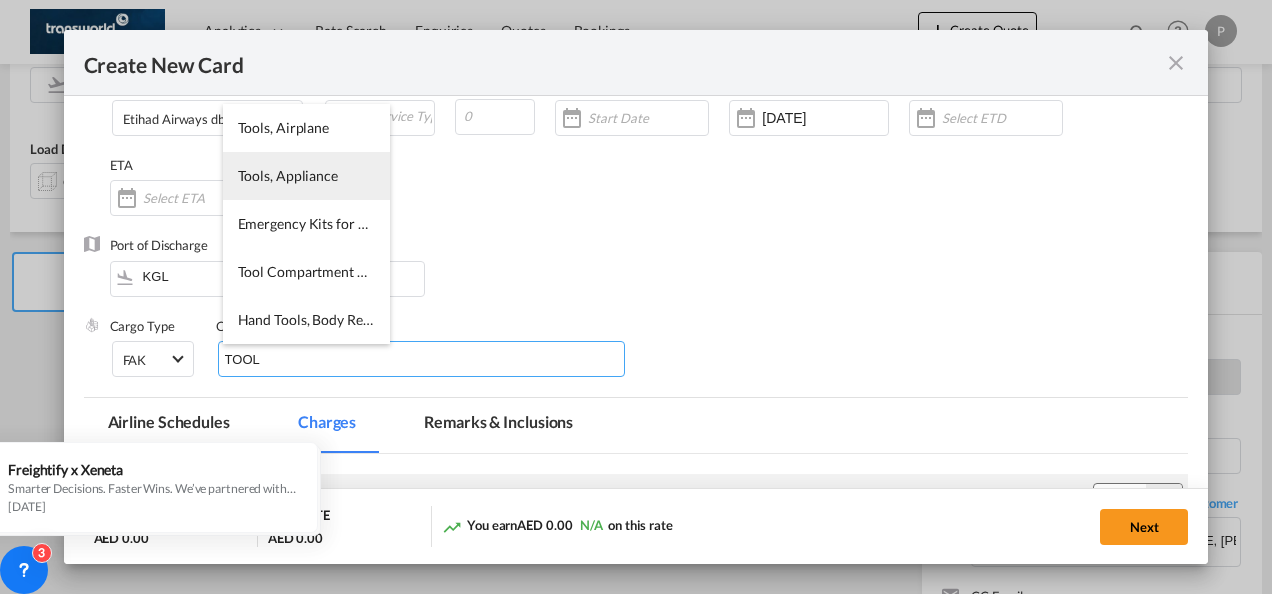 type on "TOOL" 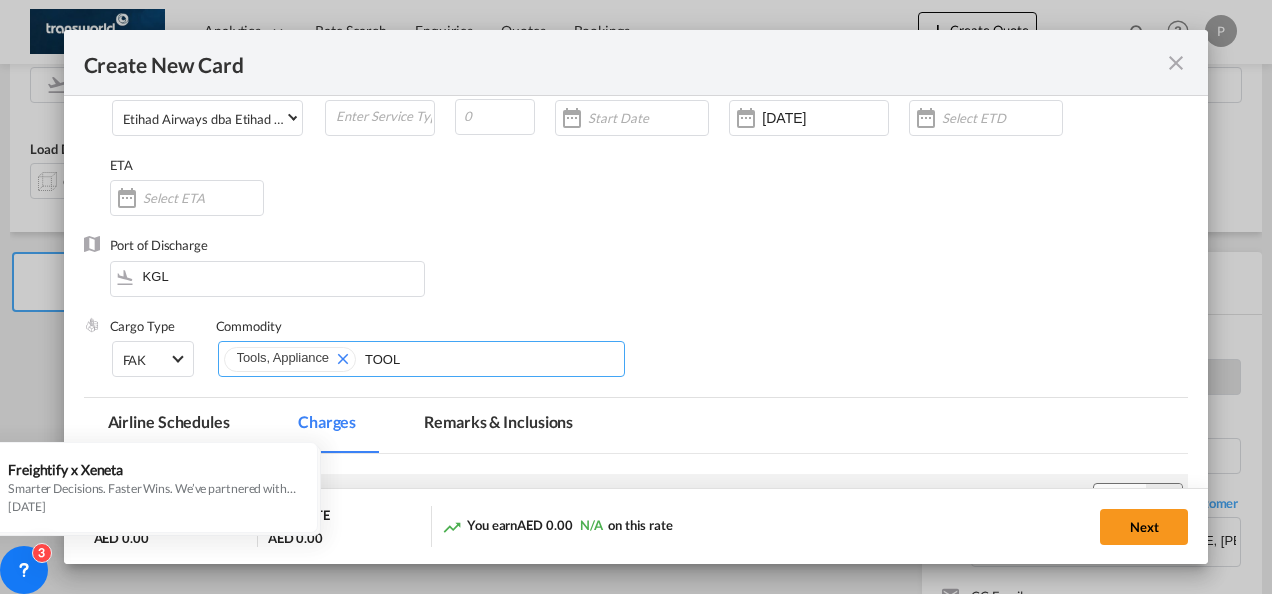 type 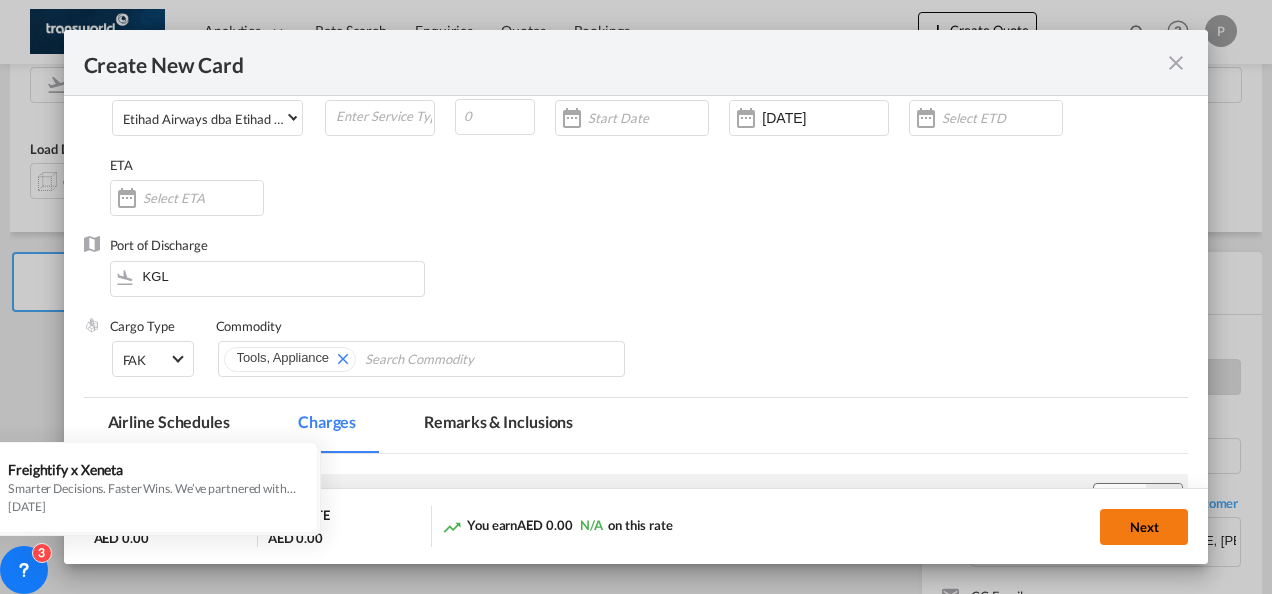 click on "Next" 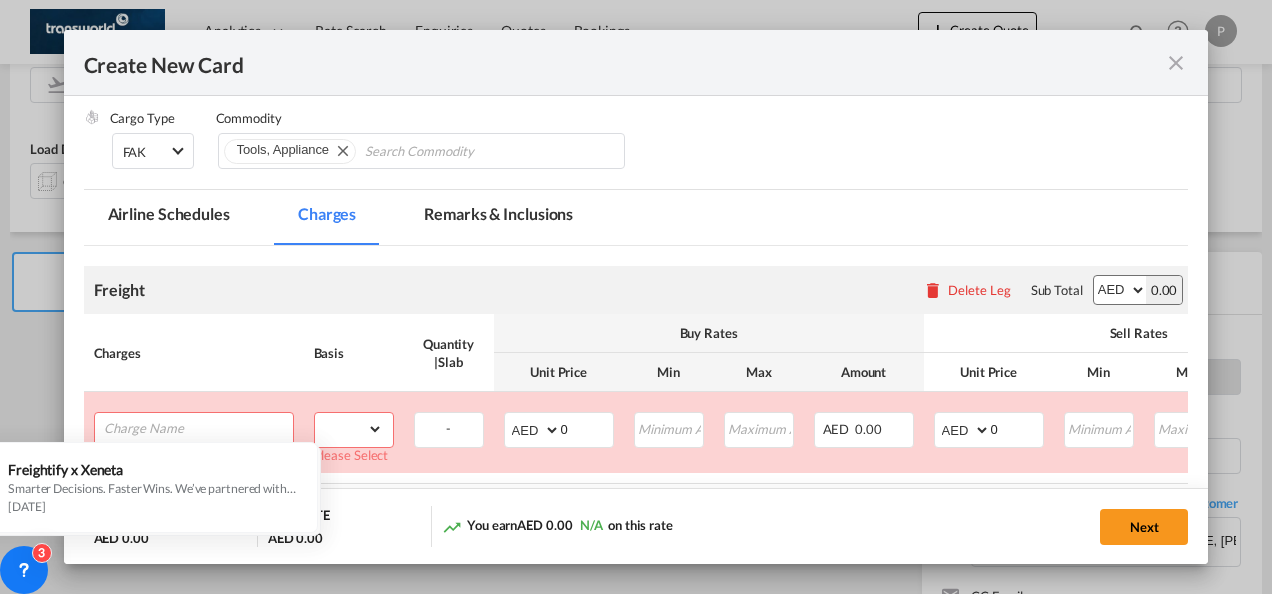 scroll, scrollTop: 507, scrollLeft: 0, axis: vertical 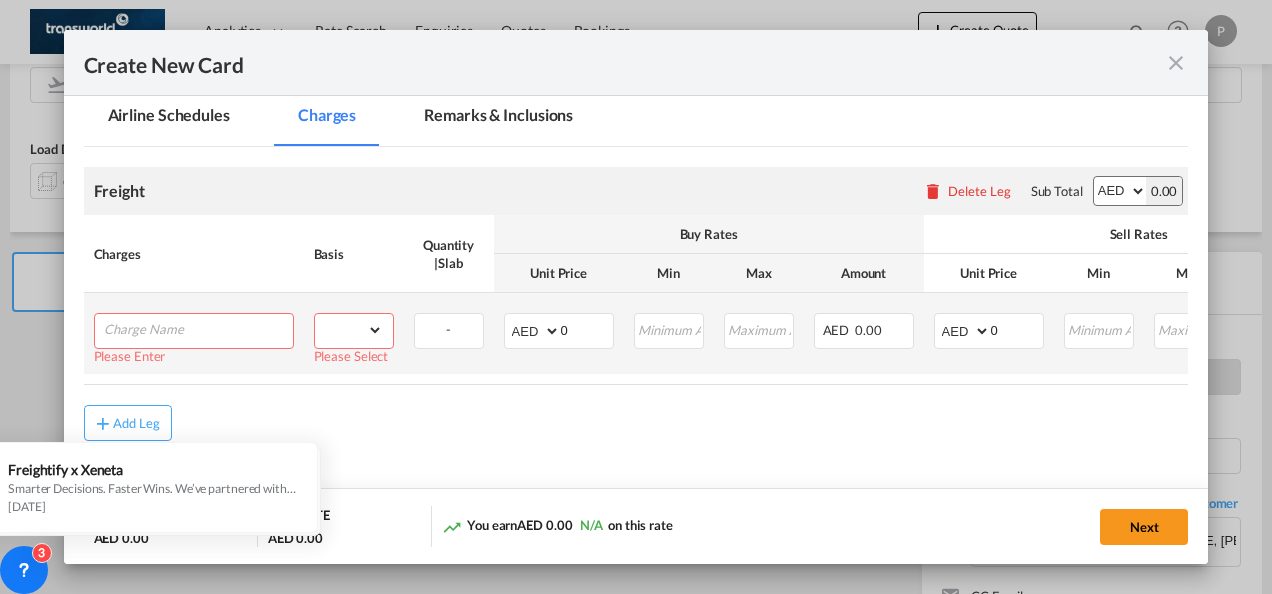 click at bounding box center (198, 329) 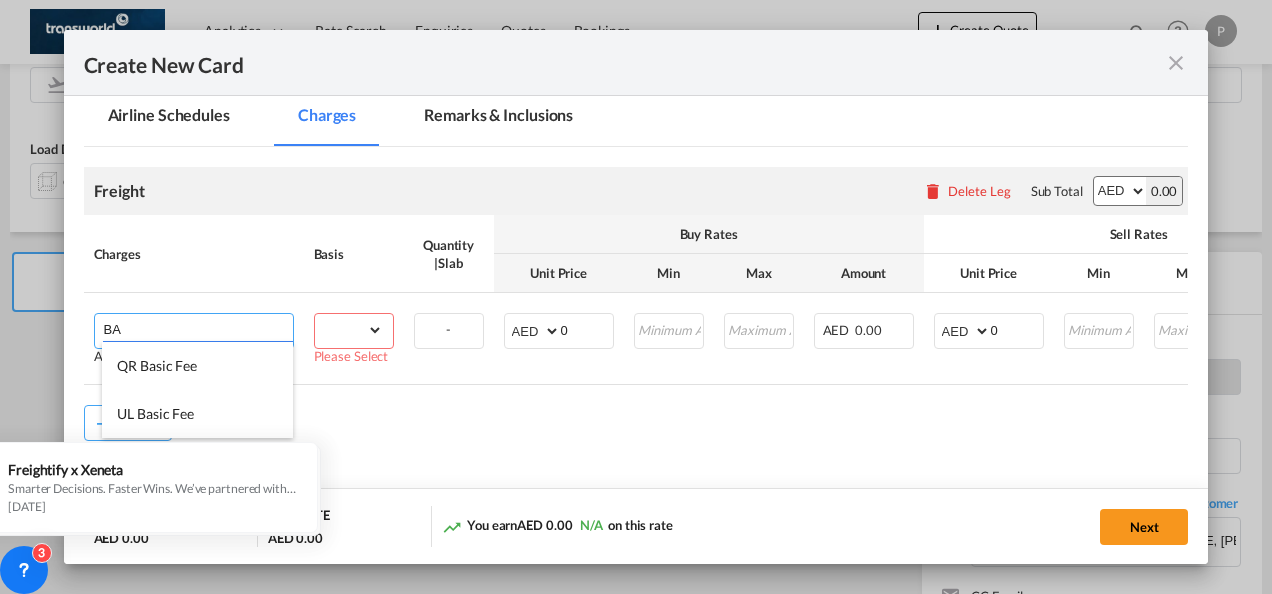 type on "B" 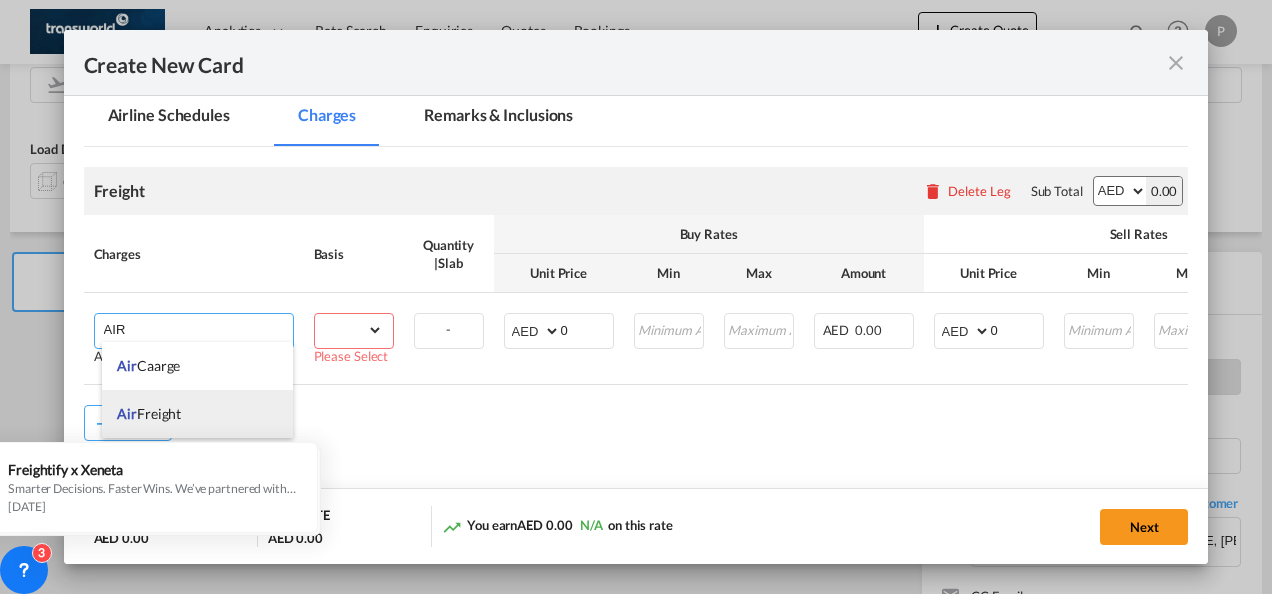 click on "Air  Freight" at bounding box center [197, 414] 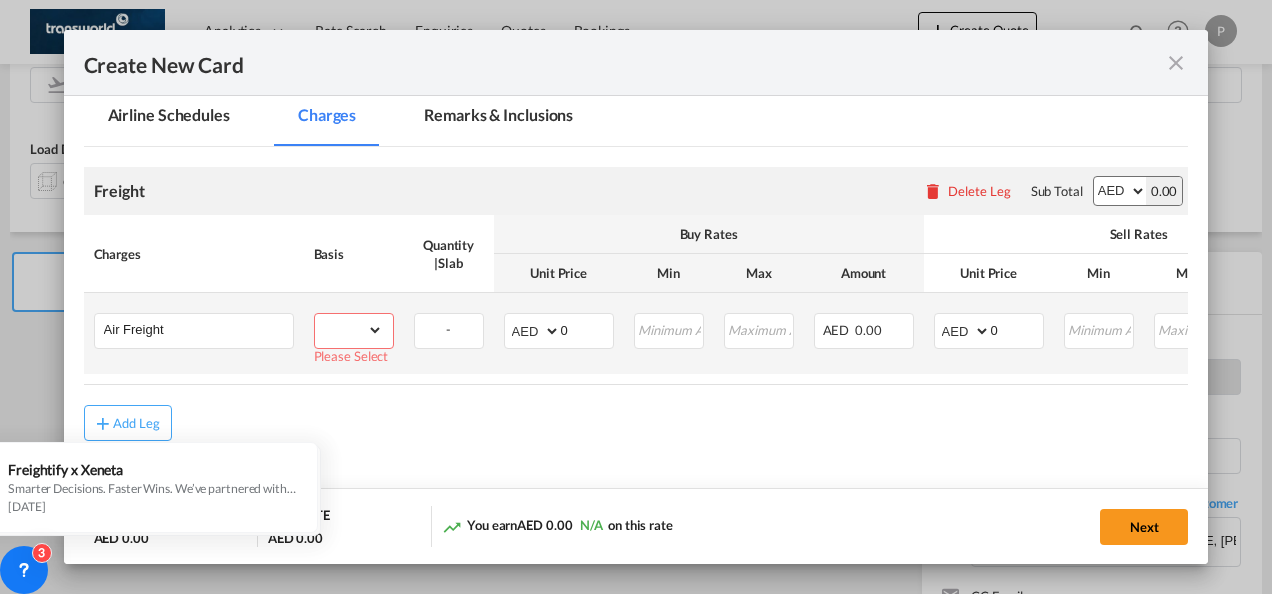 click on "gross_weight
volumetric_weight
per_shipment
per_bl
per_km
% on air freight
per_hawb
per_kg
per_pallet
per_carton
flat
chargeable_weight
per_ton
per_cbm
per_hbl
per_w/m
per_awb
per_sbl
per shipping bill
per_quintal
per_lbs
per_vehicle
per_shift
per_invoice
per_package
per_day
per_revalidation
per_declaration
per_document
per clearance" at bounding box center (349, 330) 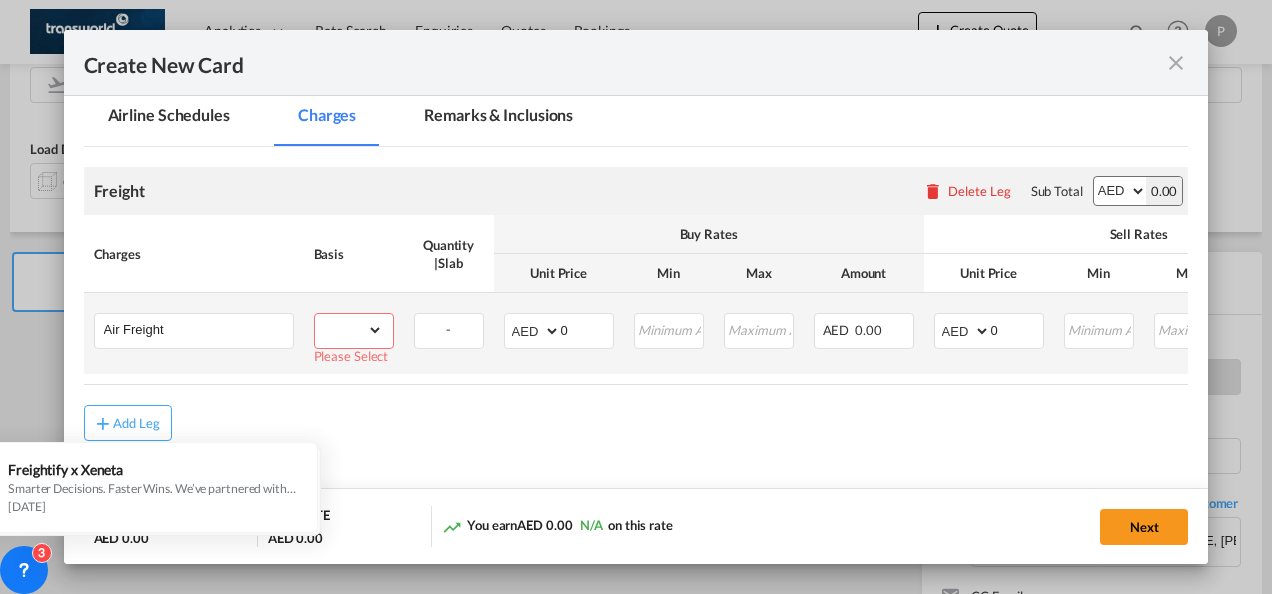 select on "per_shipment" 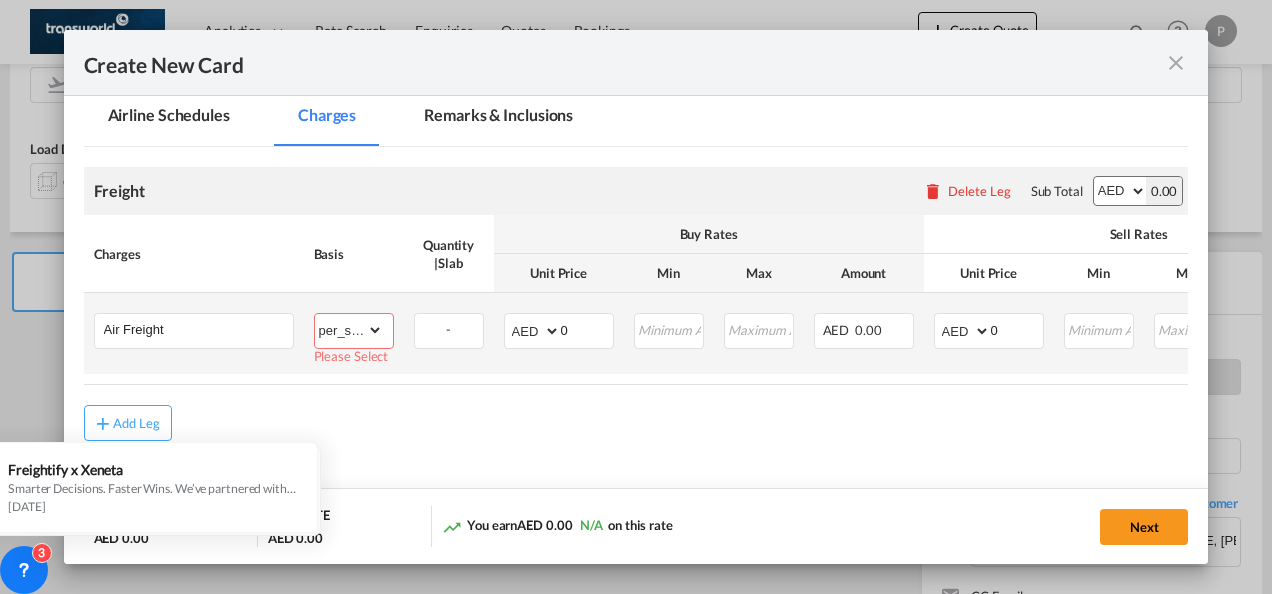 click on "gross_weight
volumetric_weight
per_shipment
per_bl
per_km
% on air freight
per_hawb
per_kg
per_pallet
per_carton
flat
chargeable_weight
per_ton
per_cbm
per_hbl
per_w/m
per_awb
per_sbl
per shipping bill
per_quintal
per_lbs
per_vehicle
per_shift
per_invoice
per_package
per_day
per_revalidation
per_declaration
per_document
per clearance" at bounding box center (349, 330) 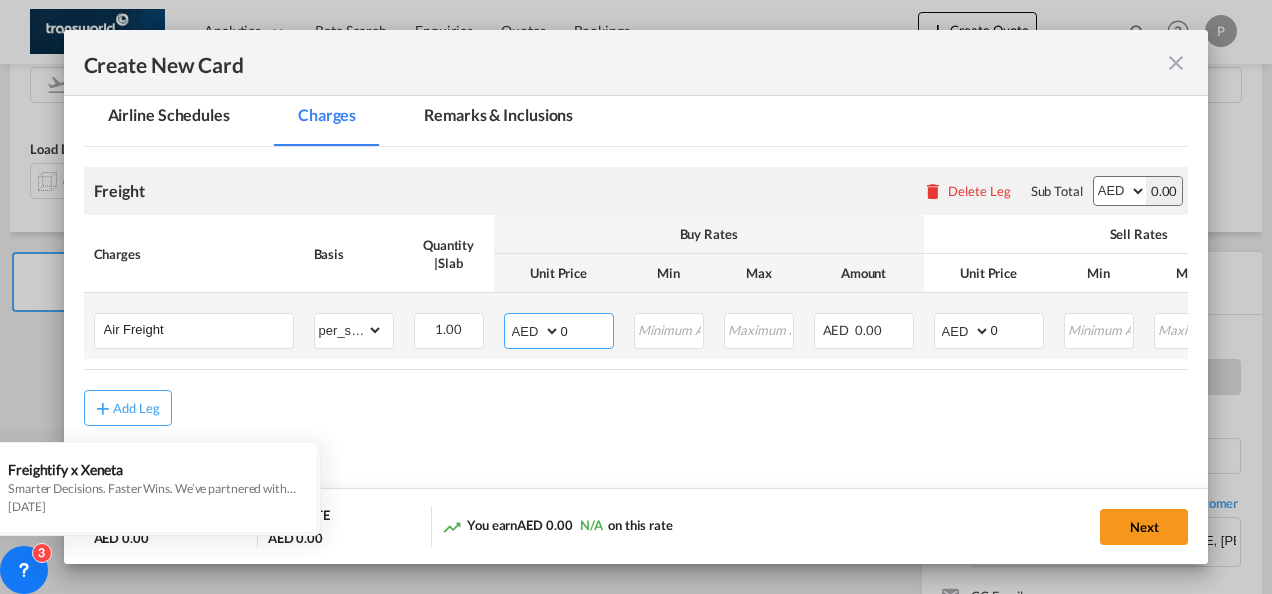 click on "0" at bounding box center [587, 329] 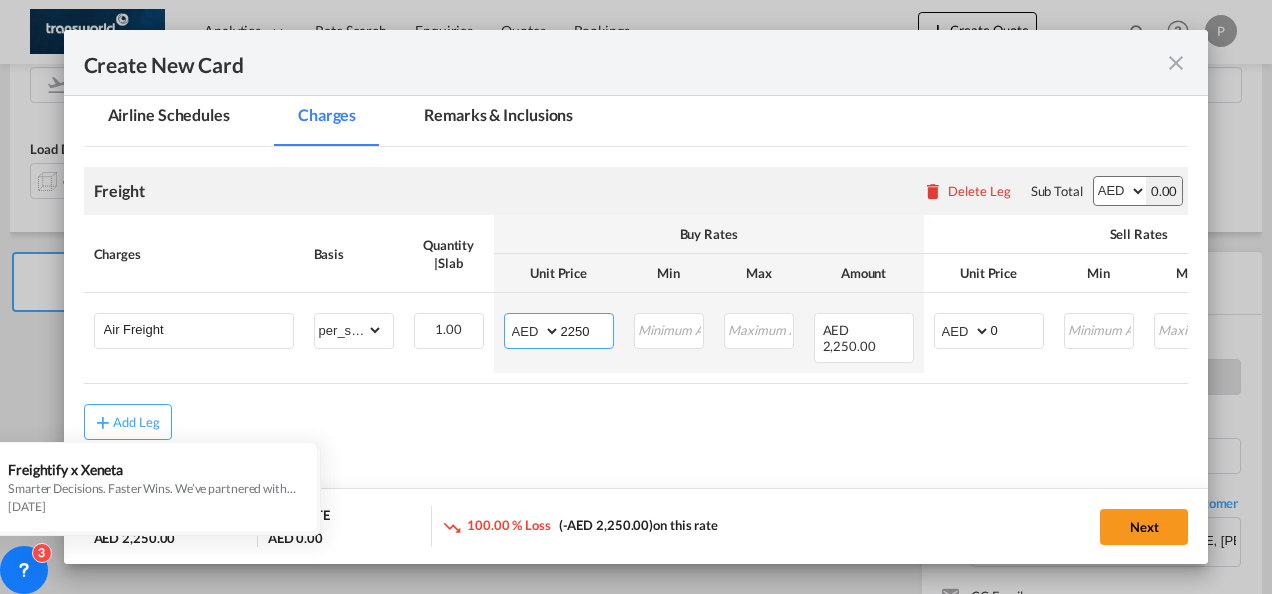type on "2250" 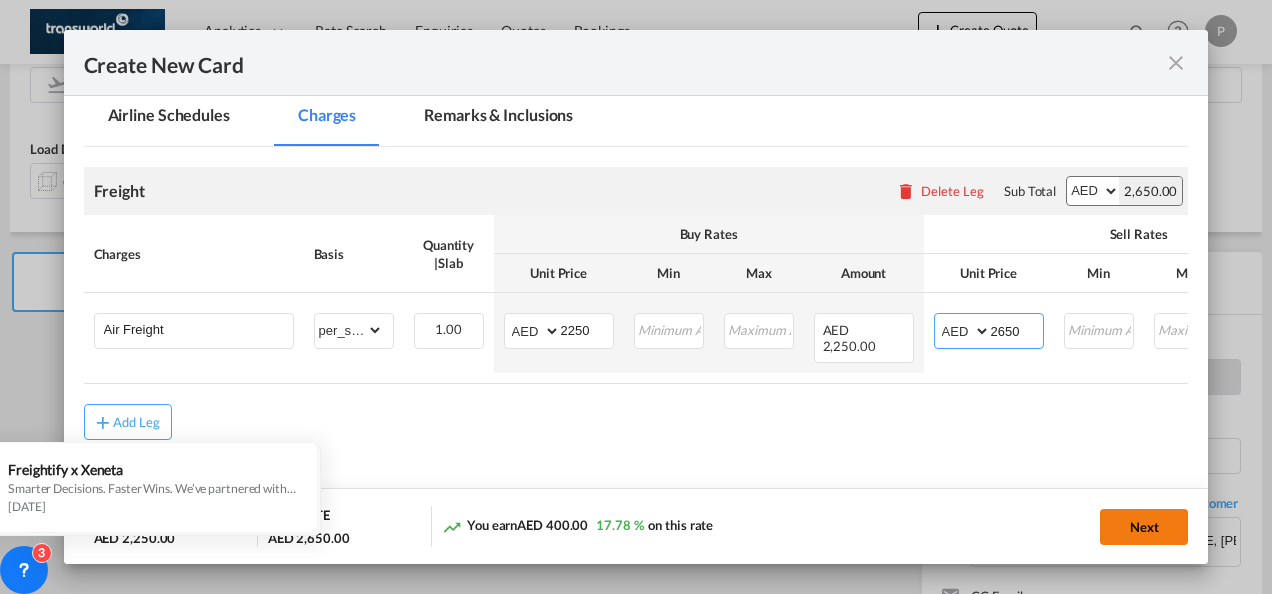 type on "2650" 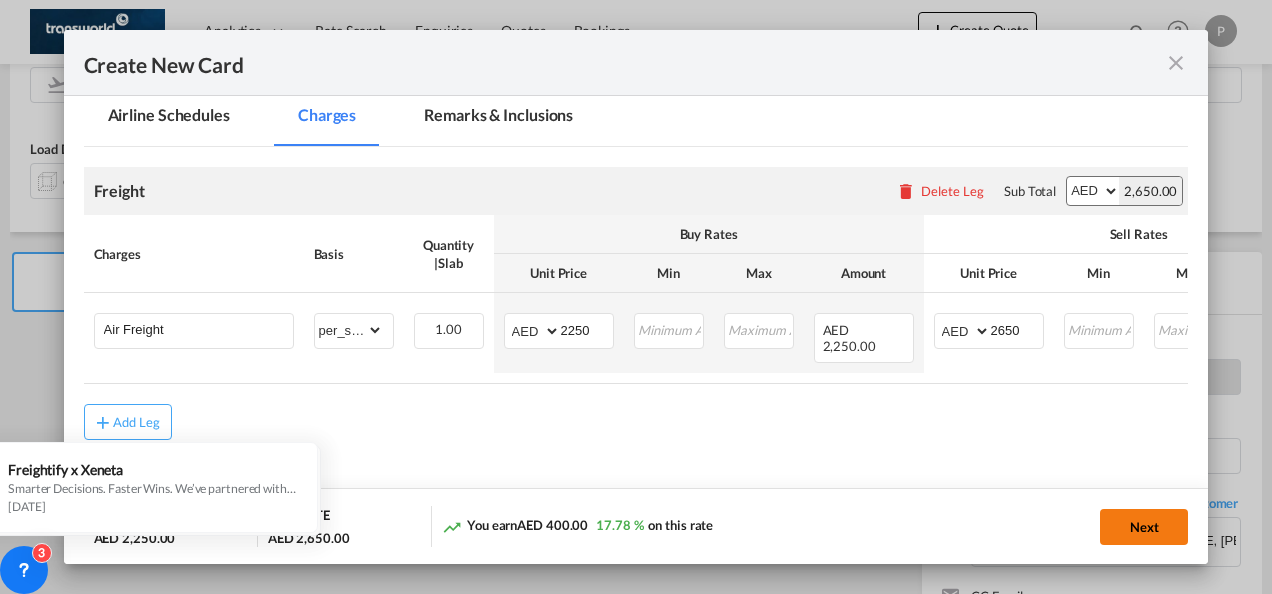click on "Next" 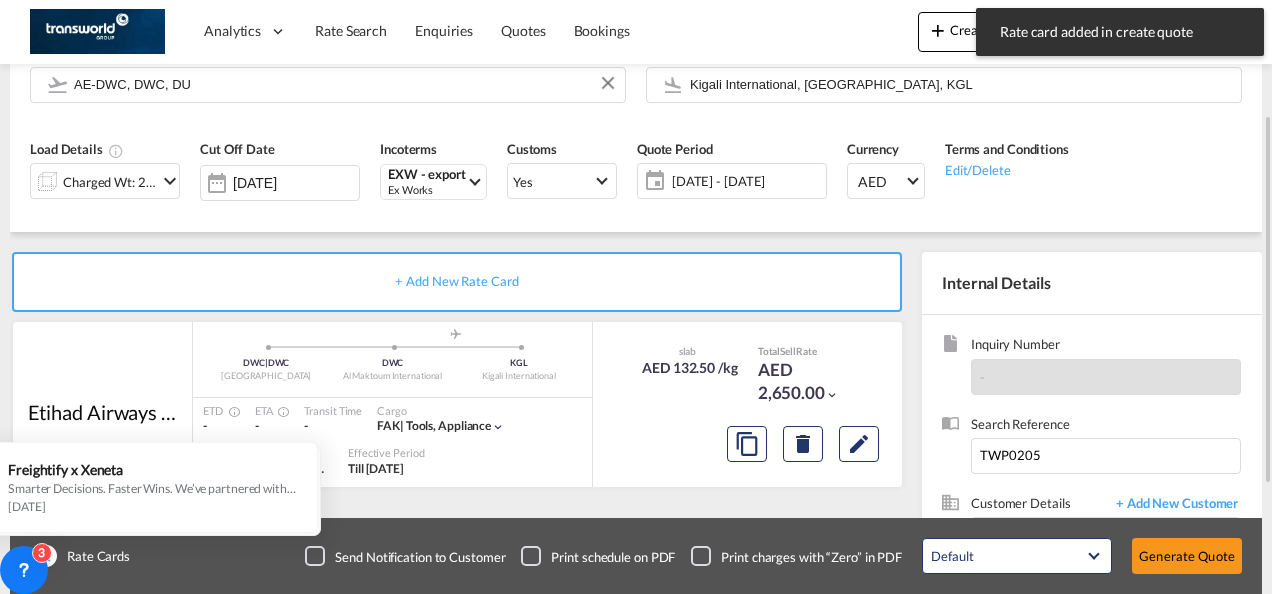 scroll, scrollTop: 358, scrollLeft: 0, axis: vertical 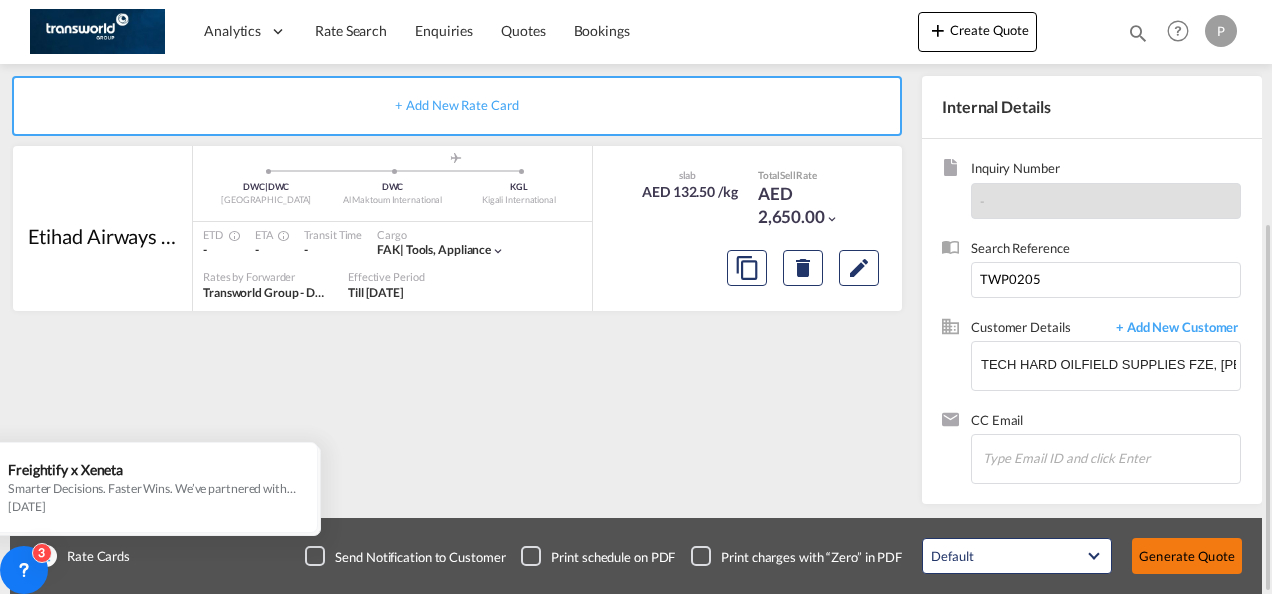 click on "Generate Quote" at bounding box center [1187, 556] 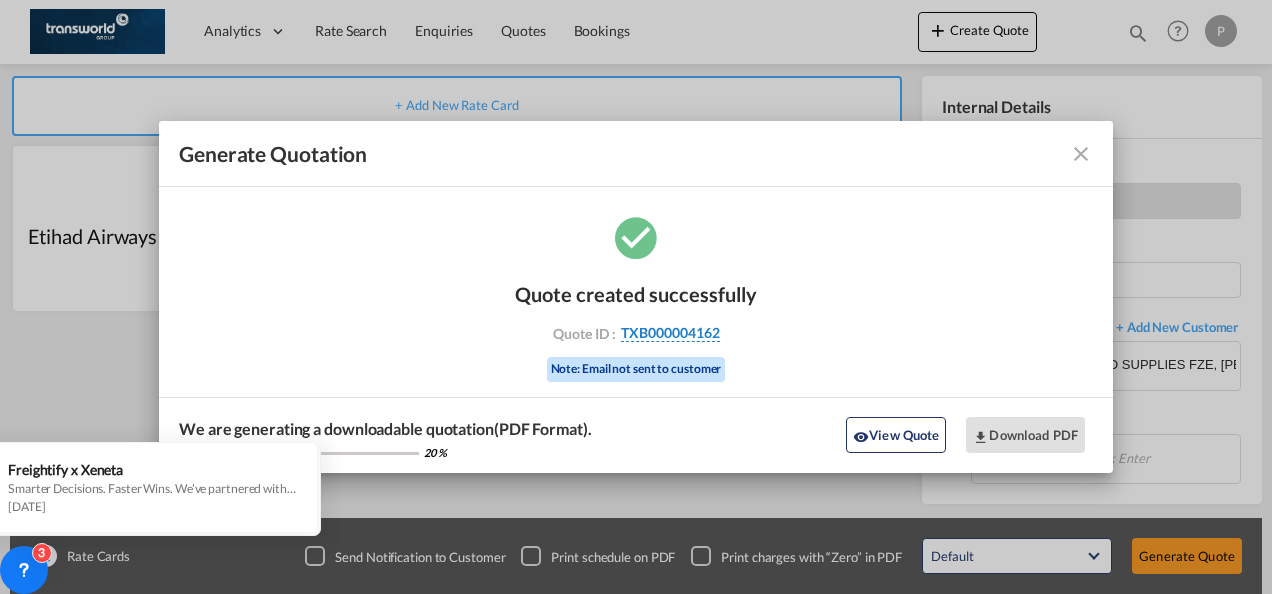 click on "TXB000004162" at bounding box center [670, 333] 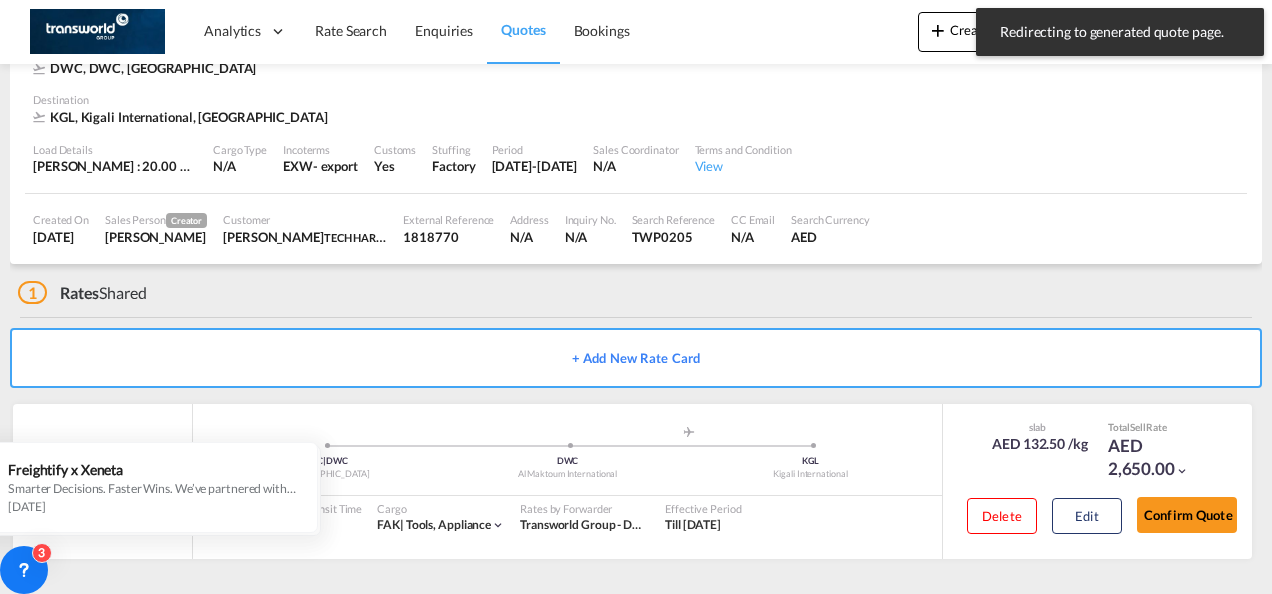 scroll, scrollTop: 122, scrollLeft: 0, axis: vertical 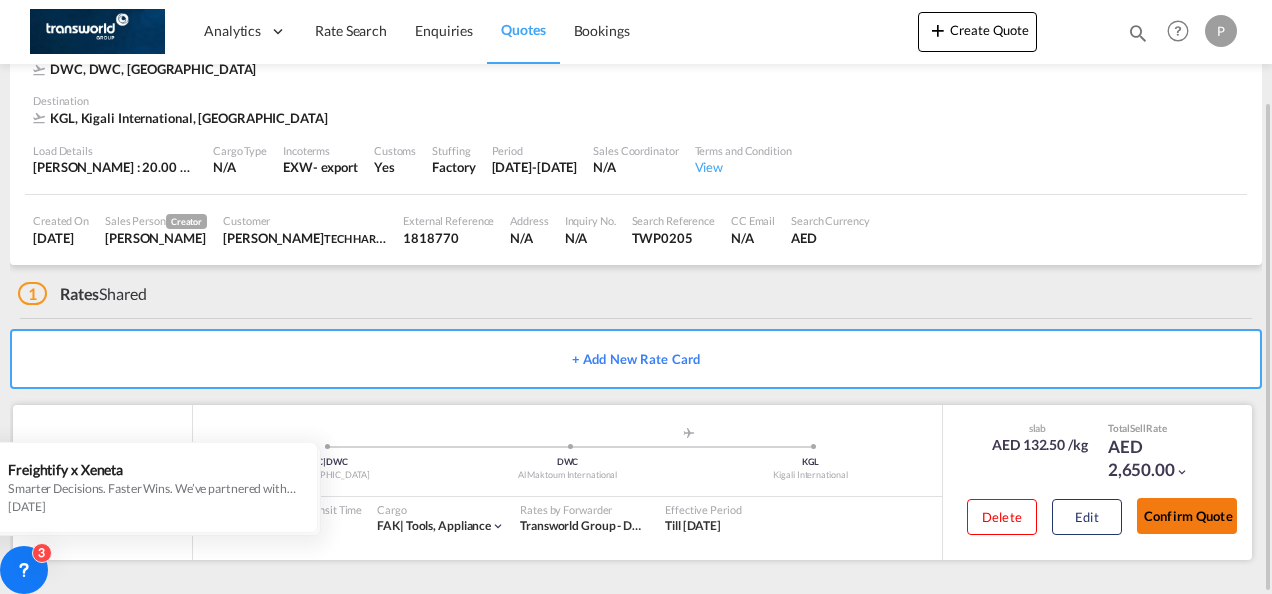 click on "Confirm Quote" at bounding box center (1187, 516) 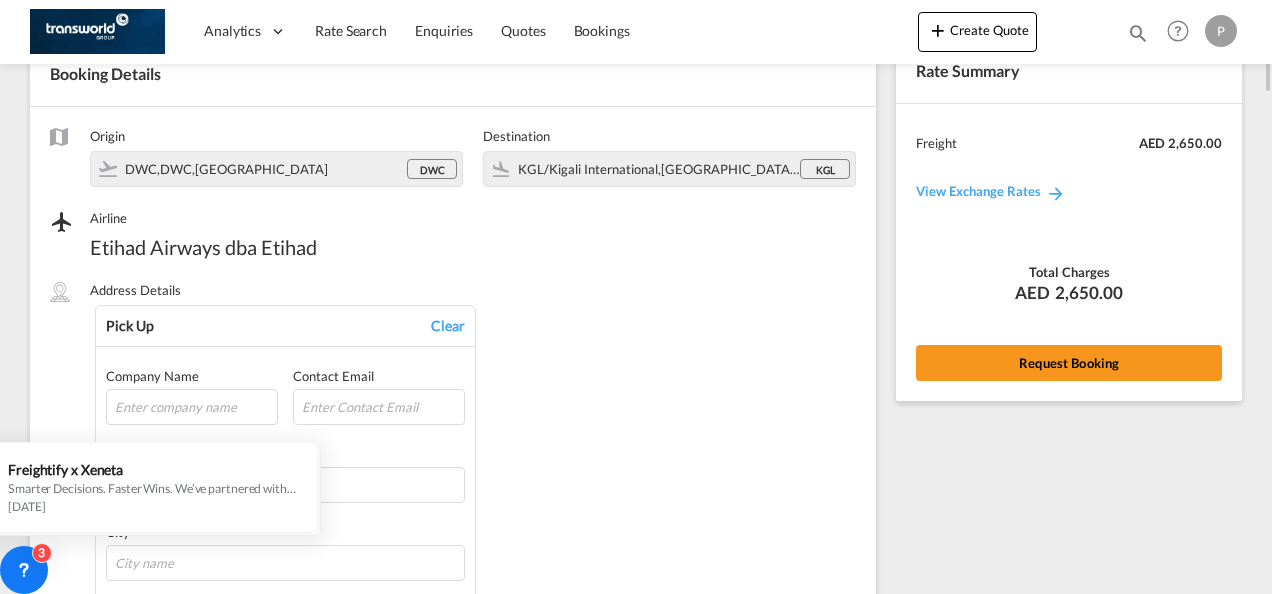scroll, scrollTop: 14, scrollLeft: 0, axis: vertical 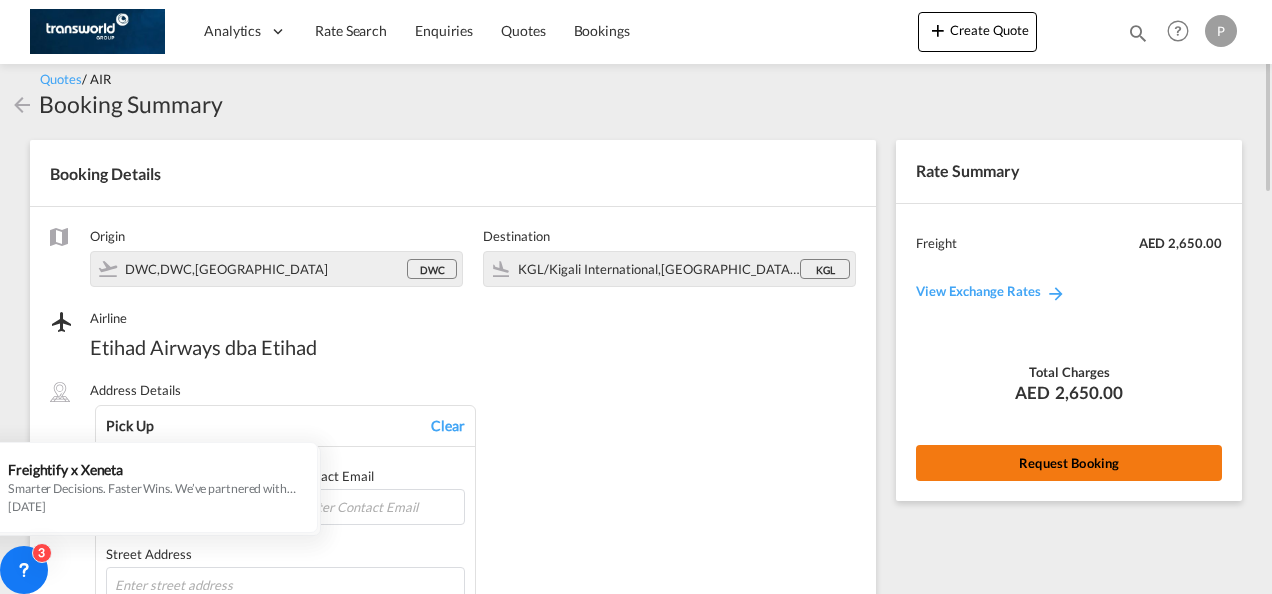 click on "Request Booking" at bounding box center (1069, 463) 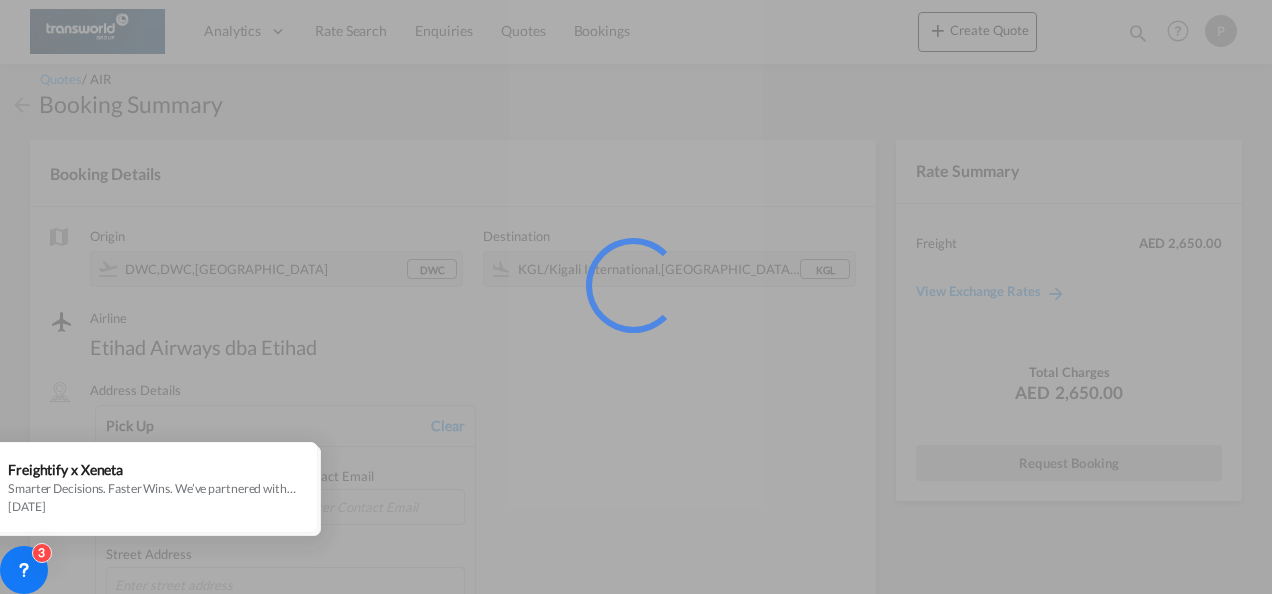 scroll, scrollTop: 37, scrollLeft: 0, axis: vertical 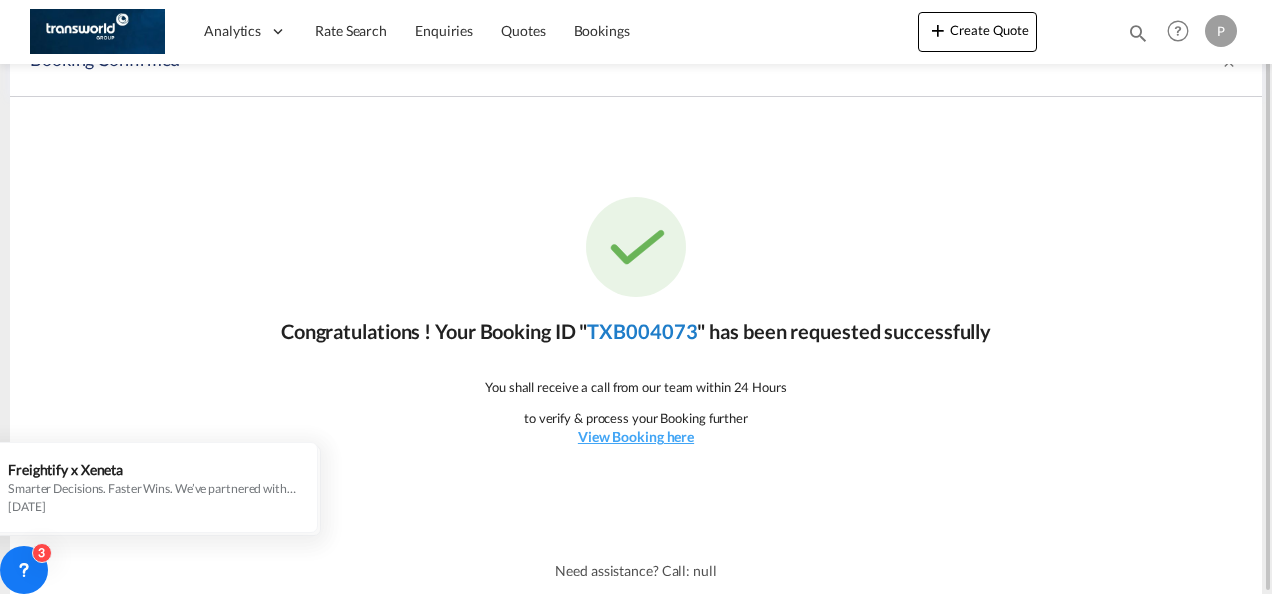 click on "TXB004073" 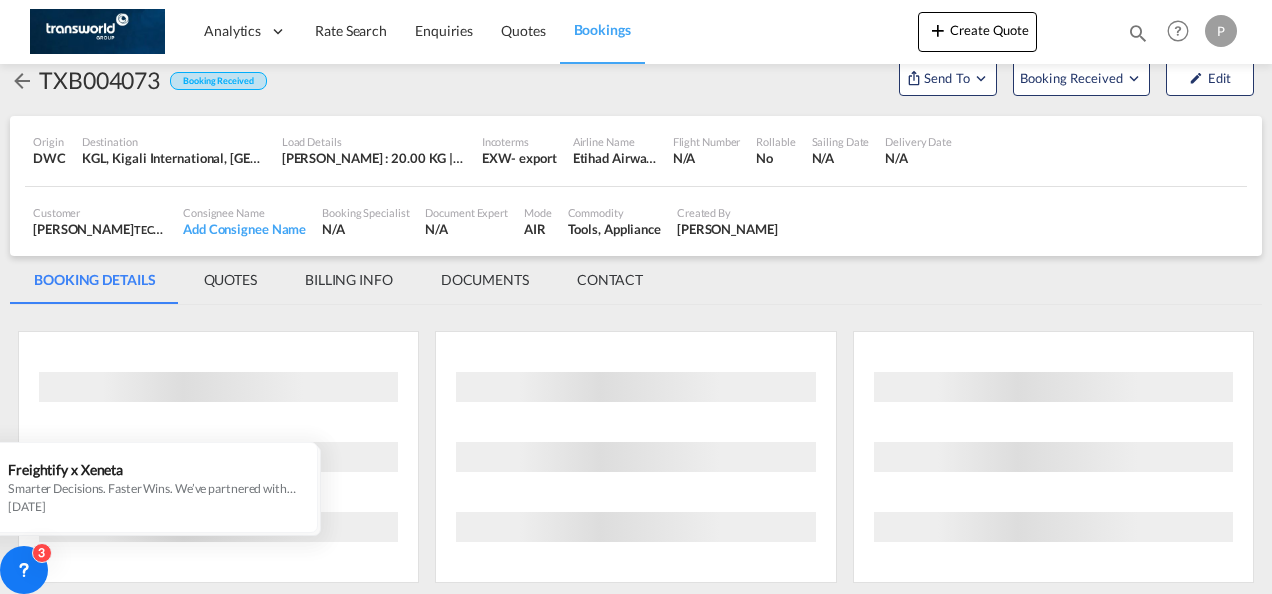 scroll, scrollTop: 1176, scrollLeft: 0, axis: vertical 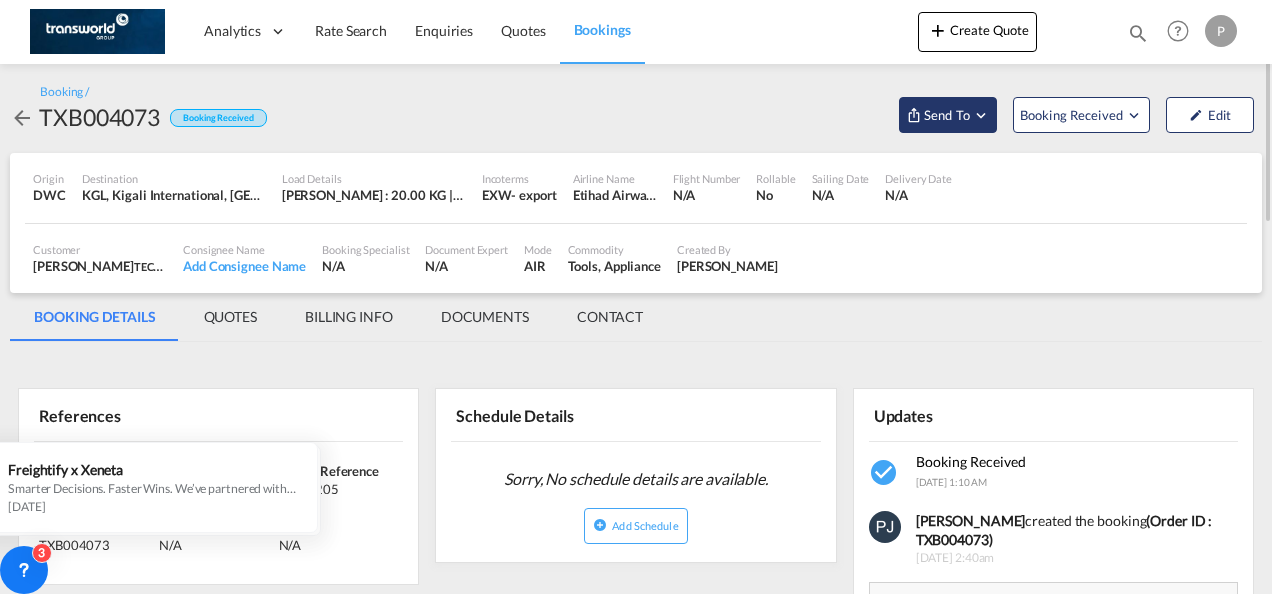 click at bounding box center (981, 115) 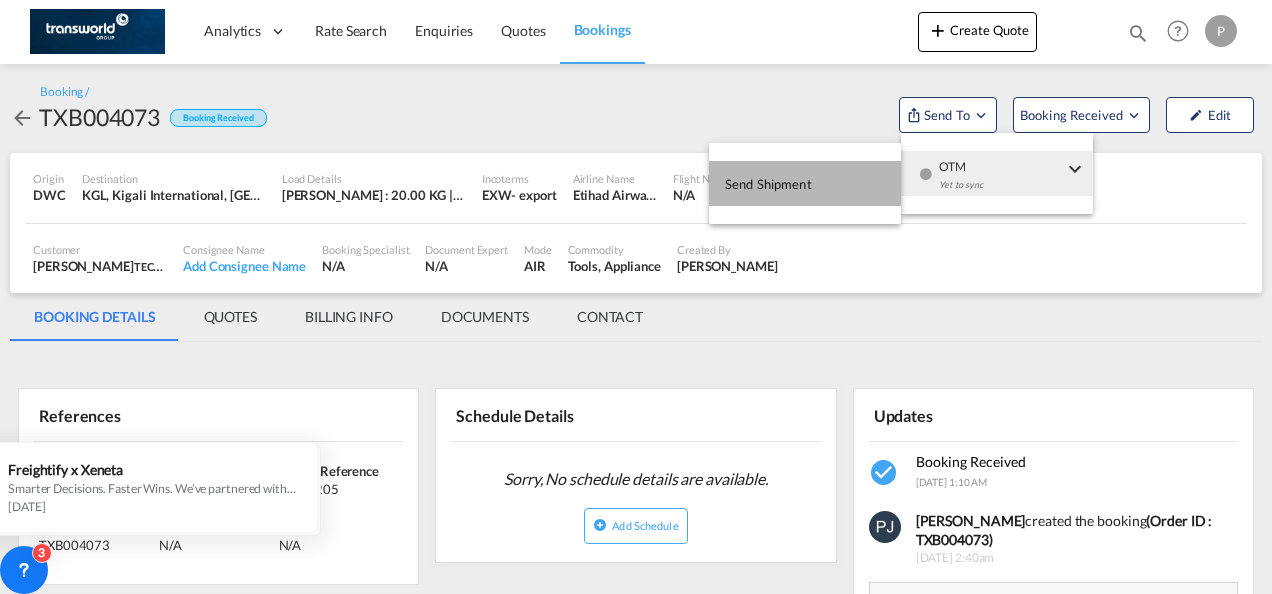 click on "Send Shipment" at bounding box center [768, 184] 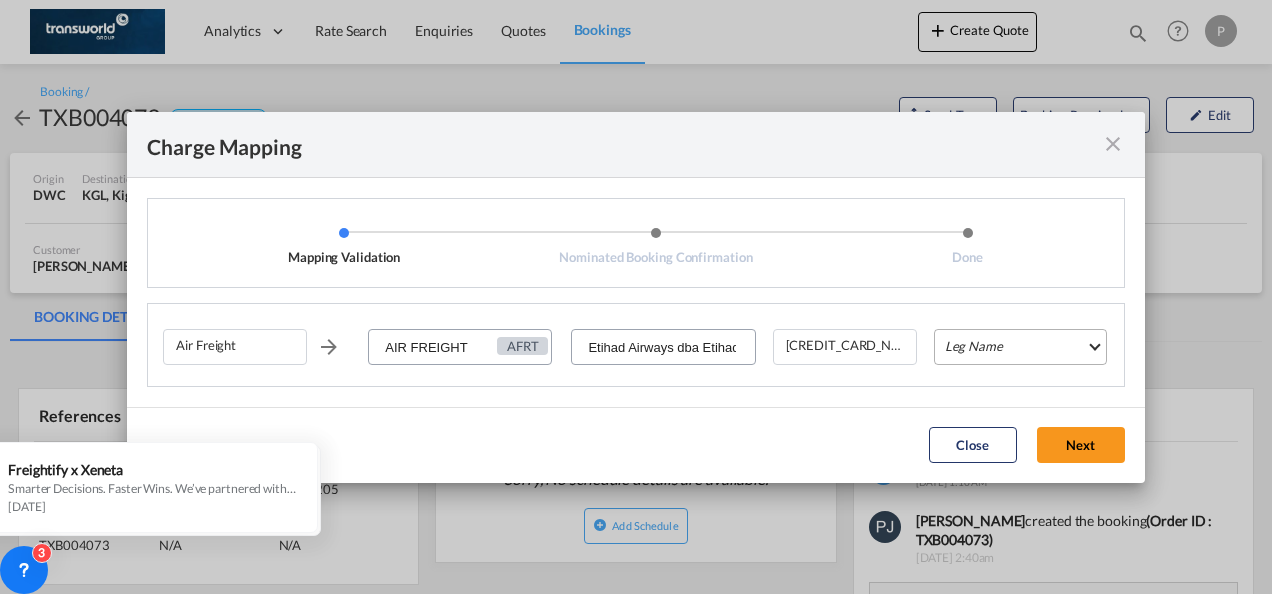 click on "Leg Name HANDLING ORIGIN HANDLING DESTINATION OTHERS TL PICK UP CUSTOMS ORIGIN AIR CUSTOMS DESTINATION TL DELIVERY" at bounding box center (1020, 347) 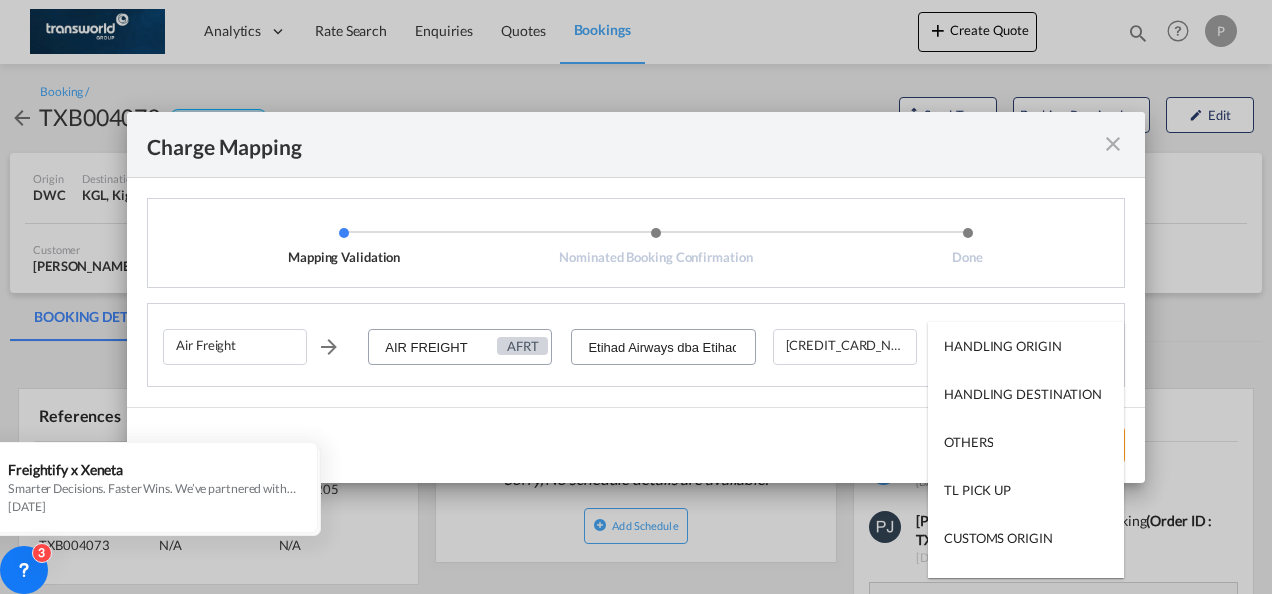 type on "HANDLING ORIGIN" 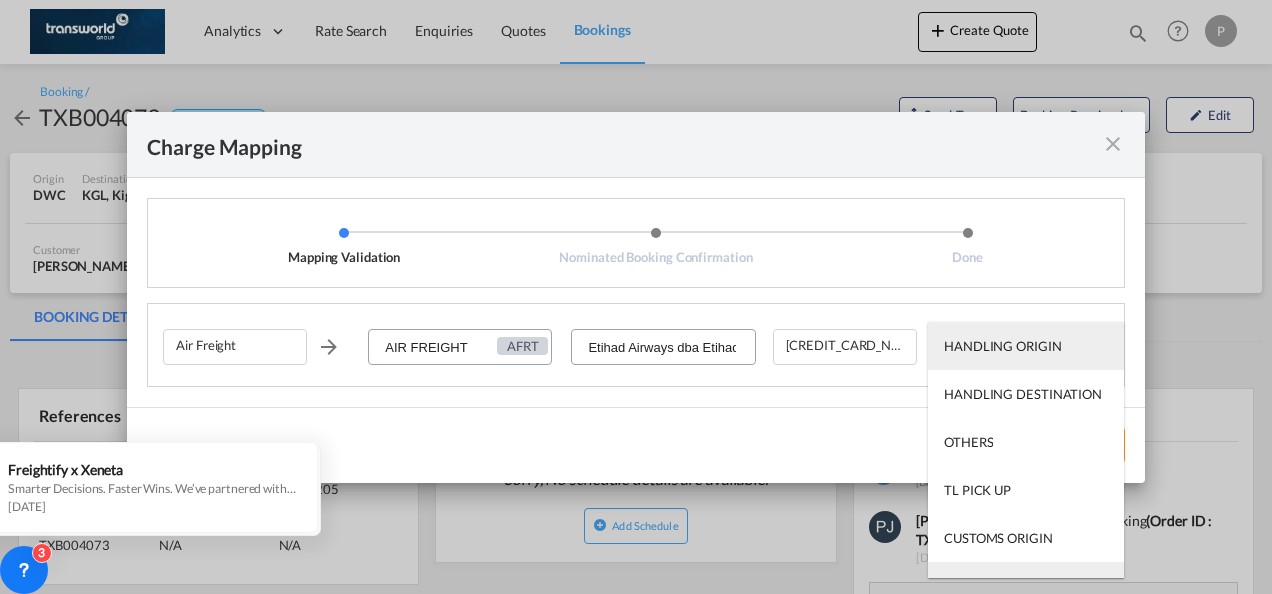 scroll, scrollTop: 32, scrollLeft: 0, axis: vertical 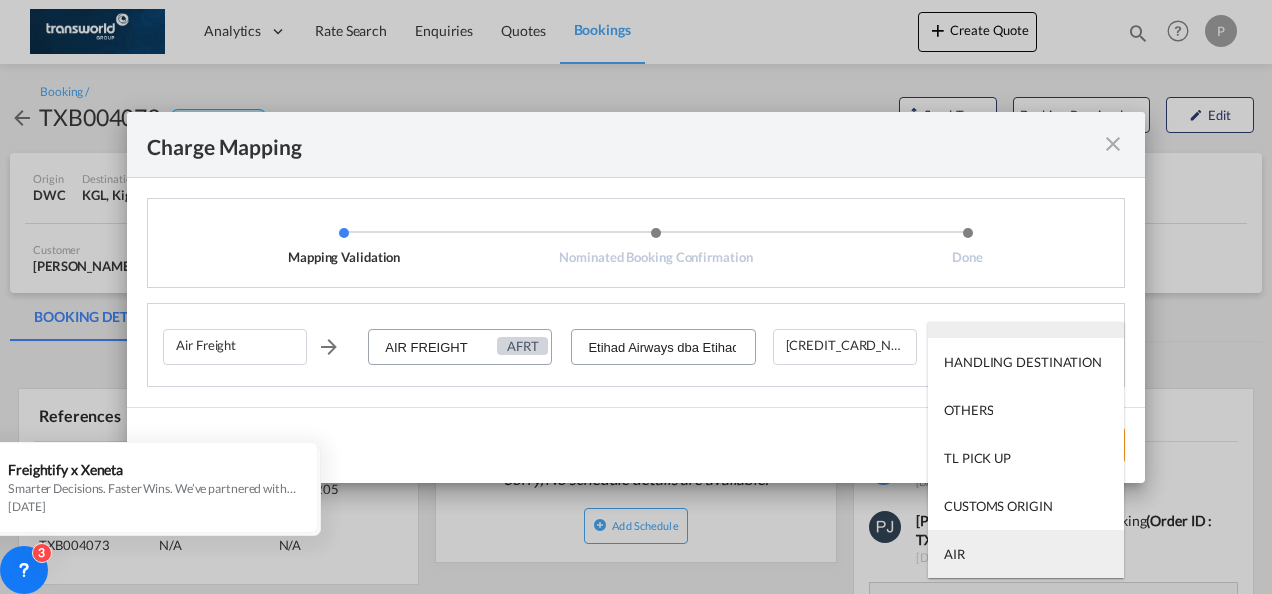 type on "AIR" 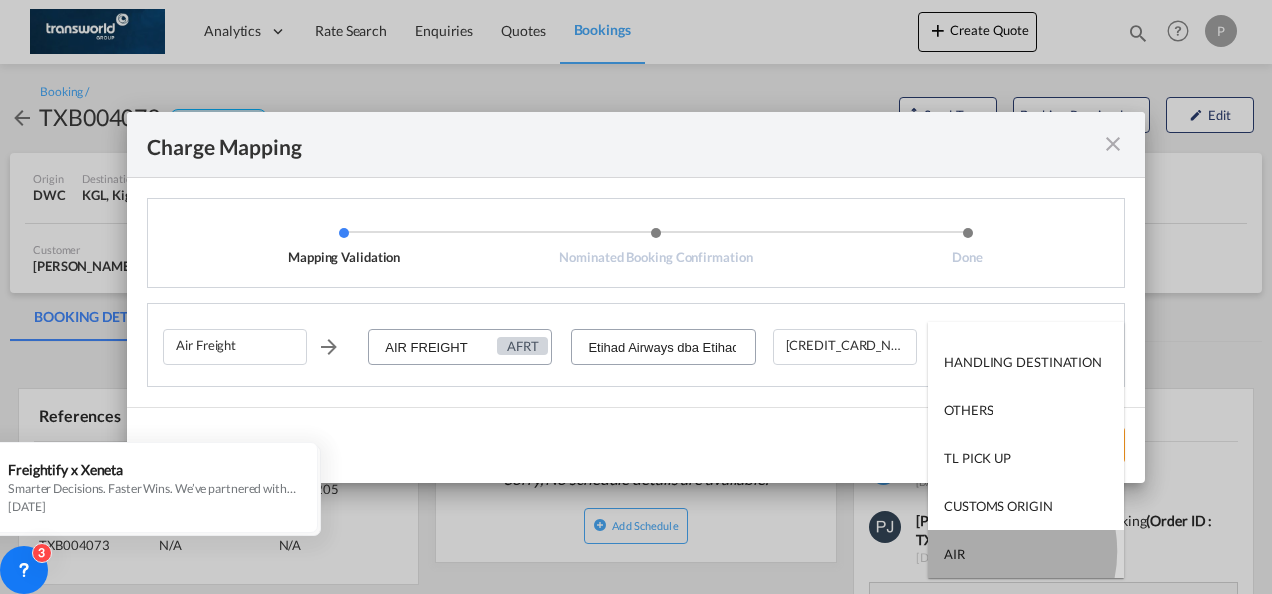 click on "AIR" at bounding box center [1026, 554] 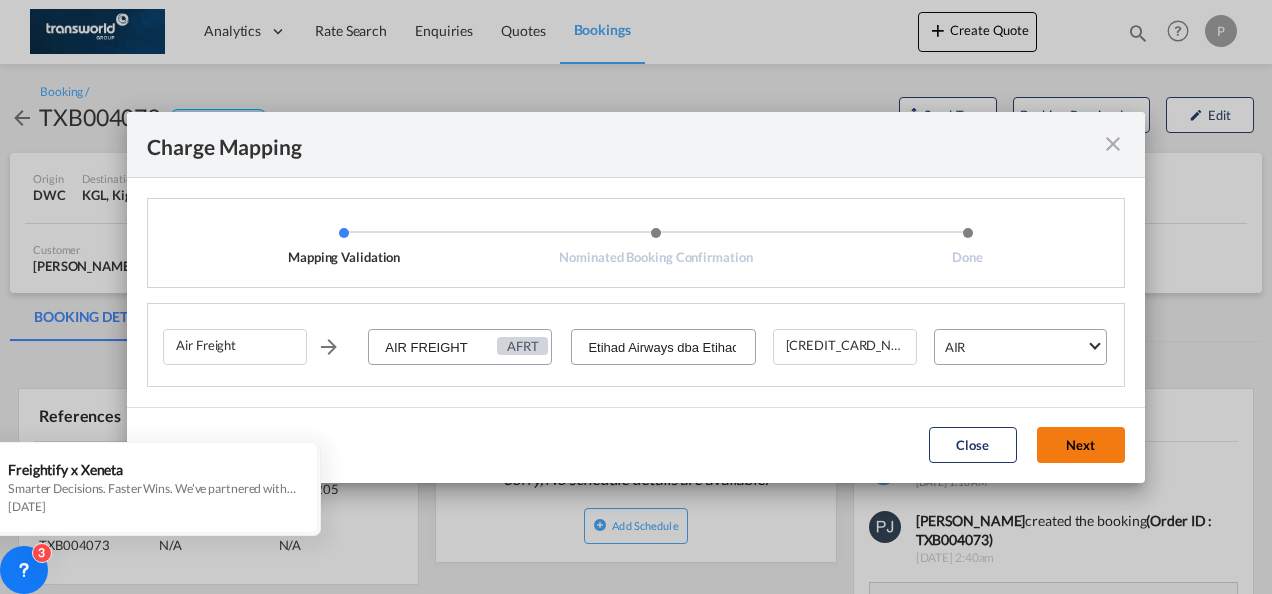click on "Next" 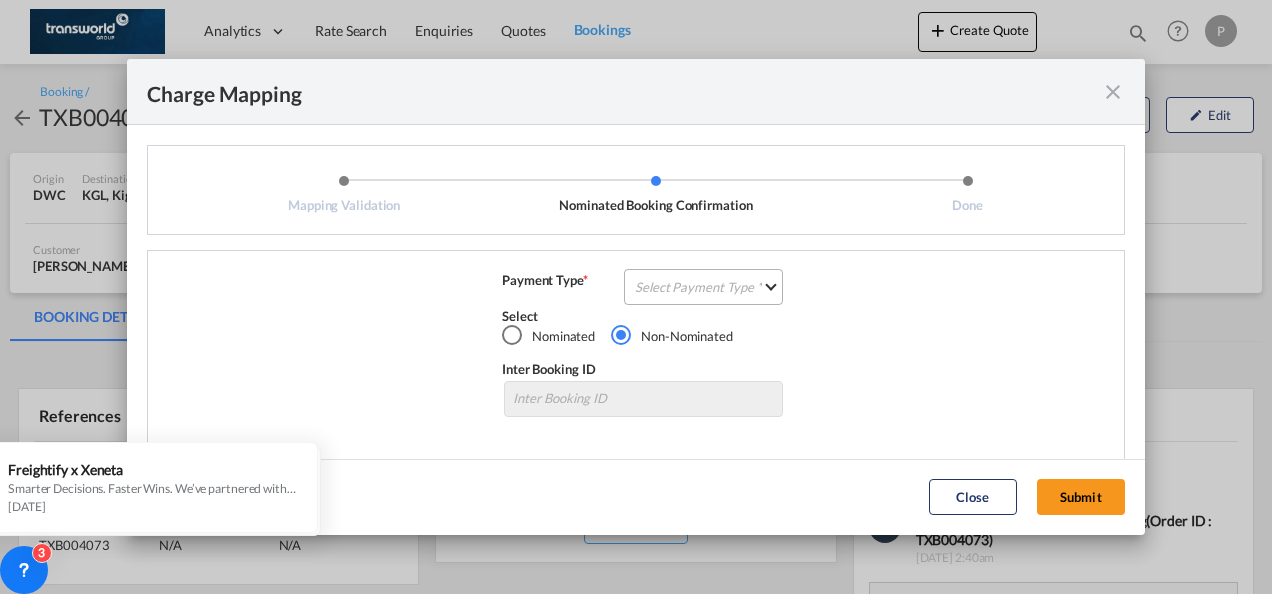 click on "Select Payment Type
COLLECT
PREPAID" at bounding box center (703, 287) 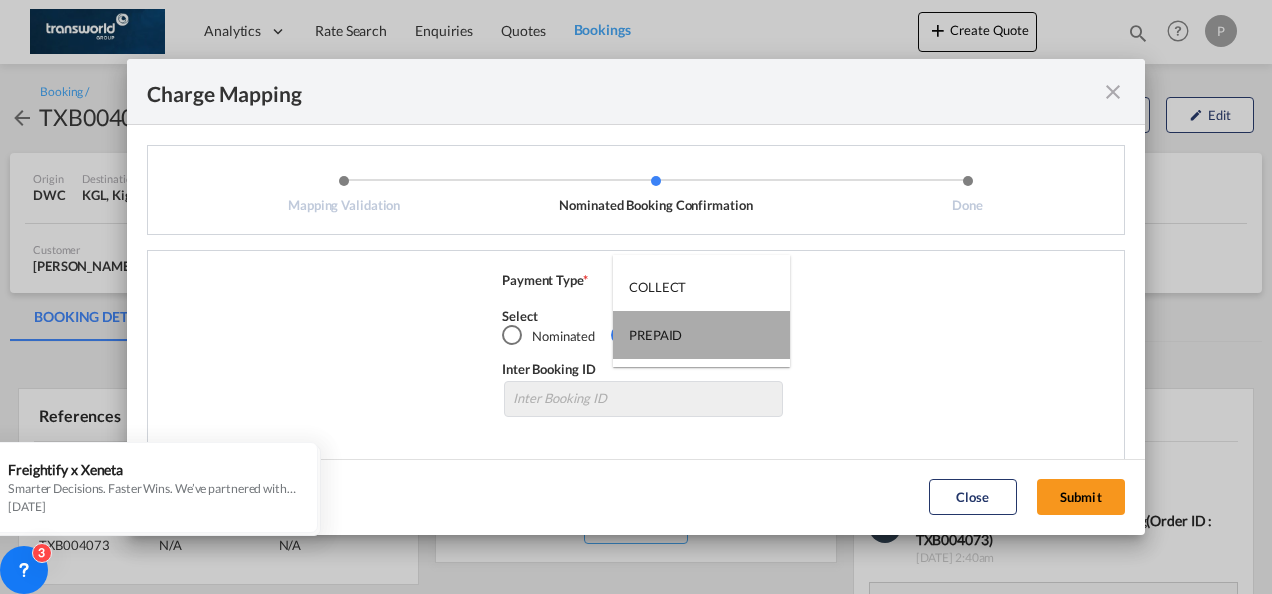 click on "PREPAID" at bounding box center [655, 335] 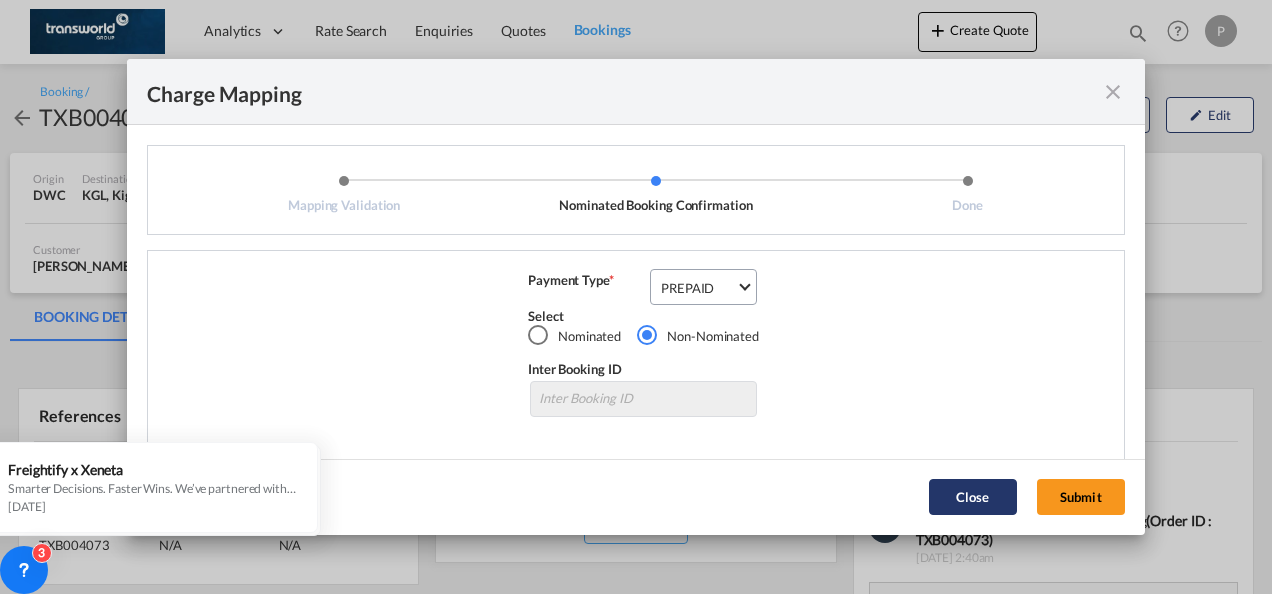 click on "Close" 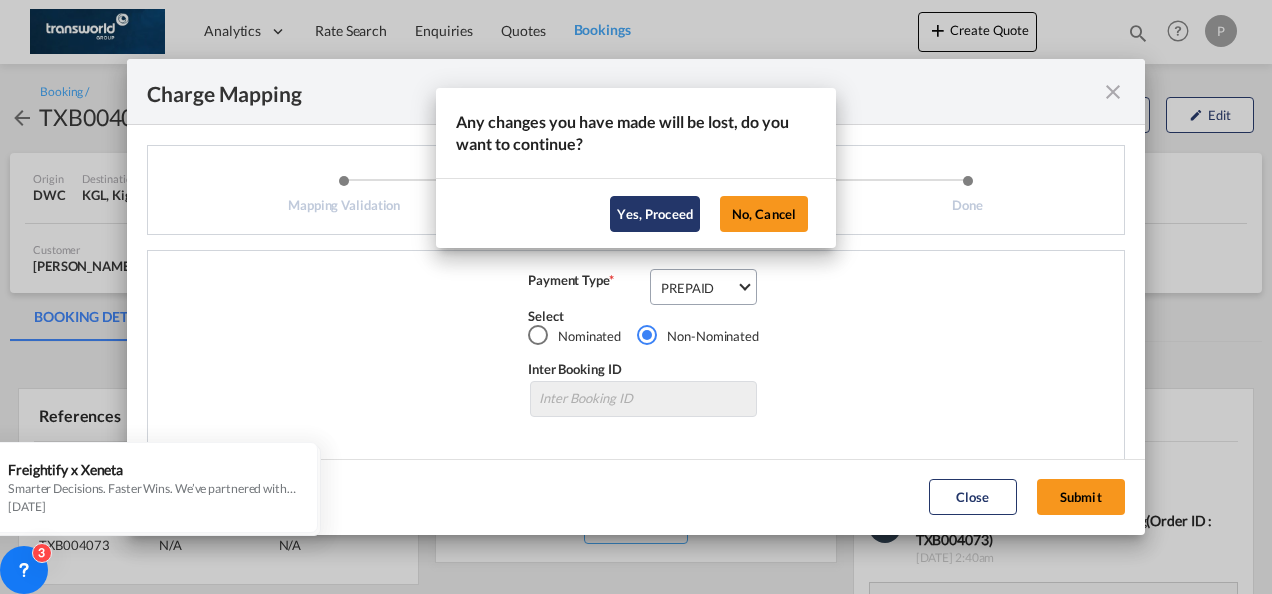 click on "Yes, Proceed" at bounding box center (655, 214) 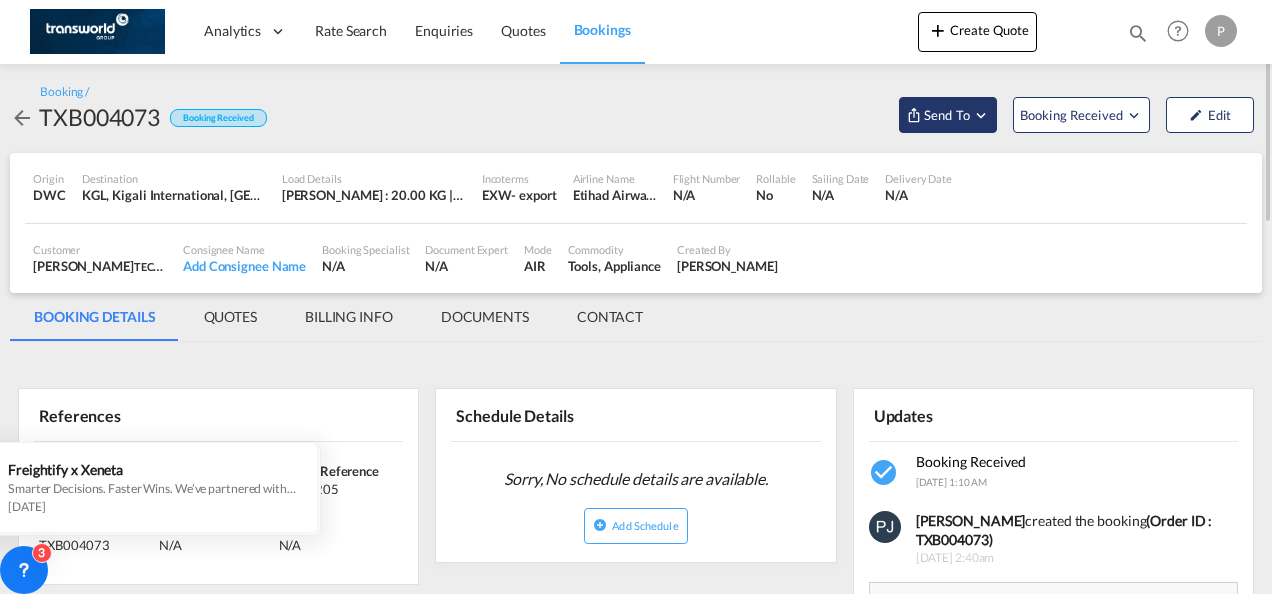 click at bounding box center [981, 115] 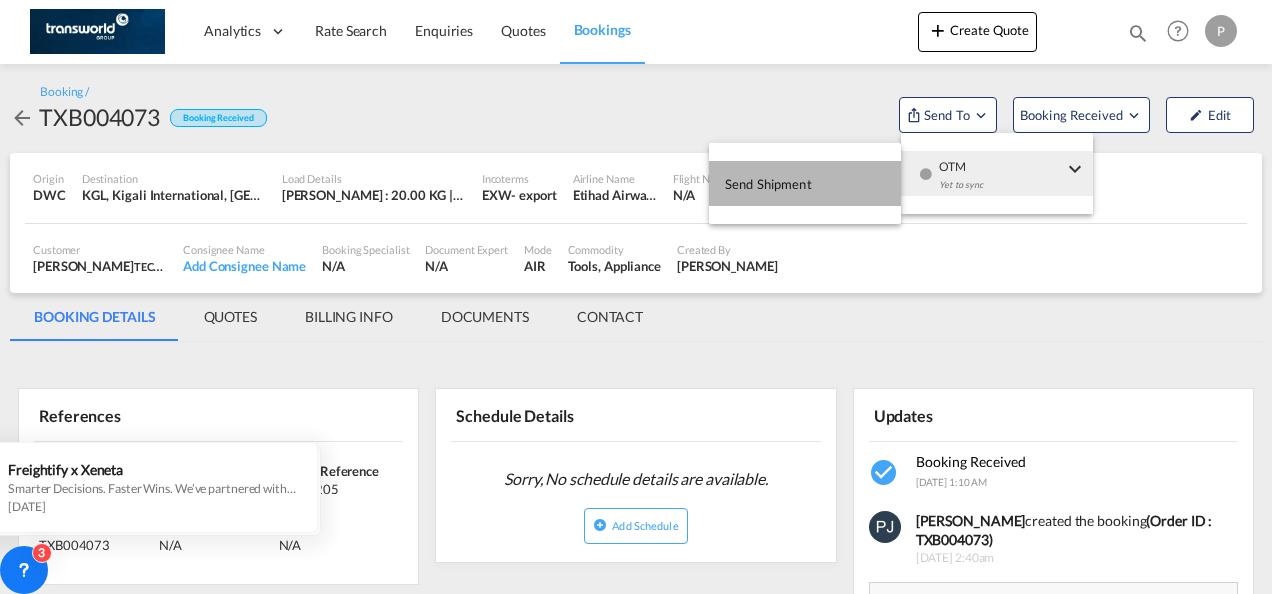 click on "Send Shipment" at bounding box center [768, 184] 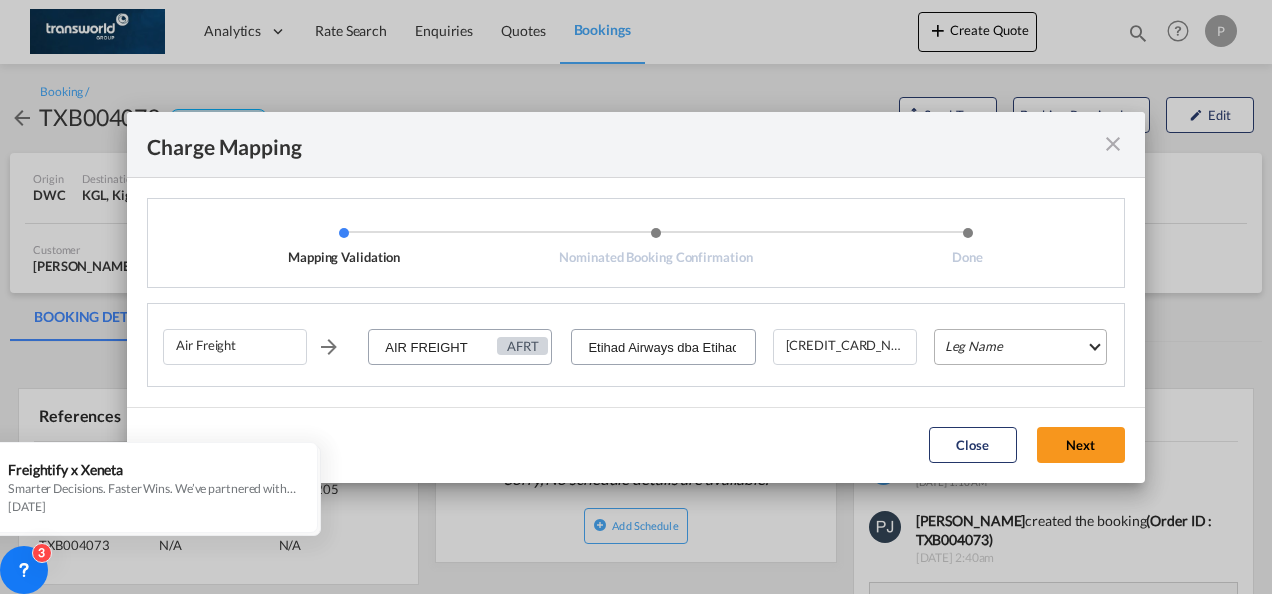 drag, startPoint x: 955, startPoint y: 334, endPoint x: 973, endPoint y: 346, distance: 21.633308 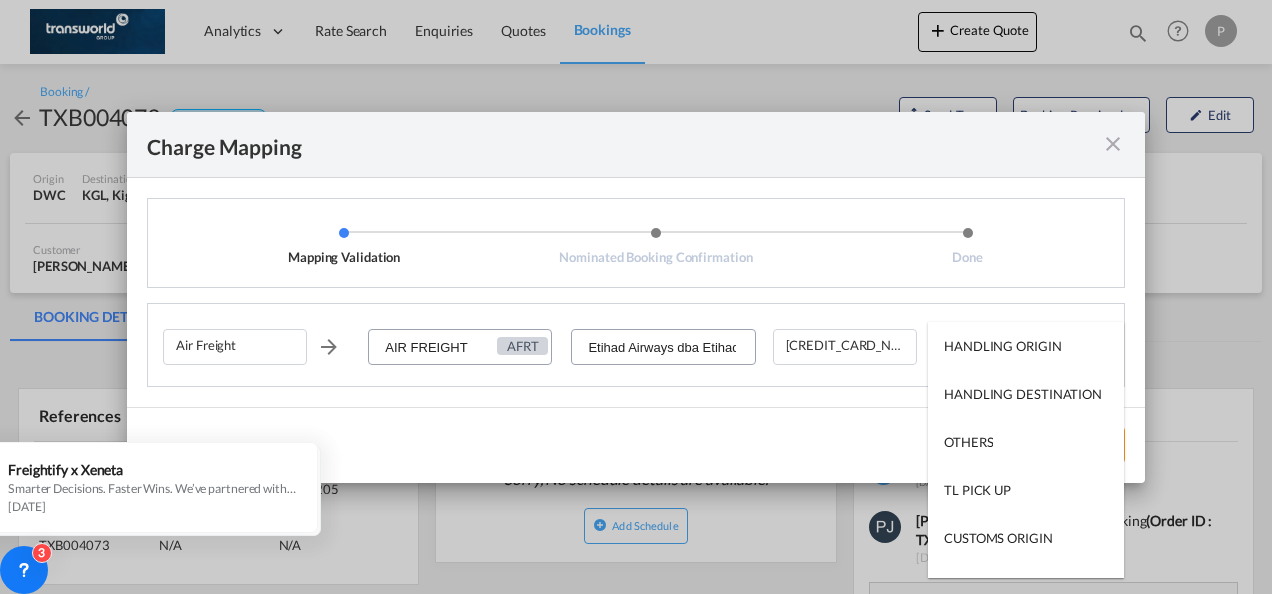 type on "HANDLING ORIGIN" 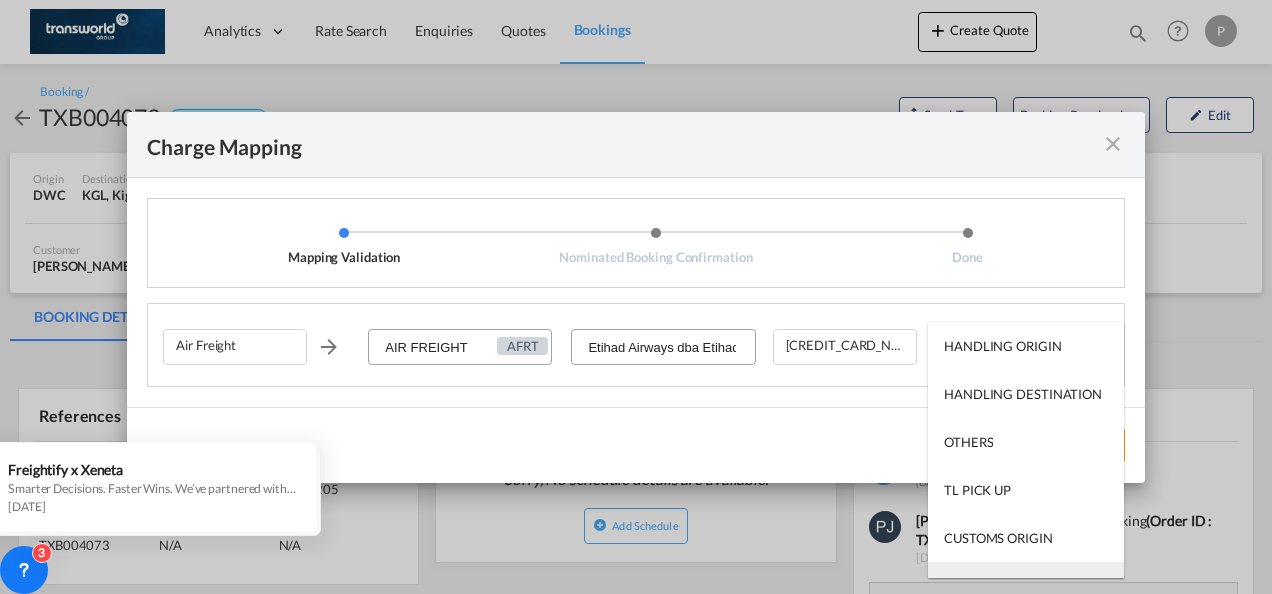 scroll, scrollTop: 32, scrollLeft: 0, axis: vertical 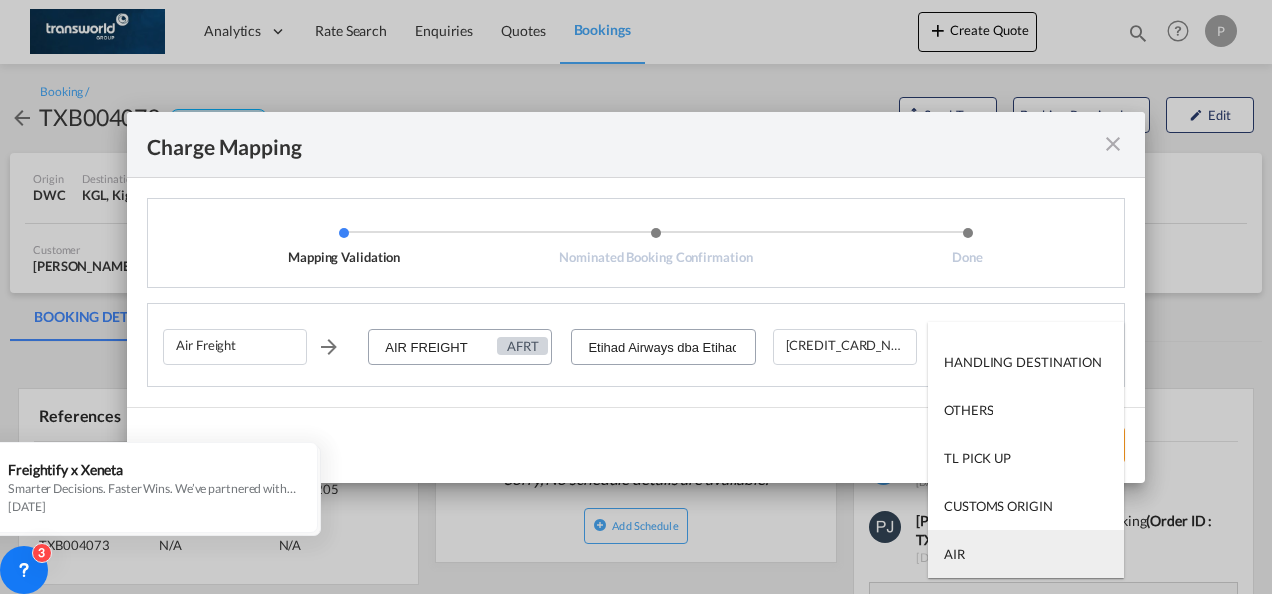 type on "AIR" 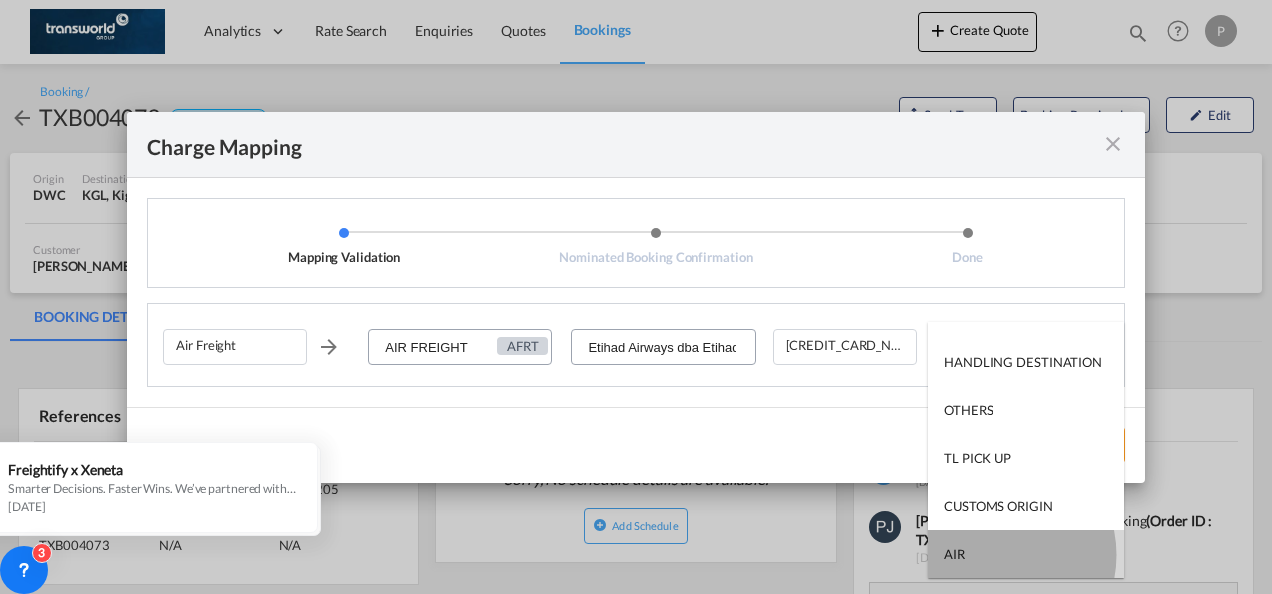 click on "AIR" at bounding box center (1026, 554) 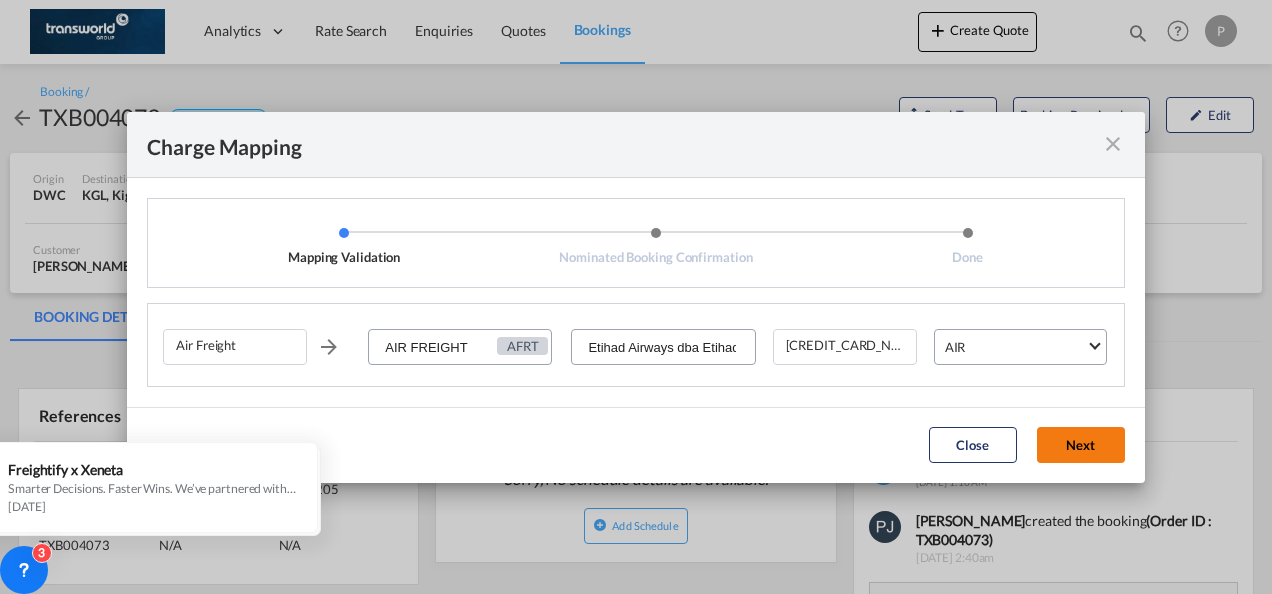 click on "Next" 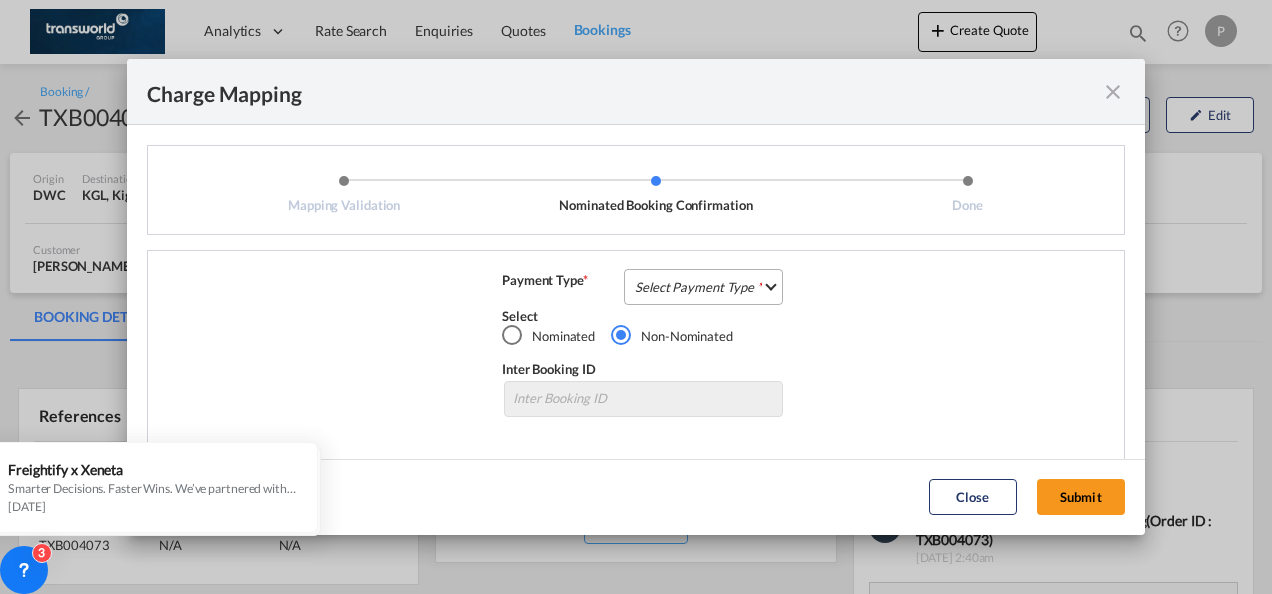 click on "Select Payment Type
COLLECT
PREPAID" at bounding box center (703, 287) 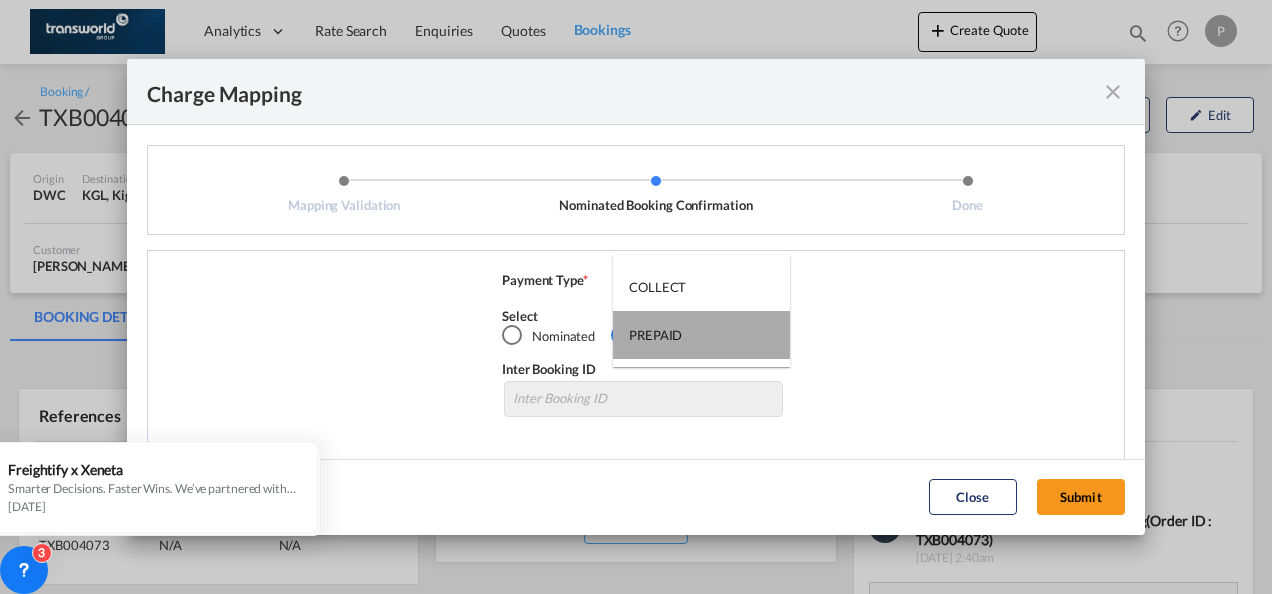 click on "PREPAID" at bounding box center [655, 335] 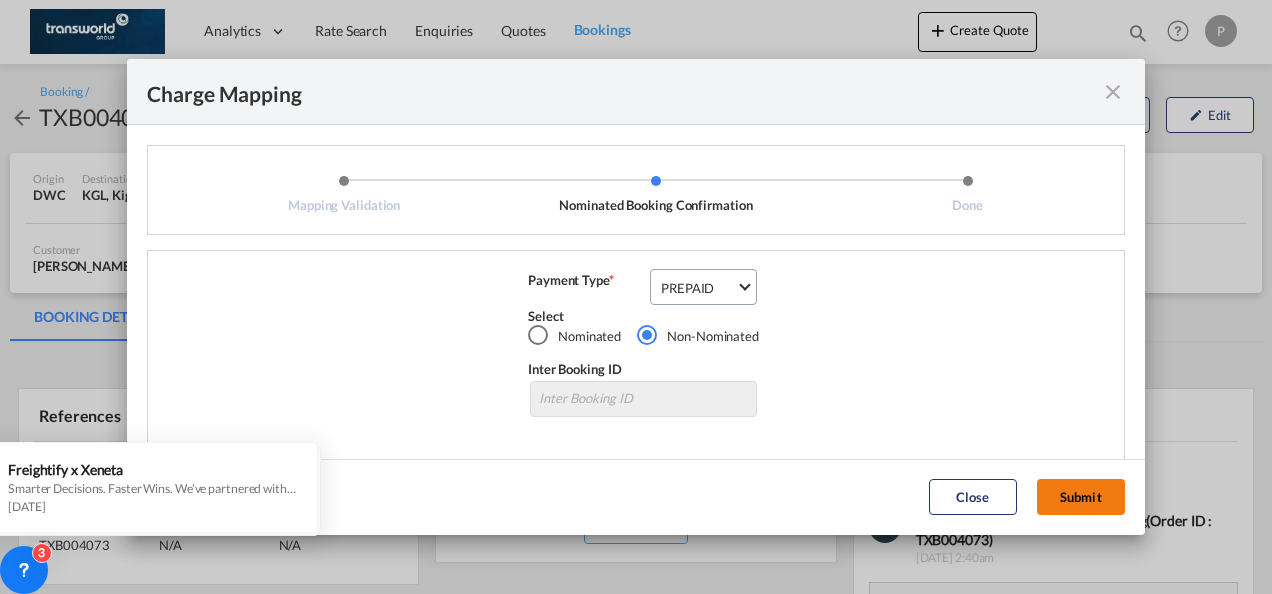 click on "Submit" 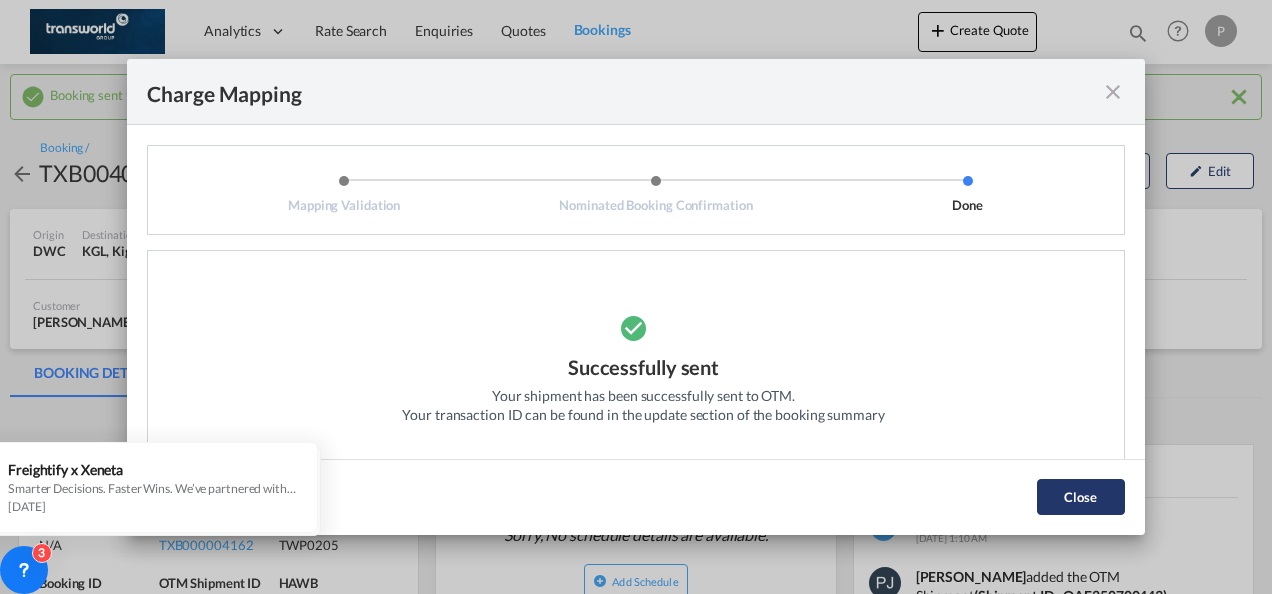 click on "Close" 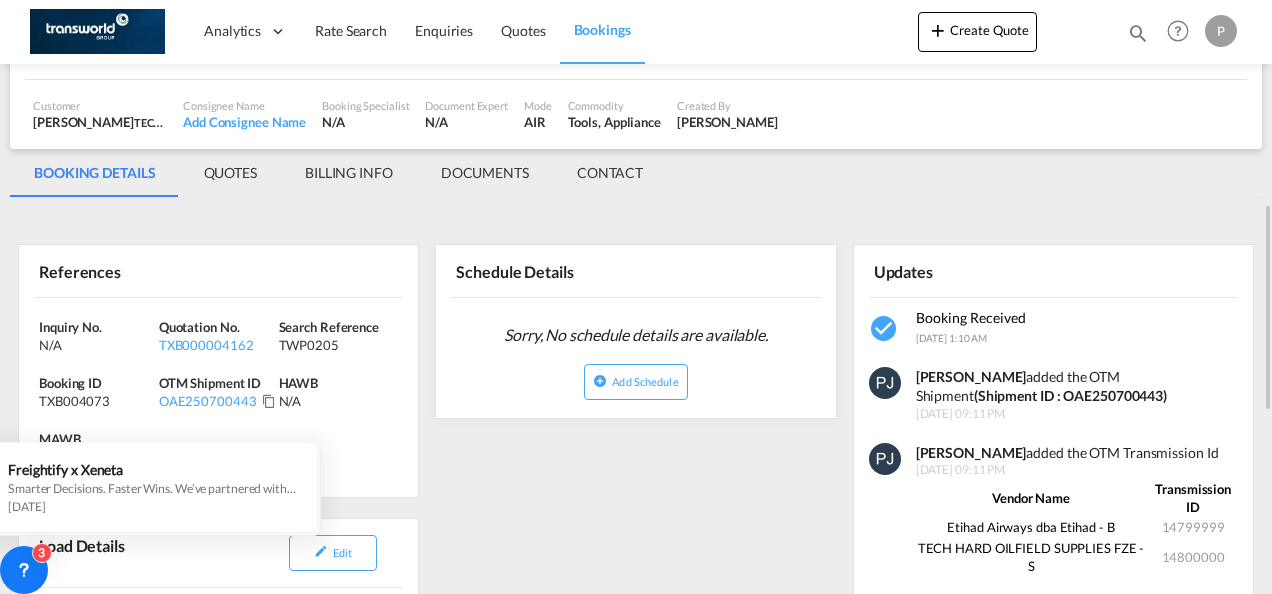scroll, scrollTop: 300, scrollLeft: 0, axis: vertical 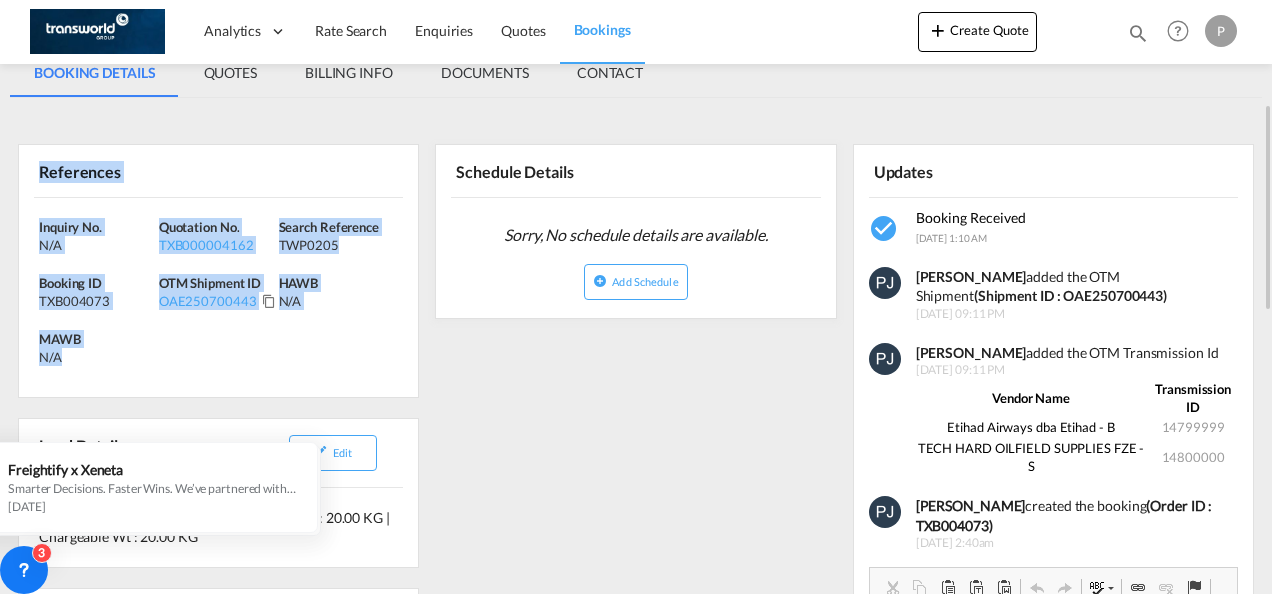 drag, startPoint x: 43, startPoint y: 168, endPoint x: 168, endPoint y: 365, distance: 233.31096 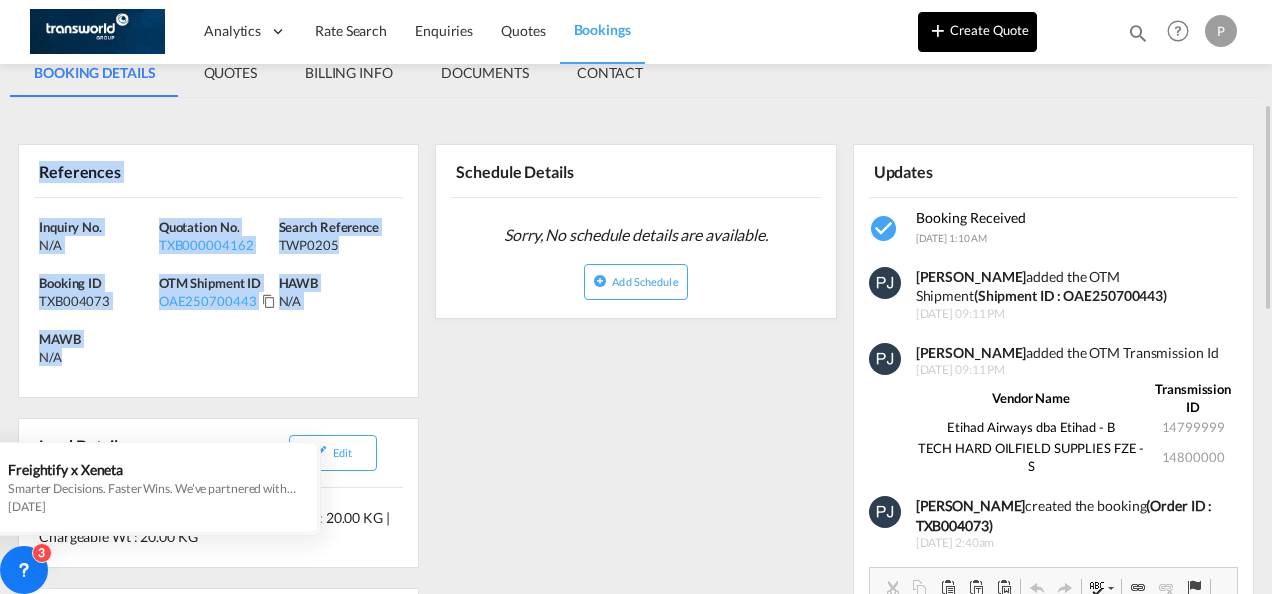 click on "Create Quote" at bounding box center (977, 32) 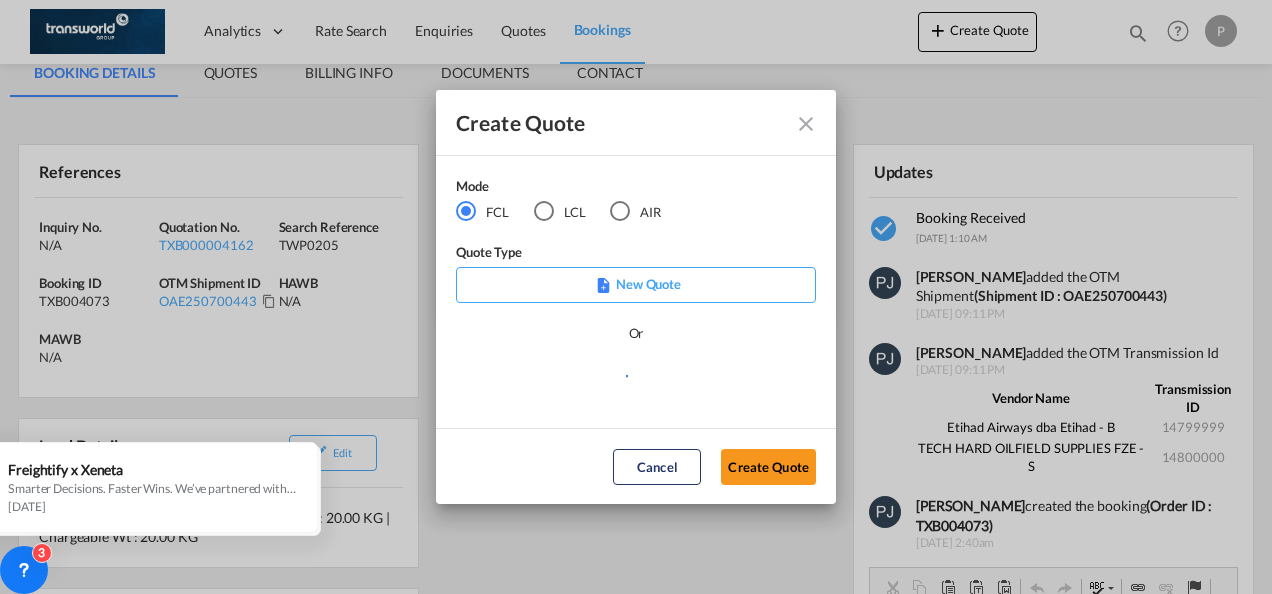 click at bounding box center (620, 211) 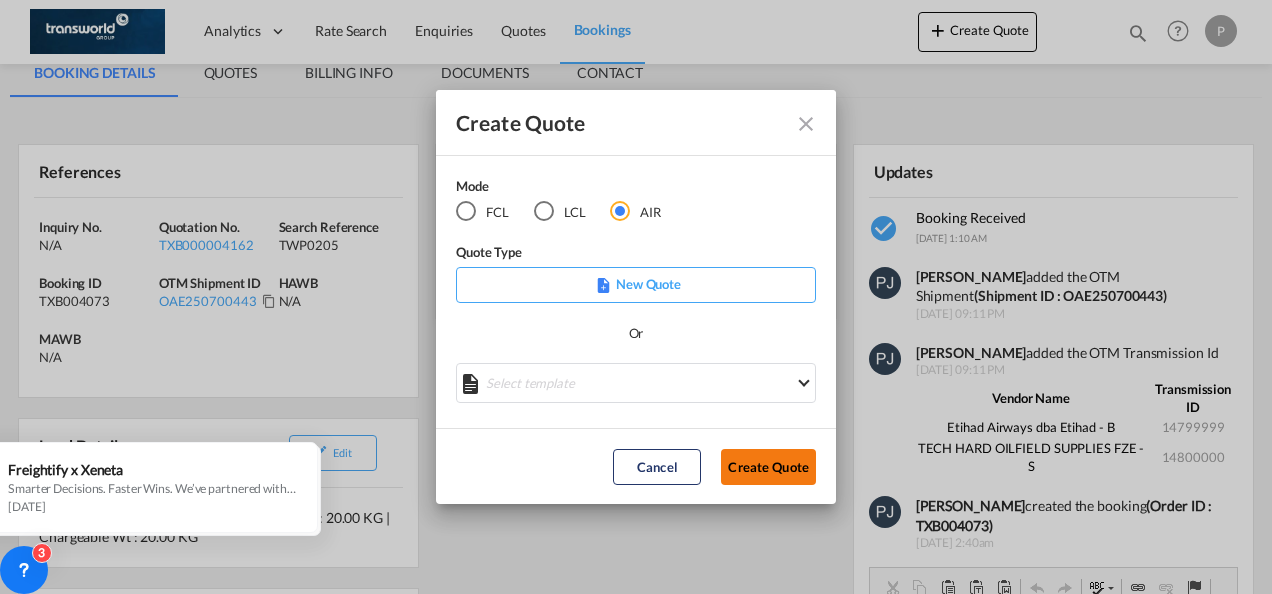 click on "Create Quote" 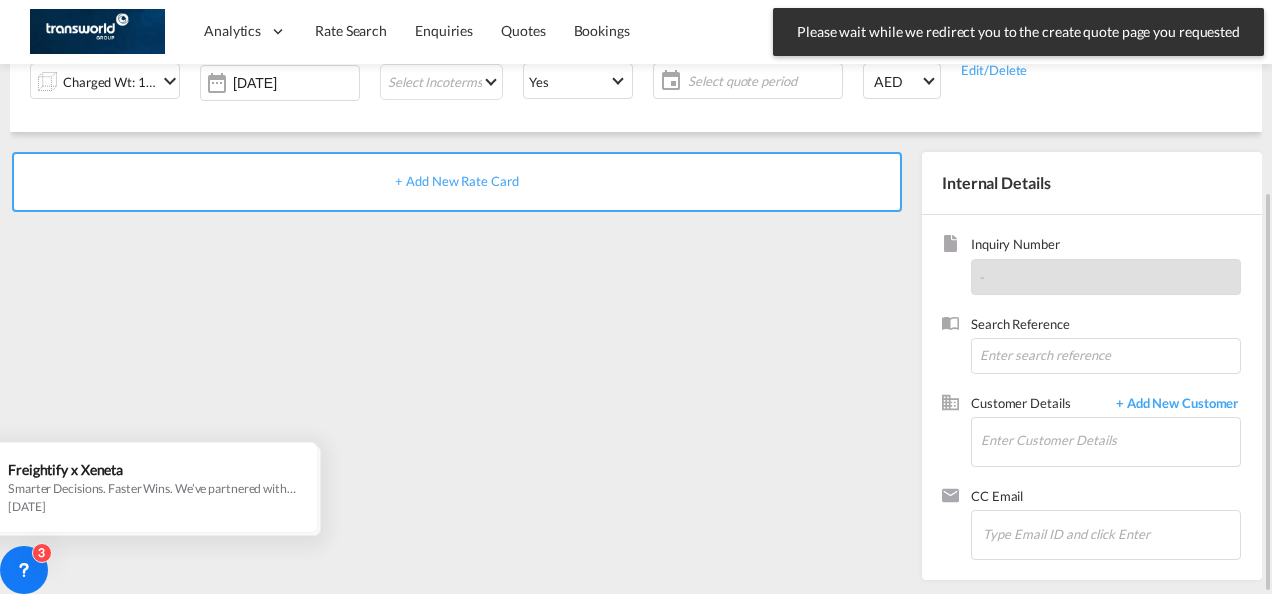 scroll, scrollTop: 0, scrollLeft: 0, axis: both 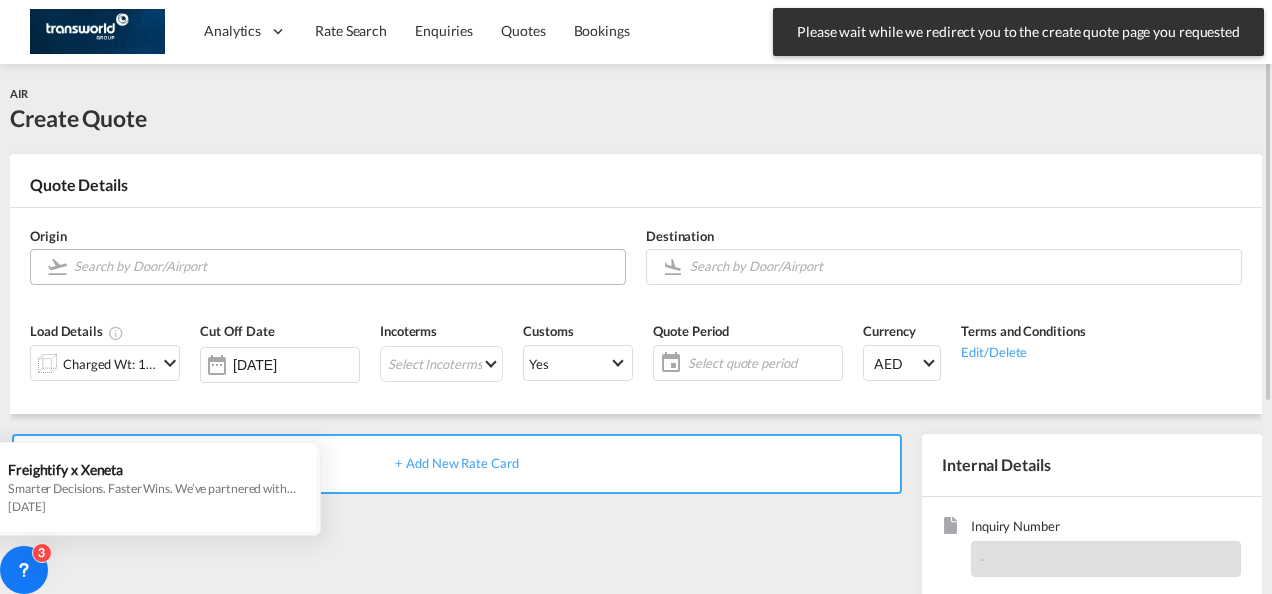 click at bounding box center [344, 266] 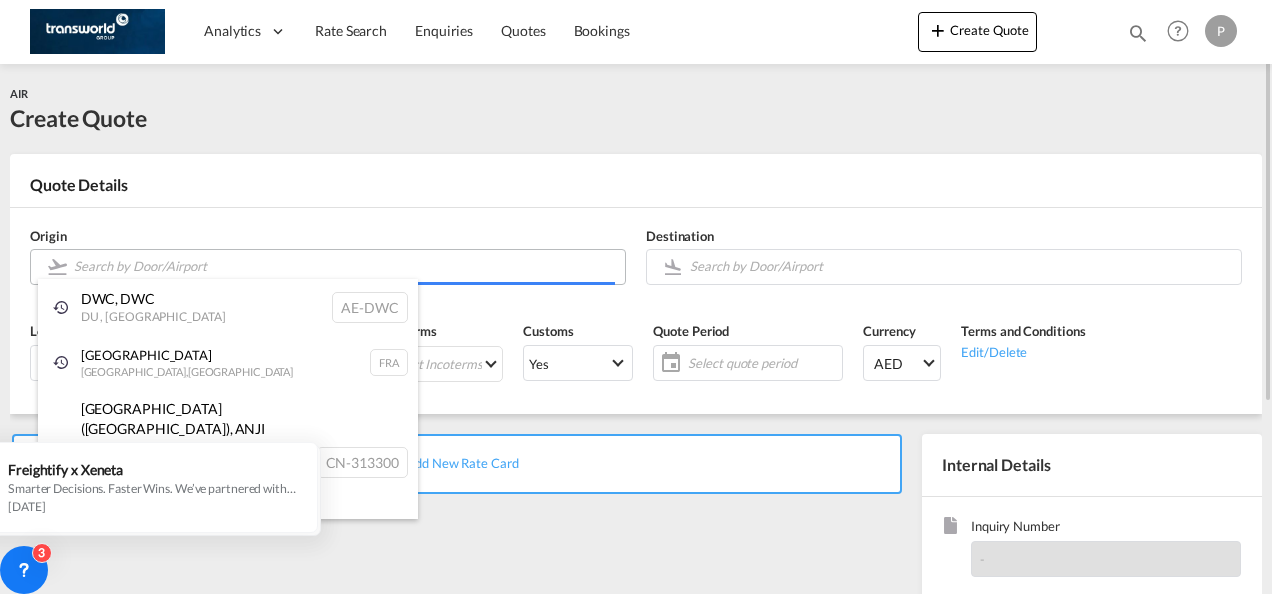 click on "Analytics
Dashboard
Rate Search
Enquiries
Quotes
Bookings" at bounding box center (636, 297) 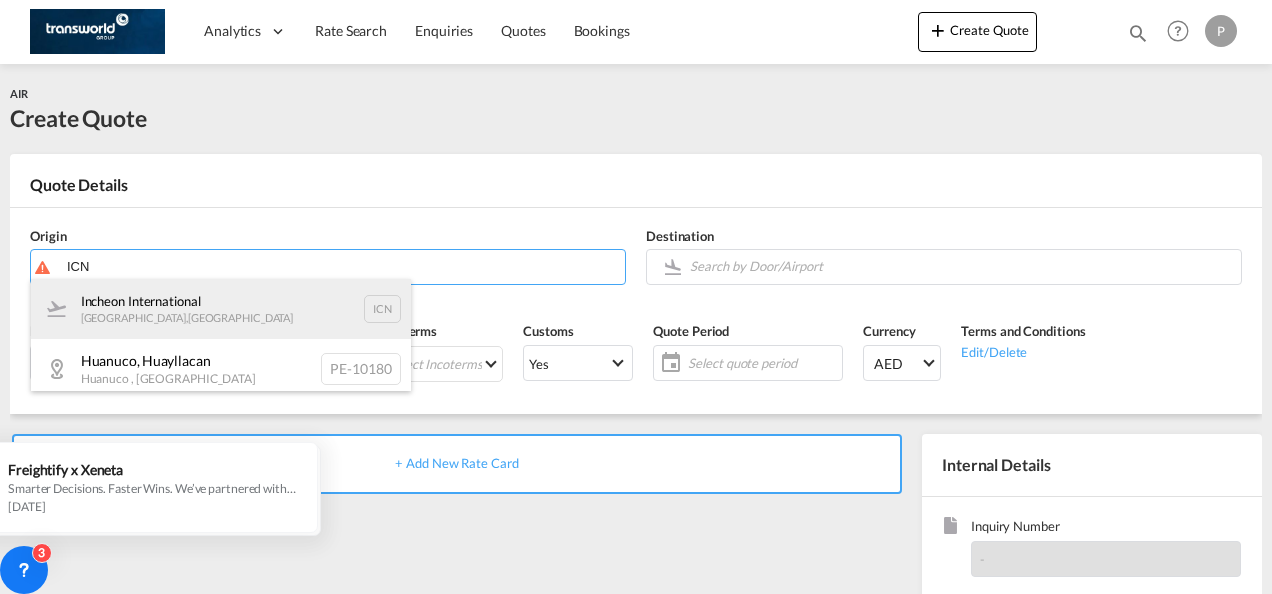 click on "[GEOGRAPHIC_DATA] ,  [GEOGRAPHIC_DATA]
ICN" at bounding box center [221, 309] 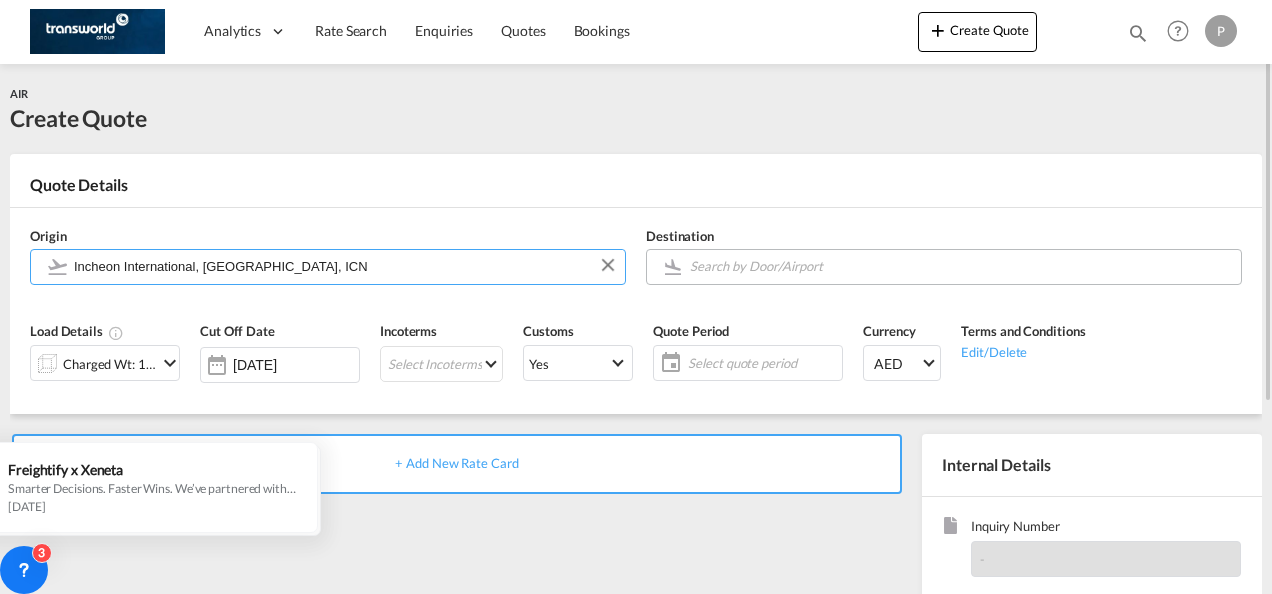 click at bounding box center (960, 266) 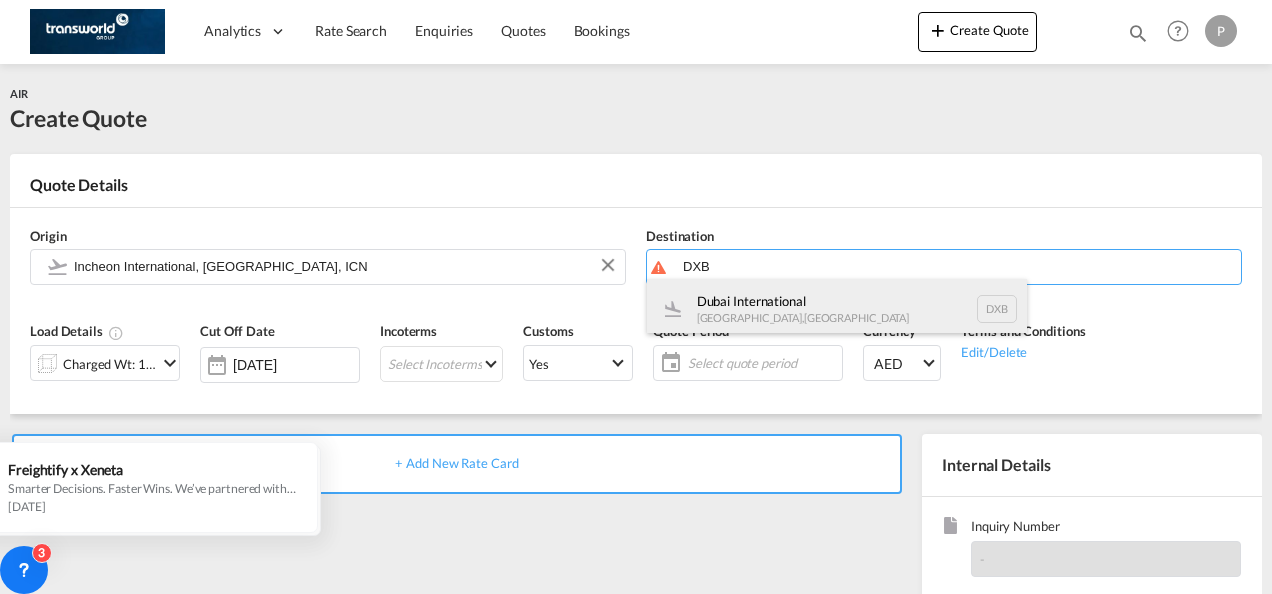 click on "Dubai International
[GEOGRAPHIC_DATA] ,  [GEOGRAPHIC_DATA]
DXB" at bounding box center (837, 309) 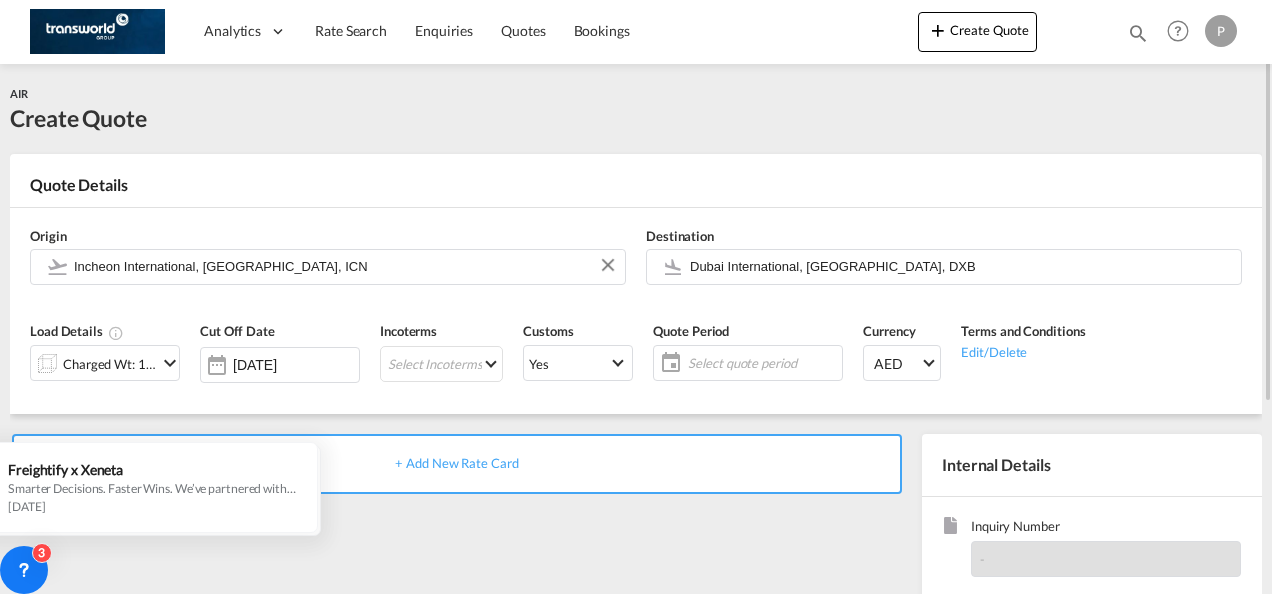 click at bounding box center [170, 363] 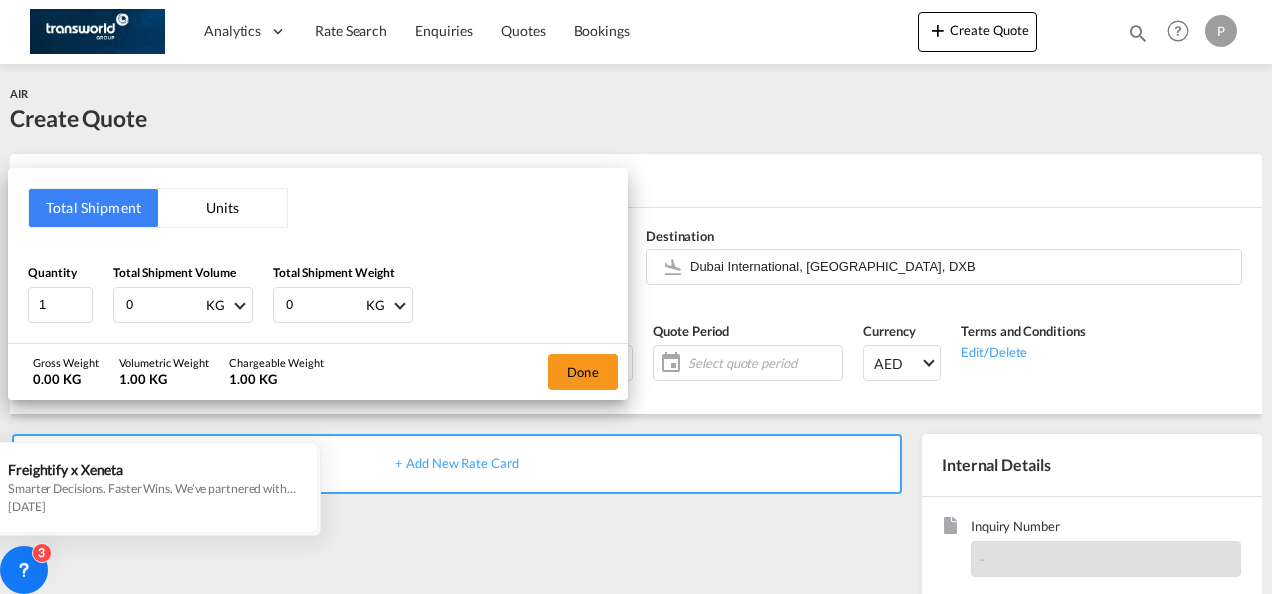 drag, startPoint x: 158, startPoint y: 308, endPoint x: -4, endPoint y: 284, distance: 163.76813 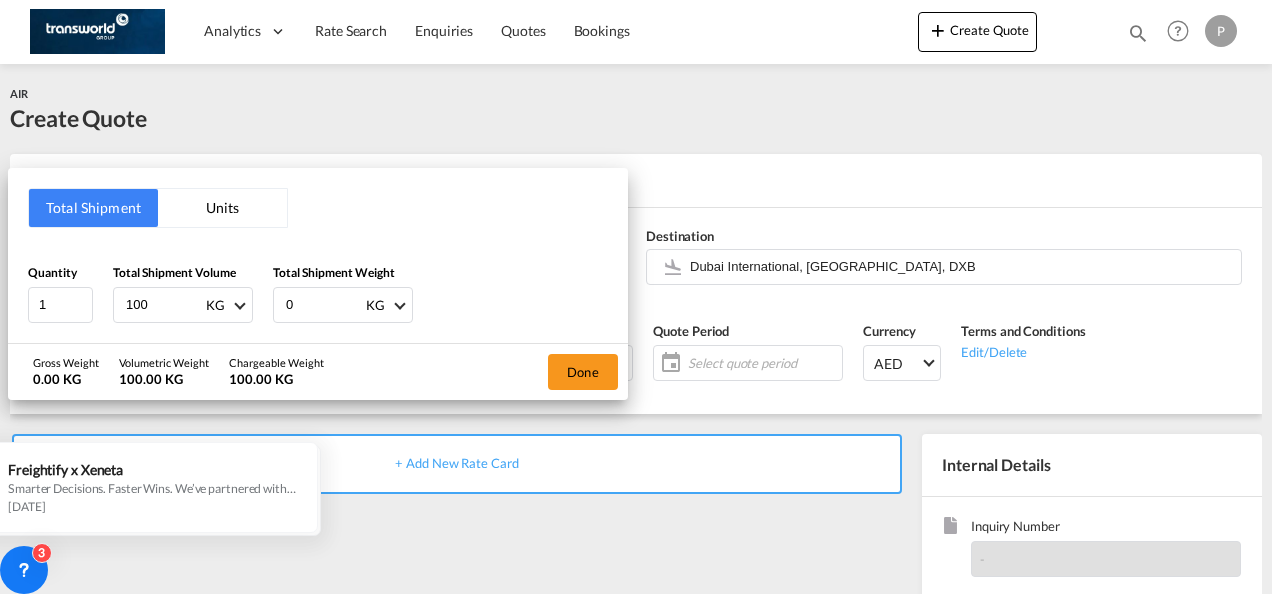 type on "100" 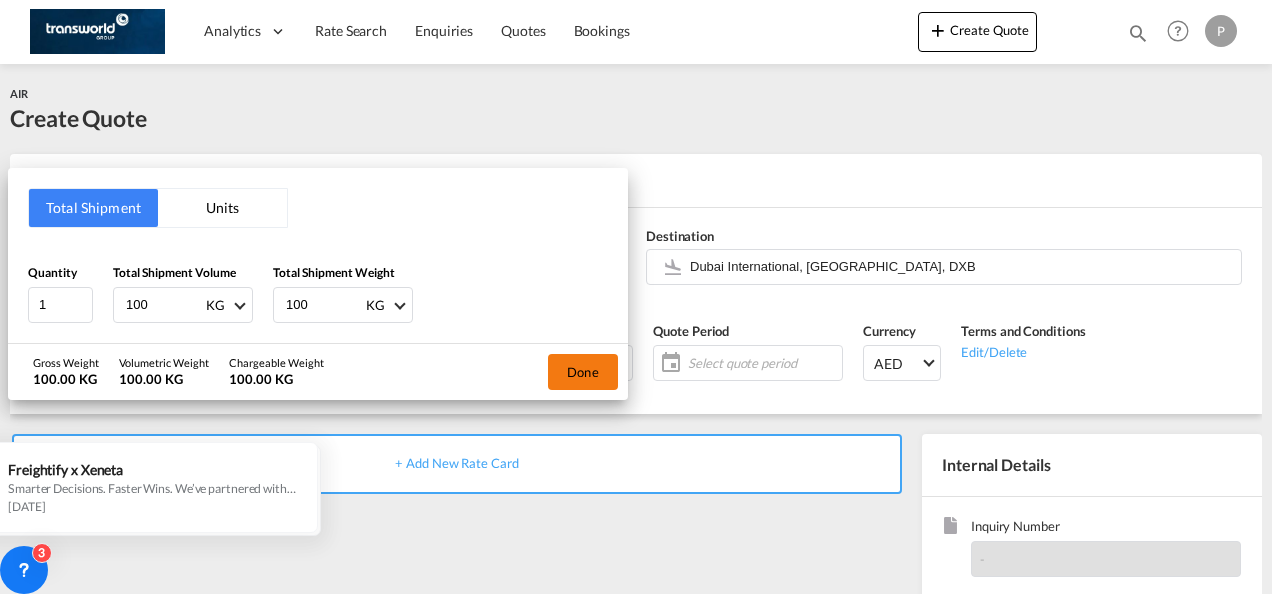 type on "100" 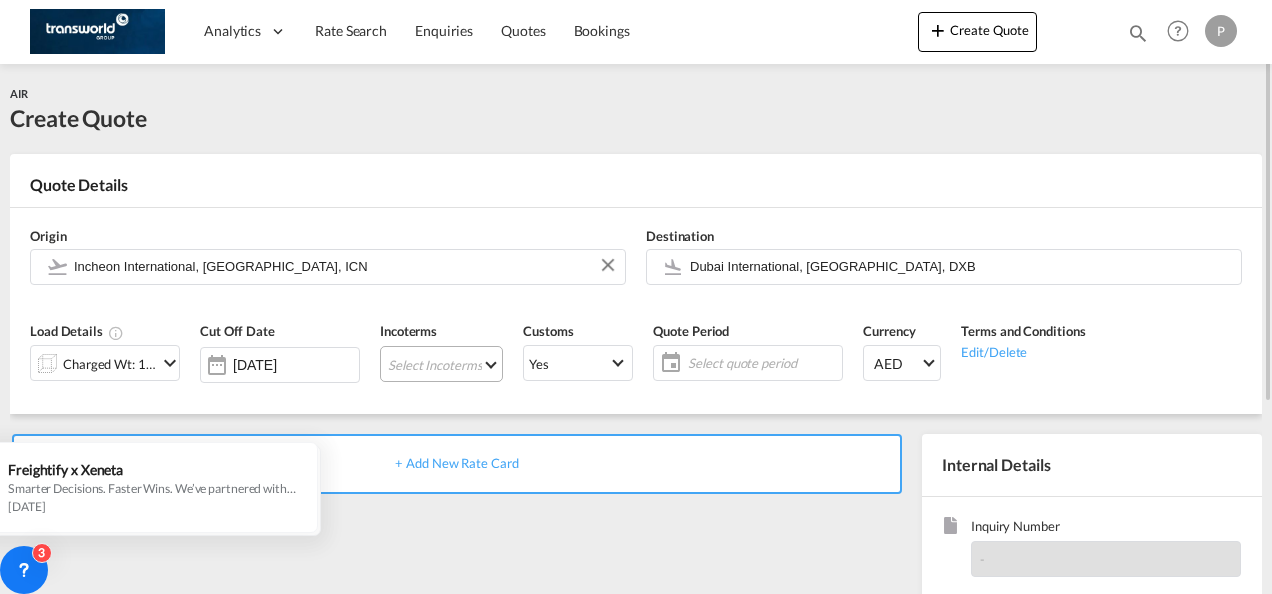 click on "Select Incoterms
FOB - import
Free on Board FOB - export
Free on Board DPU - export
Delivery at Place Unloaded CPT - export
Carrier Paid to CFR - import
Cost and Freight CPT - import
Carrier Paid to DAP - export
Delivered at Place CIF - import
Cost,Insurance and Freight CIP - export
Carriage and Insurance Paid to DDP - export
Delivery Duty Paid FAS - import
Free Alongside Ship CIF - export
Cost,Insurance and Freight EXW - import
Ex Works FCA - import
Free Carrier FAS - export
Free Alongside Ship DPU - import
Delivery at Place Unloaded DAP - import
Delivered at Place EXW - export
Ex Works CFR - export
Cost and Freight CIP - import
Carriage and Insurance Paid to FCA - export
Free Carrier" at bounding box center (441, 364) 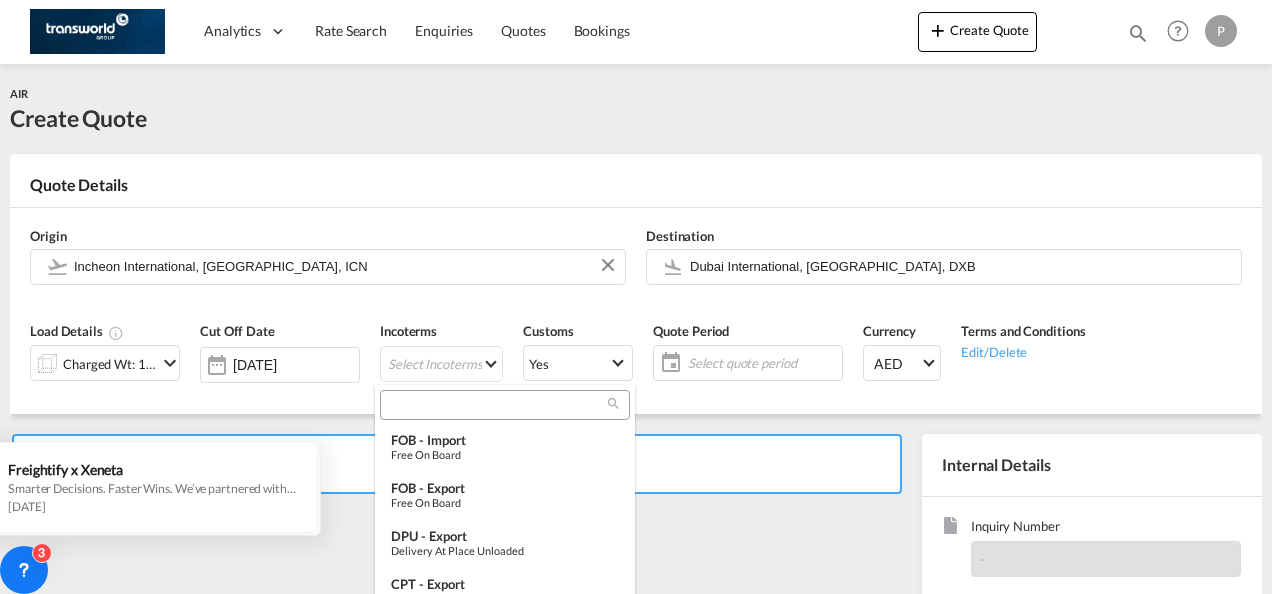 click at bounding box center (497, 405) 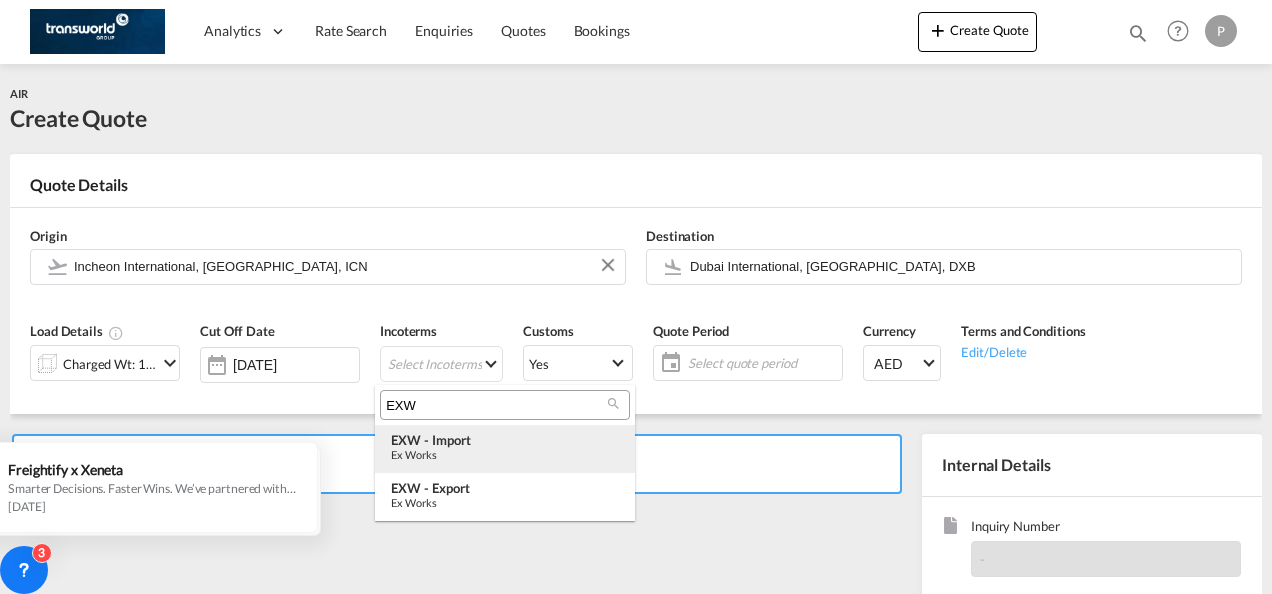 type on "EXW" 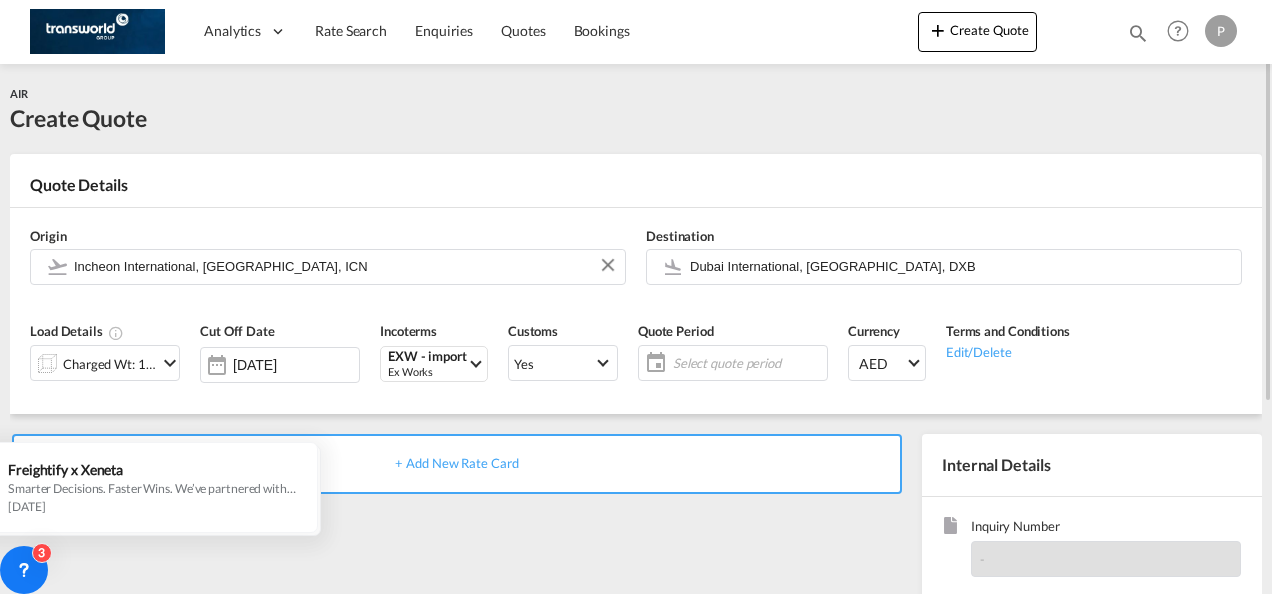 click on "Select quote period" 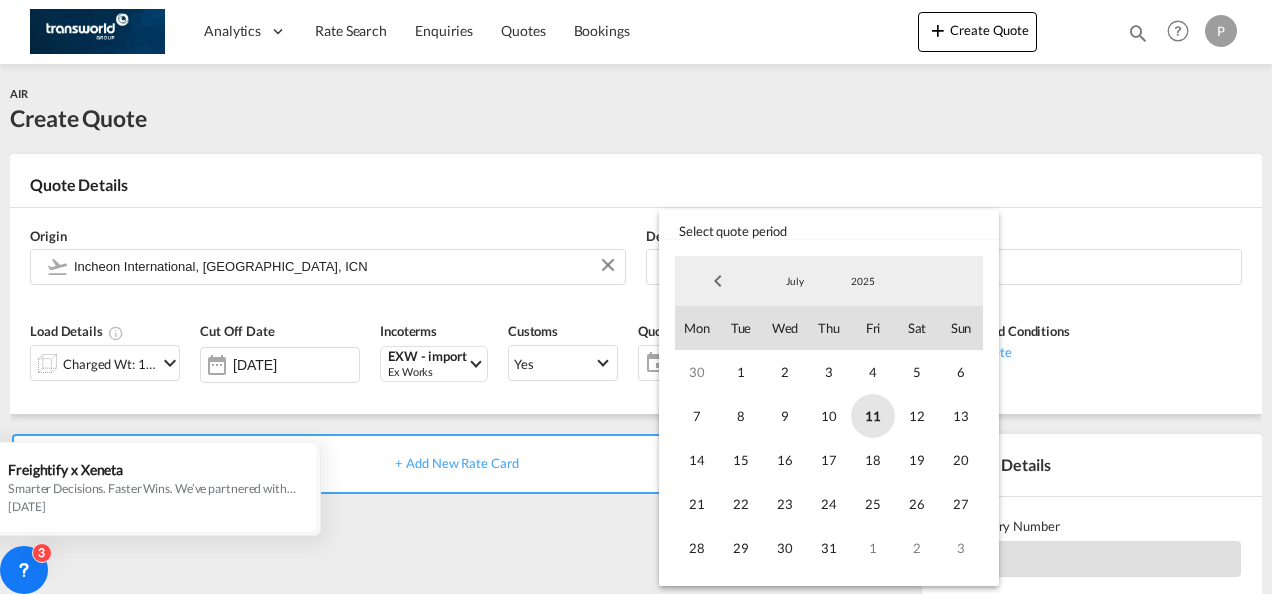 click on "11" at bounding box center [873, 416] 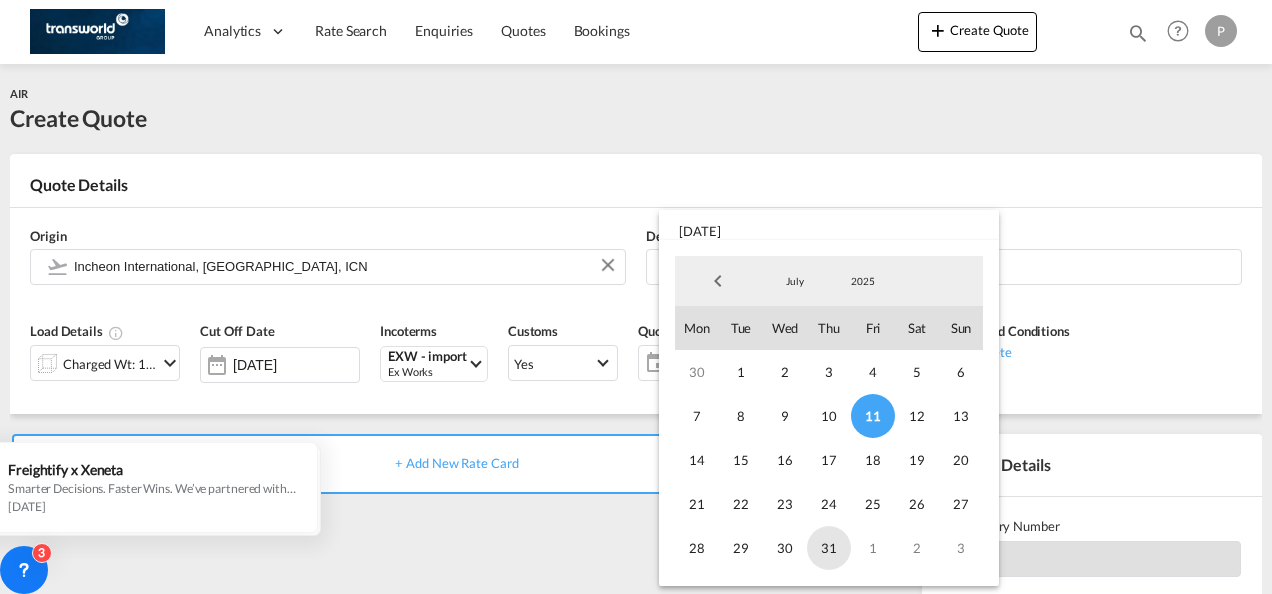 click on "31" at bounding box center (829, 548) 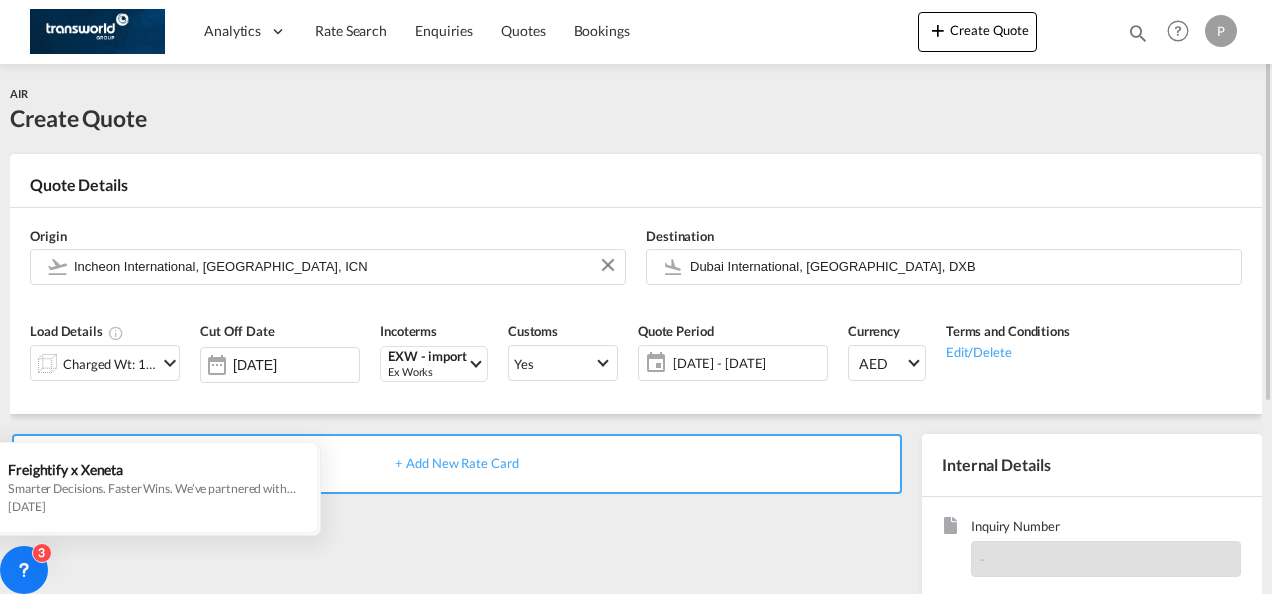 scroll, scrollTop: 200, scrollLeft: 0, axis: vertical 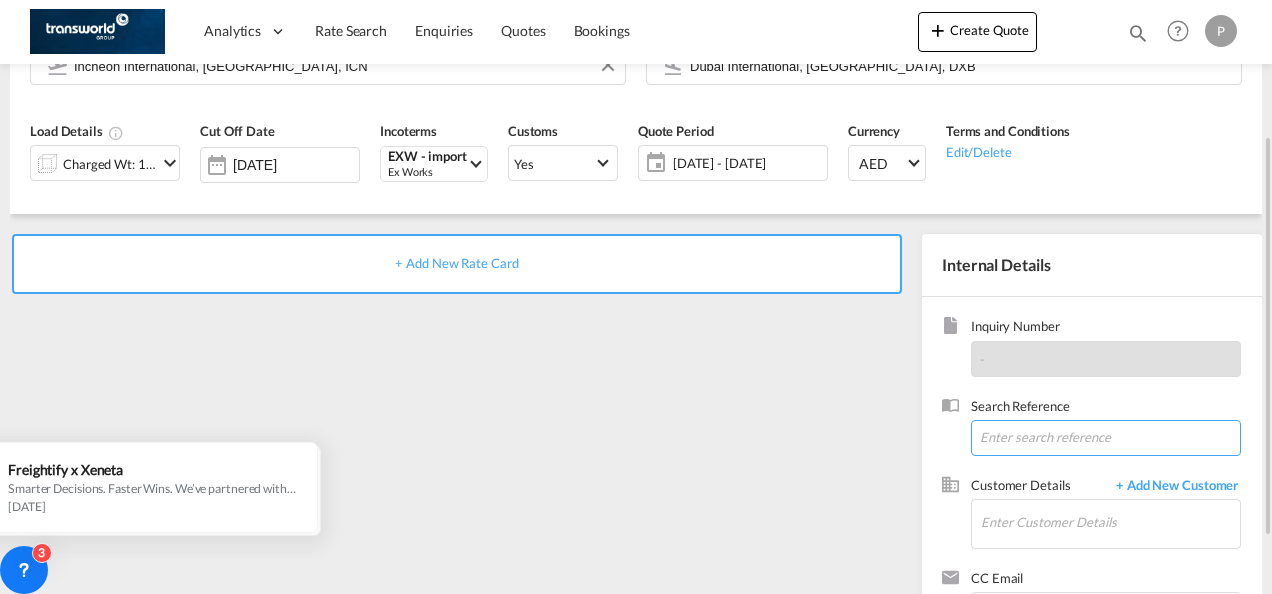 click at bounding box center (1106, 438) 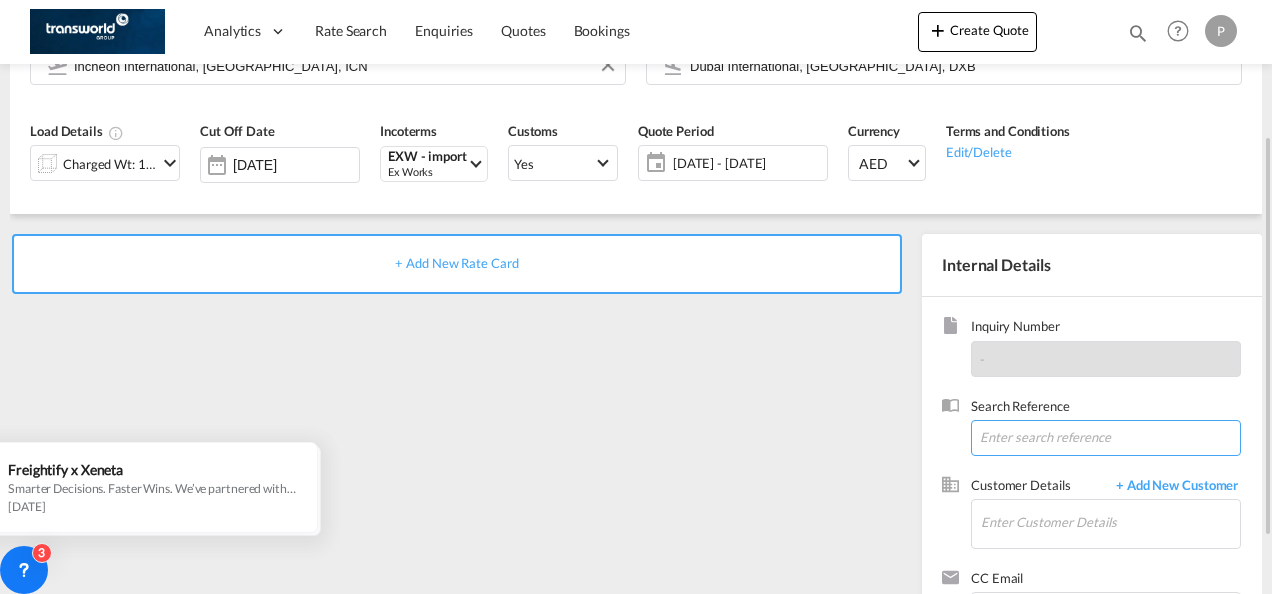 click at bounding box center [1106, 438] 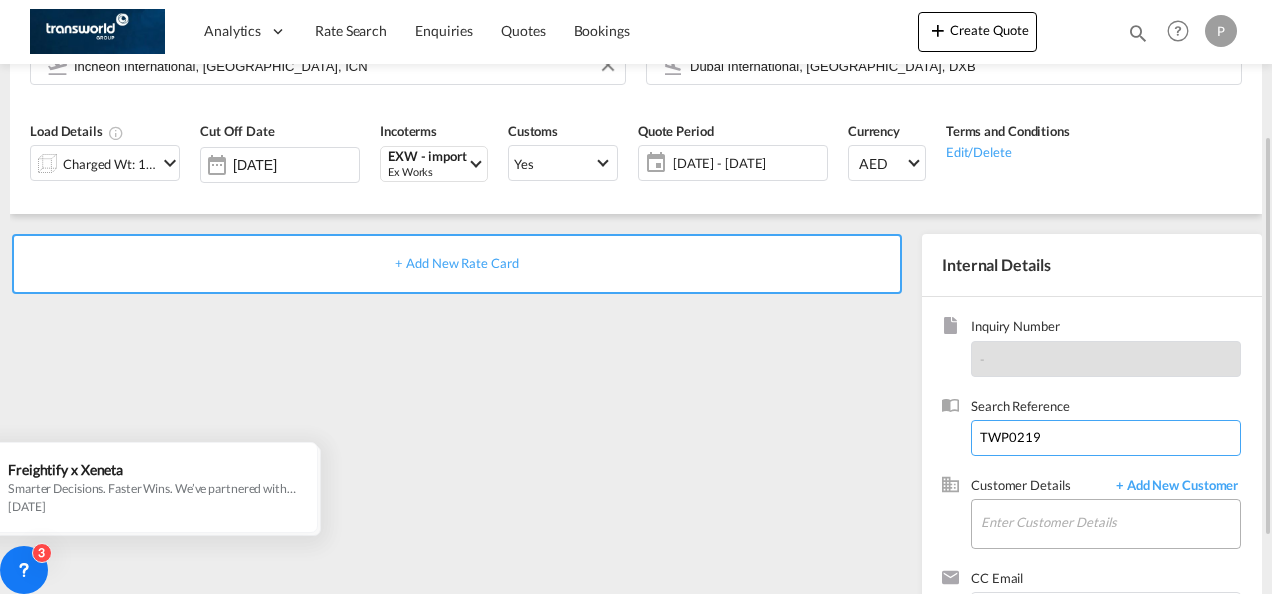 scroll, scrollTop: 282, scrollLeft: 0, axis: vertical 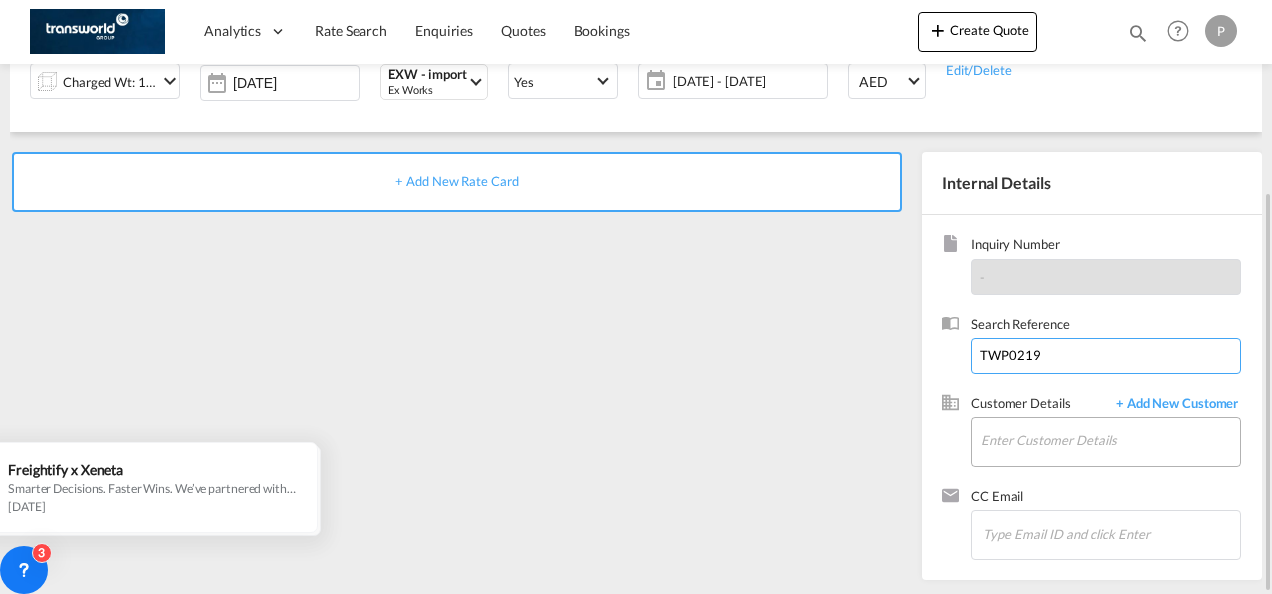 type on "TWP0219" 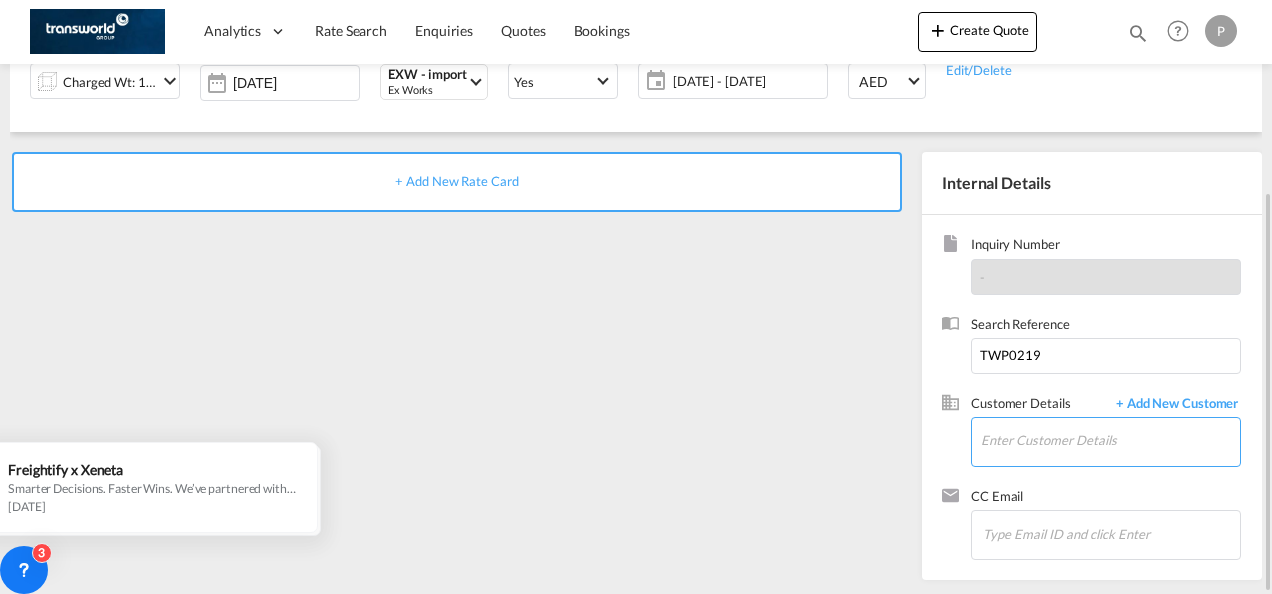 click on "Enter Customer Details" at bounding box center [1110, 440] 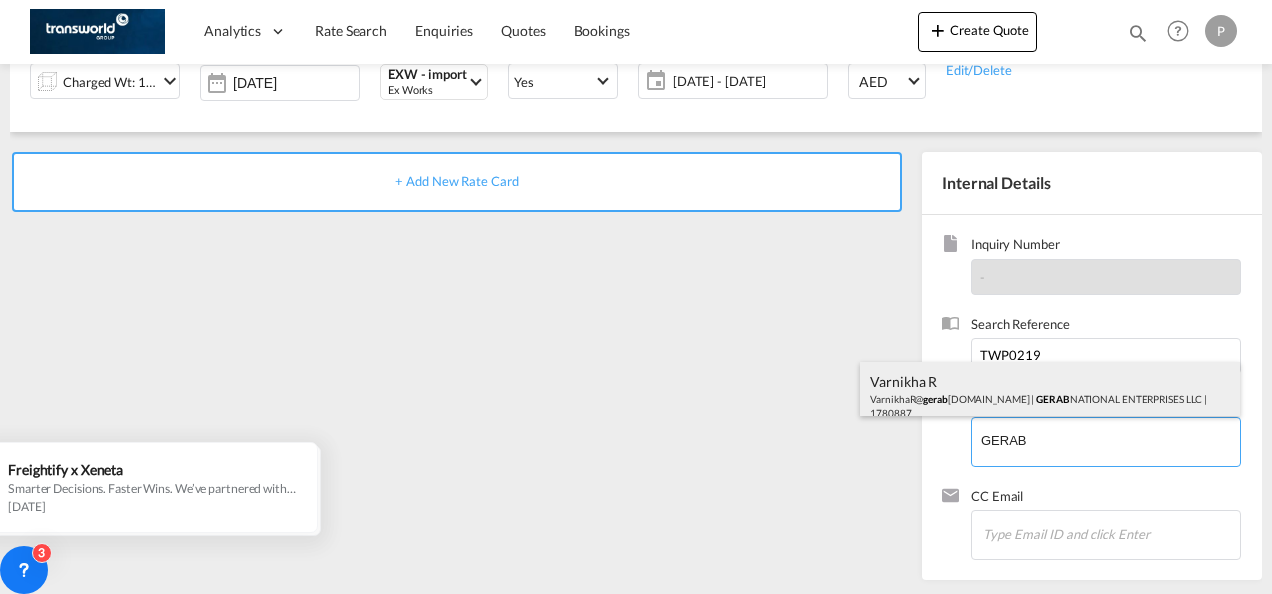 click on "Varnikha [PERSON_NAME]@ gerab [DOMAIN_NAME]    |    GERAB  NATIONAL ENTERPRISES LLC
|      1780887" at bounding box center (1050, 396) 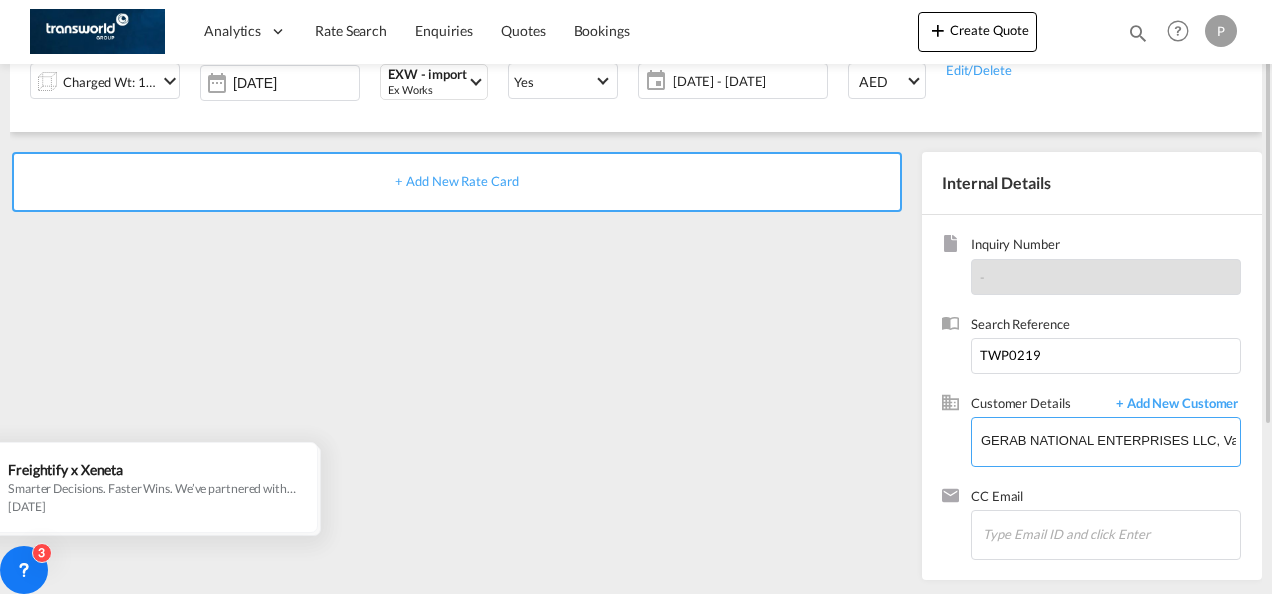 scroll, scrollTop: 182, scrollLeft: 0, axis: vertical 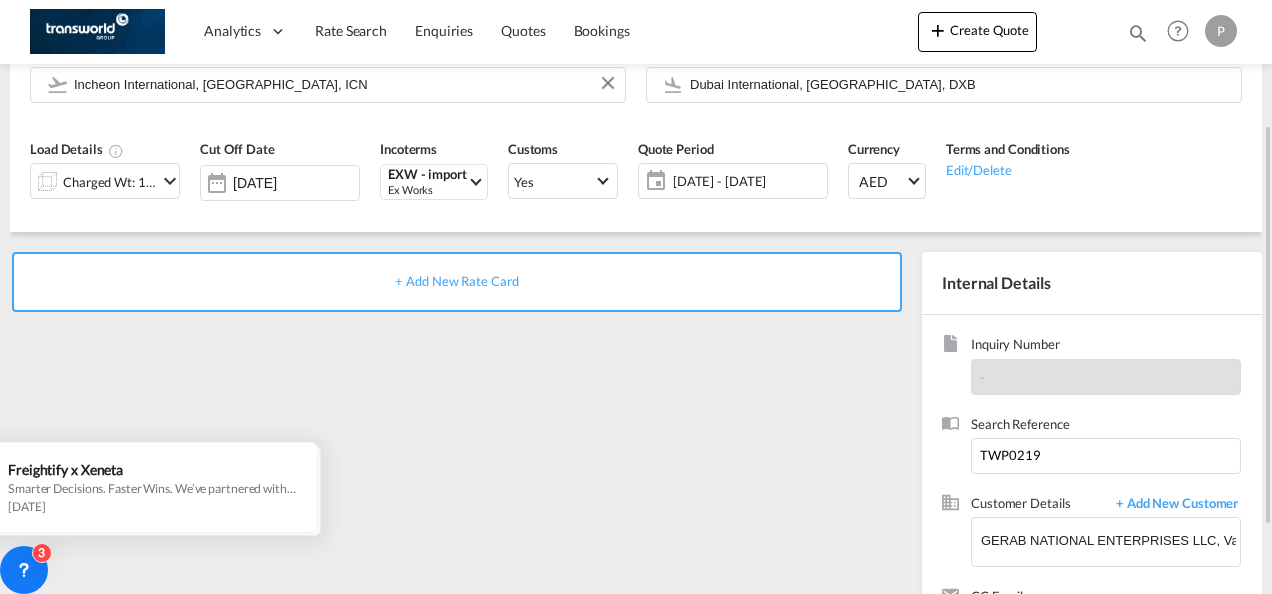 click on "+ Add New Rate Card" at bounding box center [456, 281] 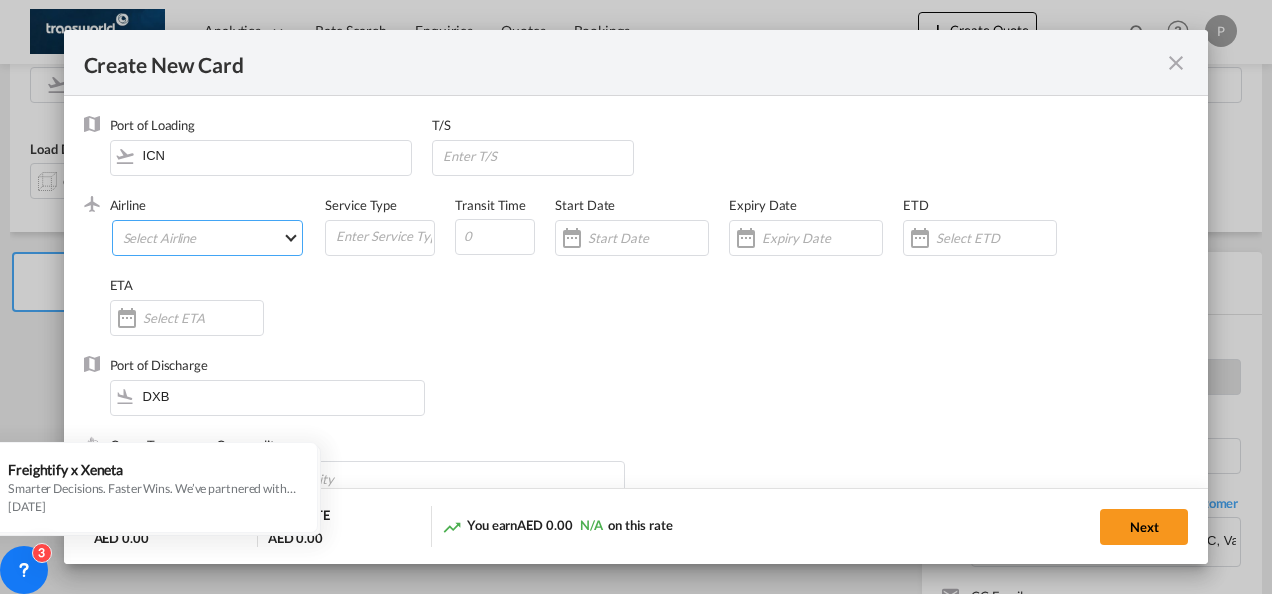 click on "Select Airline
AIR EXPRESS S.A. (1166- / -)
CMA CGM Air Cargo (1140-2C / -)
DDWL Logistics (1138-AU / -)
Fast Logistics (1150-AE / -)
NFS Airfreight (1137-NL / -)
PROAIR (1135-DE / -)
Transportdeal WW (1141-SE / -)
21 Air LLC (964-2I*-681-US / 681)
40-Mile Air, Ltd. (145-Q5* / -)
8165343 Canada Inc. dba Air Canada Rouge (164-RV / -)
9 Air Co Ltd (793-AQ-902-CN / 902)
9G Rail Limited (1101-9G* / -)
A.P.G. Distribution System (847-A1 / -)
AB AVIATION (821-Y6 / -)
ABC Aerolineas S.A. de C.V. (935-4O*-837-MX / 837)
ABSA  -  Aerolinhas Brasileiras S.A dba LATAM Cargo [GEOGRAPHIC_DATA] (95-M3-549-BR / 549)
ABX Air, Inc. (32-GB-832-US / 832)
AccesRail and Partner Railways (772-9B* / -)
ACE Belgium Freighters S.A. (222-X7-744-BE / 744)
ACP fly (1147-PA / -)
ACT Havayollari A.S. (624-9T*-556-TR / 556)
Adria Airways (JP / -)
Advanced Air, LLC (1055-AN / -)
Aegean Airlines (575-A3-390-GR / 390)
[PERSON_NAME], LLC dba Aloha Air Cargo (427-KH-687-US / 687)
Aer Lingus Limited (369-EI-53-IE / 53)" at bounding box center (208, 238) 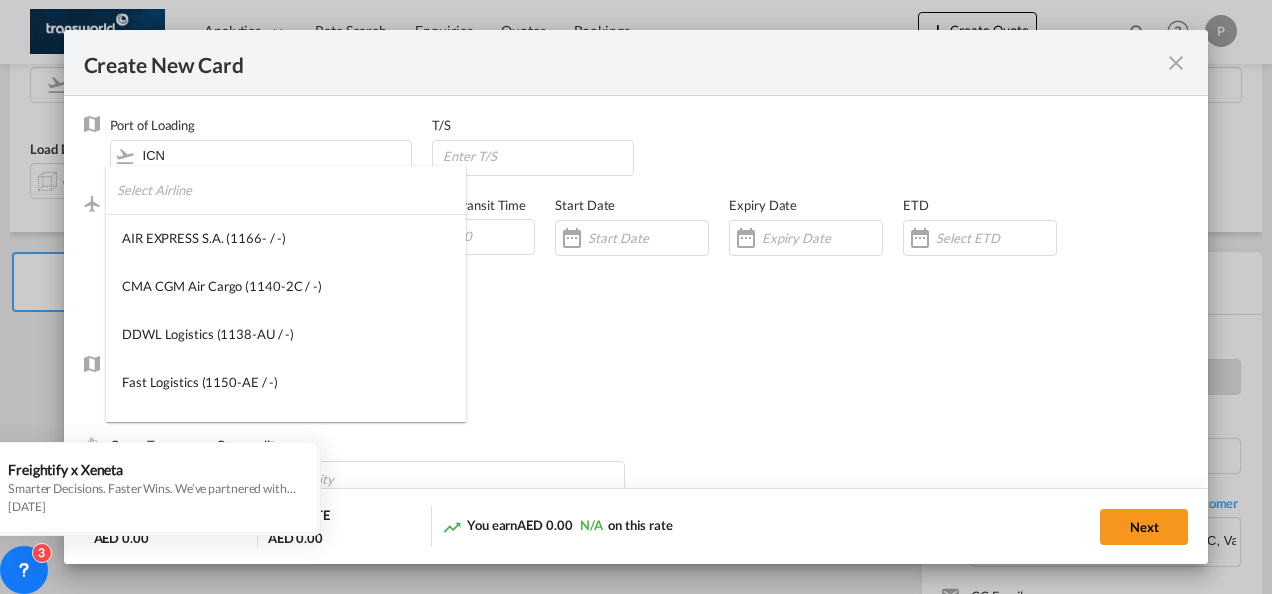click at bounding box center (291, 190) 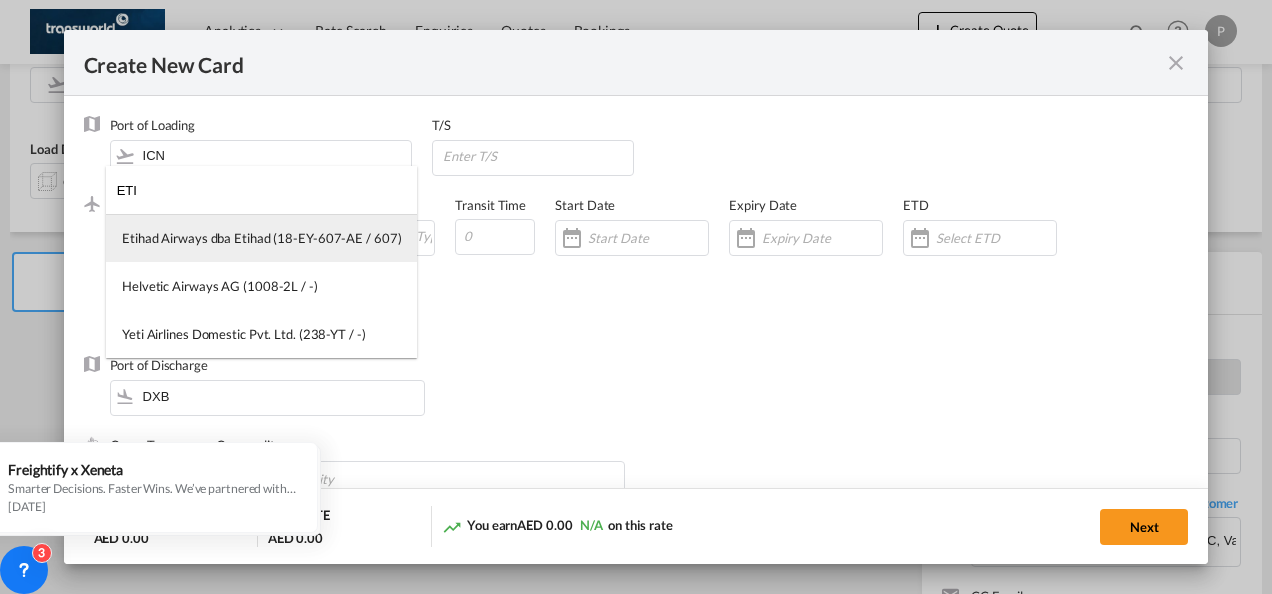 type on "ETI" 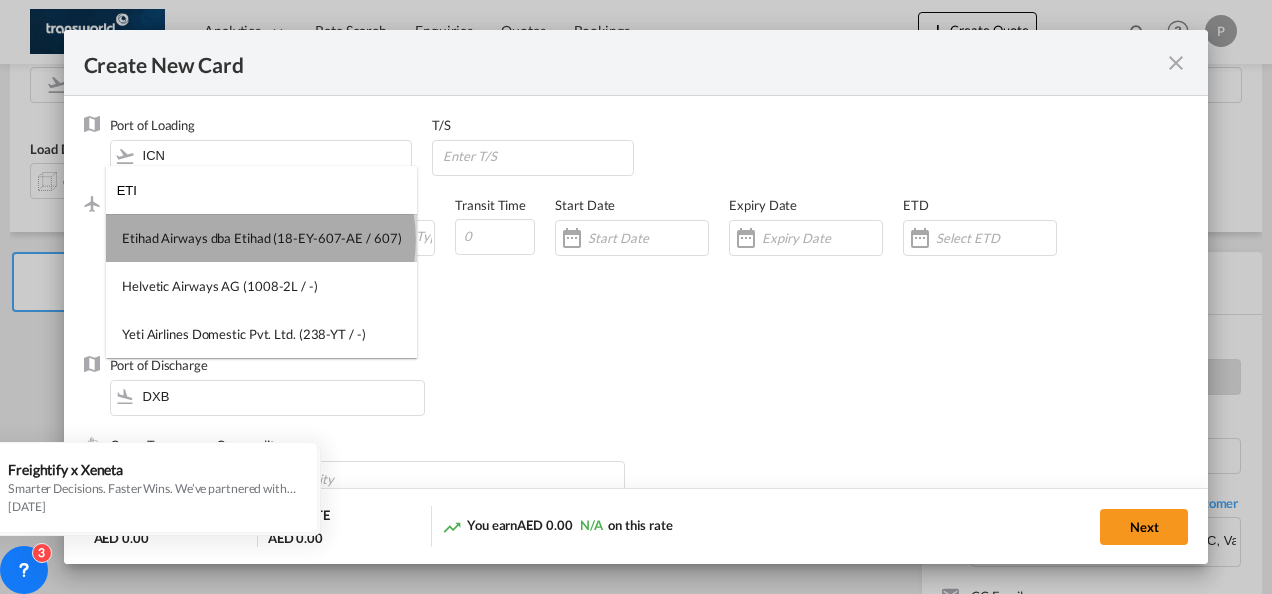 click on "Etihad Airways dba Etihad (18-EY-607-AE / 607)" at bounding box center (261, 238) 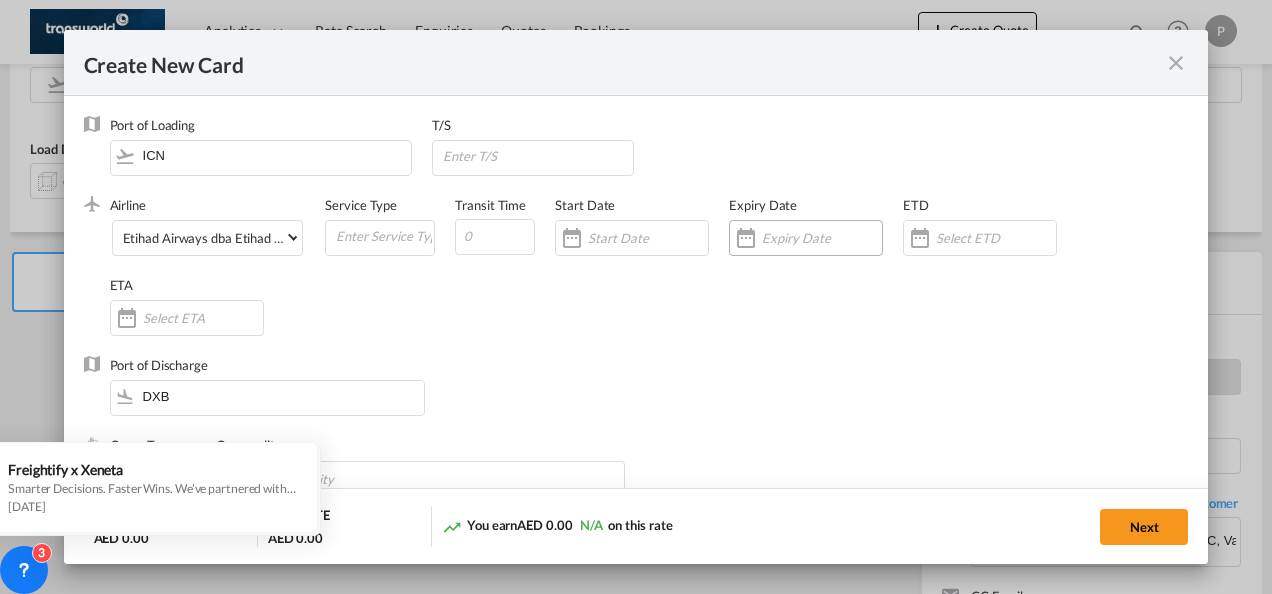 click at bounding box center (806, 238) 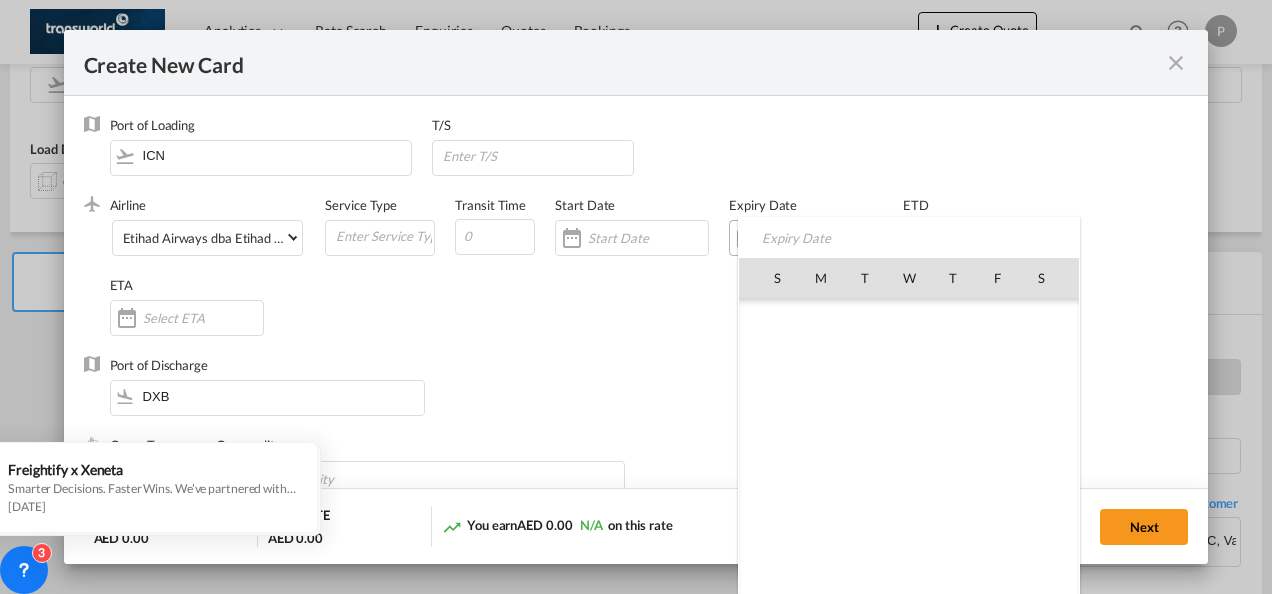 scroll, scrollTop: 462690, scrollLeft: 0, axis: vertical 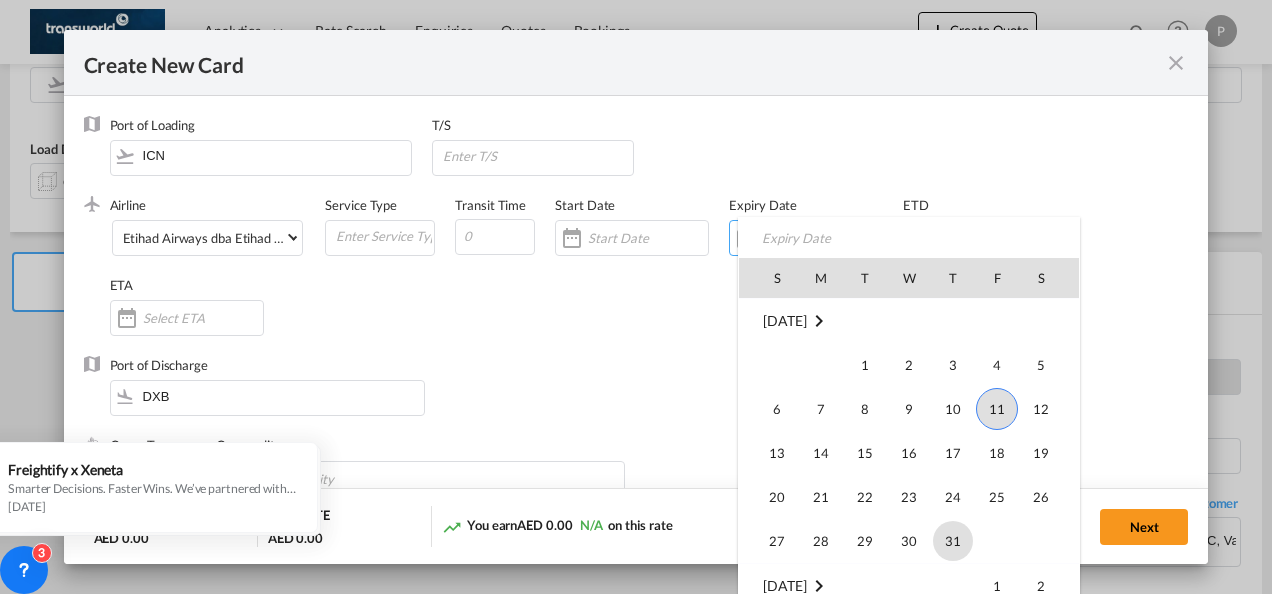 click on "31" at bounding box center (953, 541) 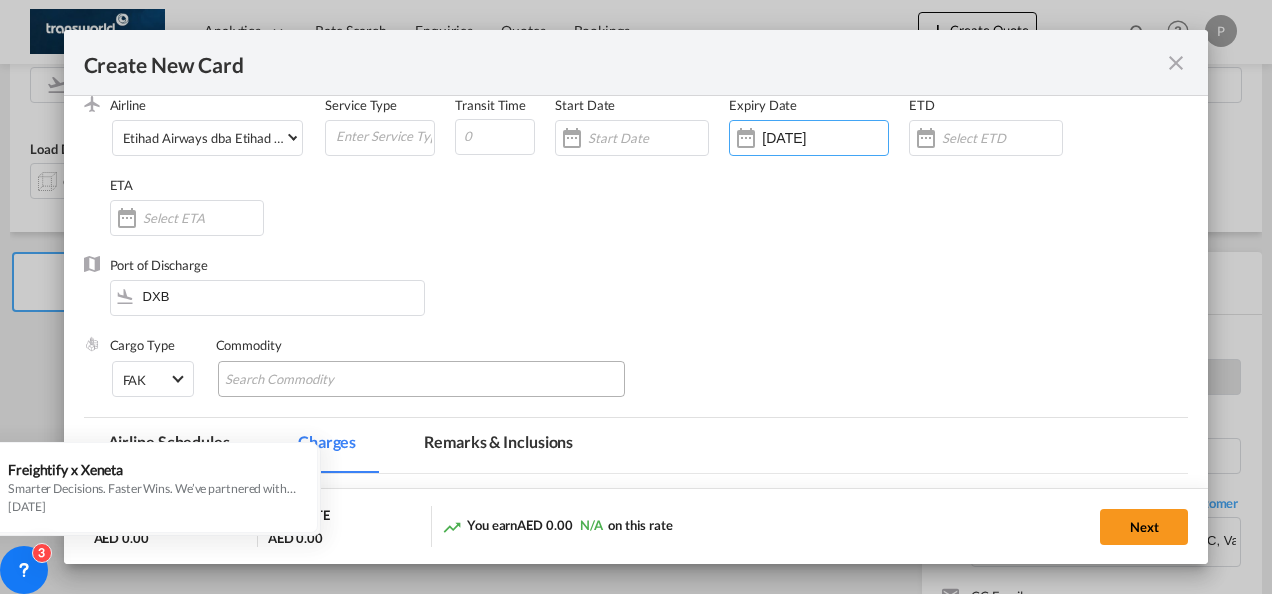 scroll, scrollTop: 200, scrollLeft: 0, axis: vertical 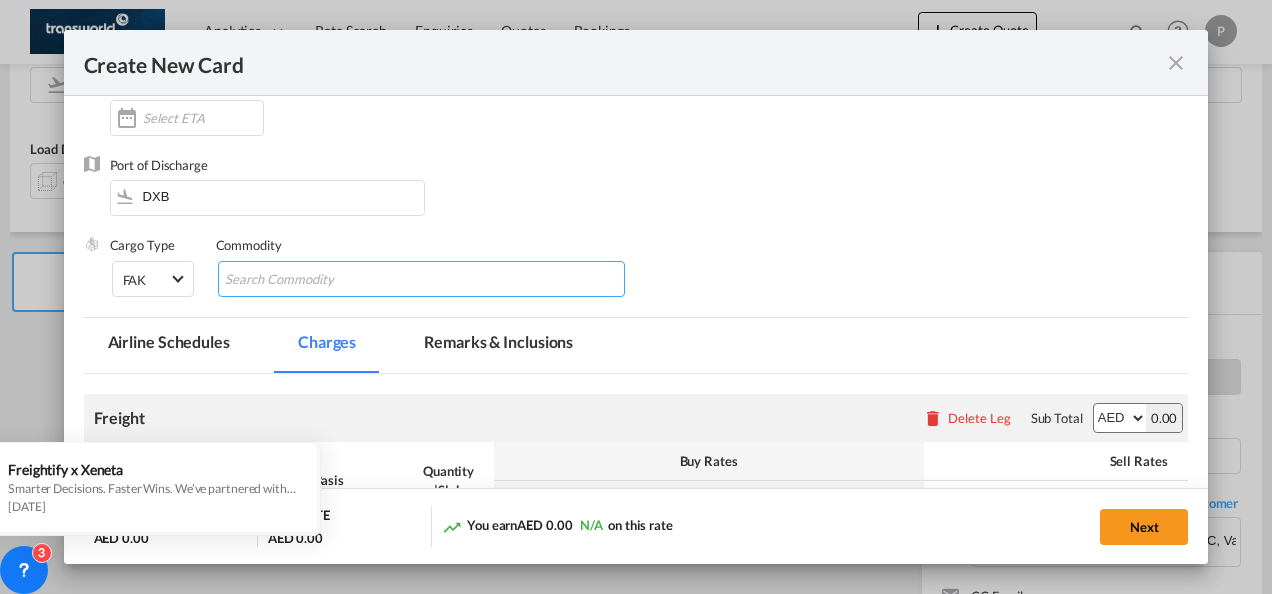 click at bounding box center [316, 280] 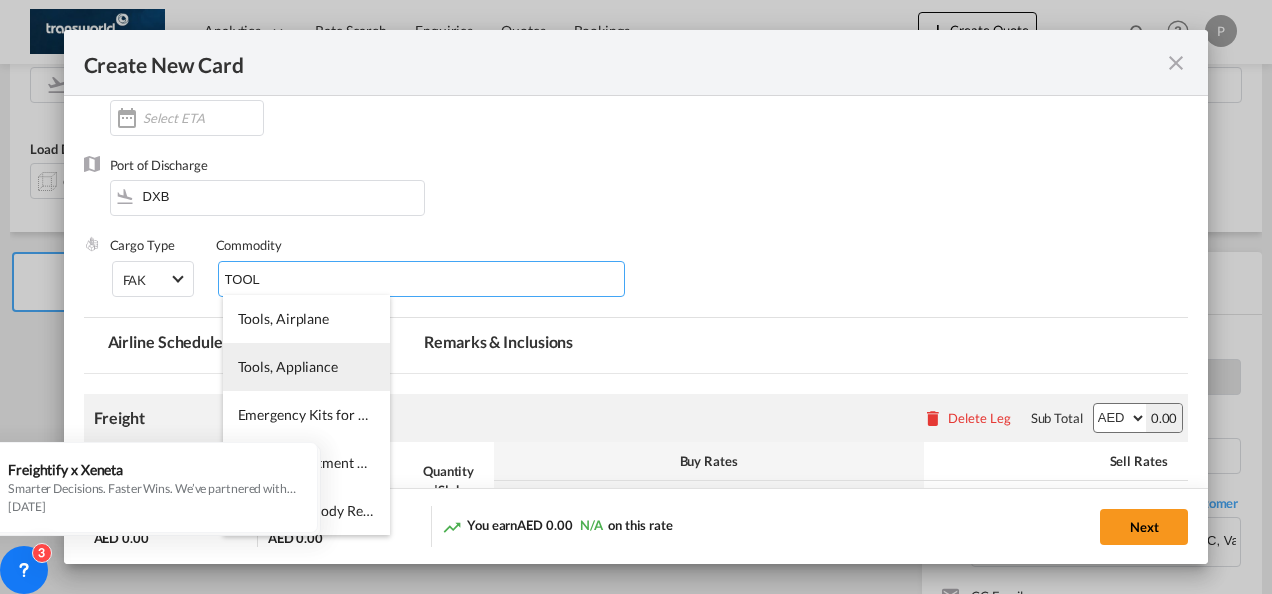 type on "TOOL" 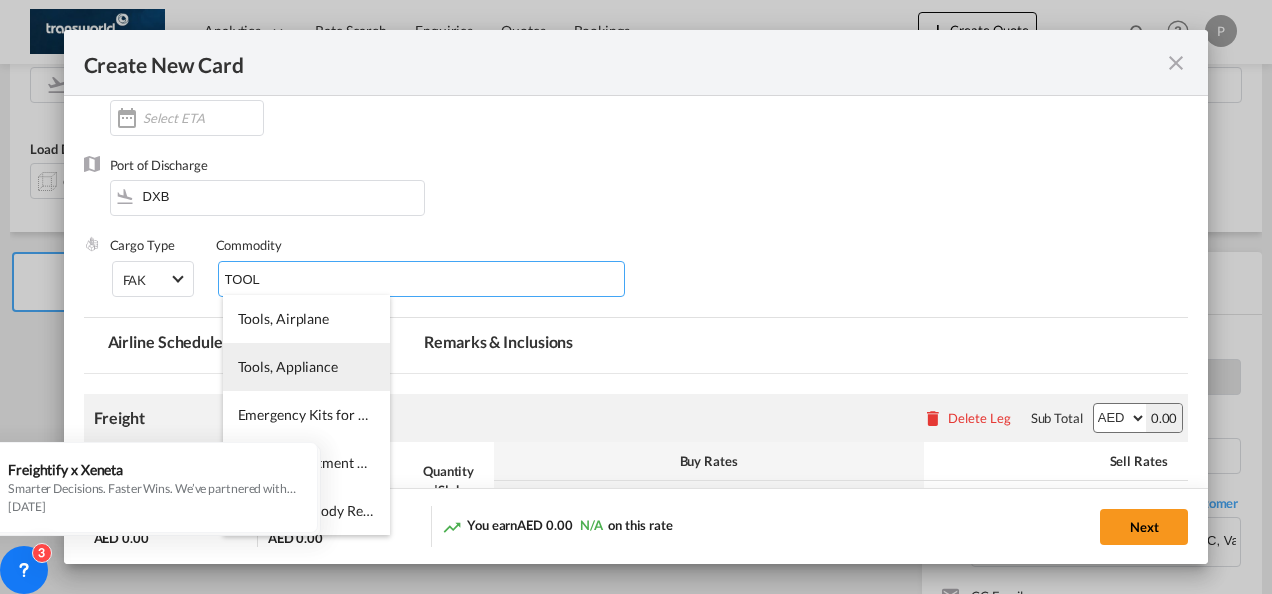 click on "Tools, Appliance" at bounding box center [306, 367] 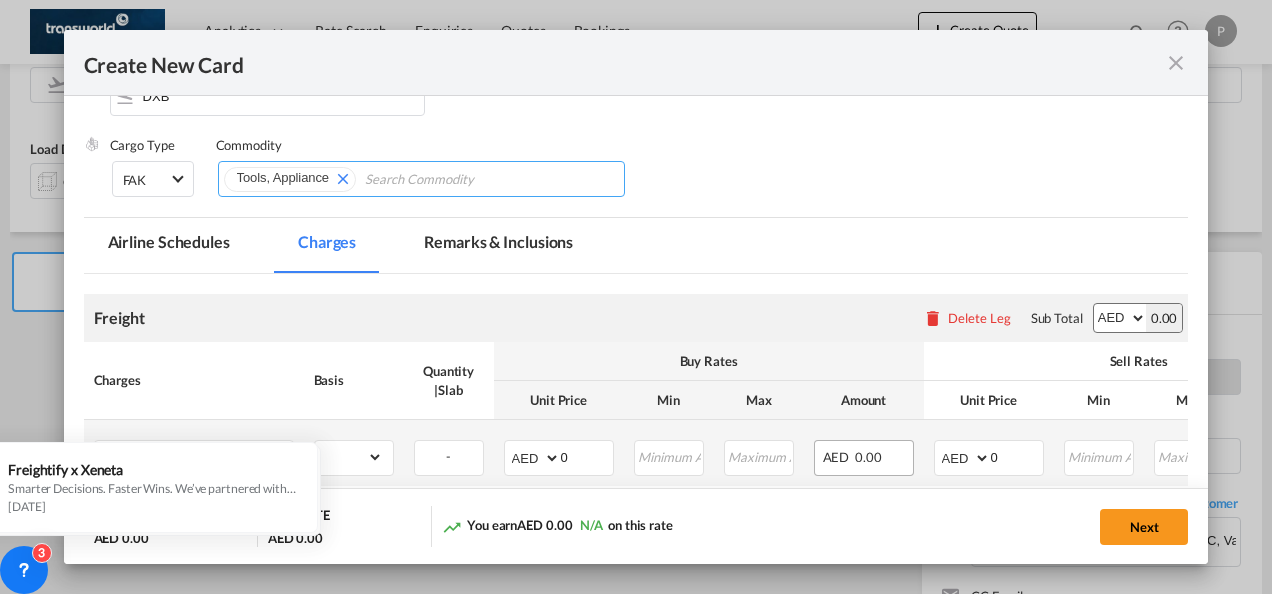 scroll, scrollTop: 400, scrollLeft: 0, axis: vertical 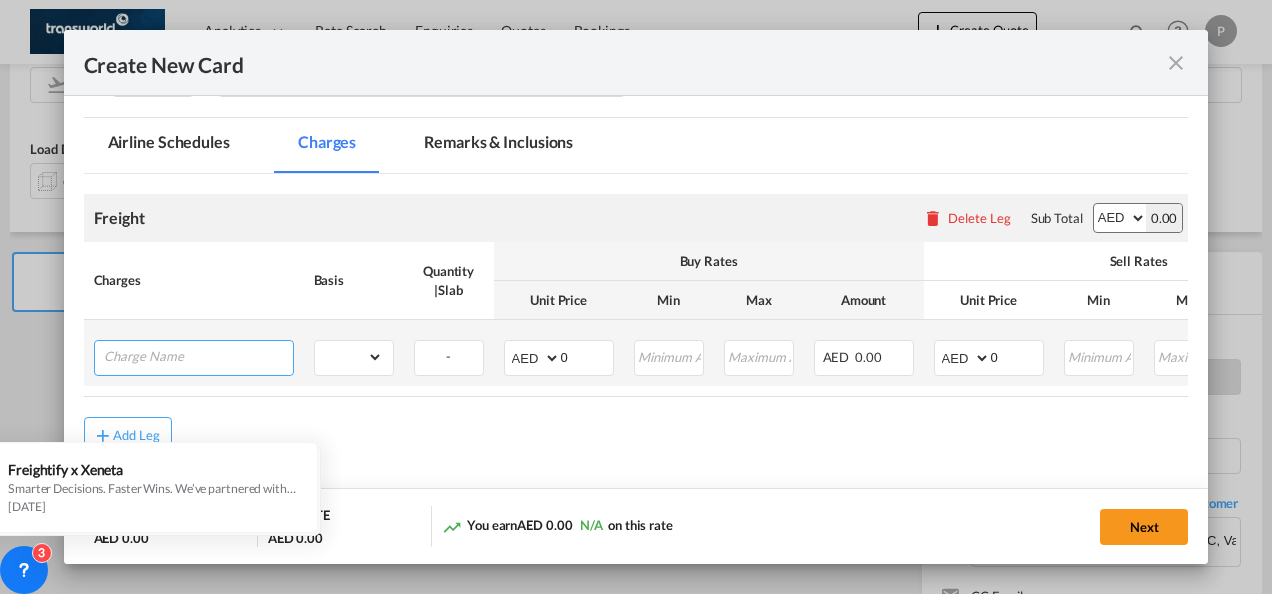 click at bounding box center (198, 356) 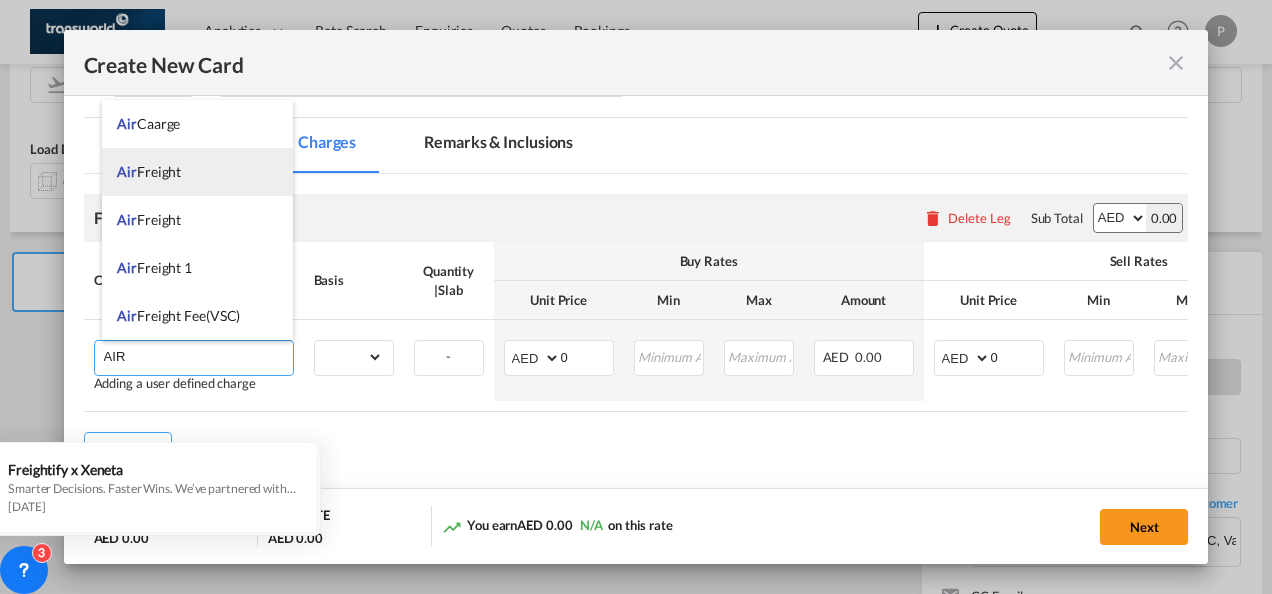click on "Air  Freight" at bounding box center [197, 172] 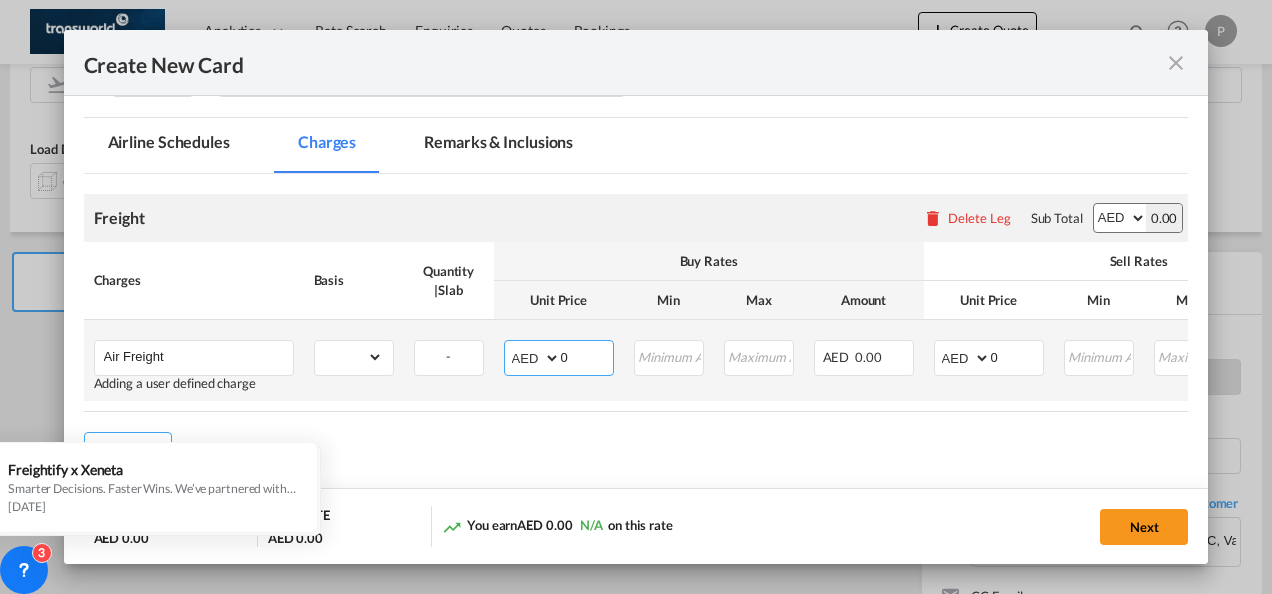 click on "AED AFN ALL AMD ANG AOA ARS AUD AWG AZN BAM BBD BDT BGN BHD BIF BMD BND [PERSON_NAME] BRL BSD BTN BWP BYN BZD CAD CDF CHF CLP CNY COP CRC CUC CUP CVE CZK DJF DKK DOP DZD EGP ERN ETB EUR FJD FKP FOK GBP GEL GGP GHS GIP GMD GNF GTQ GYD HKD HNL HRK HTG HUF IDR ILS IMP INR IQD IRR ISK JMD JOD JPY KES KGS KHR KID KMF KRW KWD KYD KZT LAK LBP LKR LRD LSL LYD MAD MDL MGA MKD MMK MNT MOP MRU MUR MVR MWK MXN MYR MZN NAD NGN NIO NOK NPR NZD OMR PAB PEN PGK PHP PKR PLN PYG QAR [PERSON_NAME] RSD RUB RWF SAR SBD SCR SDG SEK SGD SHP SLL SOS SRD SSP STN SYP SZL THB TJS TMT TND TOP TRY TTD TVD TWD TZS UAH UGX USD UYU UZS VES VND VUV WST XAF XCD XDR XOF XPF YER ZAR ZMW" at bounding box center (534, 358) 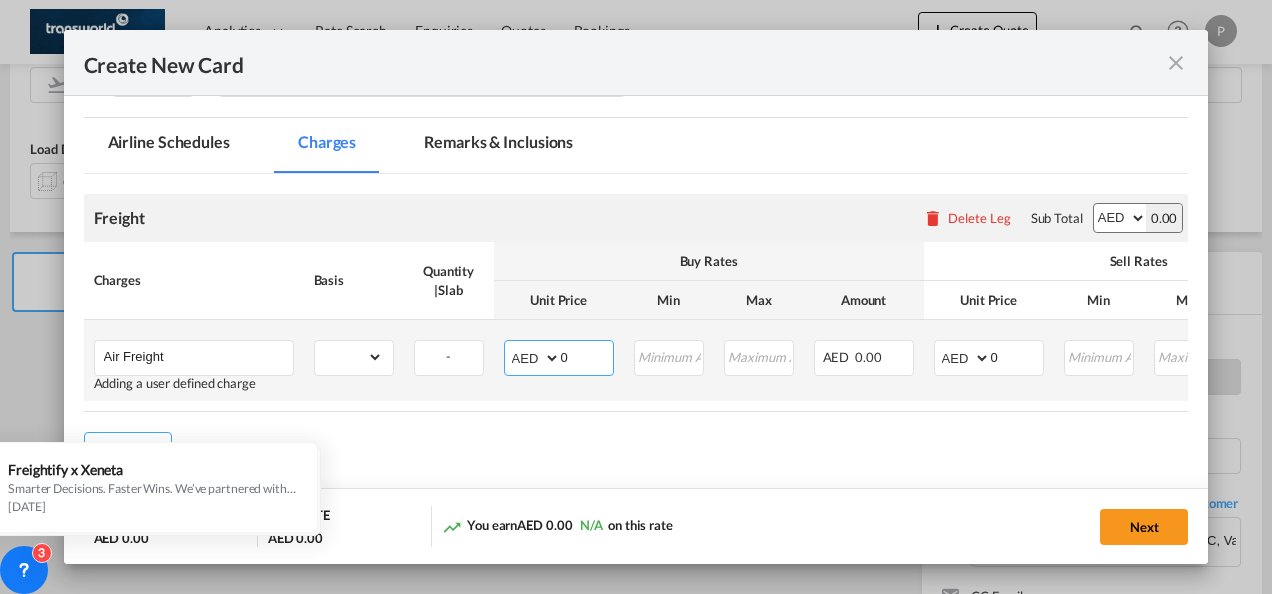 click on "0" at bounding box center [587, 356] 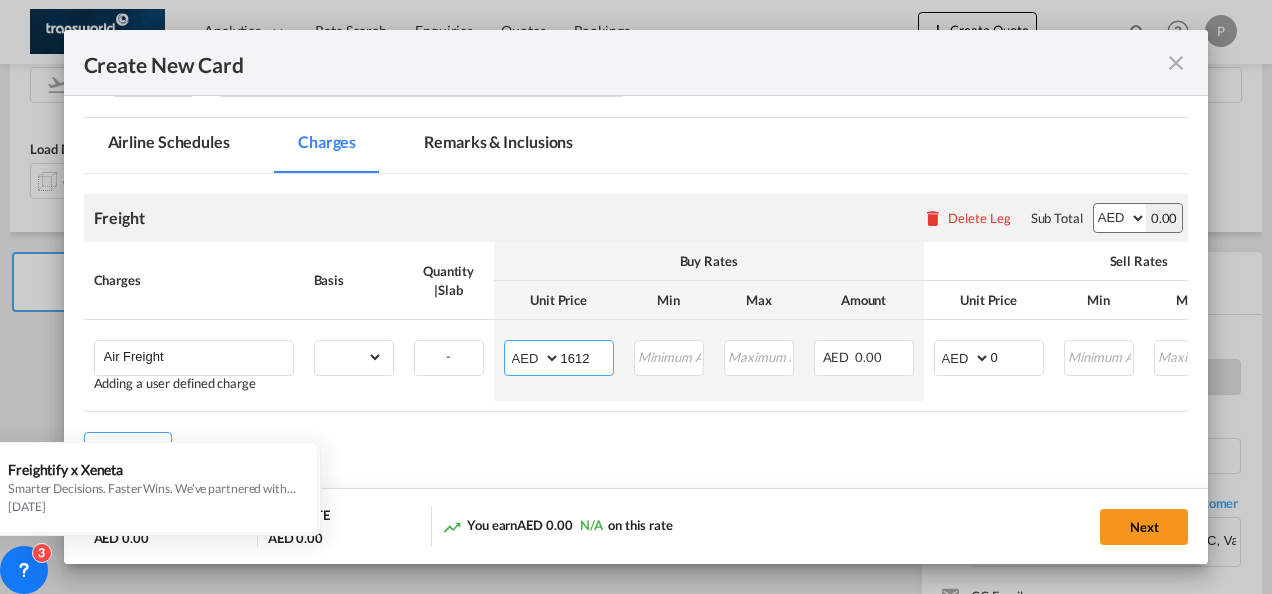 type on "1612" 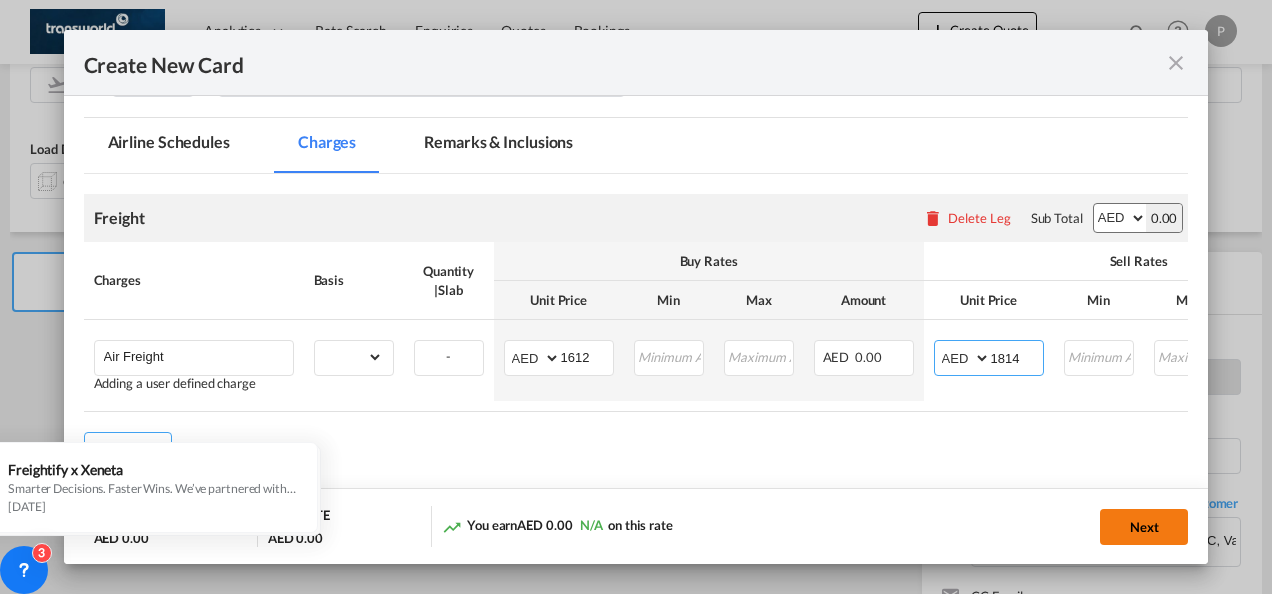 type on "1814" 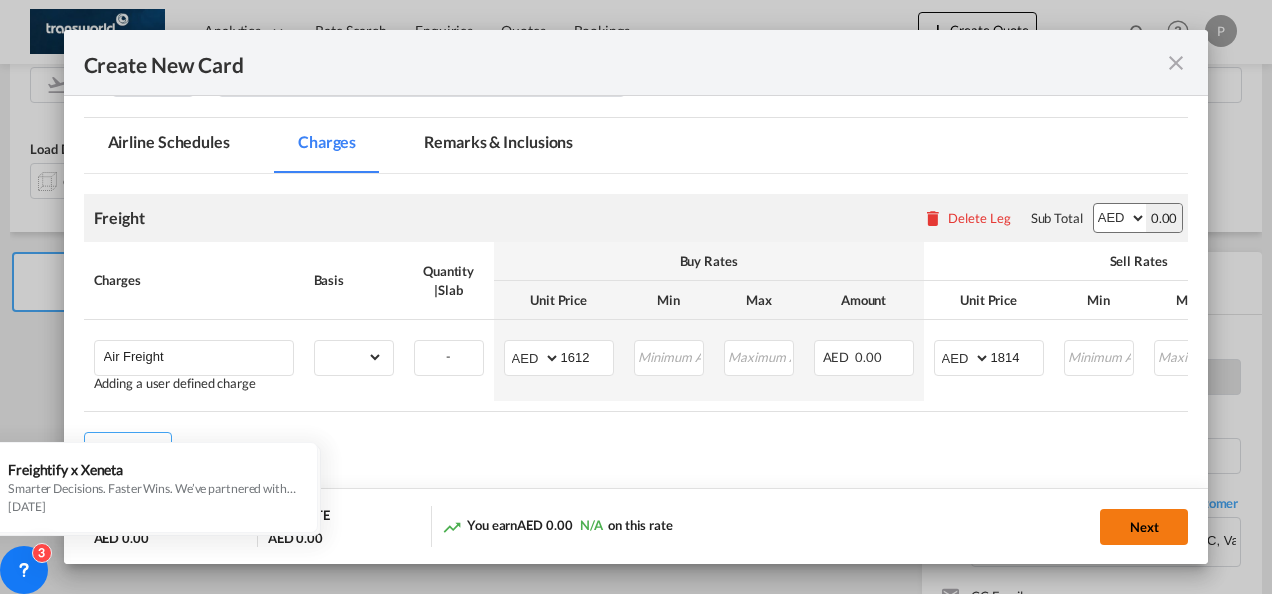 click on "Next" 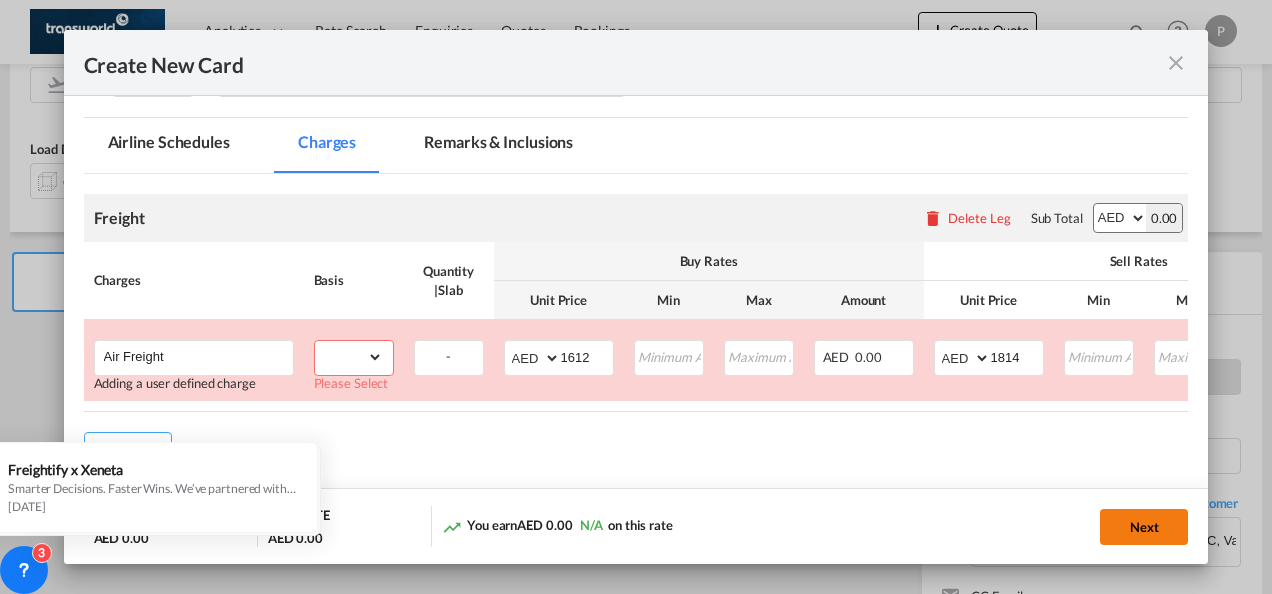 scroll, scrollTop: 426, scrollLeft: 0, axis: vertical 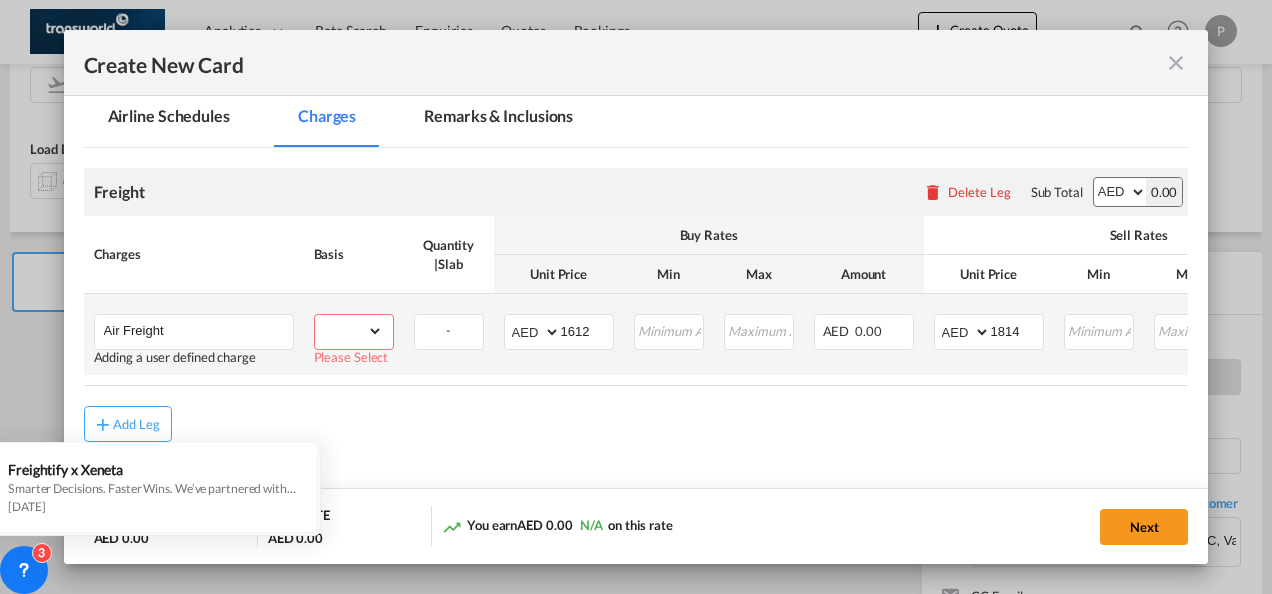 click on "gross_weight
volumetric_weight
per_shipment
per_bl
per_km
% on air freight
per_hawb
per_kg
per_pallet
per_carton
flat
chargeable_weight
per_ton
per_cbm
per_hbl
per_w/m
per_awb
per_sbl
per shipping bill
per_quintal
per_lbs
per_vehicle
per_shift
per_invoice
per_package
per_day
per_revalidation
per_declaration
per_document
per clearance" at bounding box center (349, 331) 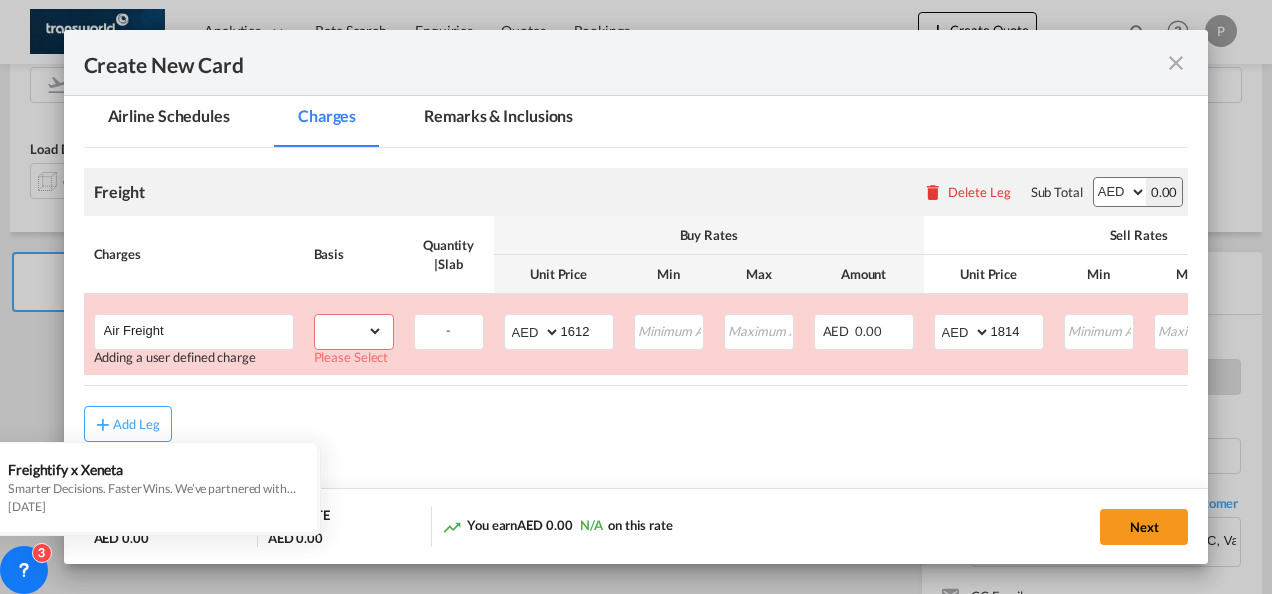select on "per_shipment" 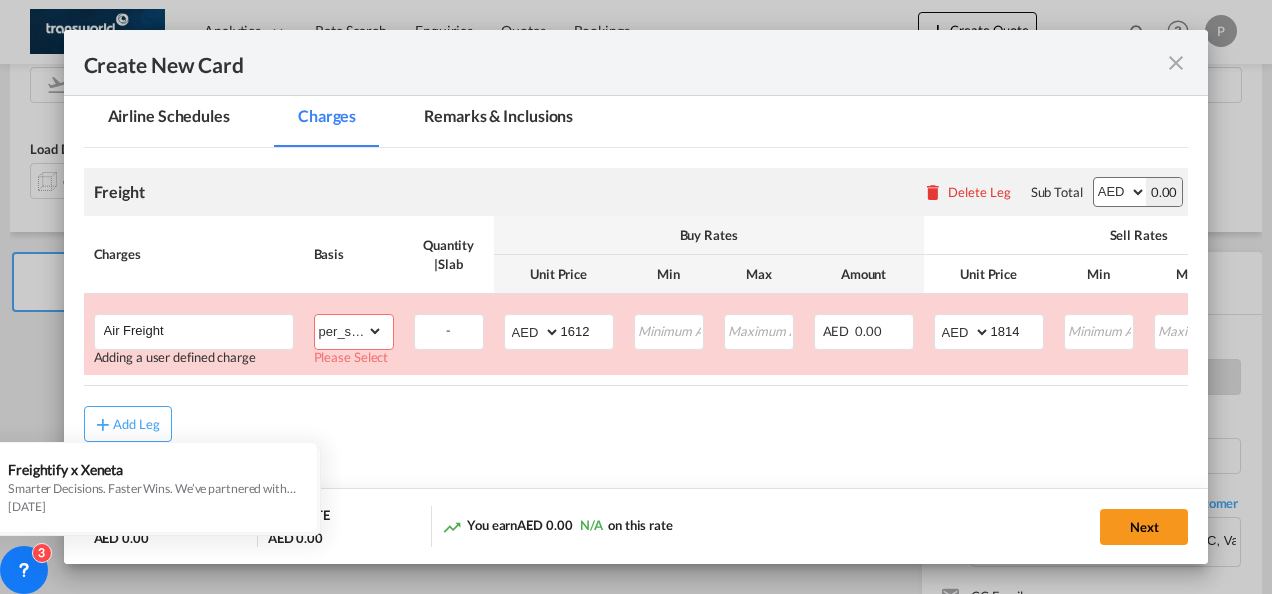 click on "gross_weight
volumetric_weight
per_shipment
per_bl
per_km
% on air freight
per_hawb
per_kg
per_pallet
per_carton
flat
chargeable_weight
per_ton
per_cbm
per_hbl
per_w/m
per_awb
per_sbl
per shipping bill
per_quintal
per_lbs
per_vehicle
per_shift
per_invoice
per_package
per_day
per_revalidation
per_declaration
per_document
per clearance" at bounding box center [349, 331] 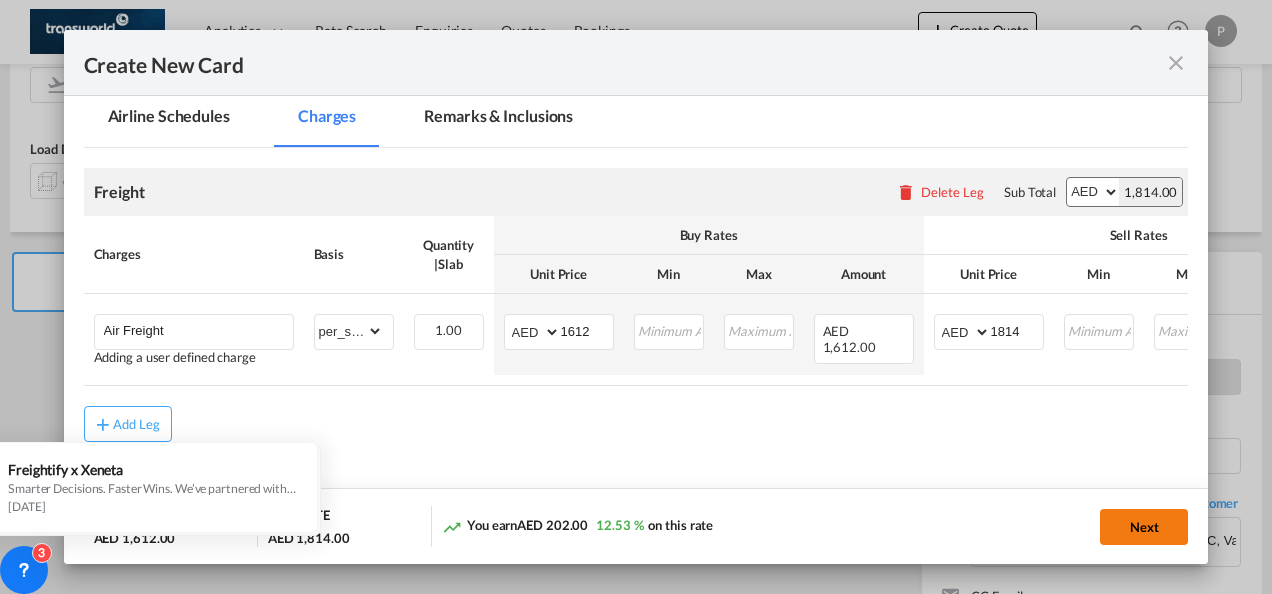 click on "Next" 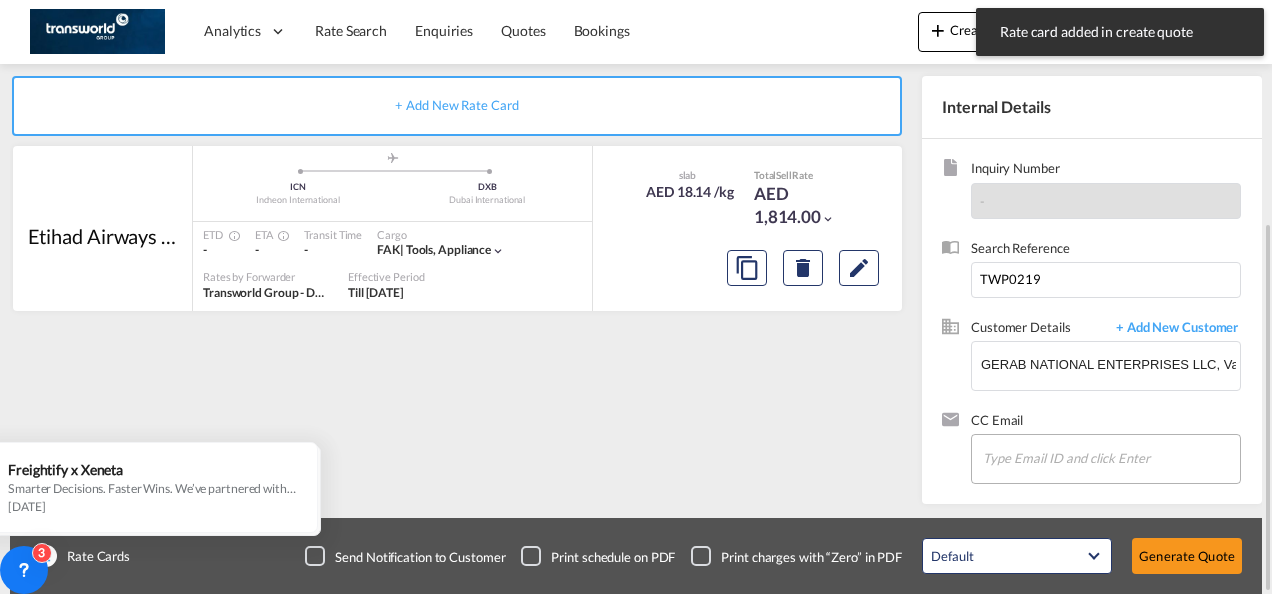 scroll, scrollTop: 258, scrollLeft: 0, axis: vertical 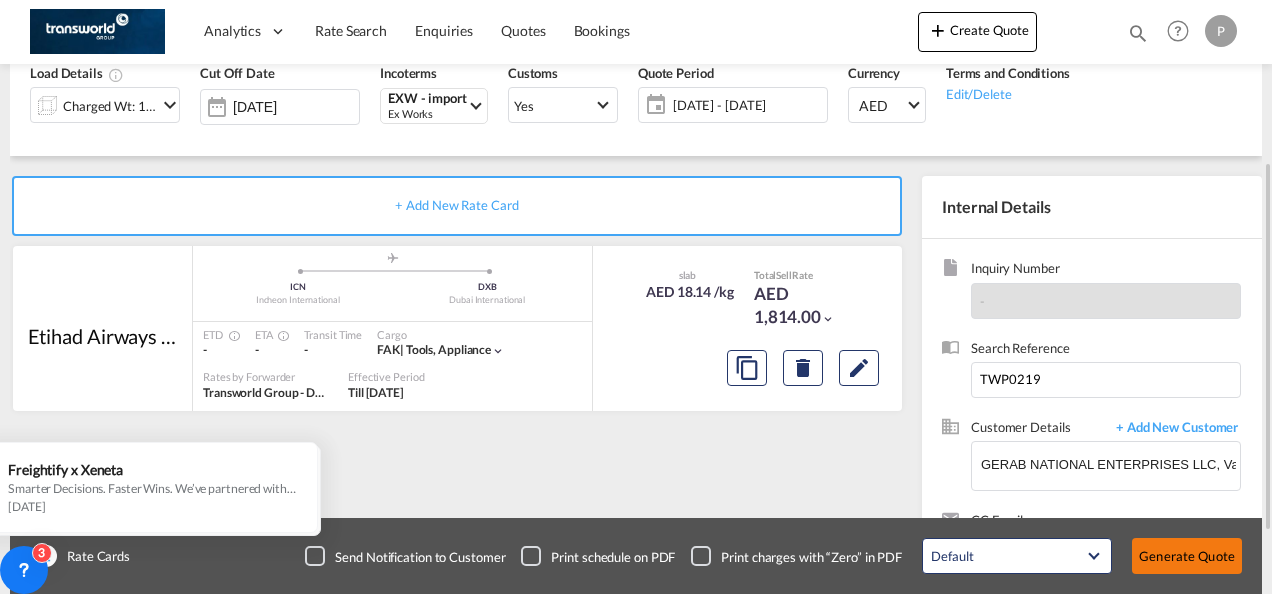click on "Generate Quote" at bounding box center (1187, 556) 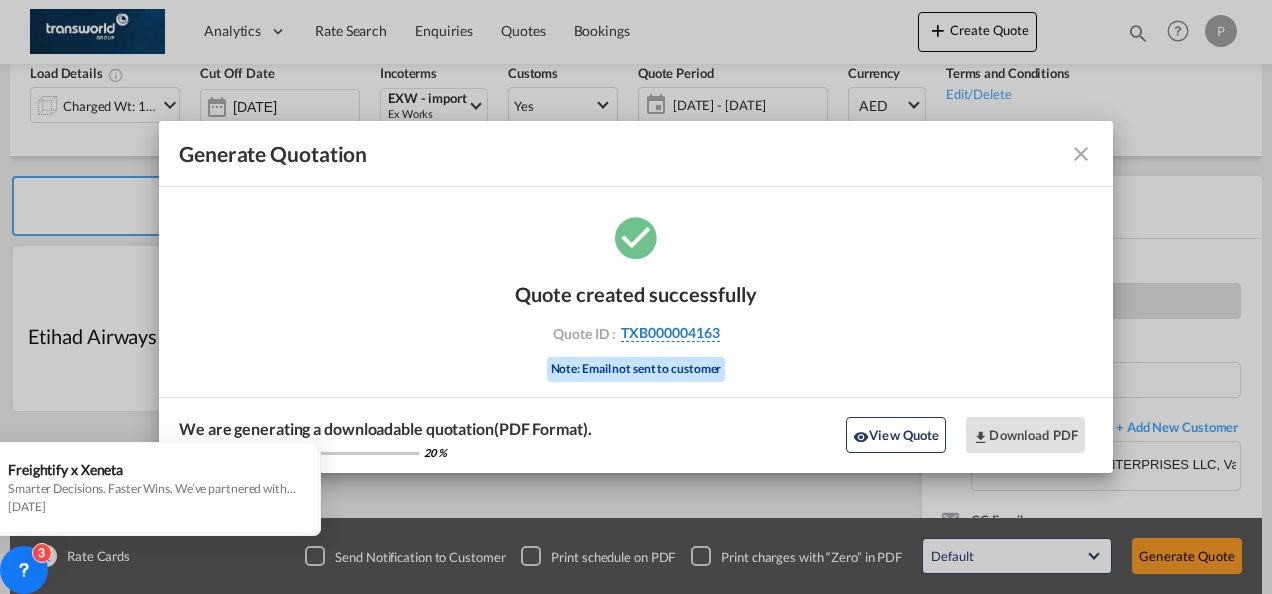 click on "TXB000004163" at bounding box center (670, 333) 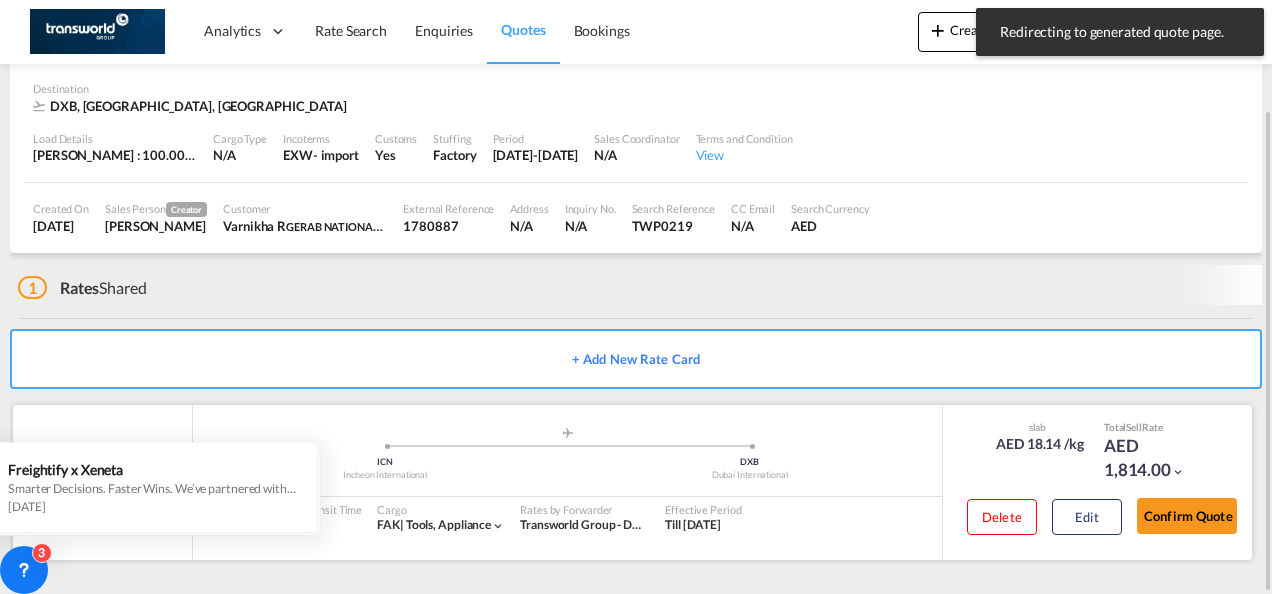 scroll, scrollTop: 122, scrollLeft: 0, axis: vertical 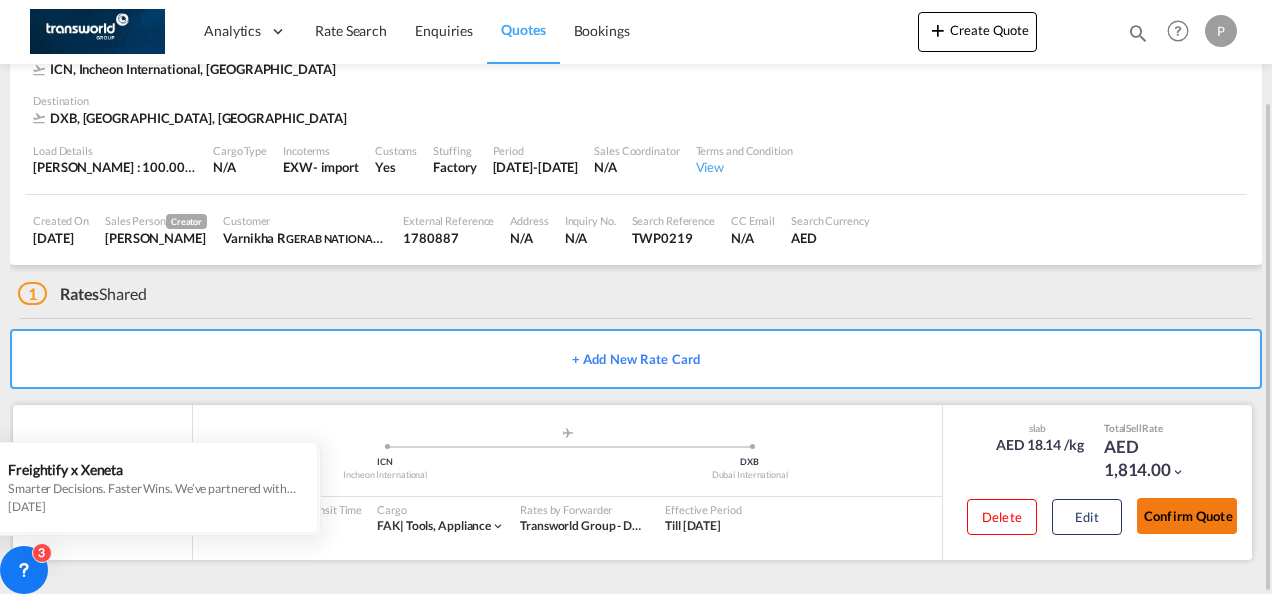 click on "Confirm Quote" at bounding box center [1187, 516] 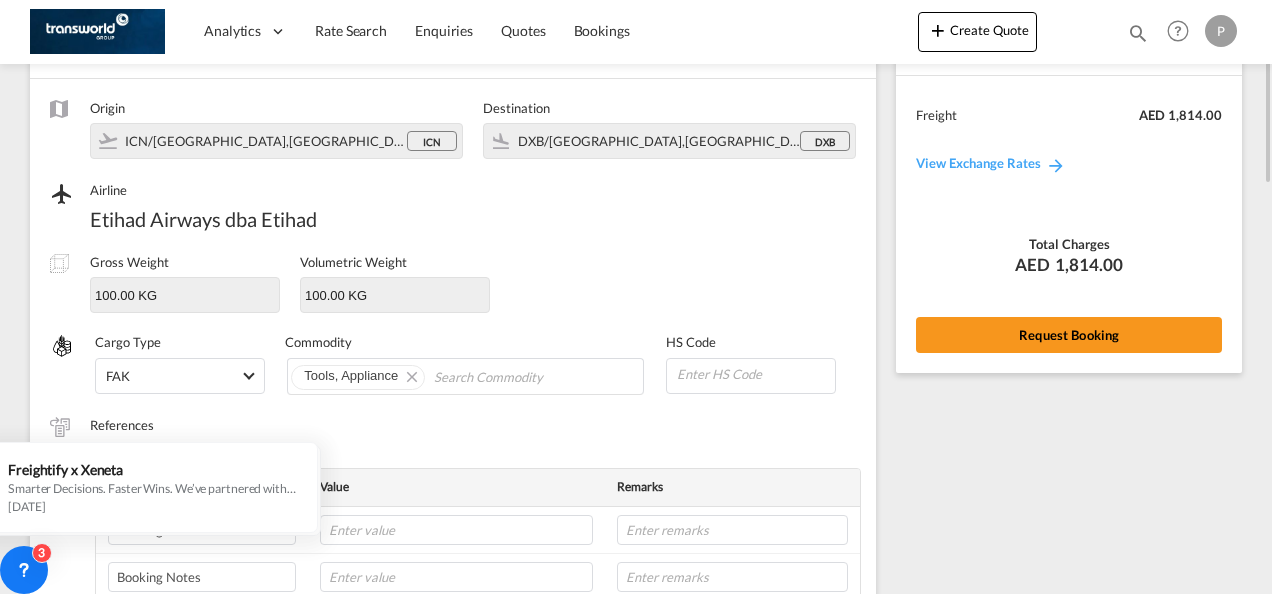 scroll, scrollTop: 42, scrollLeft: 0, axis: vertical 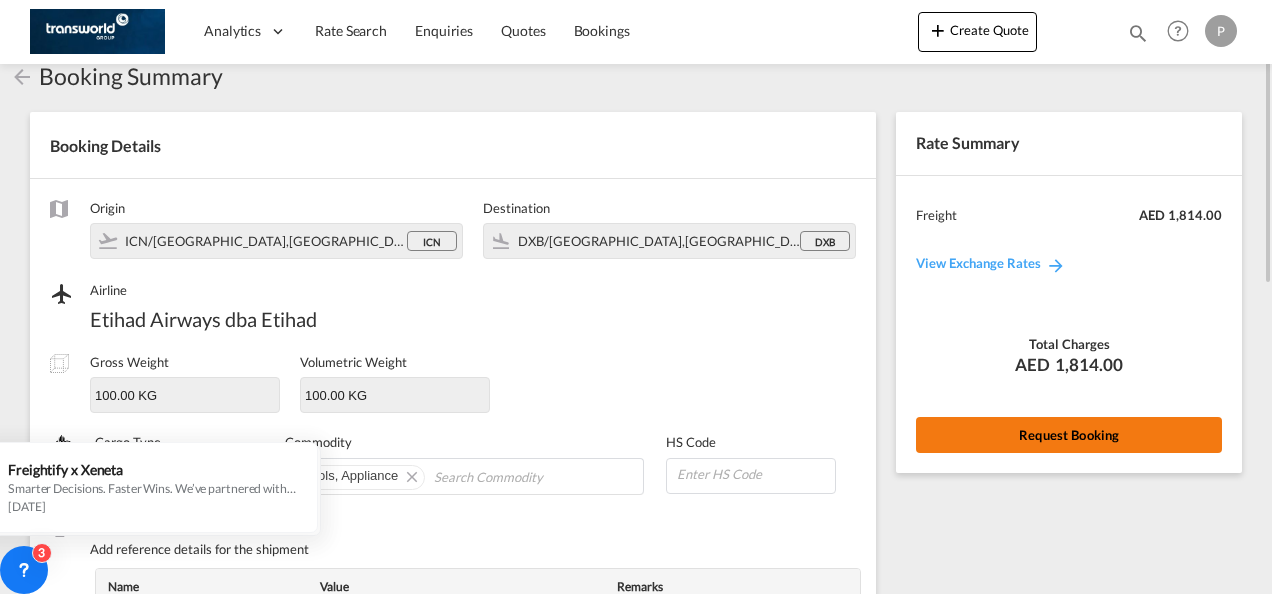 click on "Request Booking" at bounding box center [1069, 435] 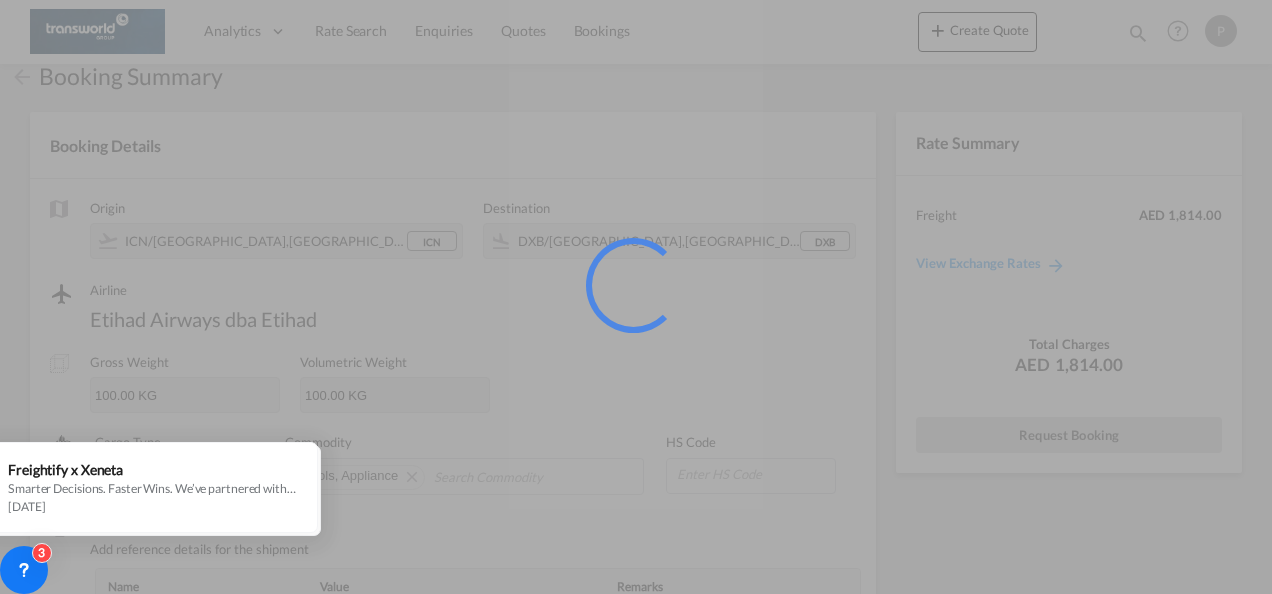 scroll, scrollTop: 37, scrollLeft: 0, axis: vertical 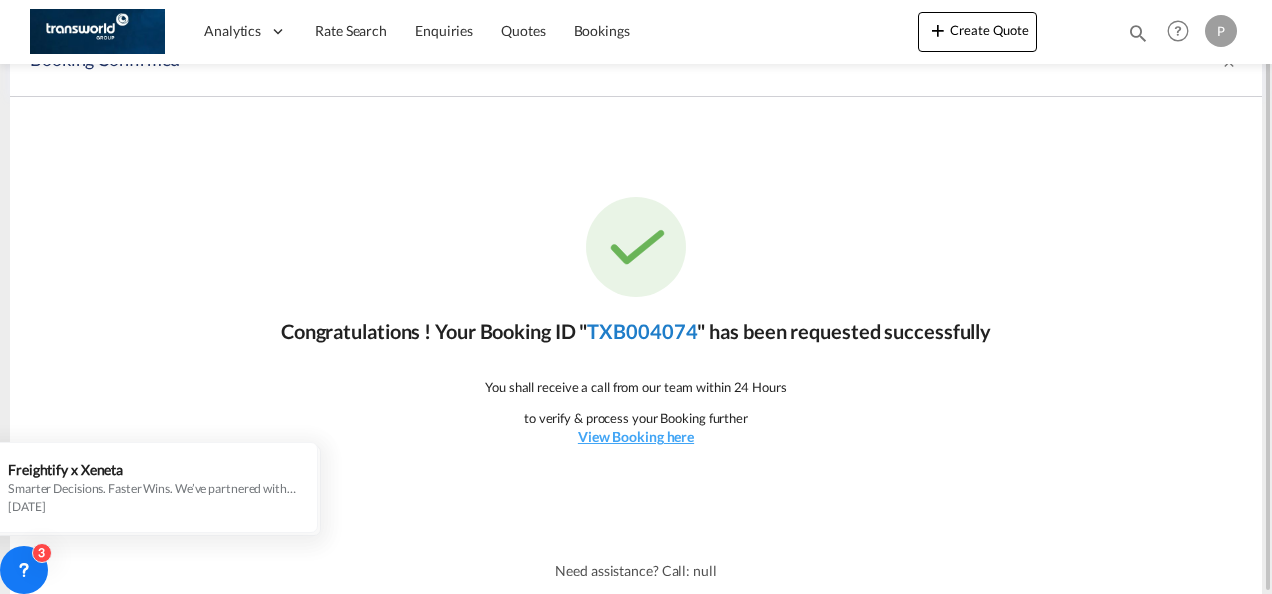 click on "TXB004074" 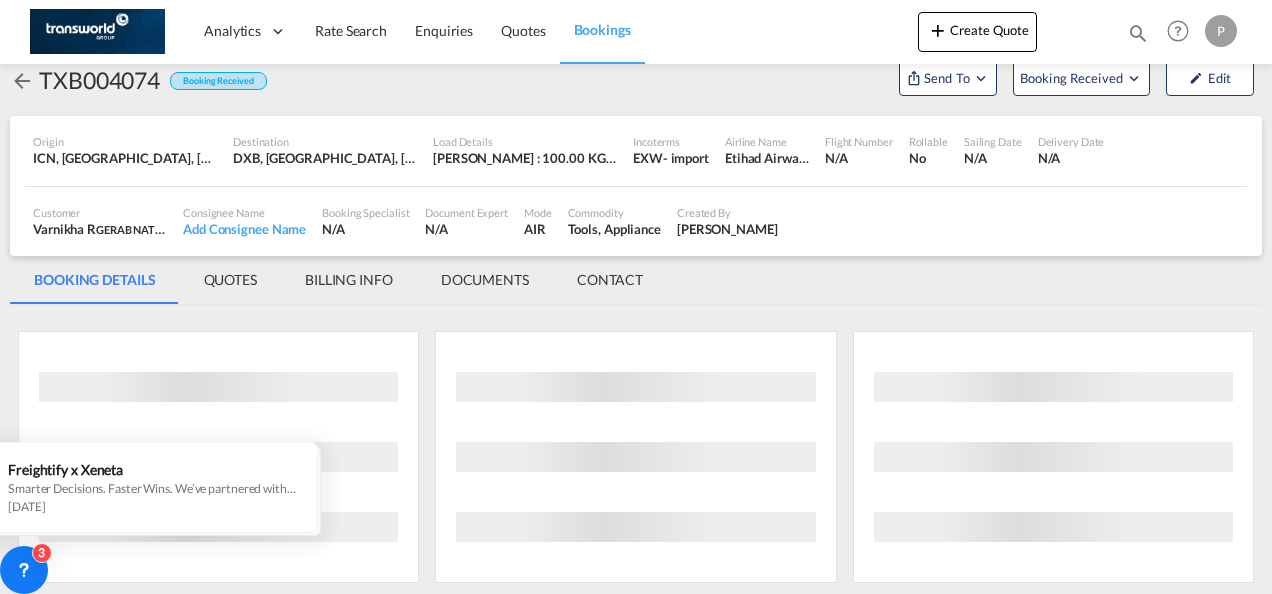 scroll, scrollTop: 1176, scrollLeft: 0, axis: vertical 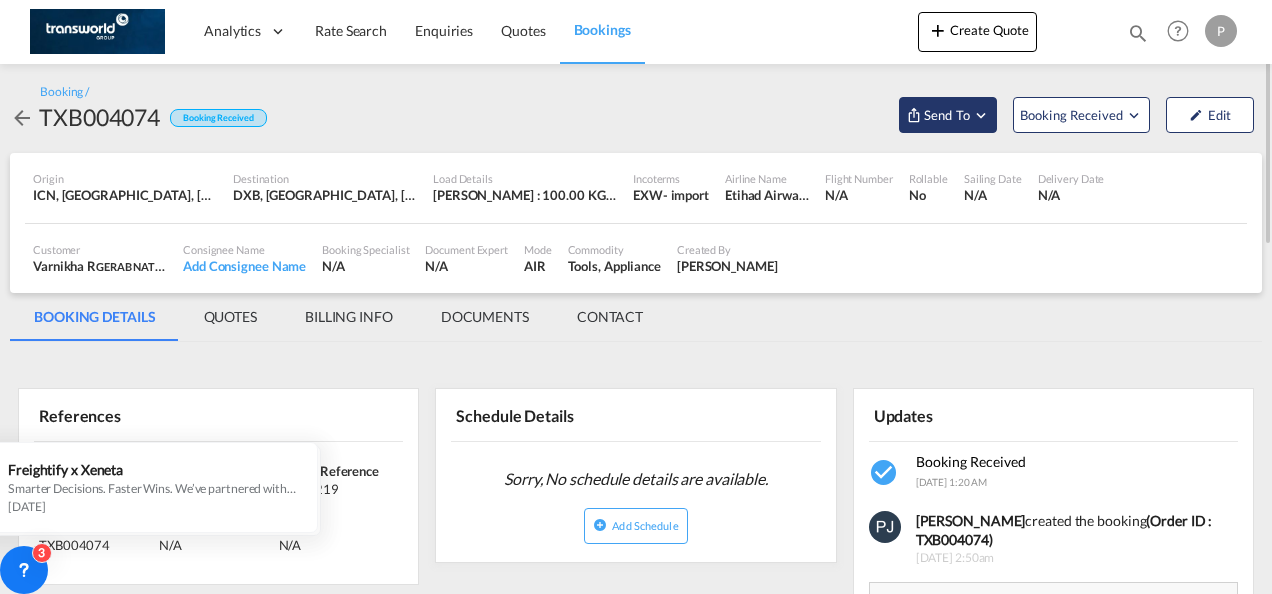 click at bounding box center [981, 115] 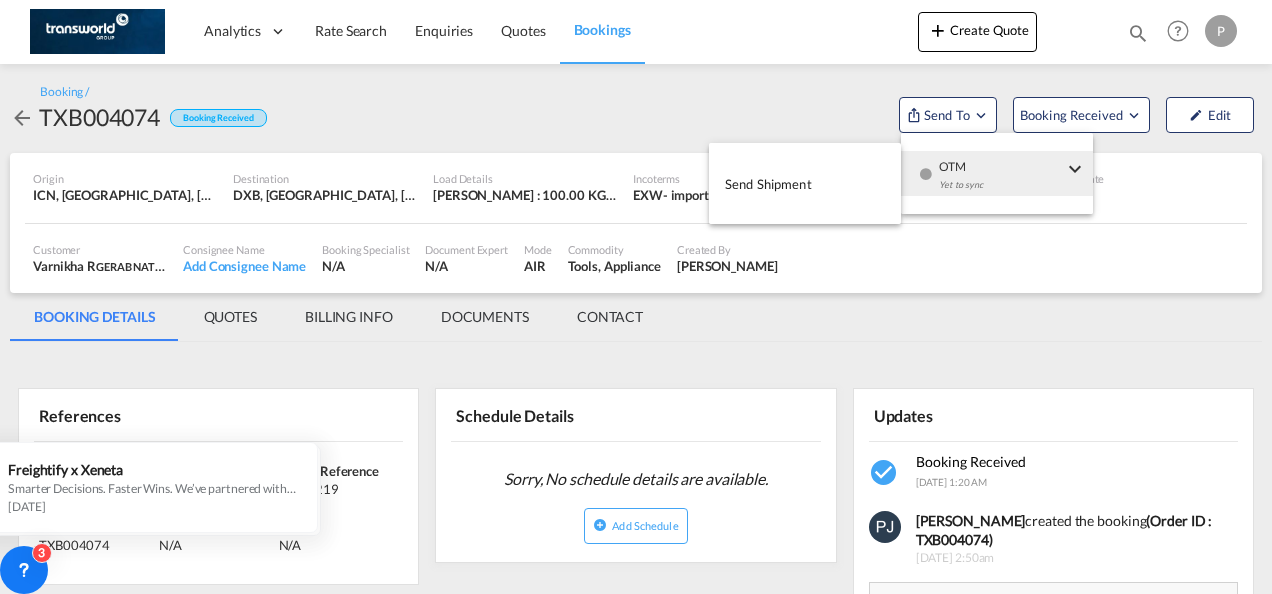 click on "Send Shipment" at bounding box center (768, 184) 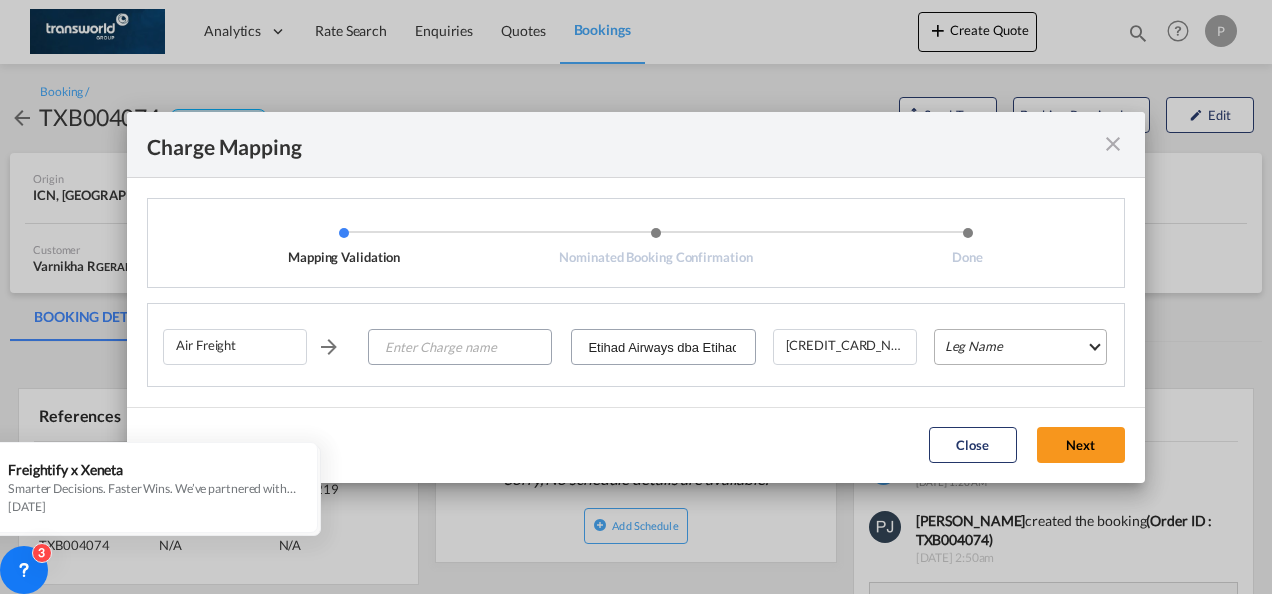 click on "Leg Name HANDLING ORIGIN HANDLING DESTINATION OTHERS TL PICK UP CUSTOMS ORIGIN AIR CUSTOMS DESTINATION TL DELIVERY" at bounding box center (1020, 347) 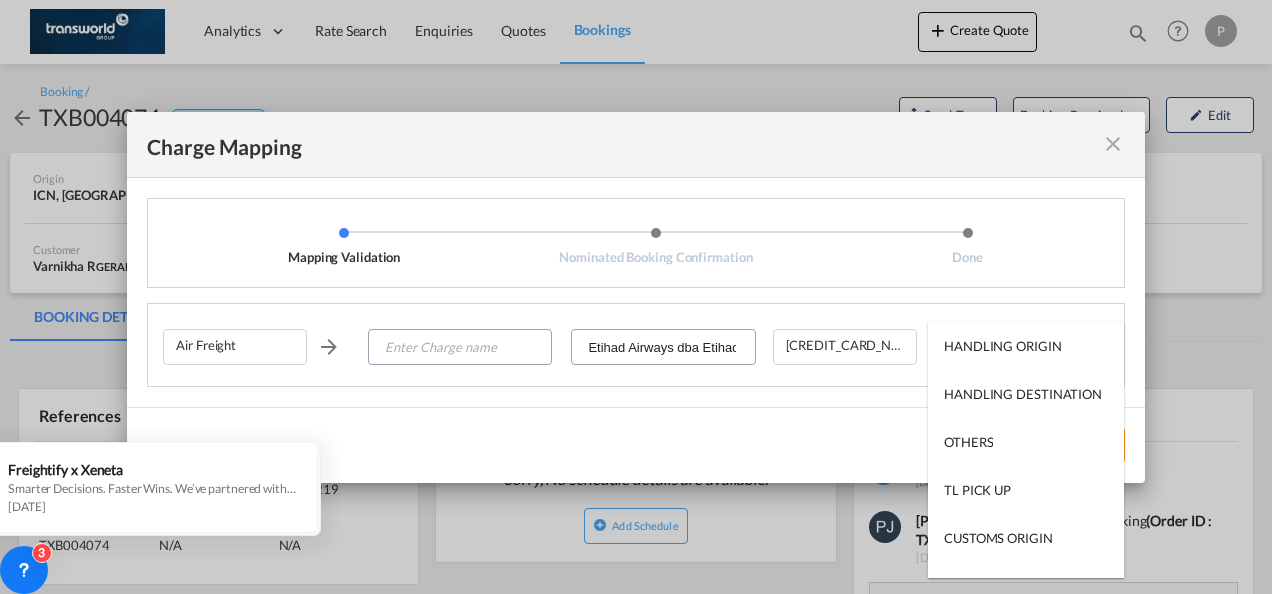 type on "HANDLING ORIGIN" 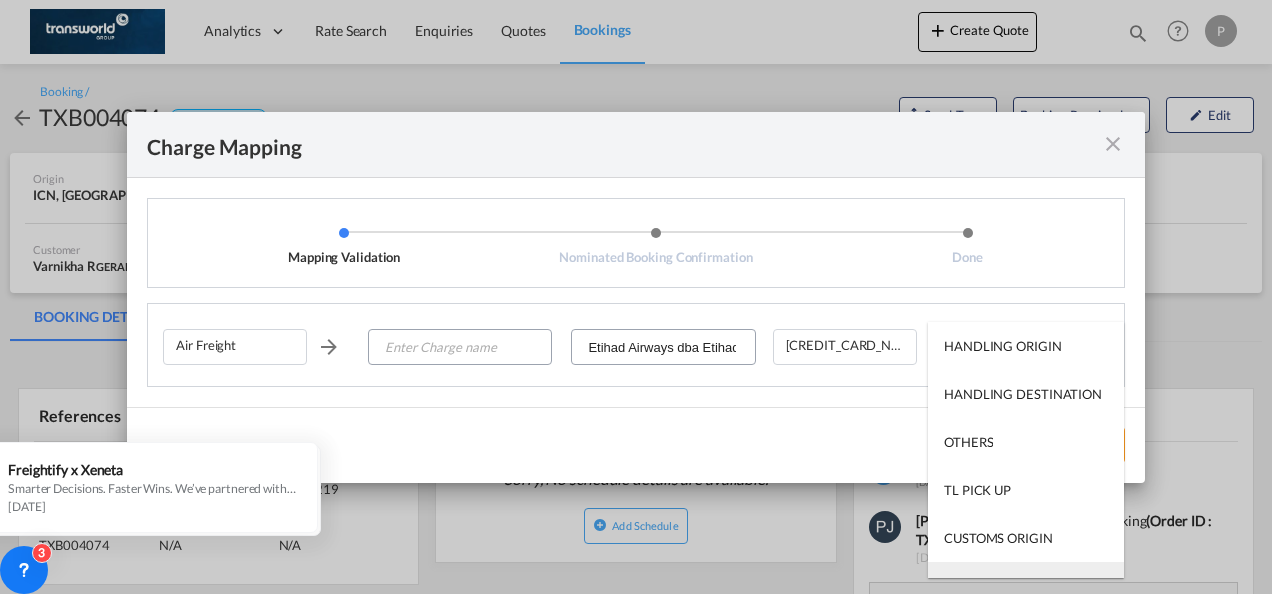 scroll, scrollTop: 32, scrollLeft: 0, axis: vertical 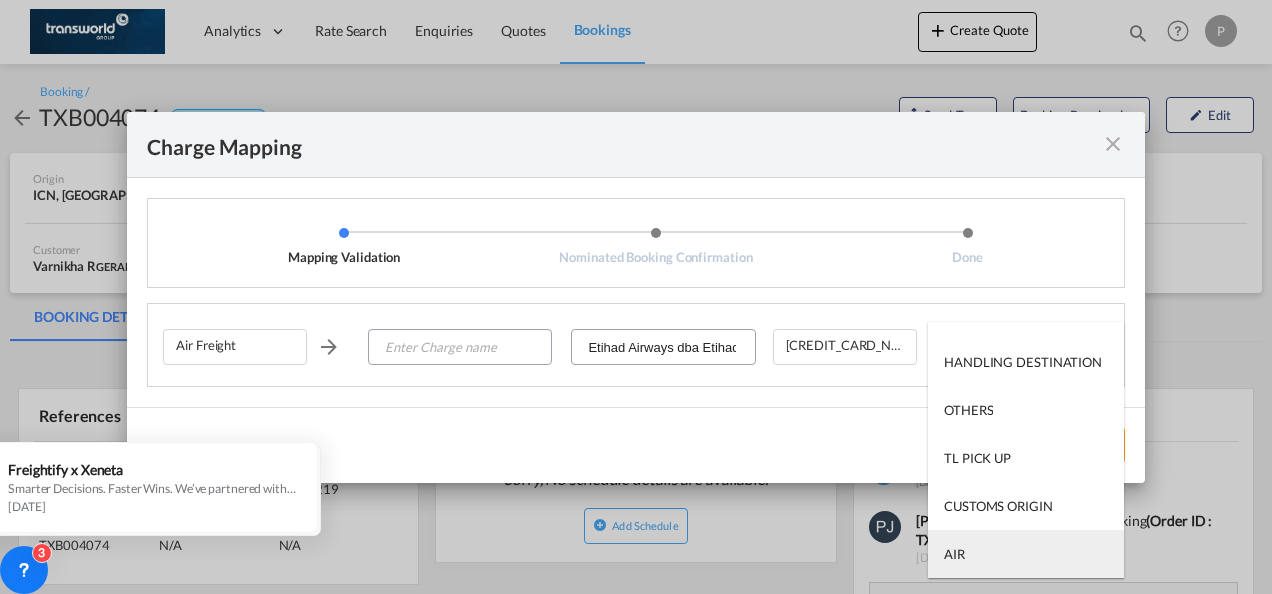 type on "AIR" 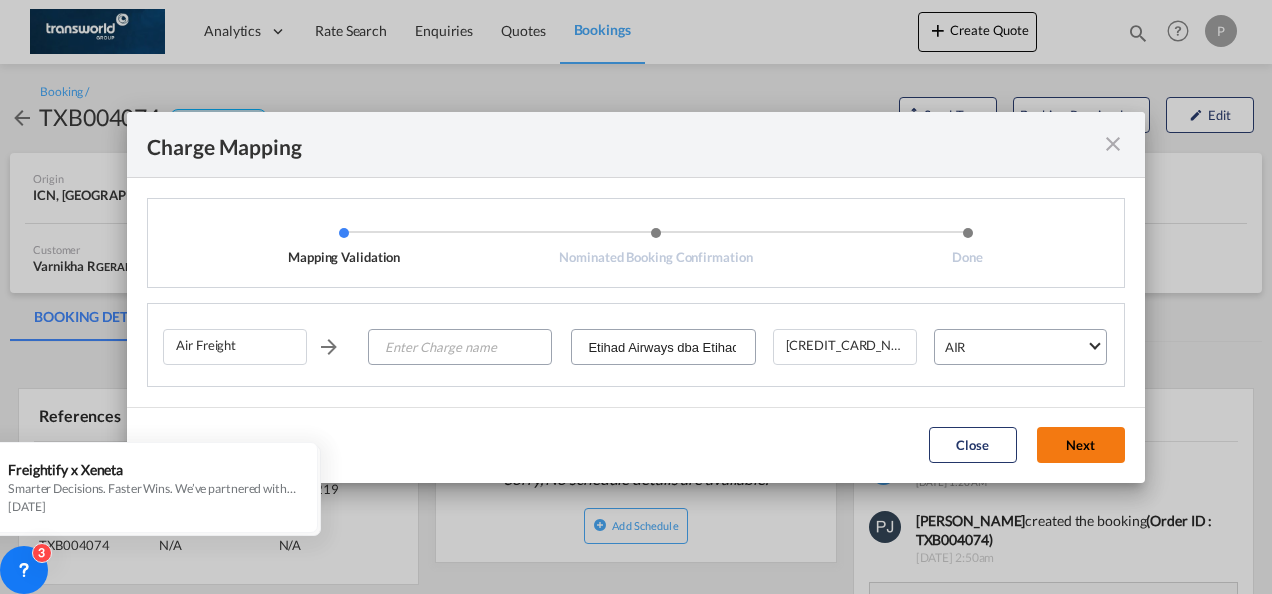click on "Next" 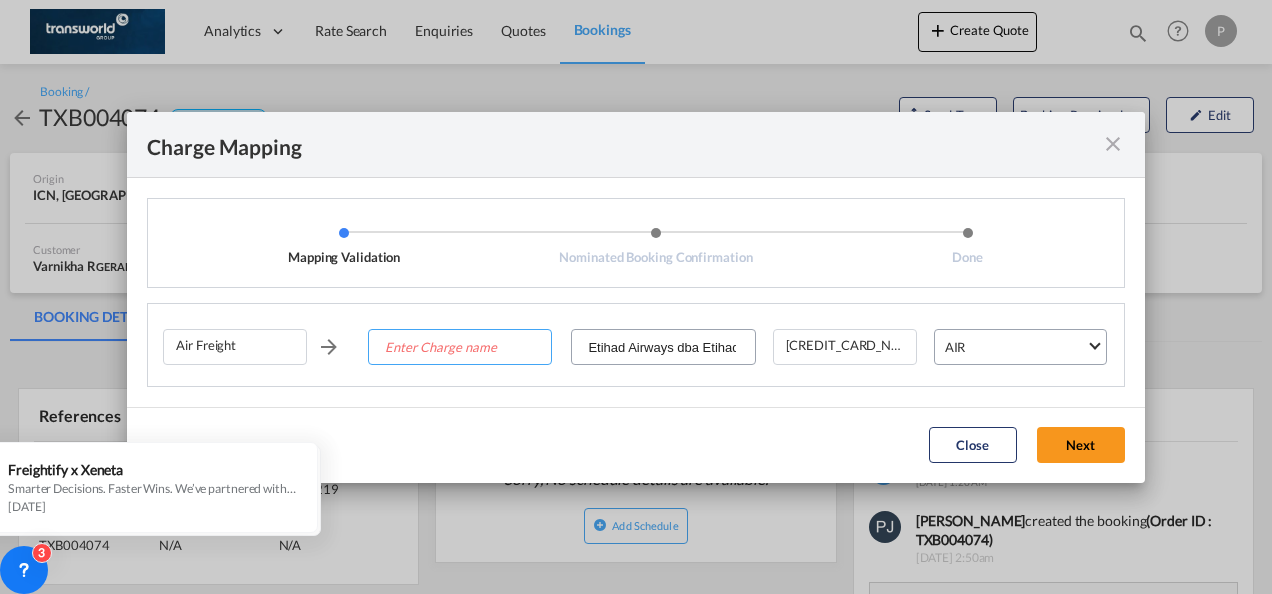 click at bounding box center (460, 348) 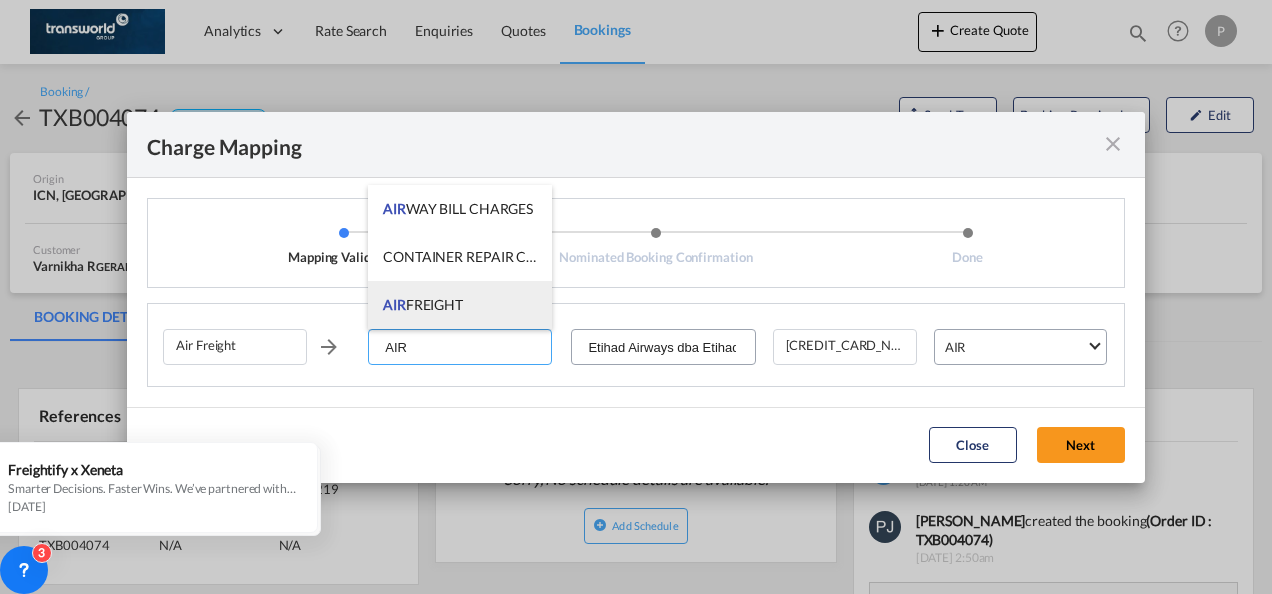 click on "AIR  FREIGHT" at bounding box center [460, 305] 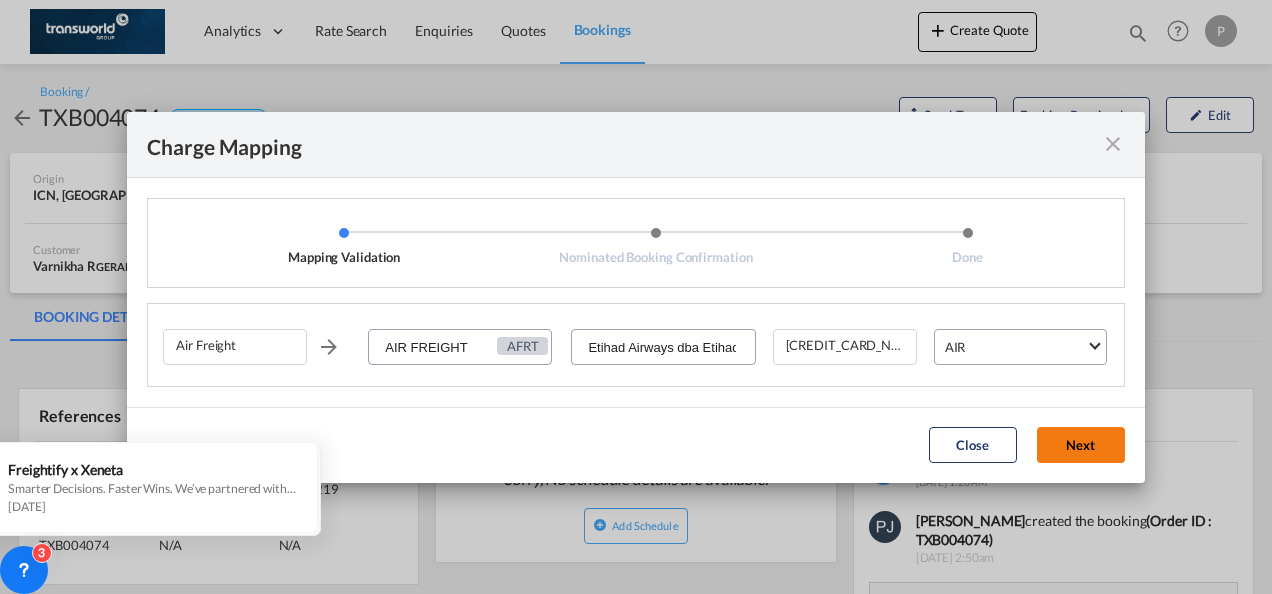 click on "Next" 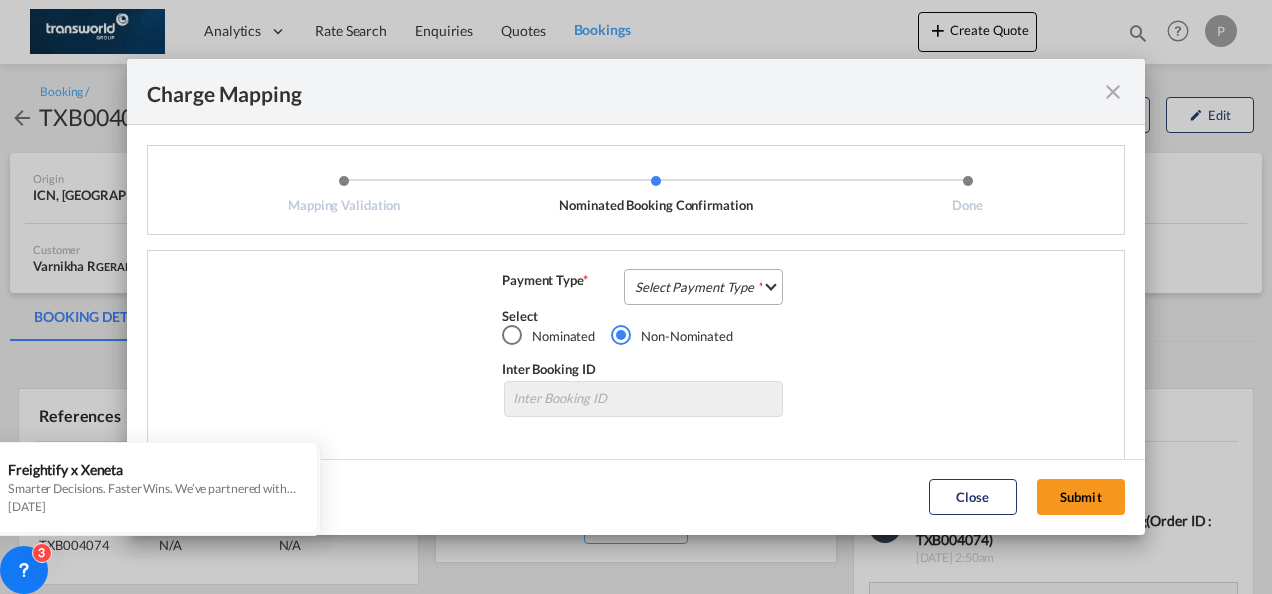 click on "Select Payment Type
COLLECT
PREPAID" at bounding box center [703, 287] 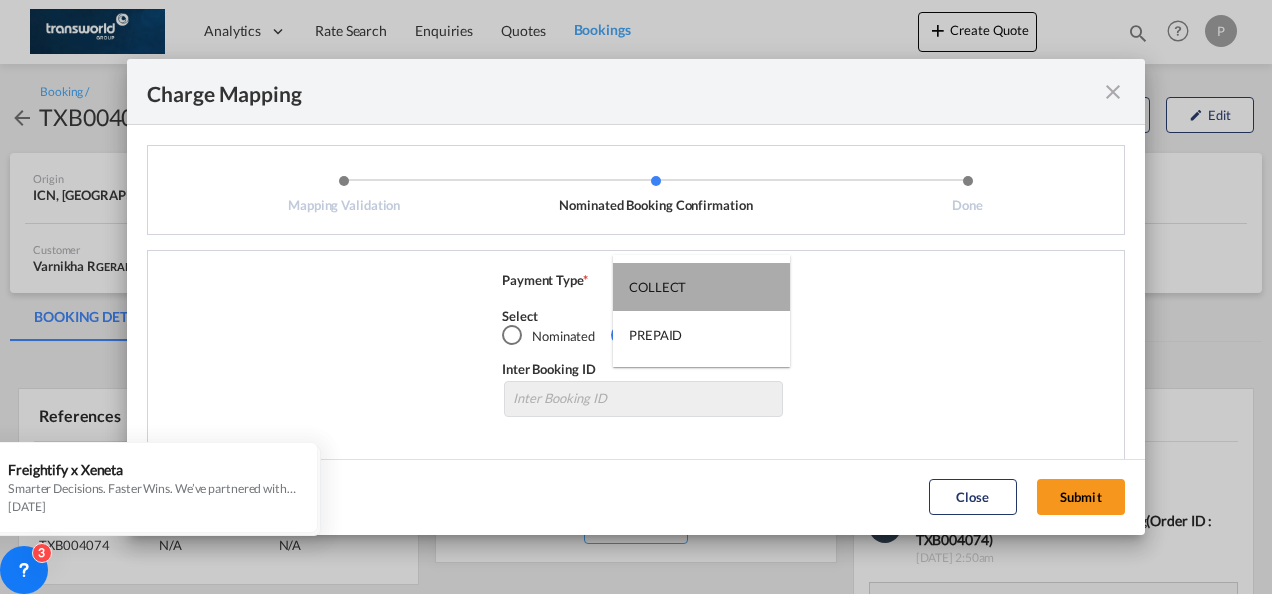 click on "COLLECT" at bounding box center (657, 287) 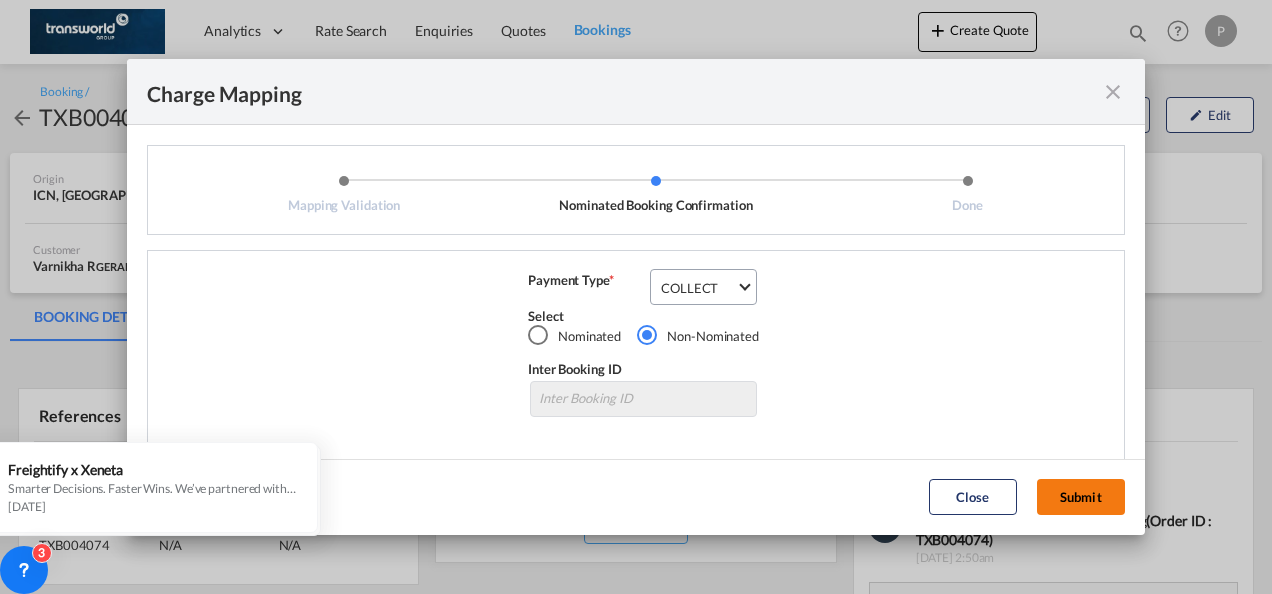 click on "Submit" 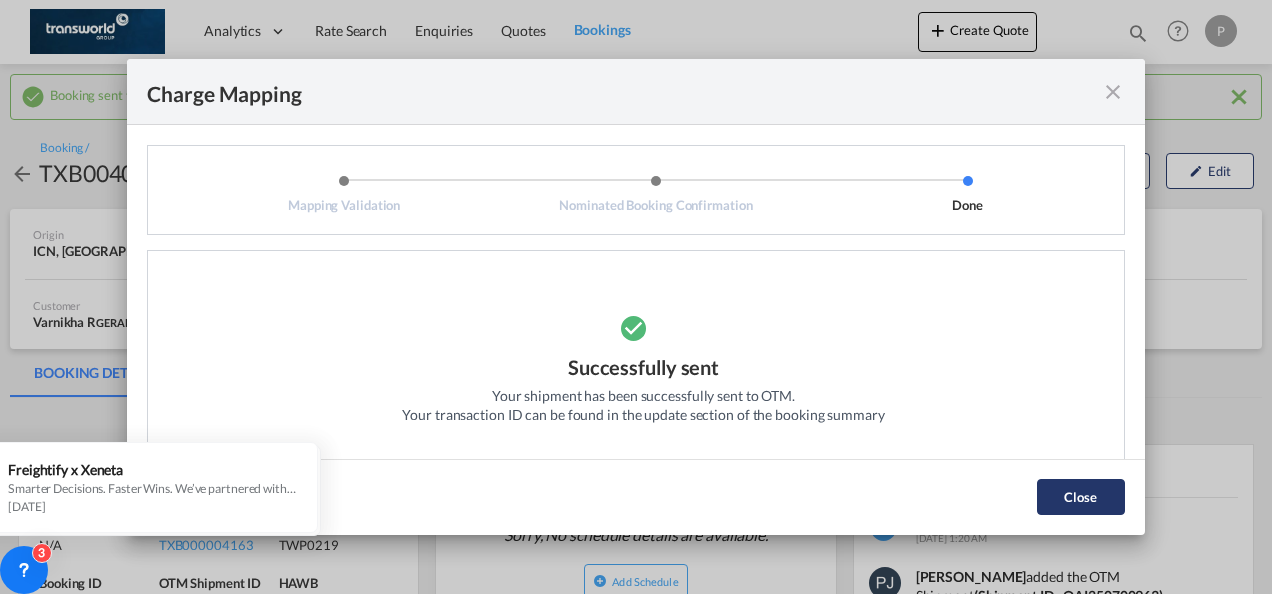click on "Close" 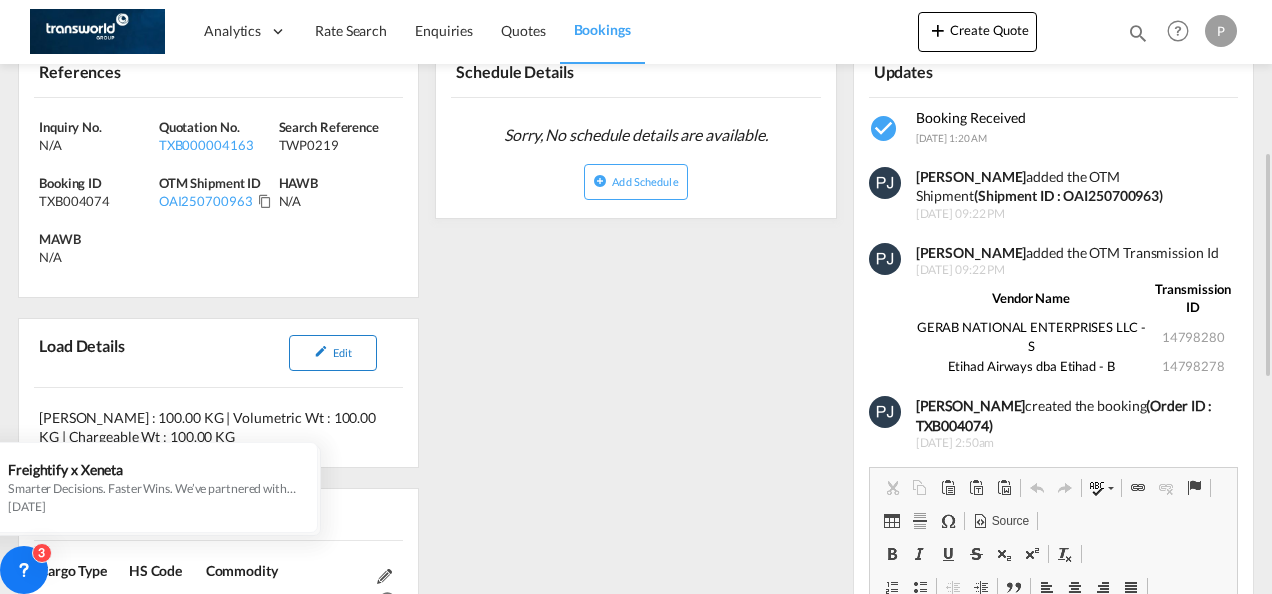 scroll, scrollTop: 300, scrollLeft: 0, axis: vertical 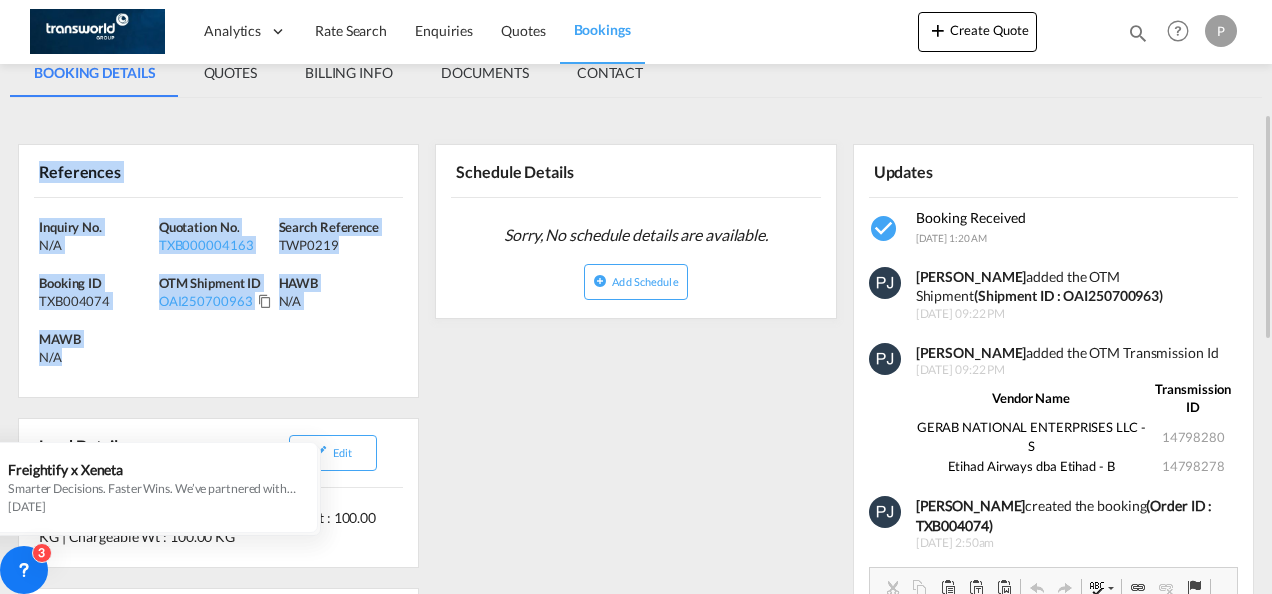 drag, startPoint x: 39, startPoint y: 167, endPoint x: 120, endPoint y: 352, distance: 201.95544 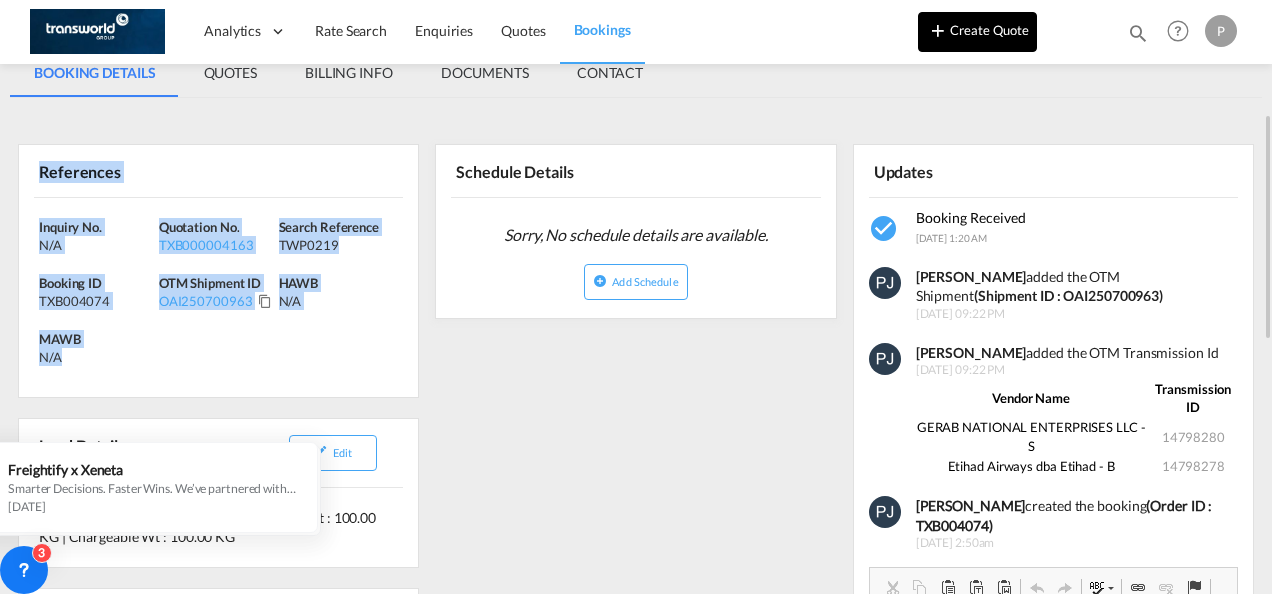 click on "Create Quote" at bounding box center (977, 32) 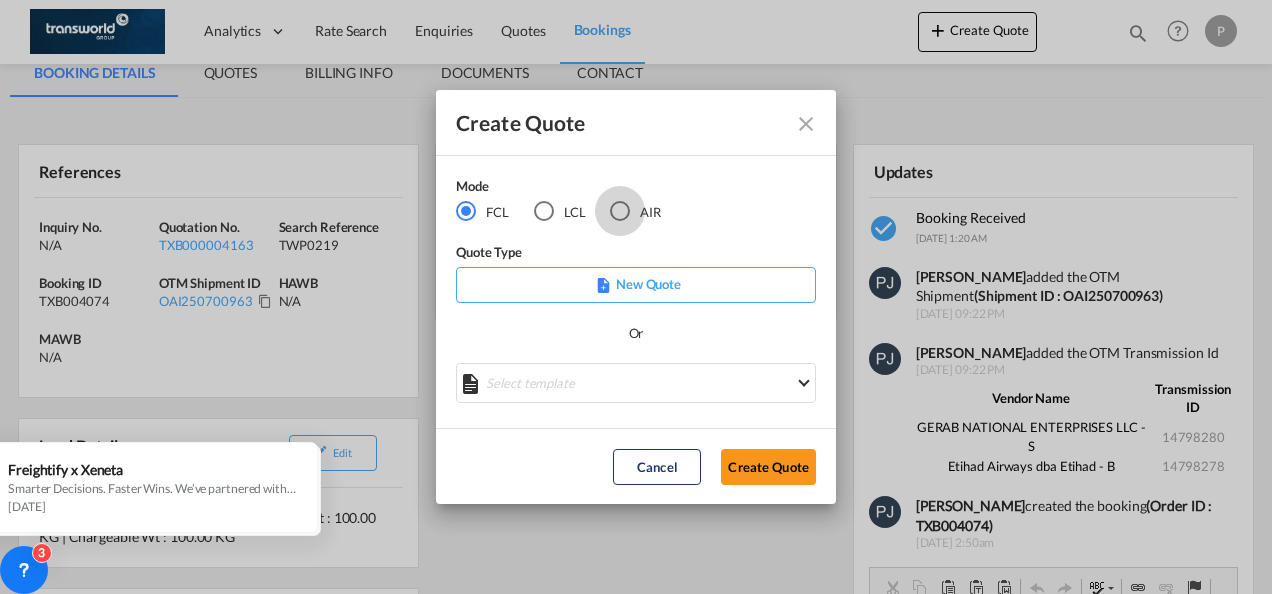 click at bounding box center [620, 211] 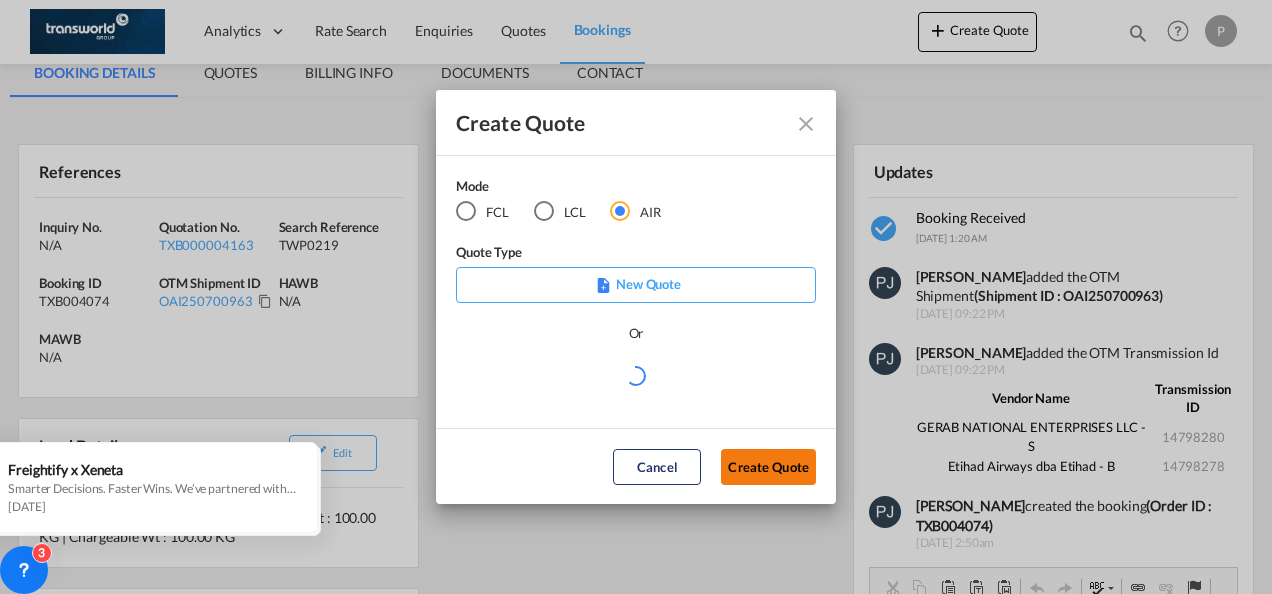 click on "Create Quote" 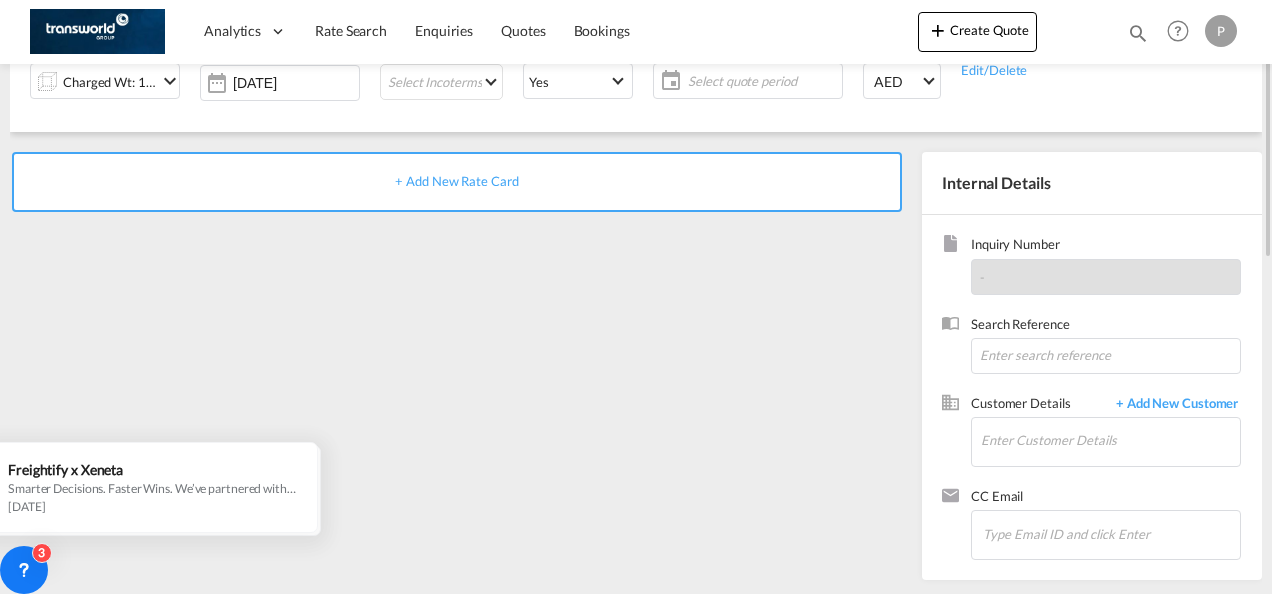 scroll, scrollTop: 0, scrollLeft: 0, axis: both 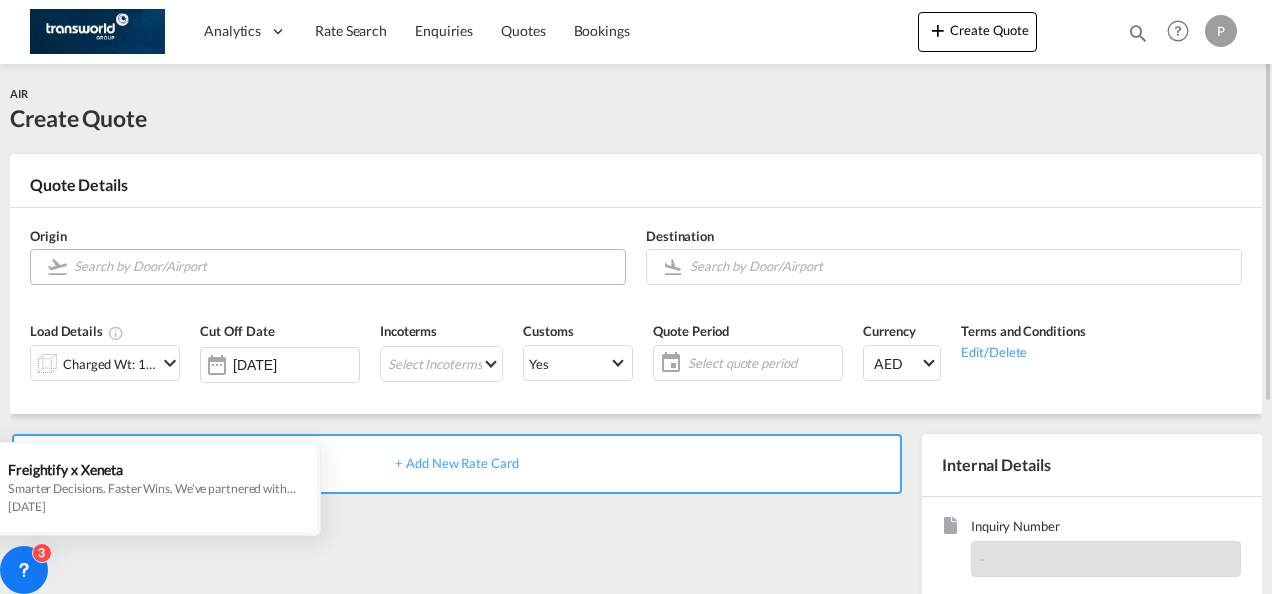 click at bounding box center [344, 266] 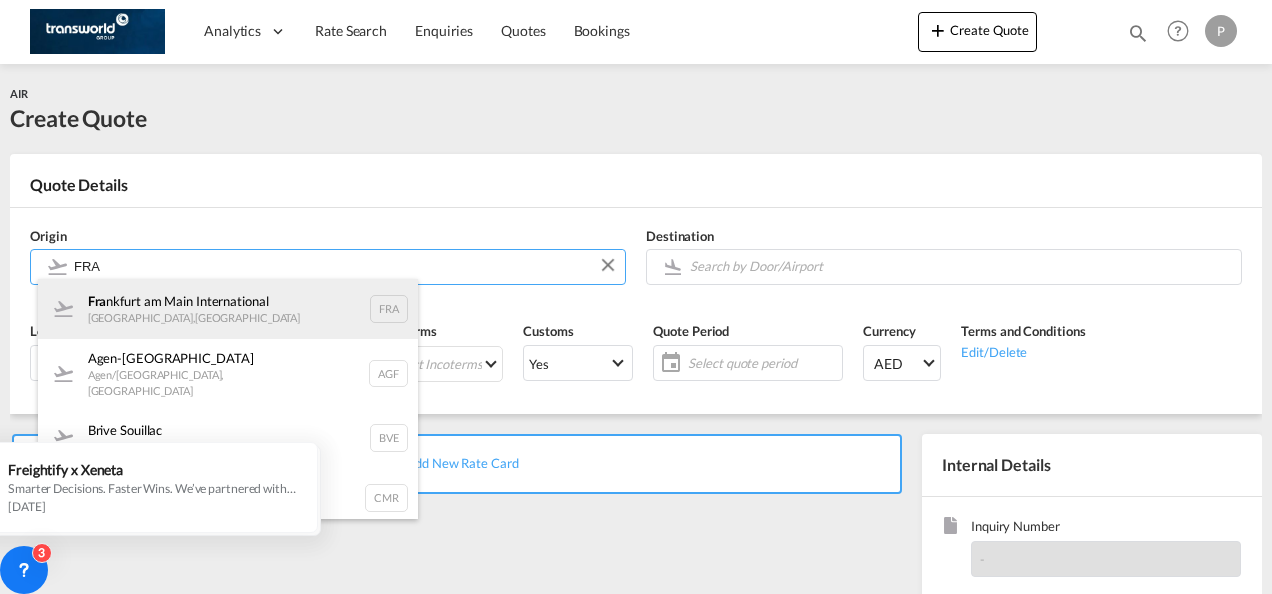click on "Fra [GEOGRAPHIC_DATA] [GEOGRAPHIC_DATA] ,  [GEOGRAPHIC_DATA]
FRA" at bounding box center [228, 309] 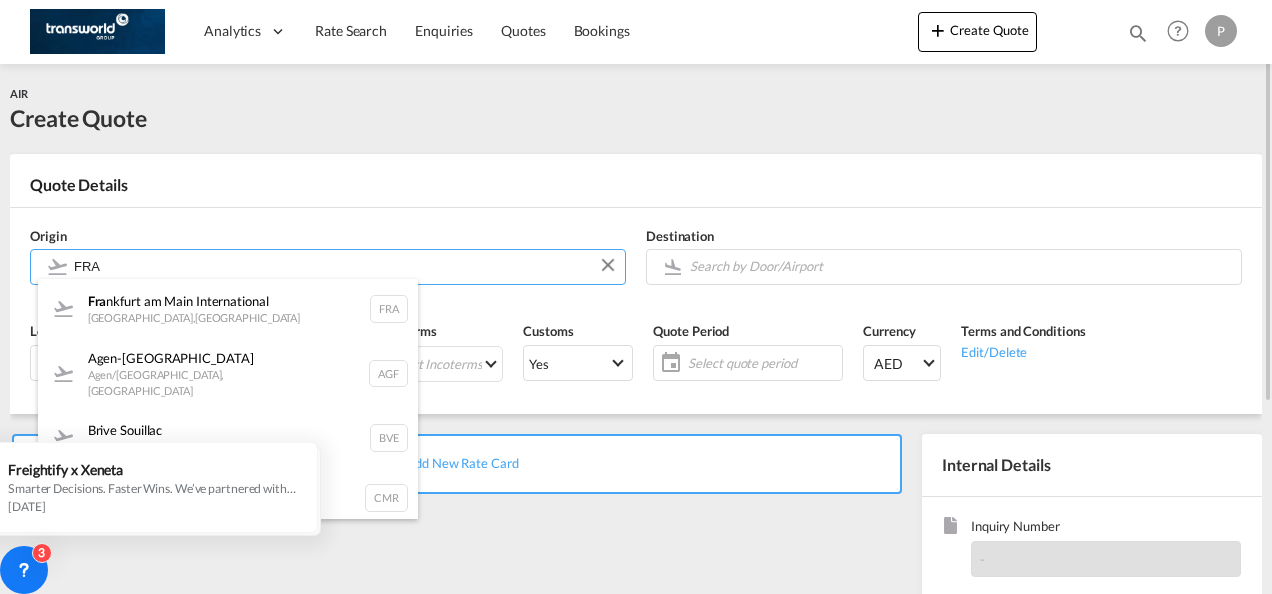 type on "[GEOGRAPHIC_DATA], [GEOGRAPHIC_DATA], [GEOGRAPHIC_DATA]" 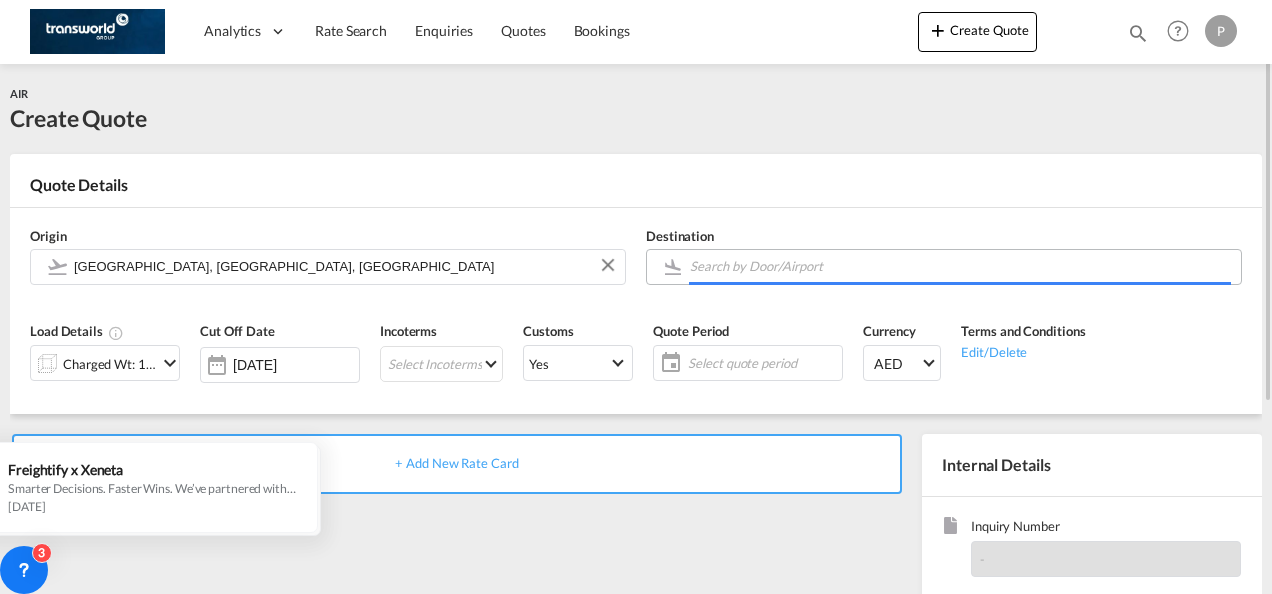 click at bounding box center (960, 266) 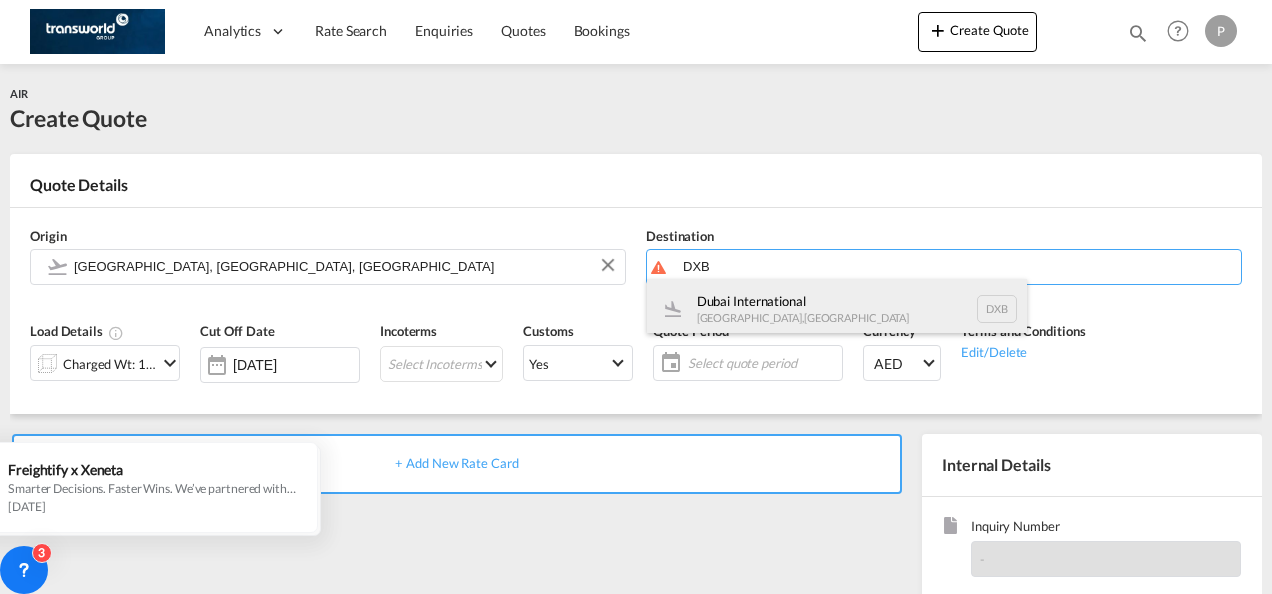 click on "Dubai International
[GEOGRAPHIC_DATA] ,  [GEOGRAPHIC_DATA]
DXB" at bounding box center [837, 309] 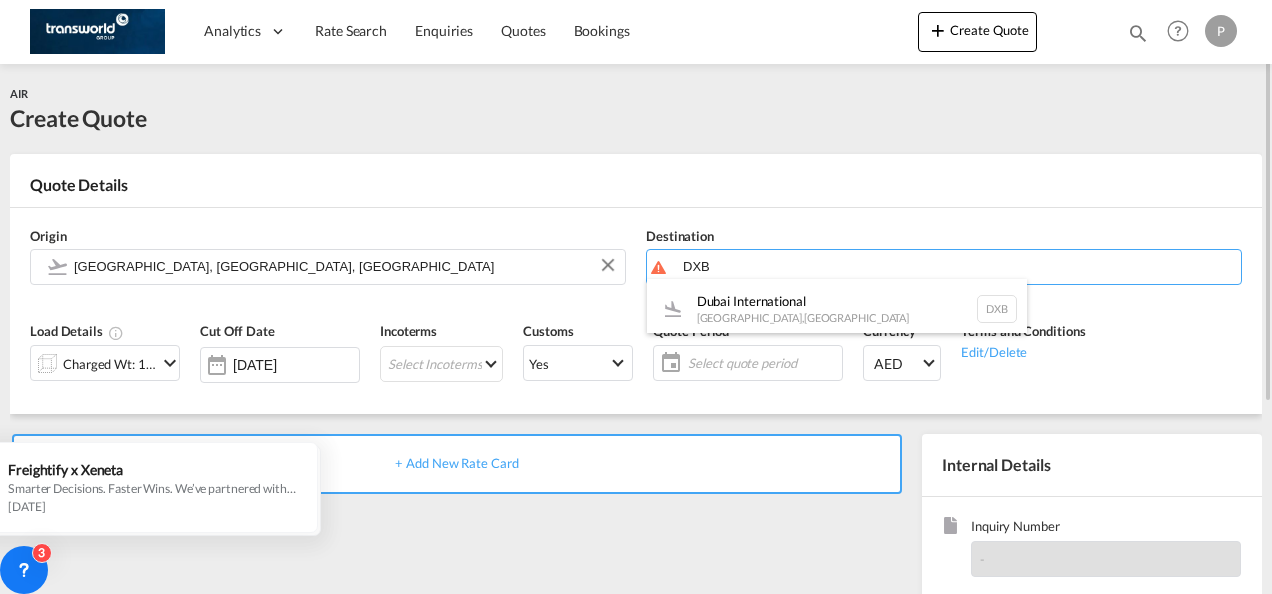 type on "Dubai International, [GEOGRAPHIC_DATA], DXB" 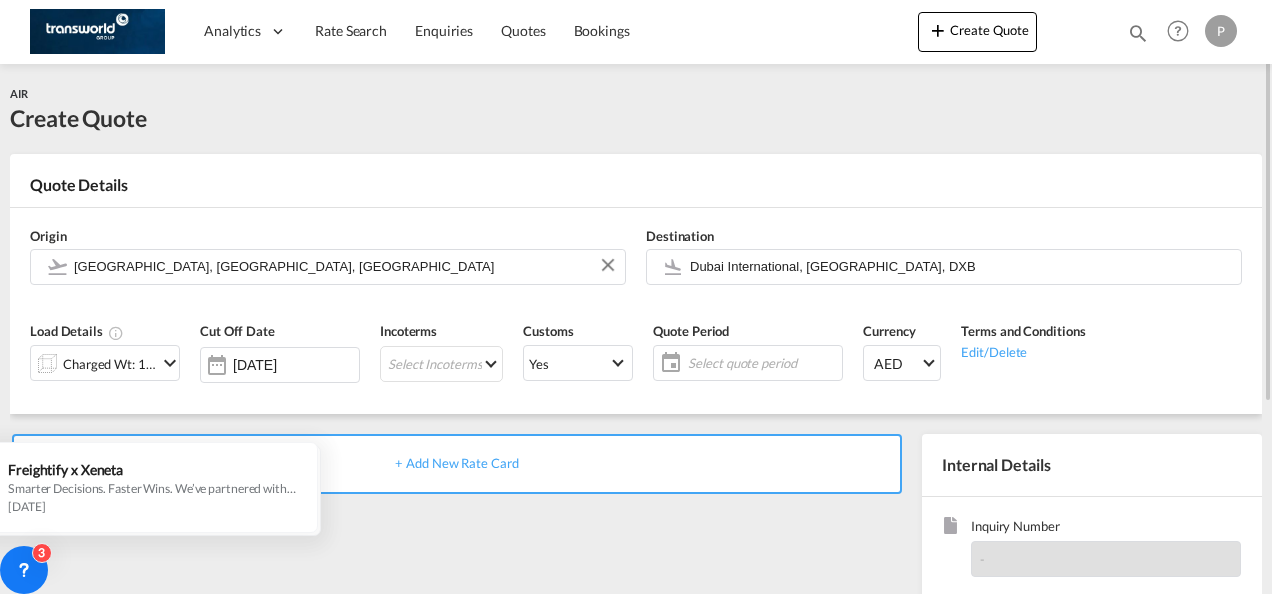 click at bounding box center (170, 363) 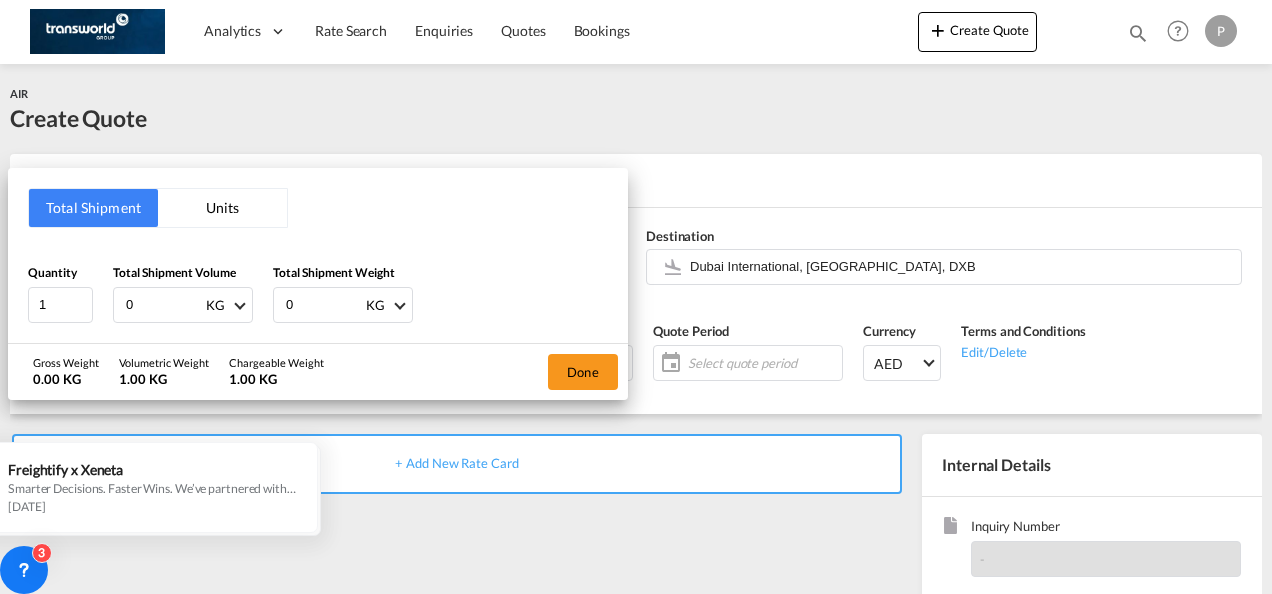 drag, startPoint x: 158, startPoint y: 309, endPoint x: -4, endPoint y: 306, distance: 162.02777 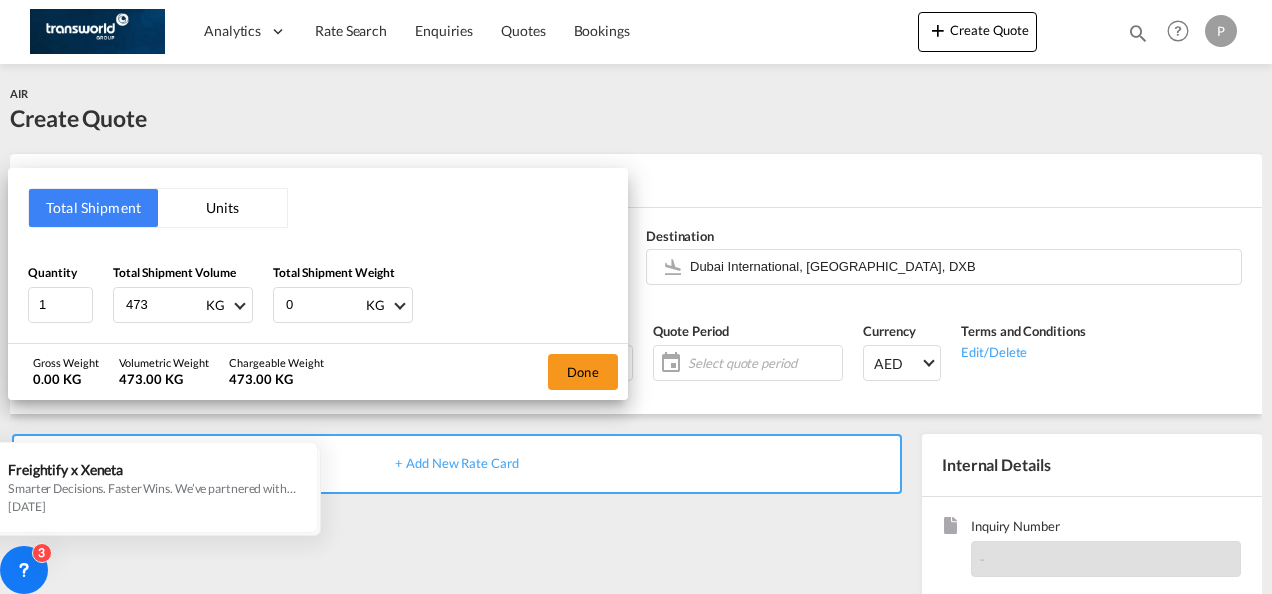 type on "473" 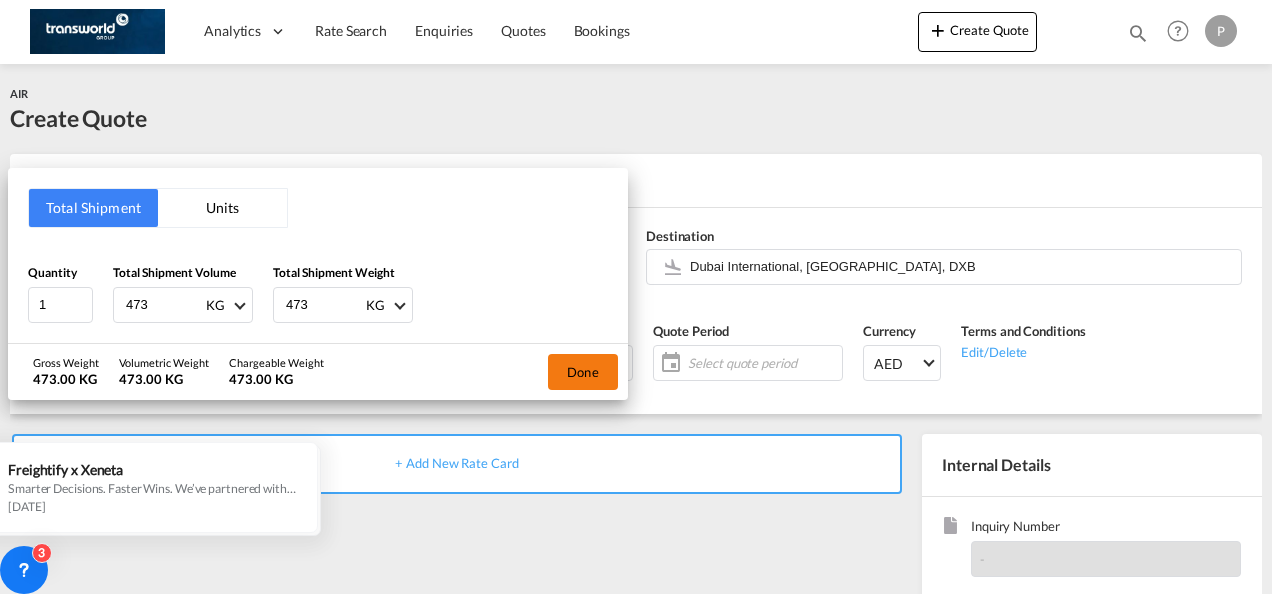 type on "473" 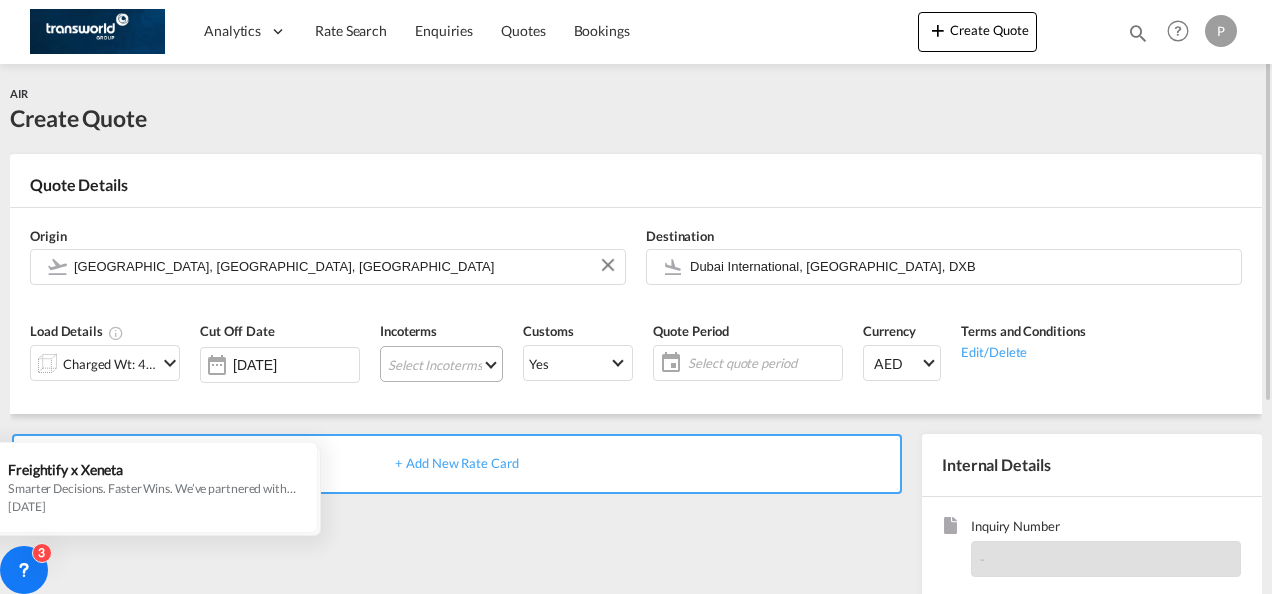 click on "Select Incoterms
FOB - import
Free on Board FOB - export
Free on Board DPU - export
Delivery at Place Unloaded CPT - export
Carrier Paid to CFR - import
Cost and Freight CPT - import
Carrier Paid to DAP - export
Delivered at Place CIF - import
Cost,Insurance and Freight CIP - export
Carriage and Insurance Paid to DDP - export
Delivery Duty Paid FAS - import
Free Alongside Ship CIF - export
Cost,Insurance and Freight EXW - import
Ex Works FCA - import
Free Carrier FAS - export
Free Alongside Ship DPU - import
Delivery at Place Unloaded DAP - import
Delivered at Place EXW - export
Ex Works CFR - export
Cost and Freight CIP - import
Carriage and Insurance Paid to FCA - export
Free Carrier" at bounding box center [441, 364] 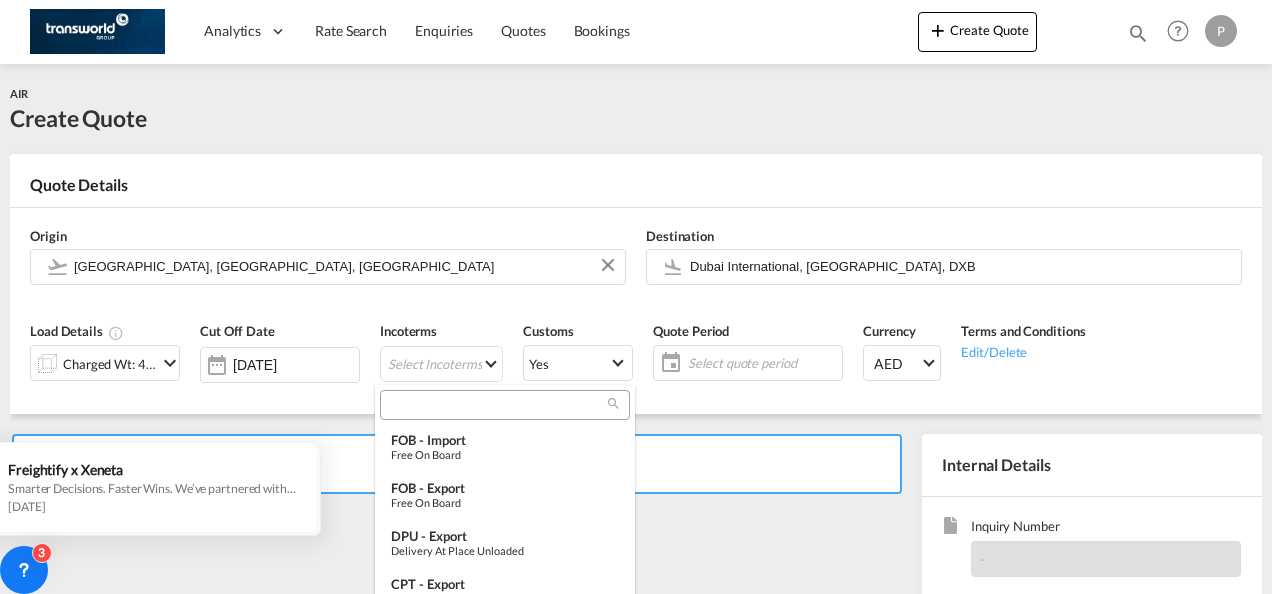 click at bounding box center [497, 405] 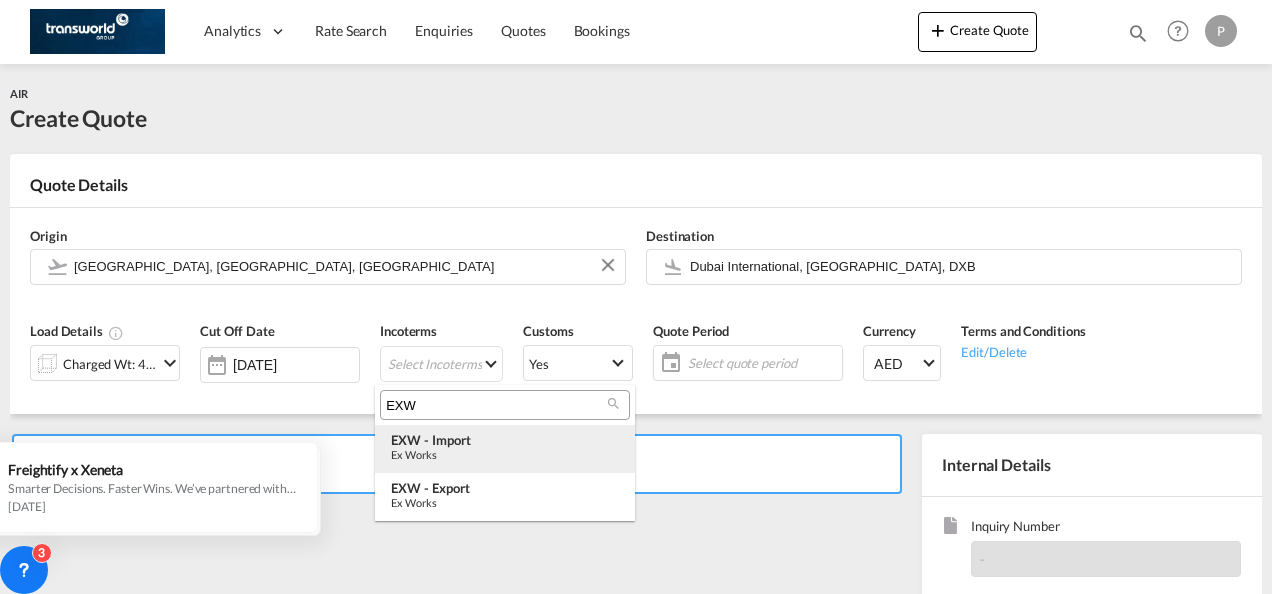 type on "EXW" 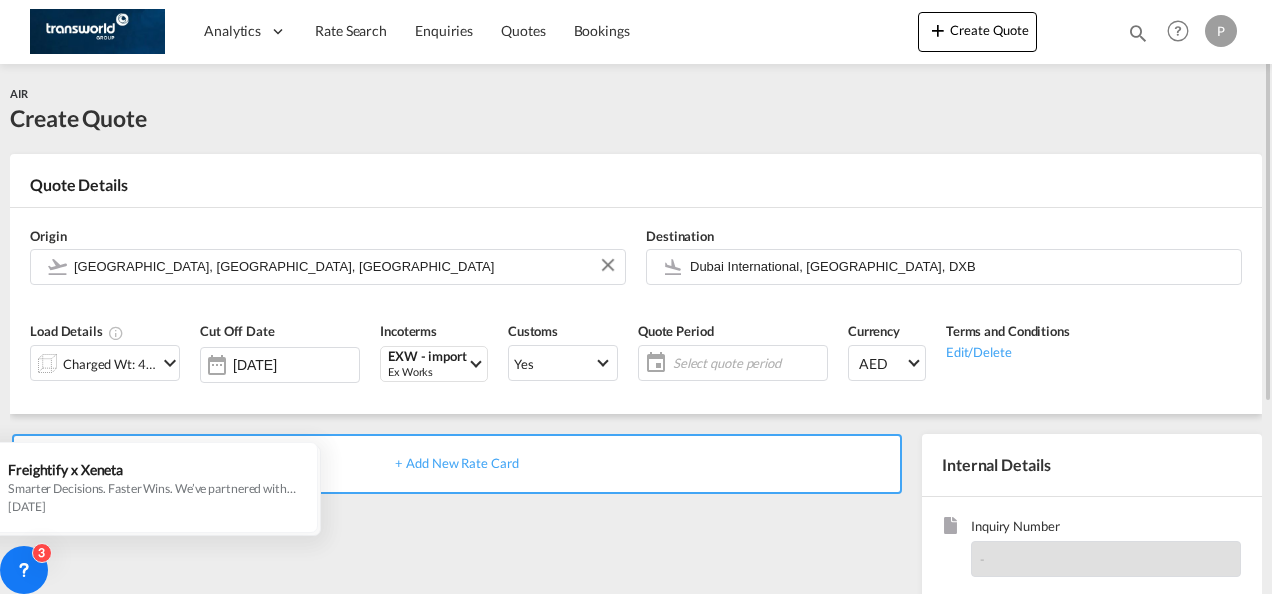 click on "Select quote period" 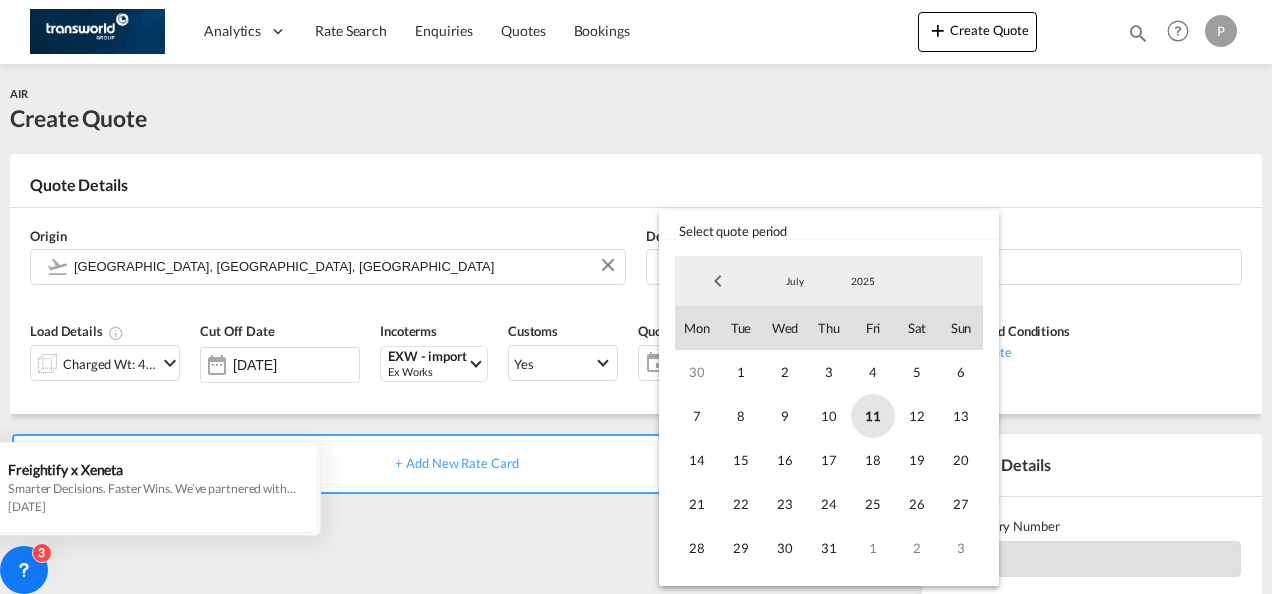 click on "11" at bounding box center (873, 416) 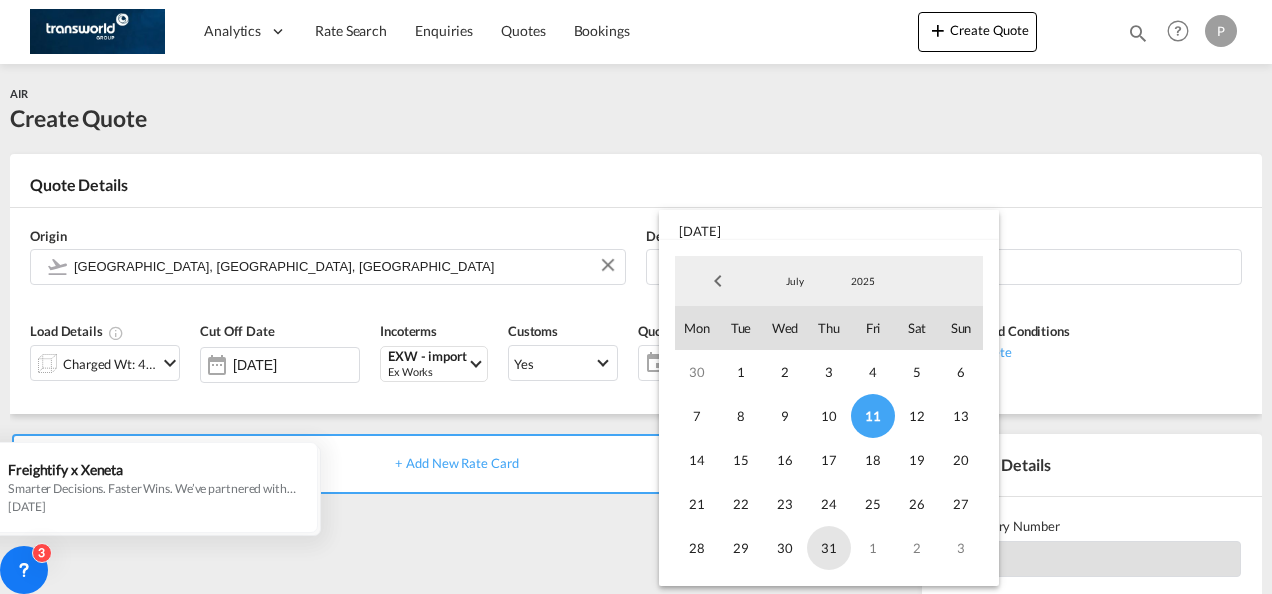 click on "31" at bounding box center [829, 548] 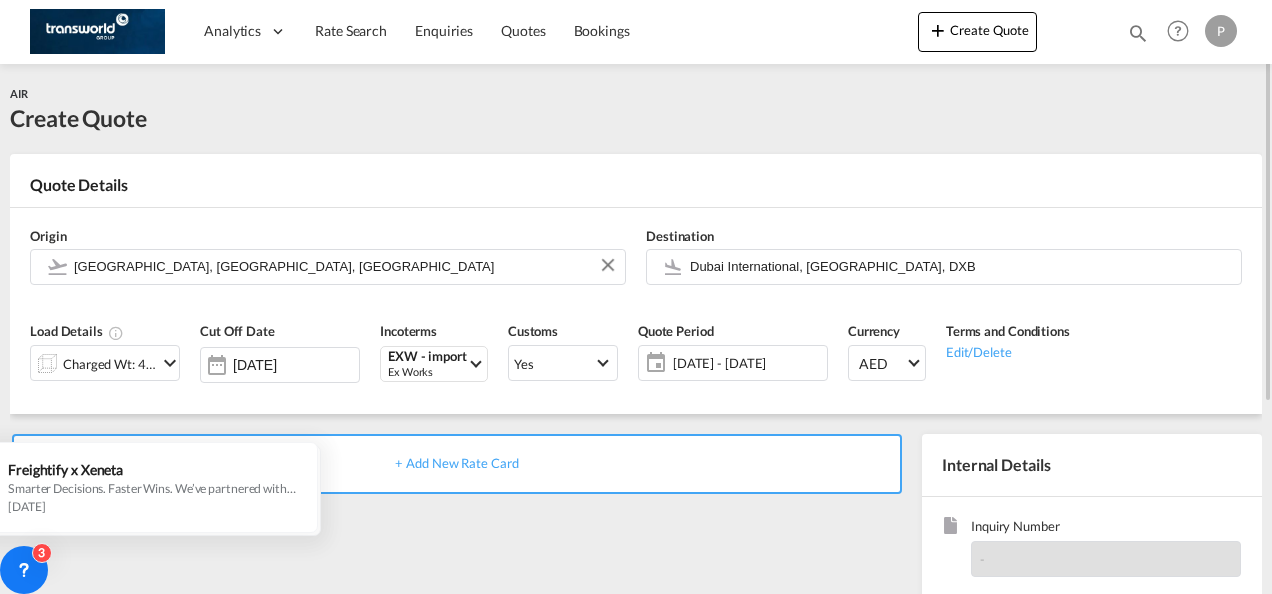 scroll, scrollTop: 200, scrollLeft: 0, axis: vertical 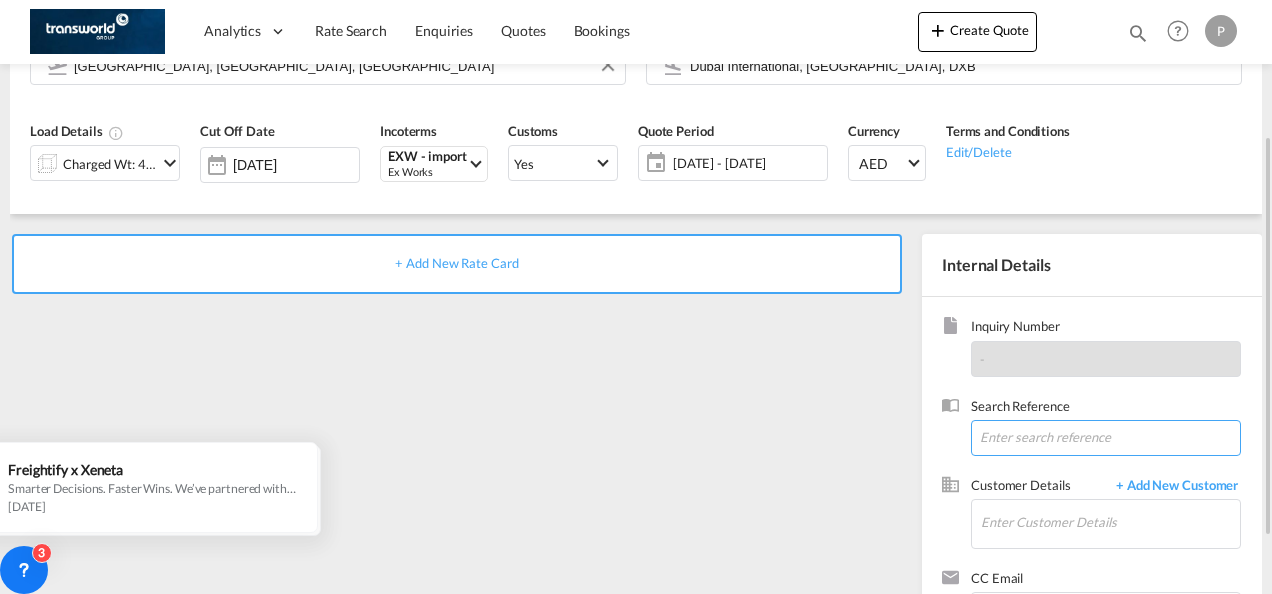 click at bounding box center (1106, 438) 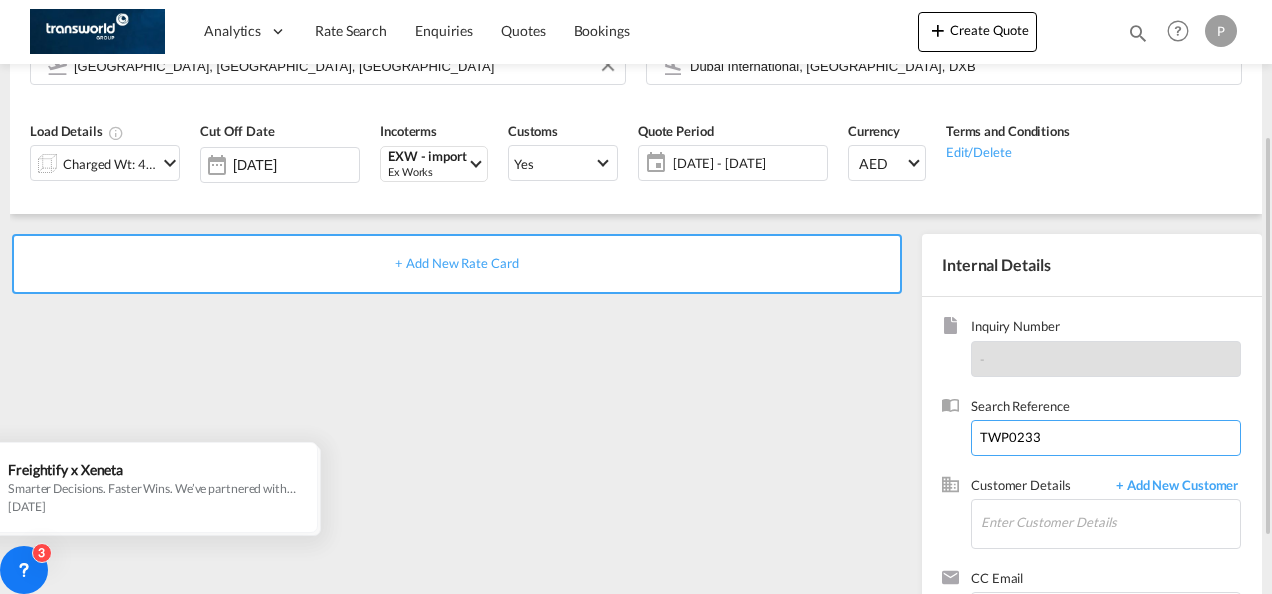 scroll, scrollTop: 282, scrollLeft: 0, axis: vertical 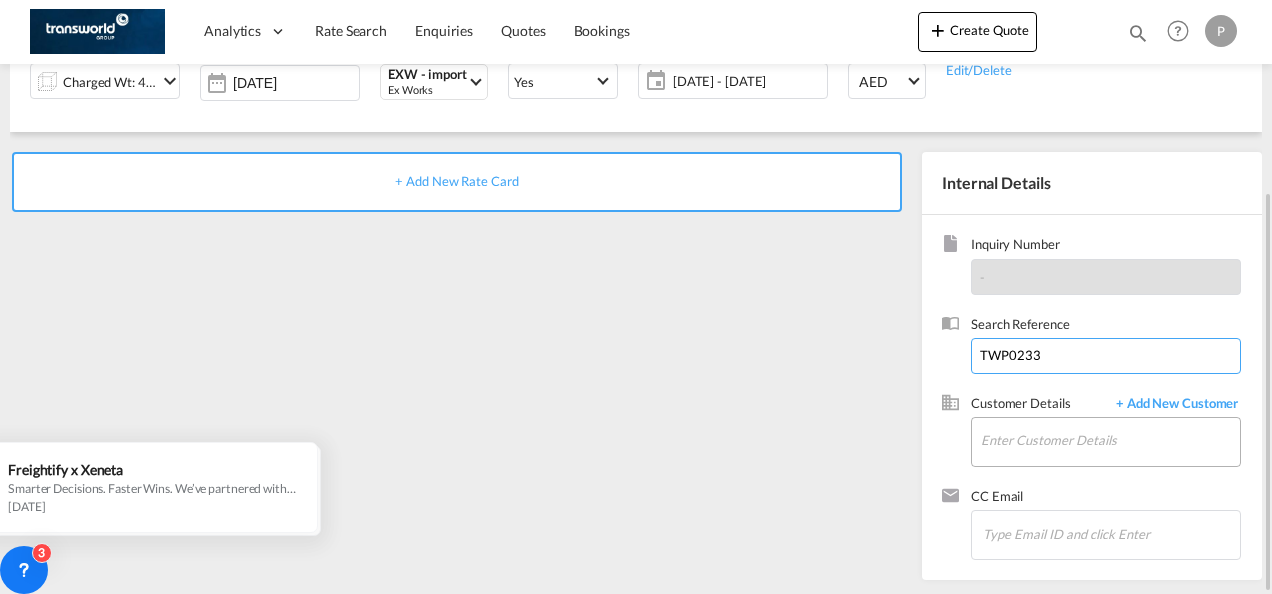 type on "TWP0233" 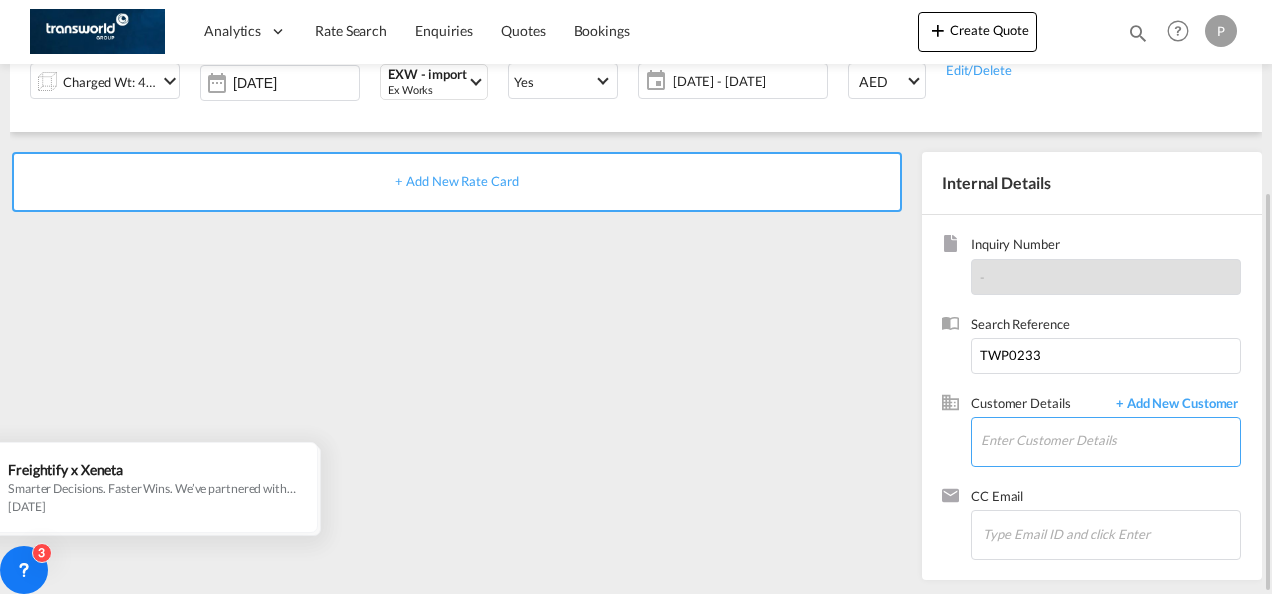 click on "Enter Customer Details" at bounding box center [1110, 440] 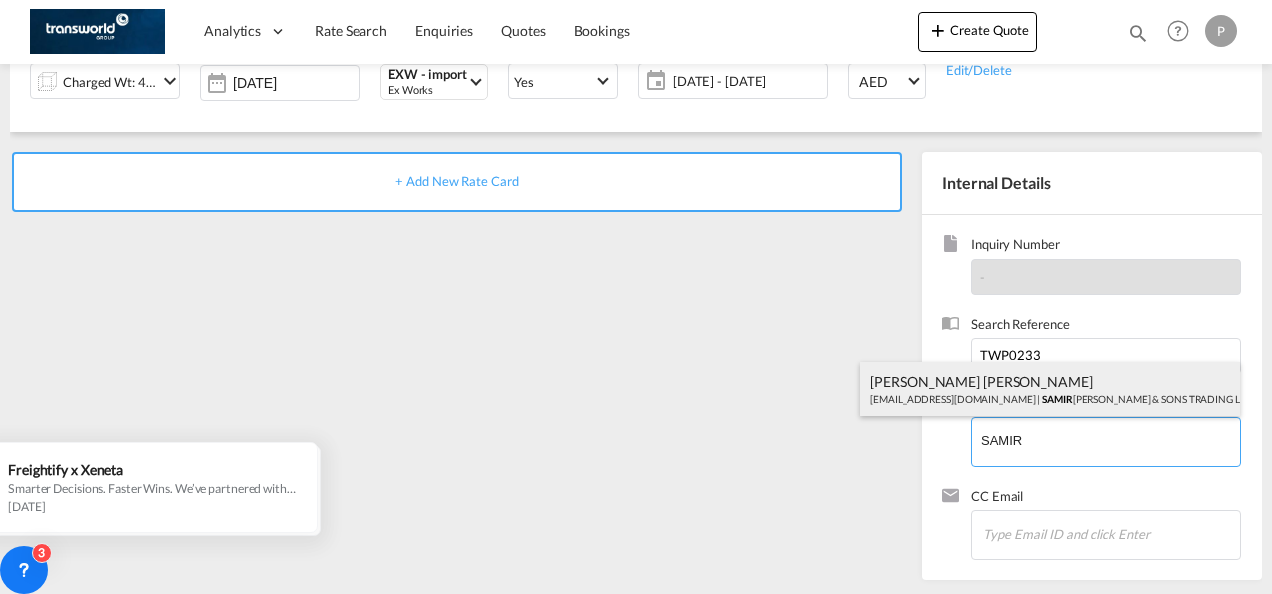 click on "[PERSON_NAME] [PERSON_NAME] [EMAIL_ADDRESS][DOMAIN_NAME]    |    [PERSON_NAME] & SONS TRADING L.L.C" at bounding box center [1050, 389] 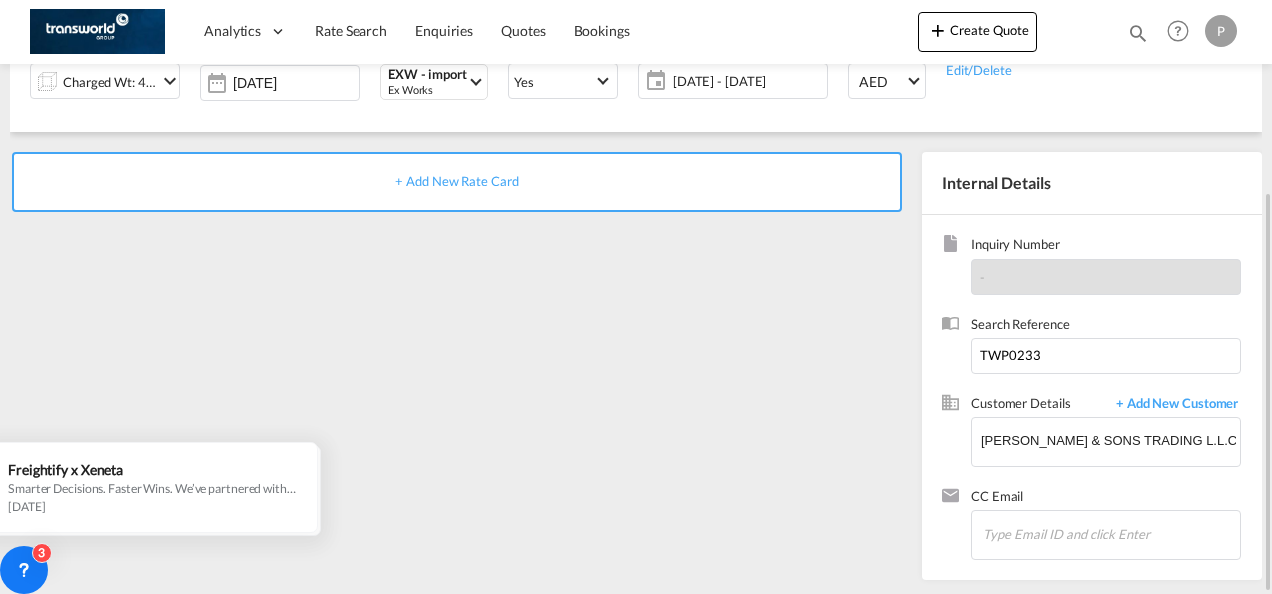 click on "+ Add New Rate Card" at bounding box center (457, 182) 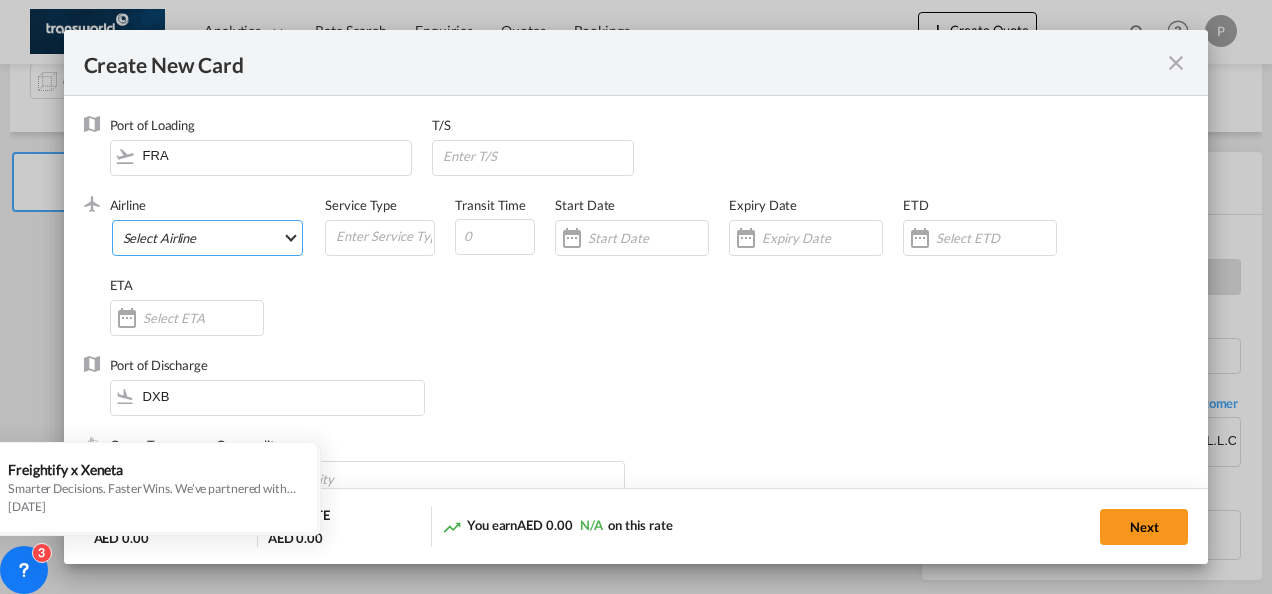 click on "Select Airline
AIR EXPRESS S.A. (1166- / -)
CMA CGM Air Cargo (1140-2C / -)
DDWL Logistics (1138-AU / -)
Fast Logistics (1150-AE / -)
NFS Airfreight (1137-NL / -)
PROAIR (1135-DE / -)
Transportdeal WW (1141-SE / -)
21 Air LLC (964-2I*-681-US / 681)
40-Mile Air, Ltd. (145-Q5* / -)
8165343 Canada Inc. dba Air Canada Rouge (164-RV / -)
9 Air Co Ltd (793-AQ-902-CN / 902)
9G Rail Limited (1101-9G* / -)
A.P.G. Distribution System (847-A1 / -)
AB AVIATION (821-Y6 / -)
ABC Aerolineas S.A. de C.V. (935-4O*-837-MX / 837)
ABSA  -  Aerolinhas Brasileiras S.A dba LATAM Cargo [GEOGRAPHIC_DATA] (95-M3-549-BR / 549)
ABX Air, Inc. (32-GB-832-US / 832)
AccesRail and Partner Railways (772-9B* / -)
ACE Belgium Freighters S.A. (222-X7-744-BE / 744)
ACP fly (1147-PA / -)
ACT Havayollari A.S. (624-9T*-556-TR / 556)
Adria Airways (JP / -)
Advanced Air, LLC (1055-AN / -)
Aegean Airlines (575-A3-390-GR / 390)
[PERSON_NAME], LLC dba Aloha Air Cargo (427-KH-687-US / 687)
Aer Lingus Limited (369-EI-53-IE / 53)" at bounding box center (208, 238) 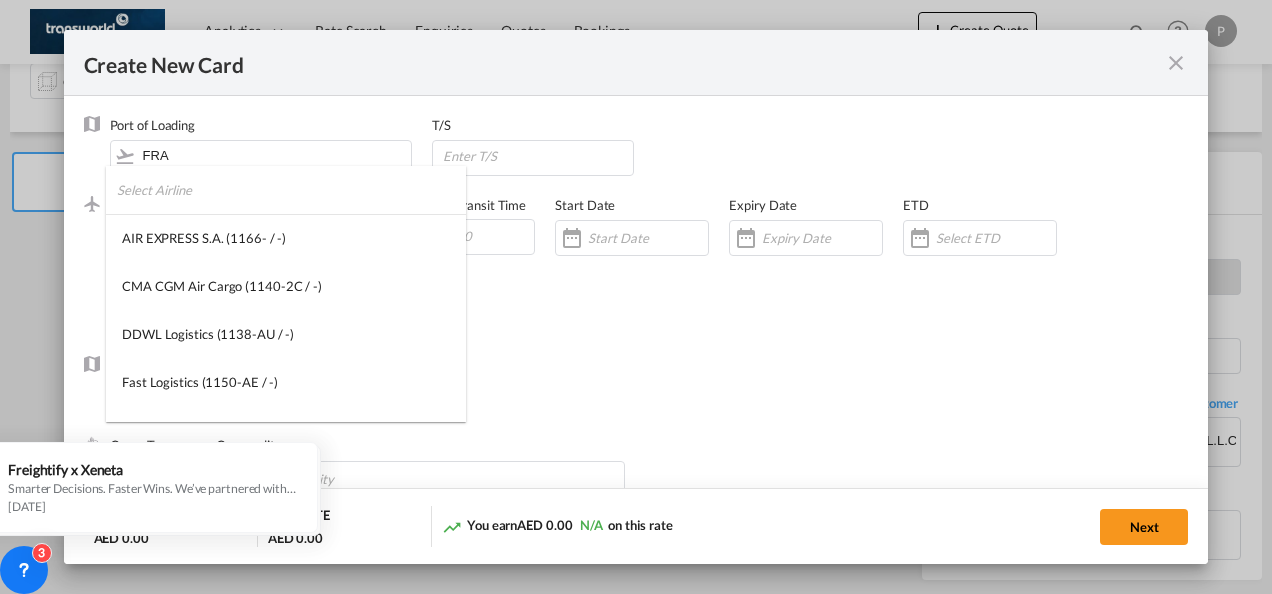 click at bounding box center (291, 190) 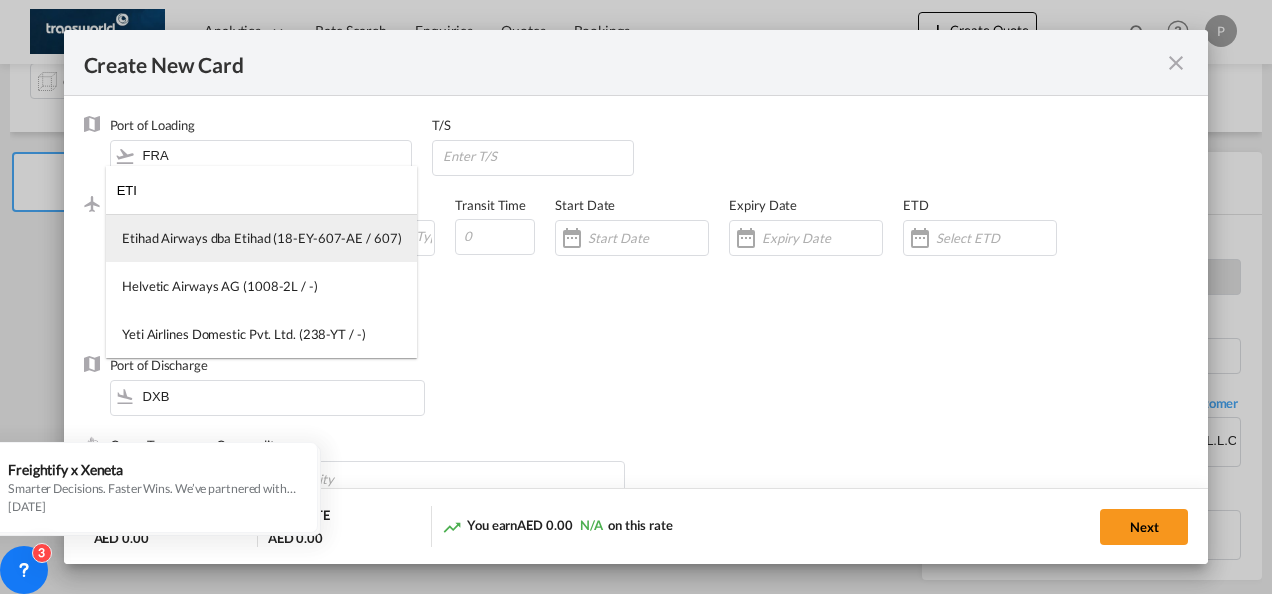 type on "ETI" 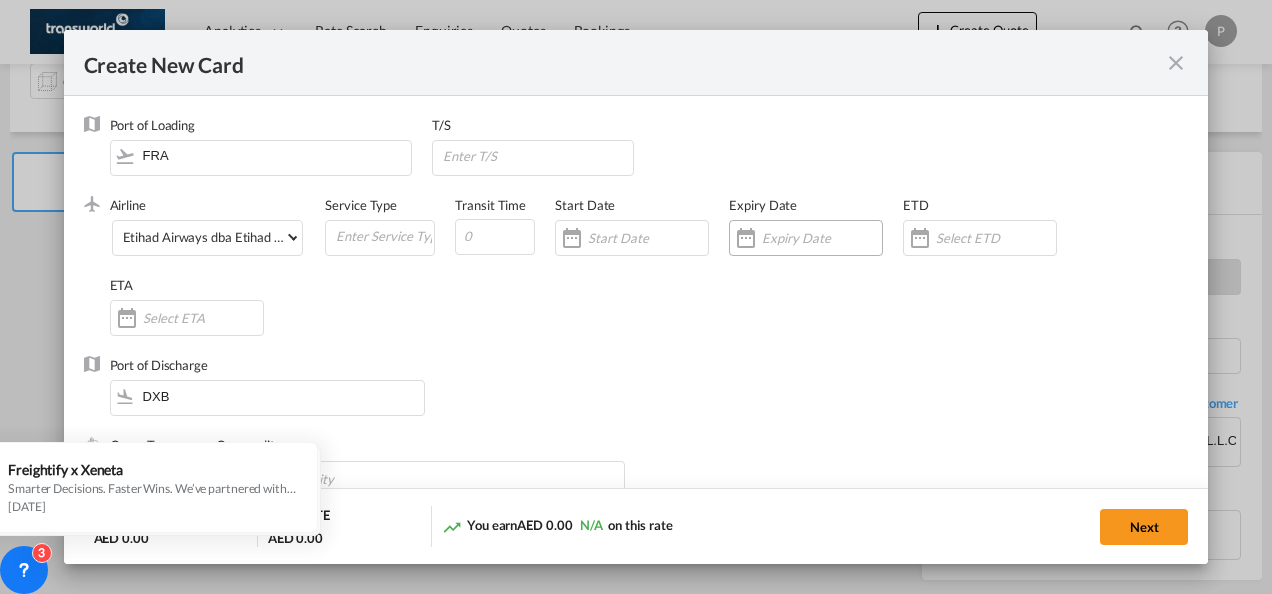 click at bounding box center (822, 238) 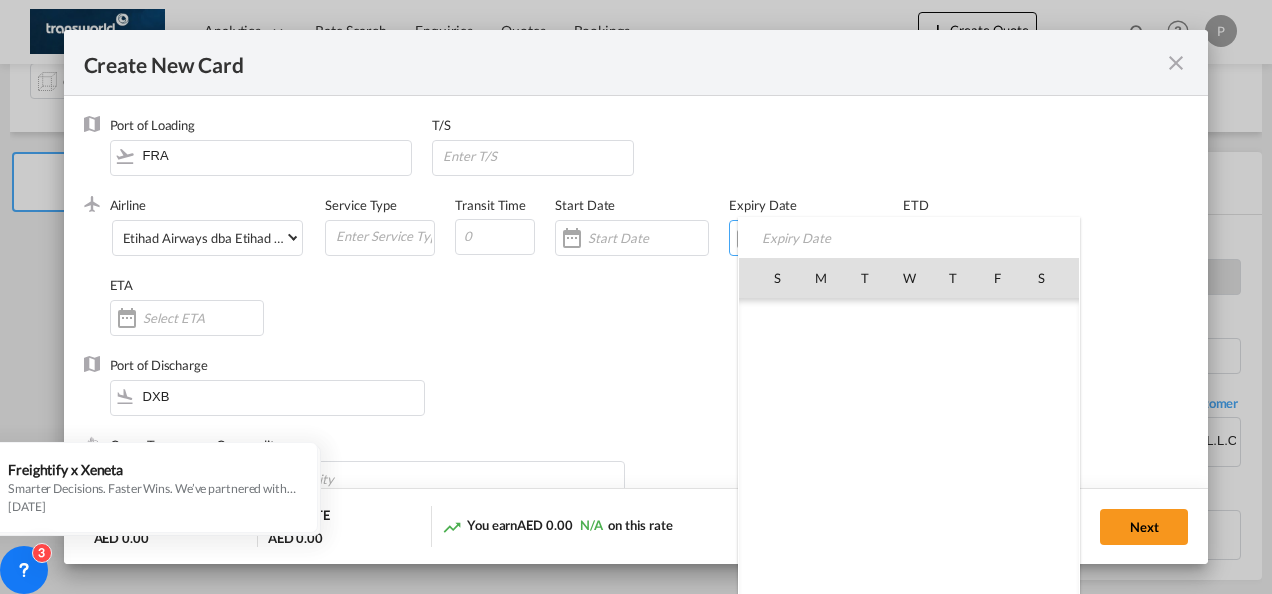 scroll, scrollTop: 462690, scrollLeft: 0, axis: vertical 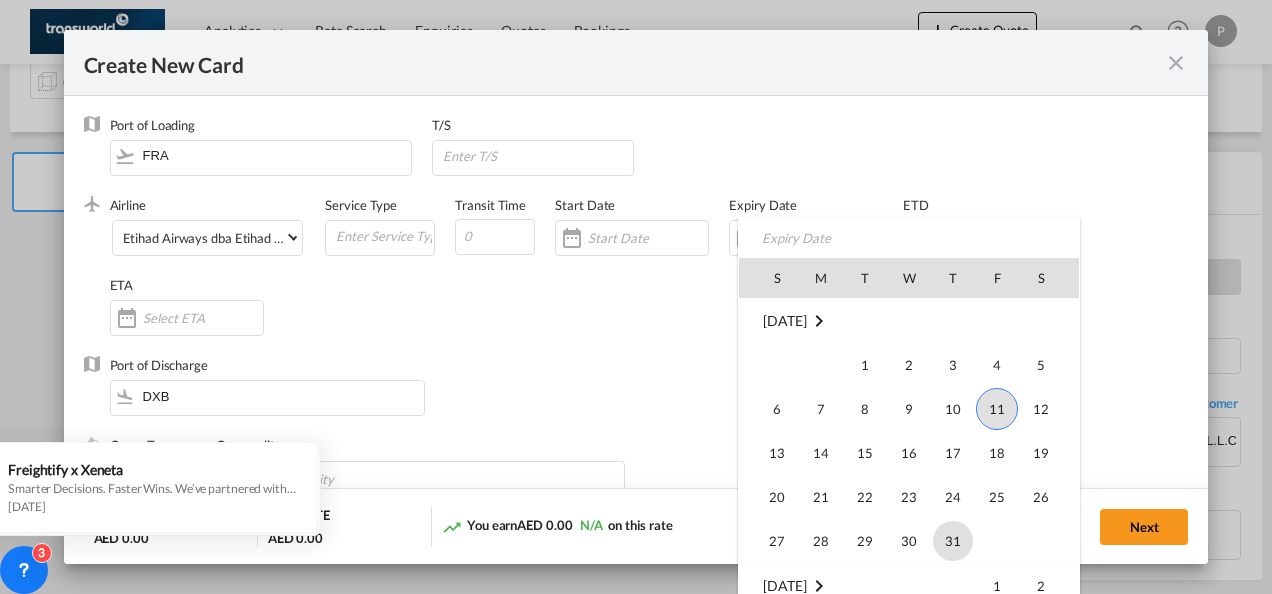 click on "31" at bounding box center (953, 541) 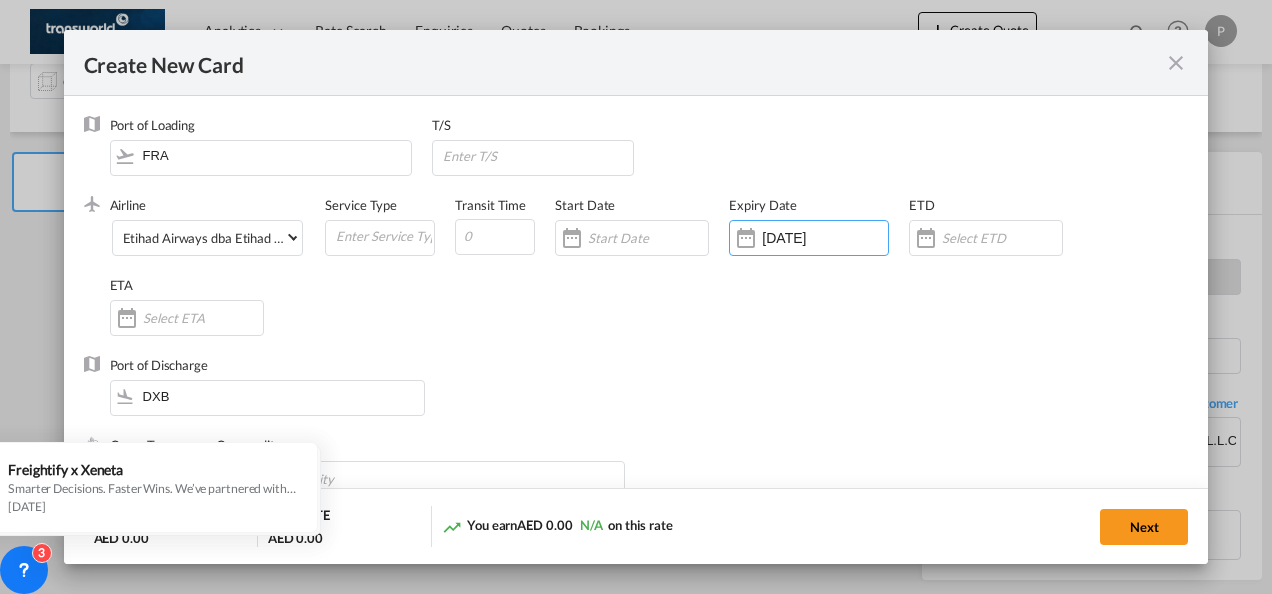 scroll, scrollTop: 100, scrollLeft: 0, axis: vertical 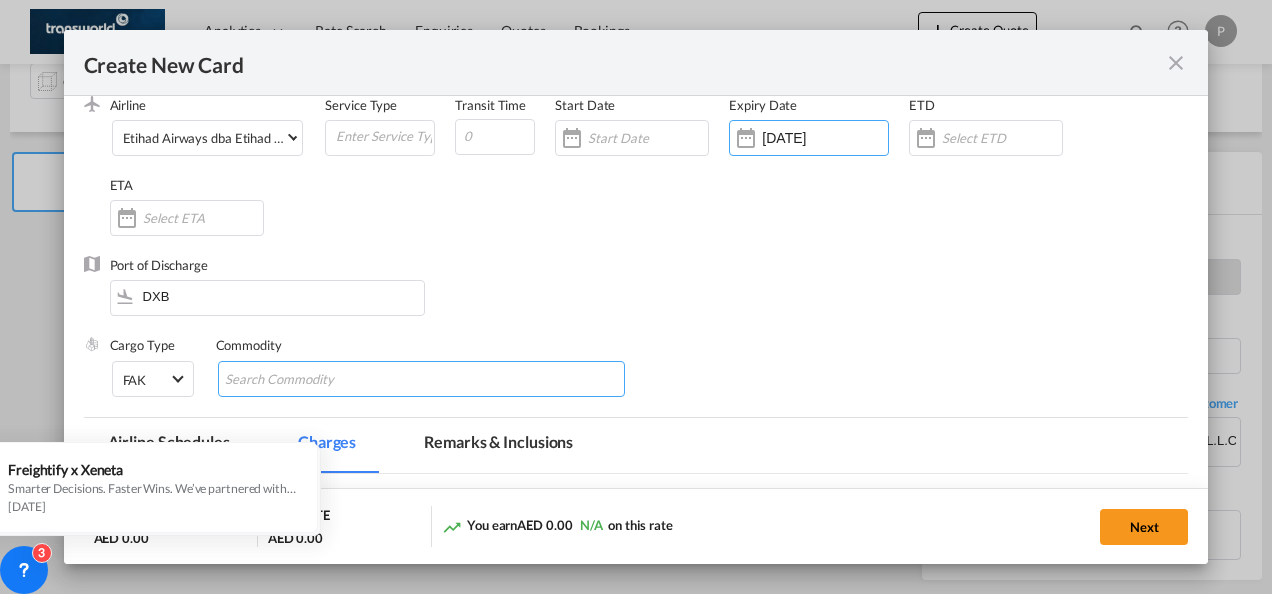 click at bounding box center (316, 380) 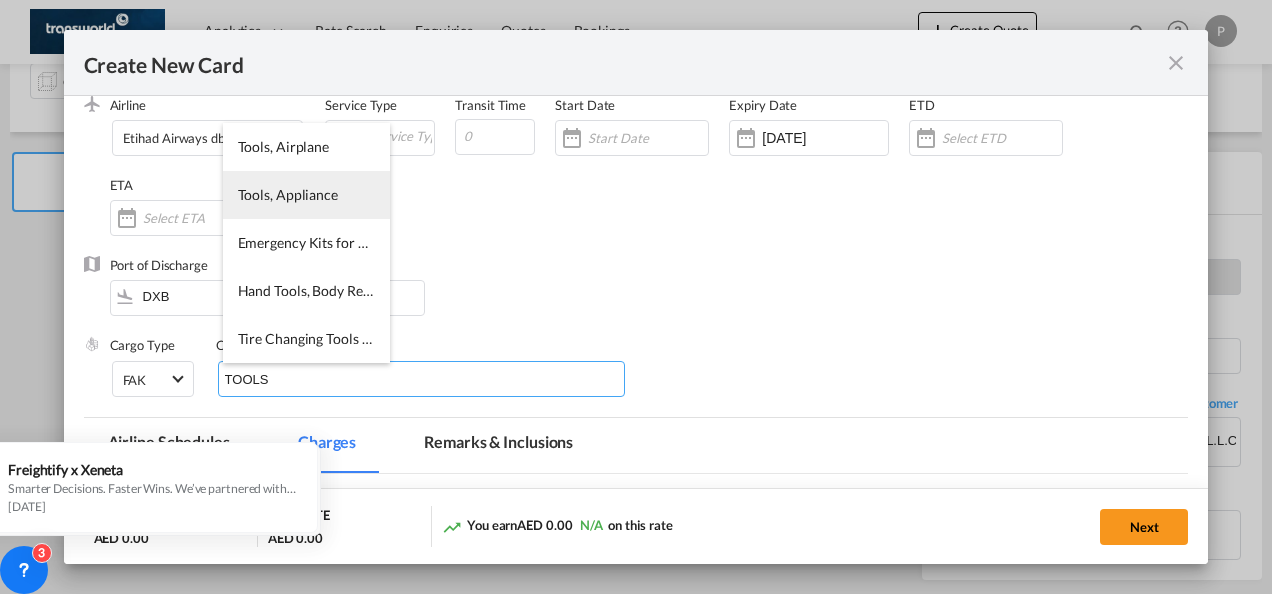 type on "TOOLS" 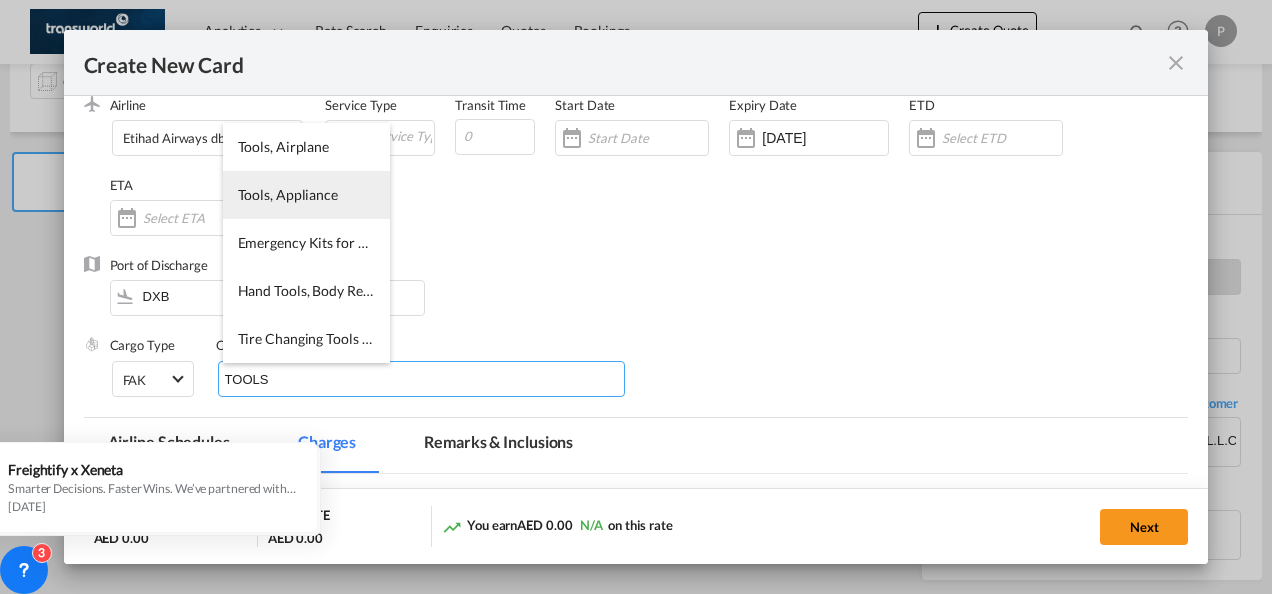 click on "Tools, Appliance" at bounding box center (306, 195) 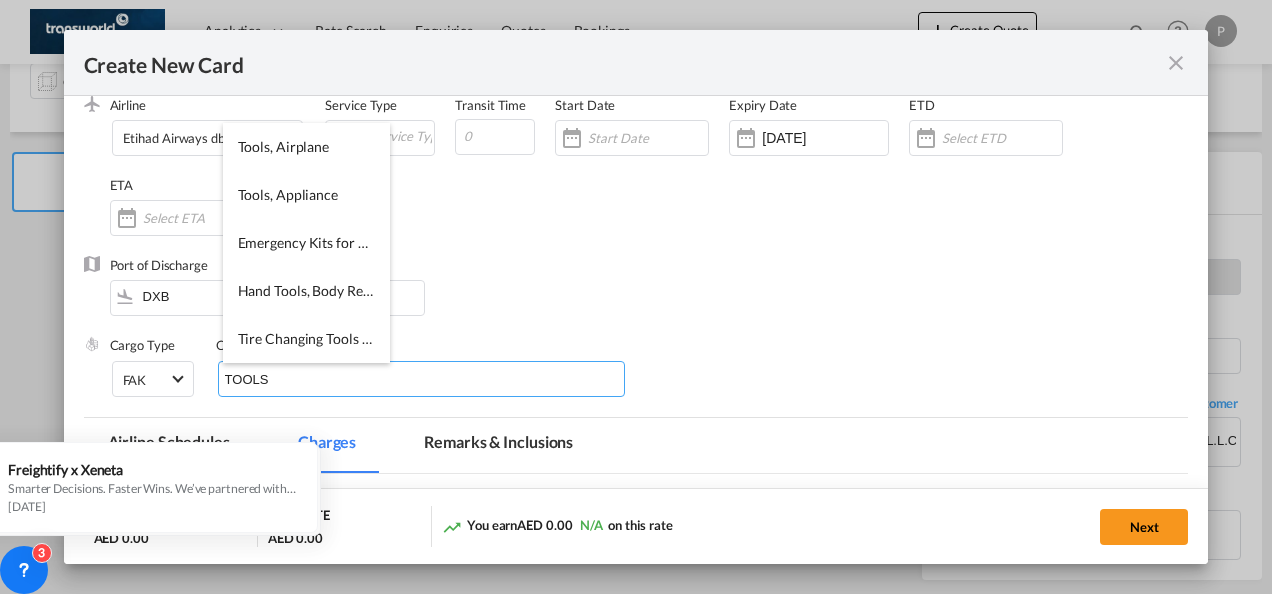 type 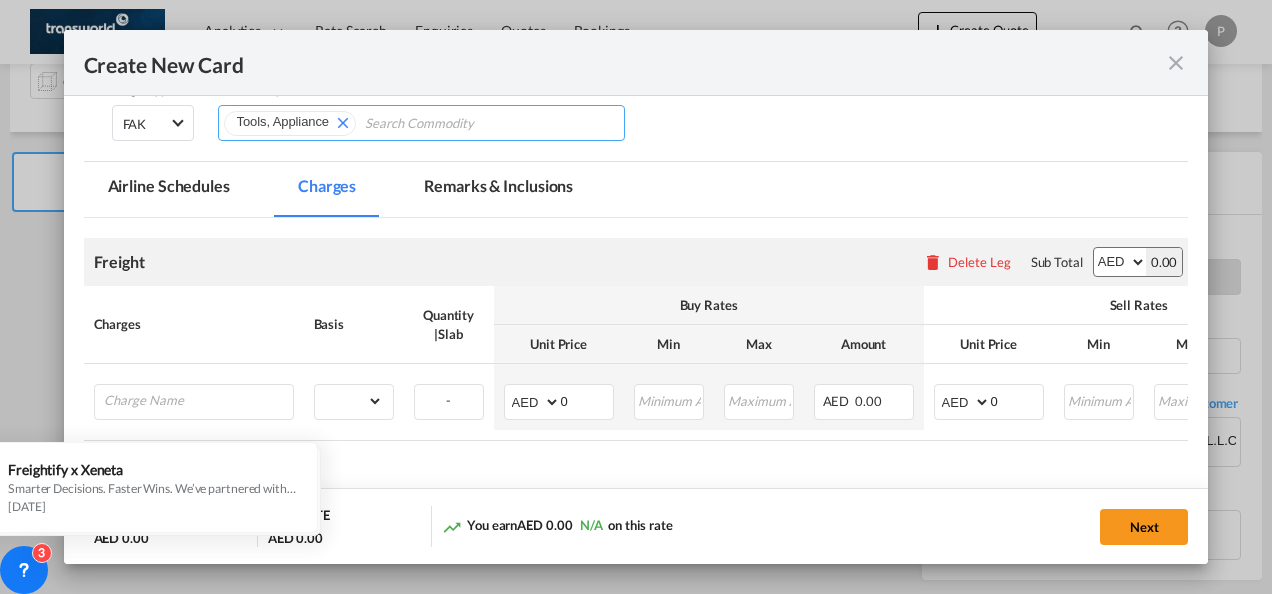 scroll, scrollTop: 400, scrollLeft: 0, axis: vertical 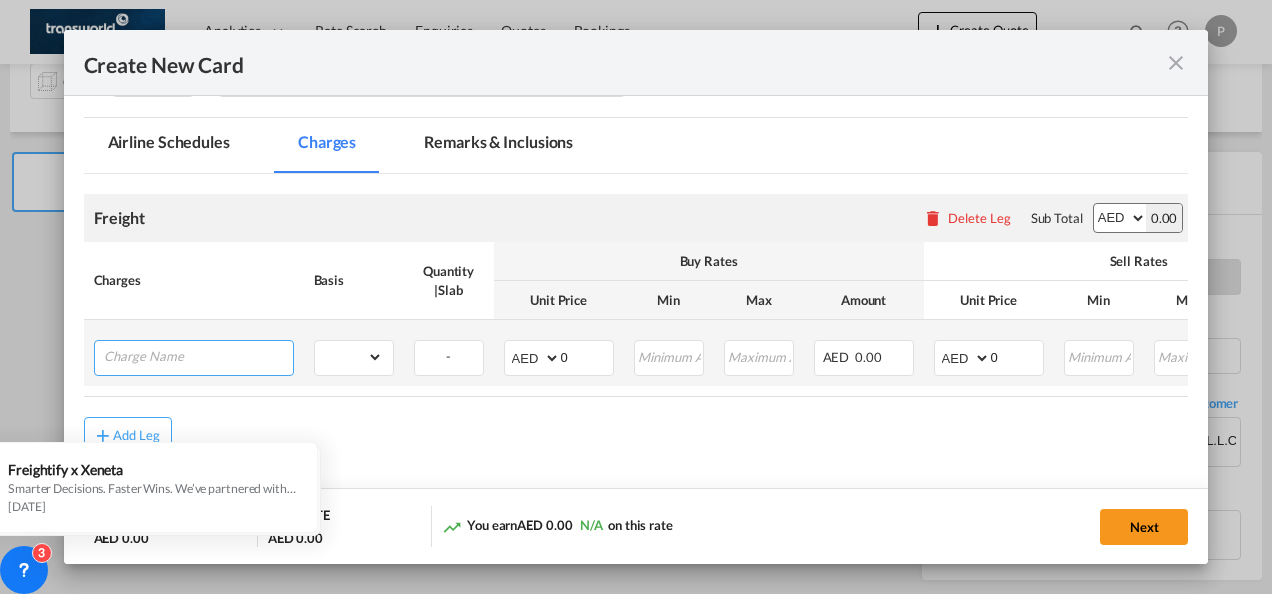 click at bounding box center [198, 356] 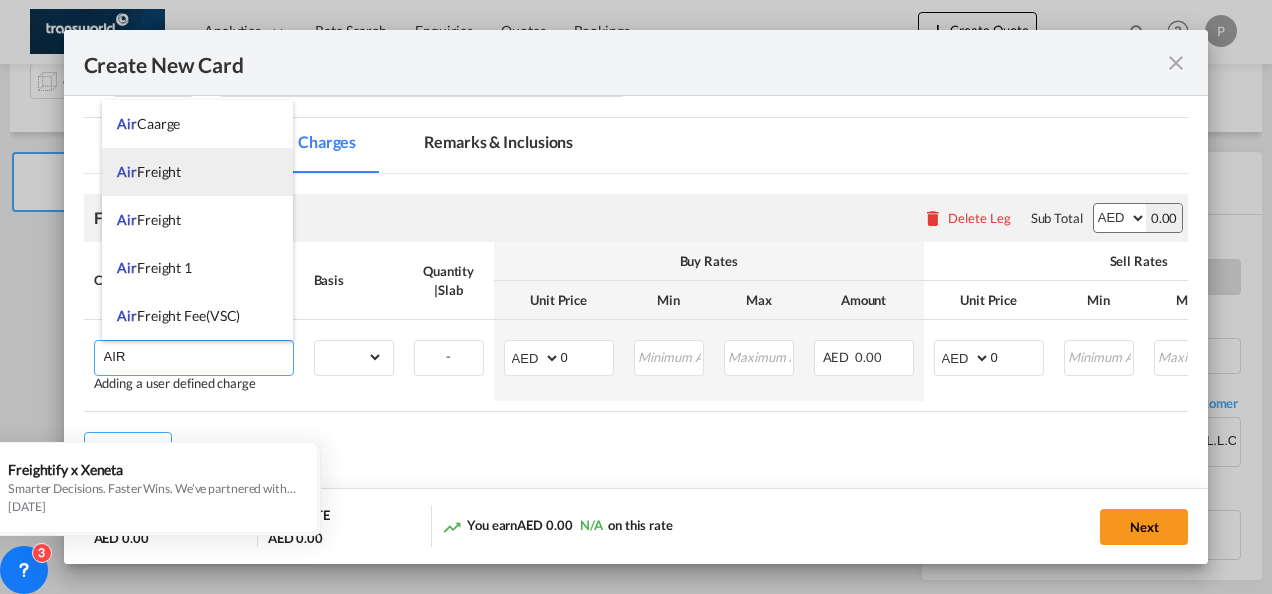 click on "Air  Freight" at bounding box center (149, 171) 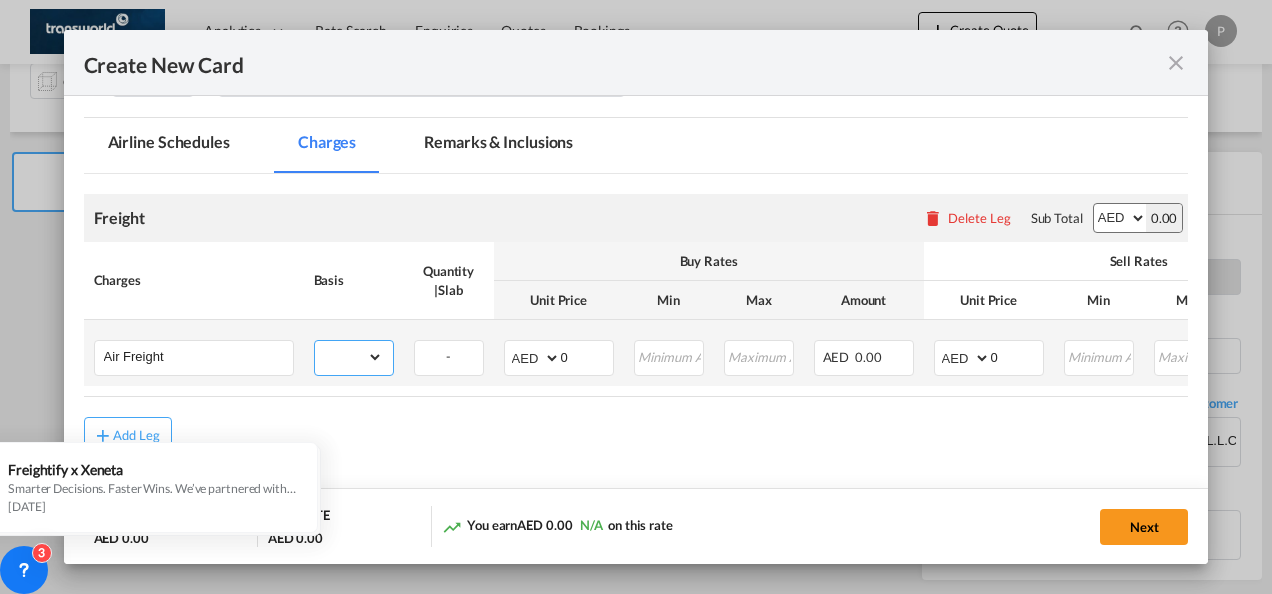 click on "gross_weight
volumetric_weight
per_shipment
per_bl
per_km
% on air freight
per_hawb
per_kg
per_pallet
per_carton
flat
chargeable_weight
per_ton
per_cbm
per_hbl
per_w/m
per_awb
per_sbl
per shipping bill
per_quintal
per_lbs
per_vehicle
per_shift
per_invoice
per_package
per_day
per_revalidation
per_declaration
per_document
per clearance" at bounding box center (349, 357) 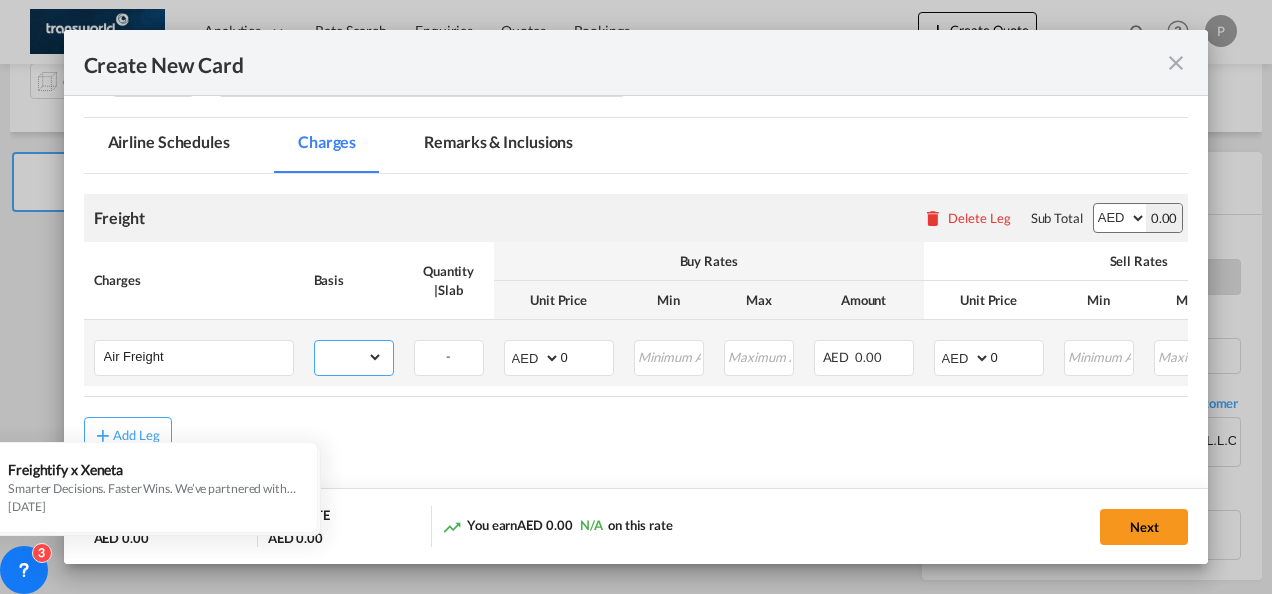 select on "per_shipment" 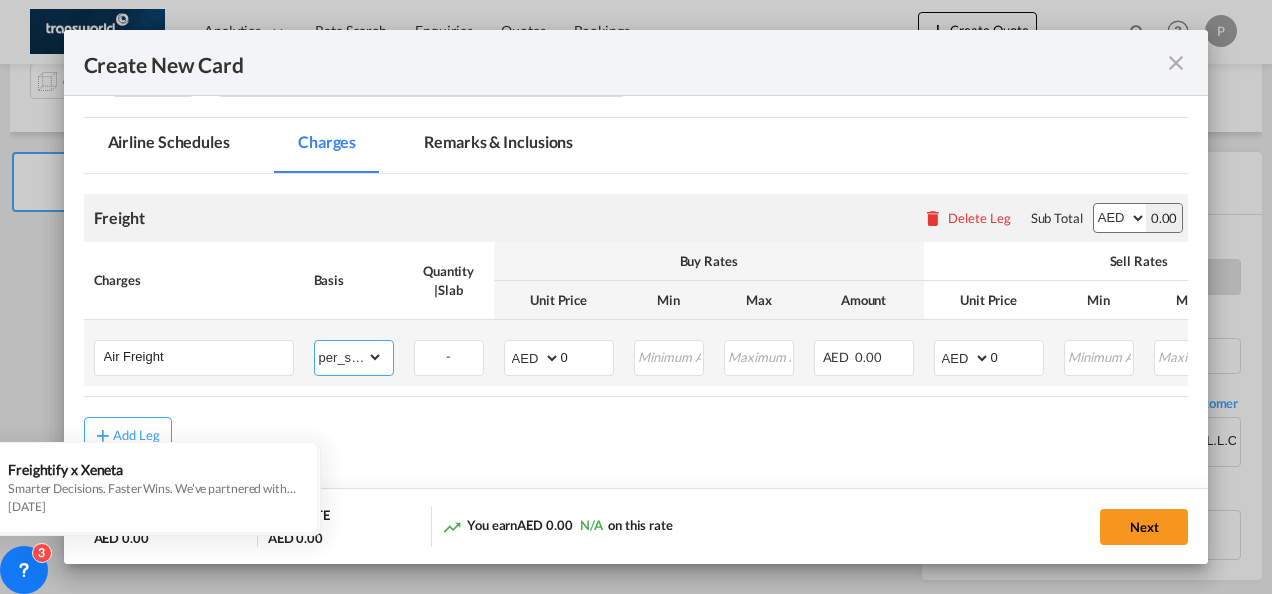 click on "gross_weight
volumetric_weight
per_shipment
per_bl
per_km
% on air freight
per_hawb
per_kg
per_pallet
per_carton
flat
chargeable_weight
per_ton
per_cbm
per_hbl
per_w/m
per_awb
per_sbl
per shipping bill
per_quintal
per_lbs
per_vehicle
per_shift
per_invoice
per_package
per_day
per_revalidation
per_declaration
per_document
per clearance" at bounding box center (349, 357) 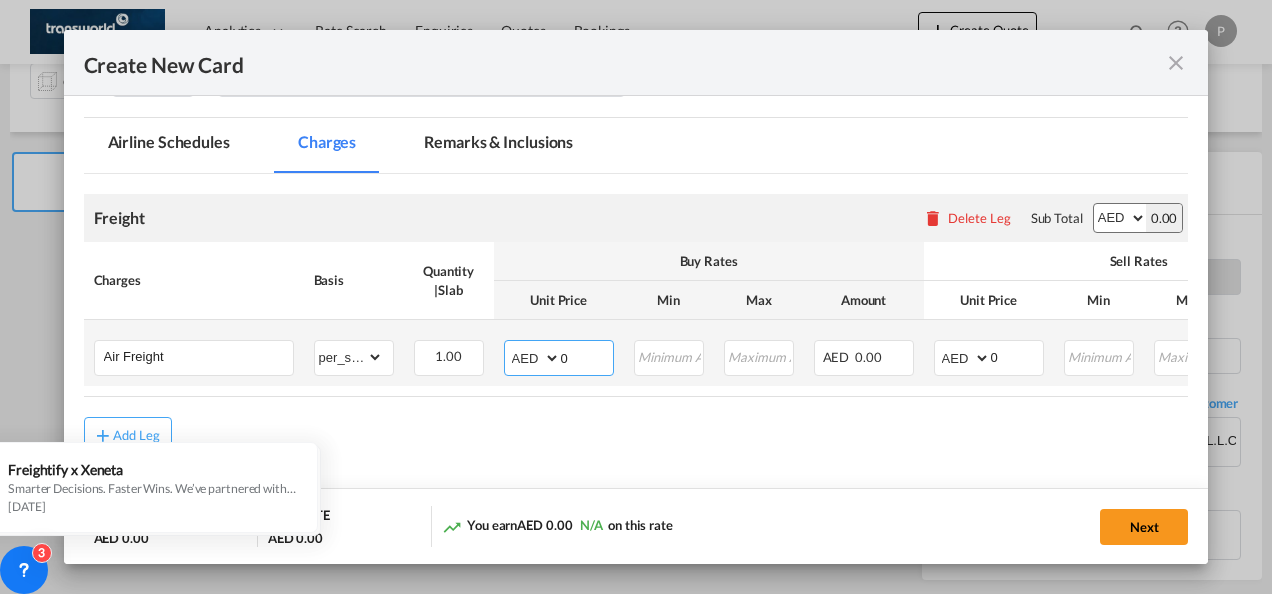 click on "0" at bounding box center (587, 356) 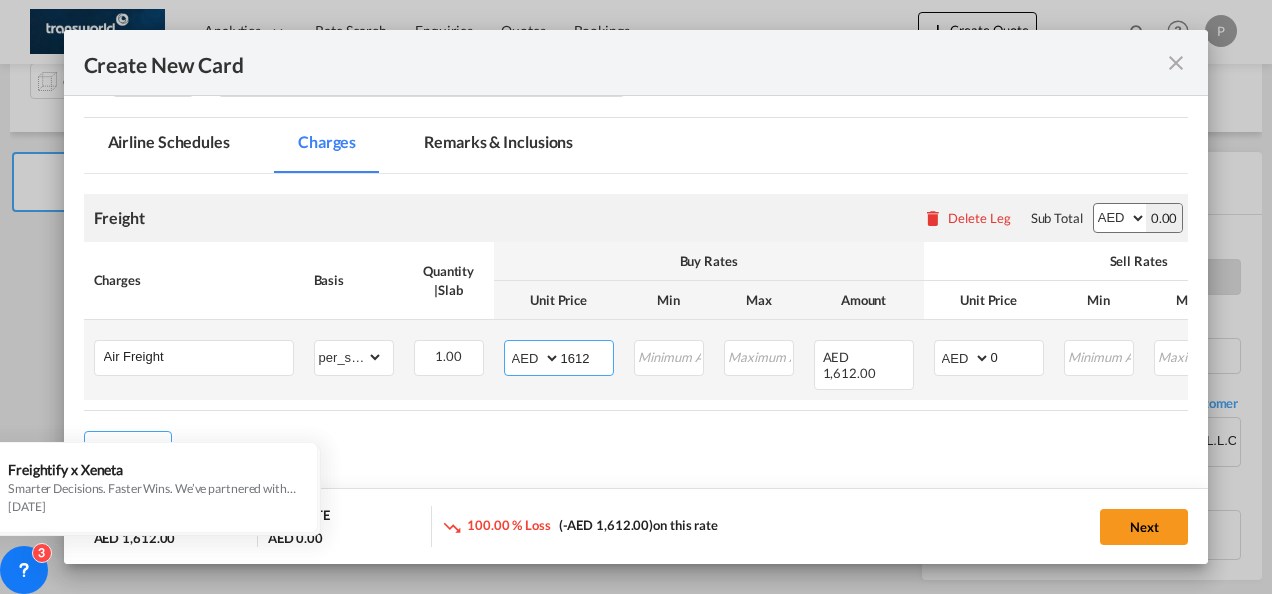 type on "1612" 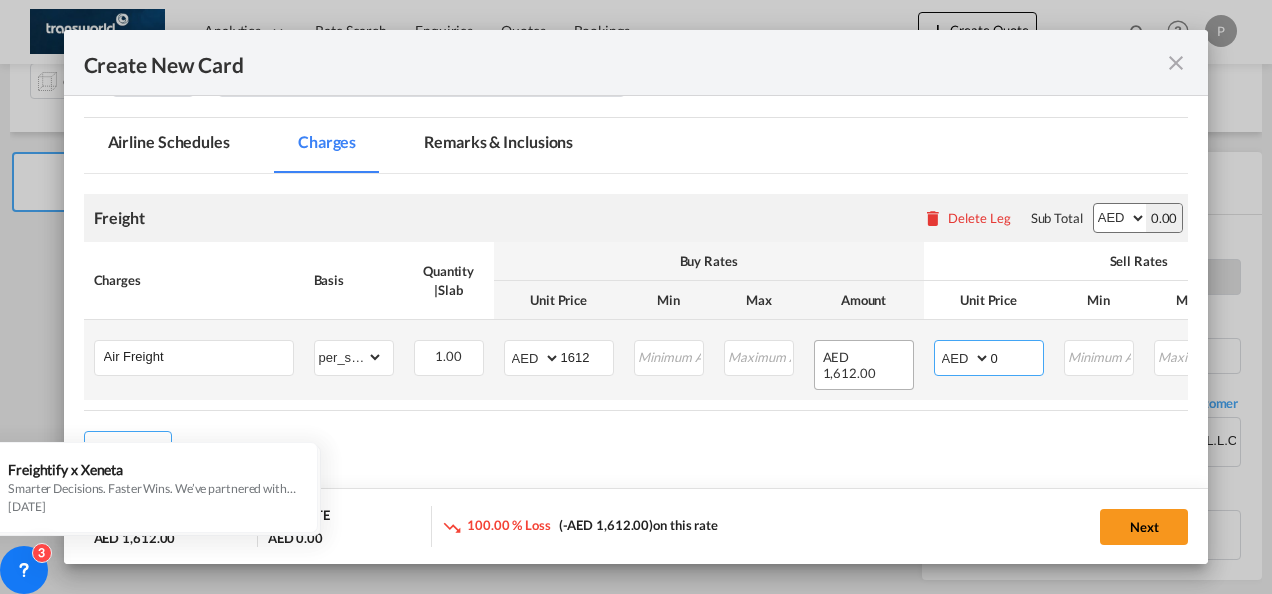 drag, startPoint x: 1017, startPoint y: 355, endPoint x: 902, endPoint y: 360, distance: 115.10864 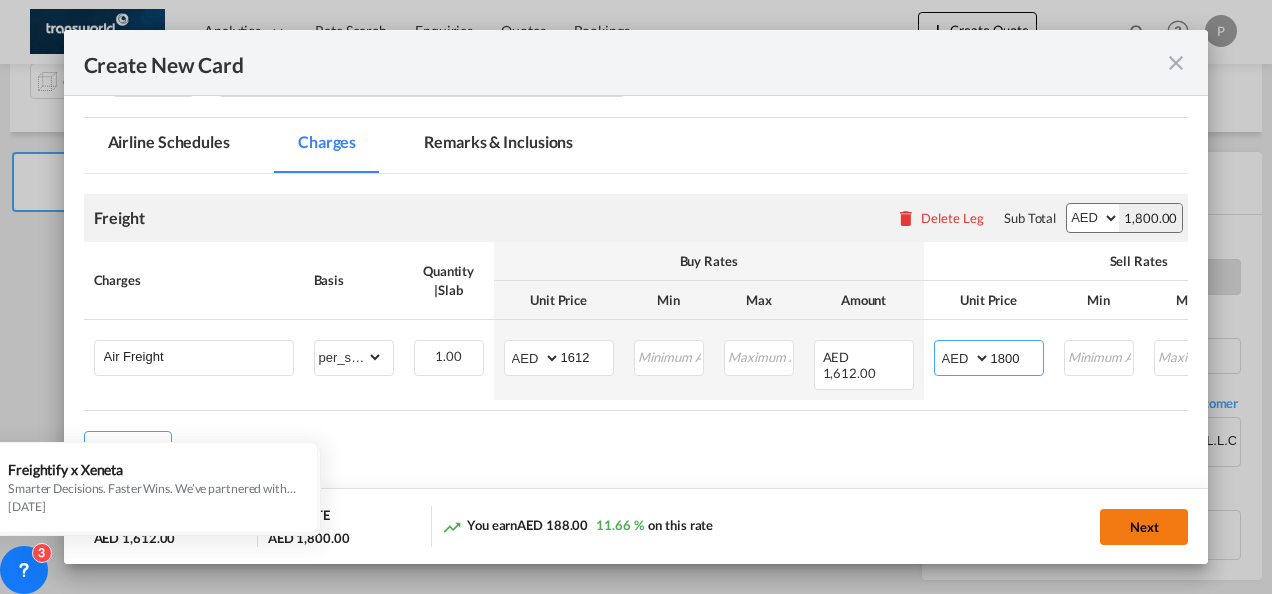 type on "1800" 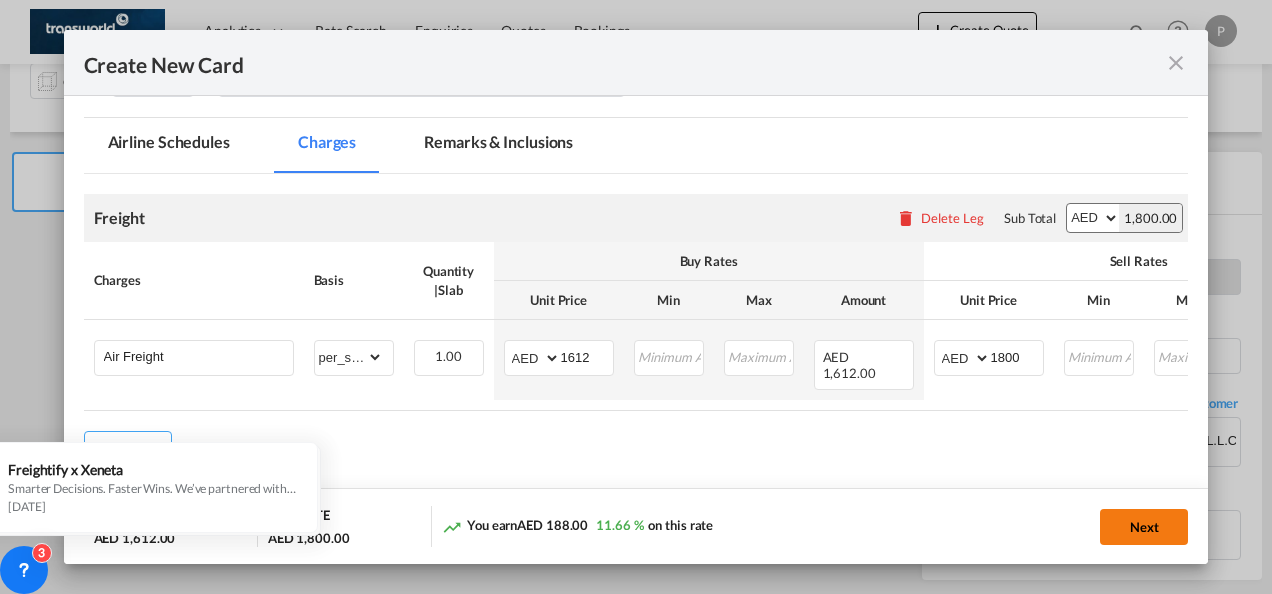 click on "Next" 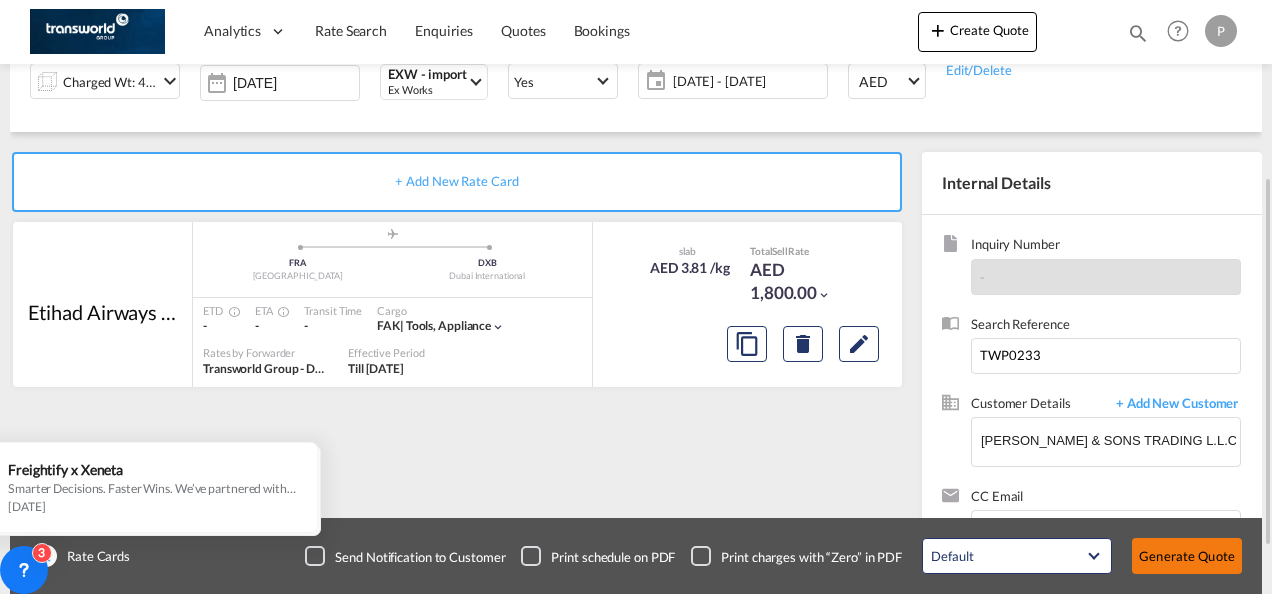 click on "Generate Quote" at bounding box center [1187, 556] 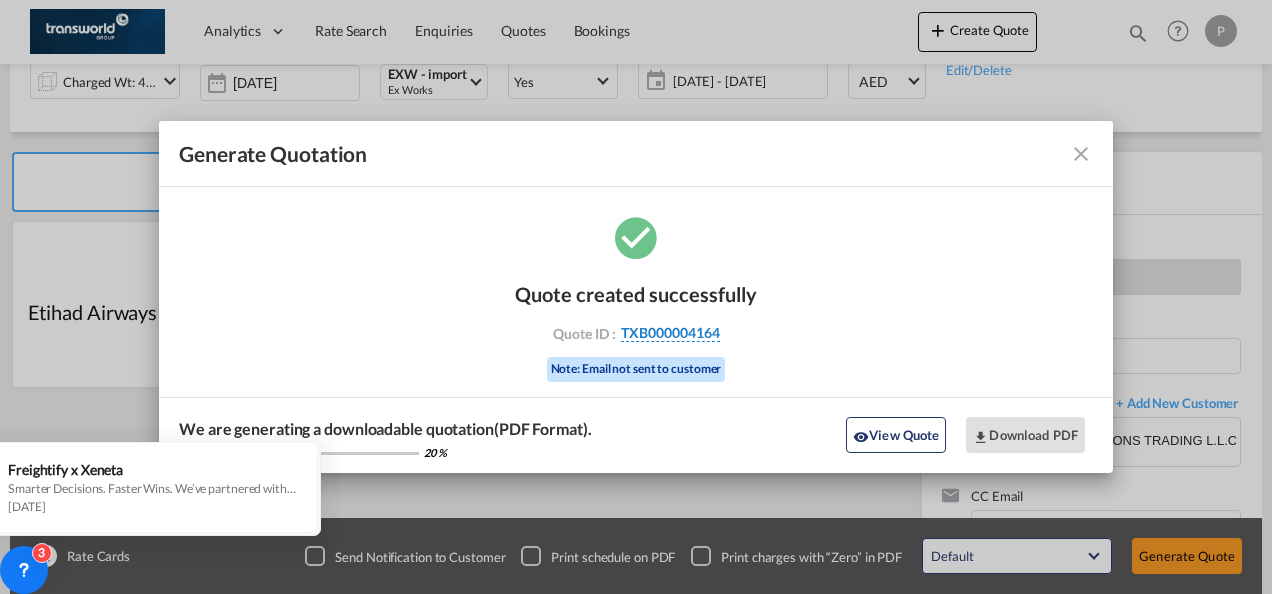 click on "TXB000004164" at bounding box center (670, 333) 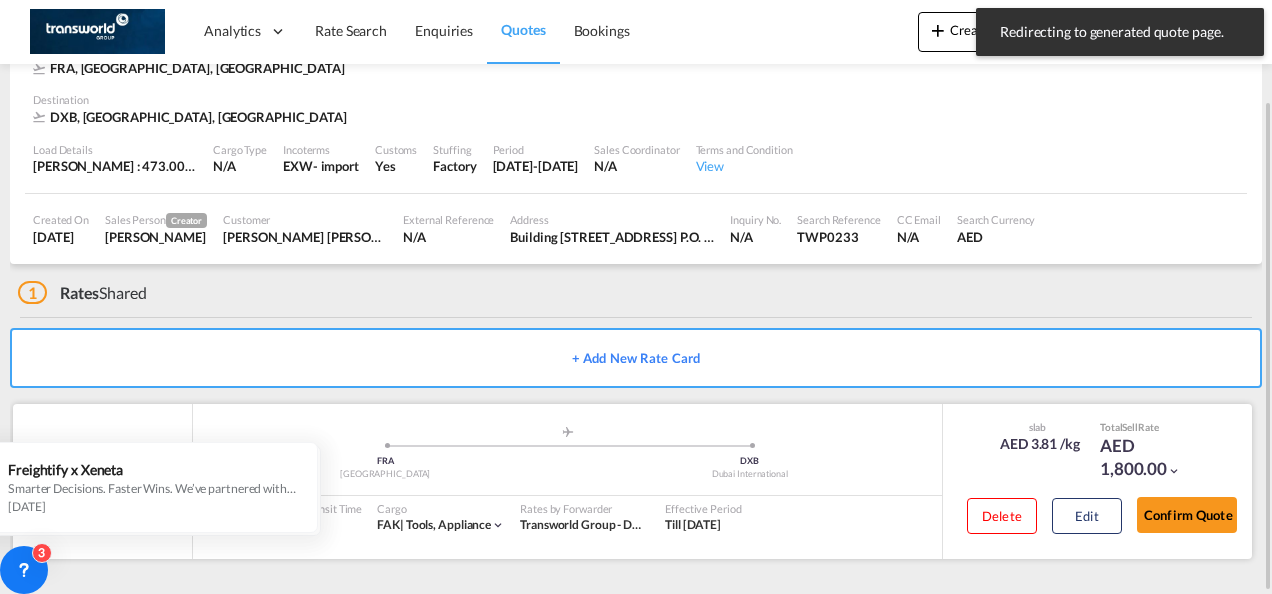 scroll, scrollTop: 122, scrollLeft: 0, axis: vertical 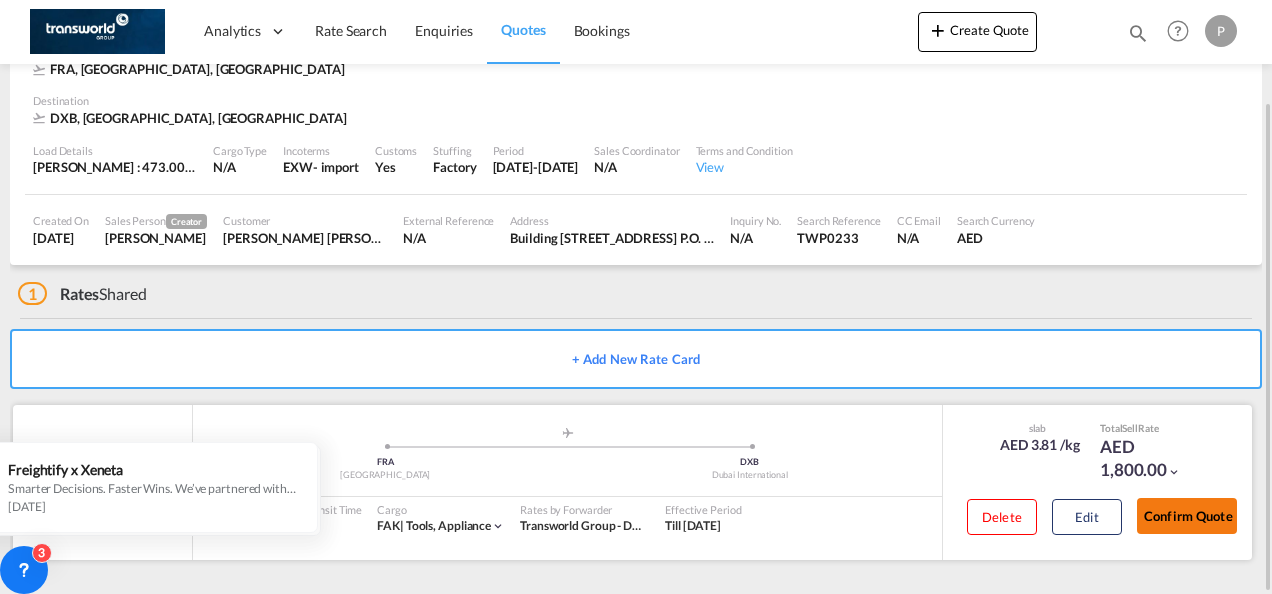 click on "Confirm Quote" at bounding box center (1187, 516) 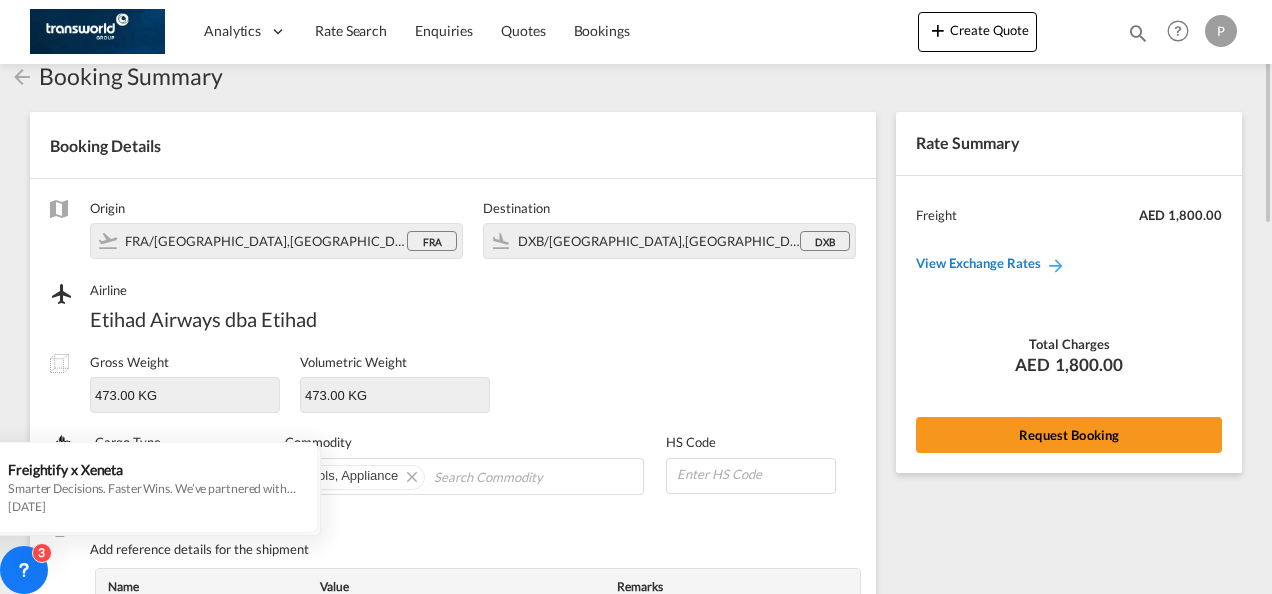 scroll, scrollTop: 0, scrollLeft: 0, axis: both 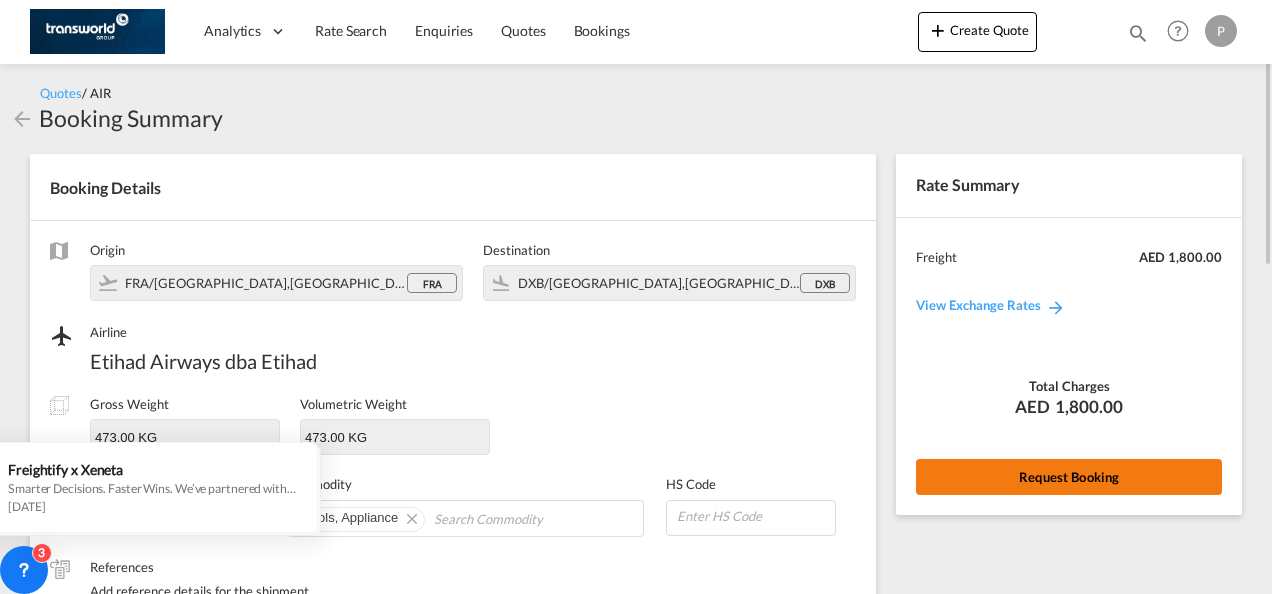 click on "Request Booking" at bounding box center (1069, 477) 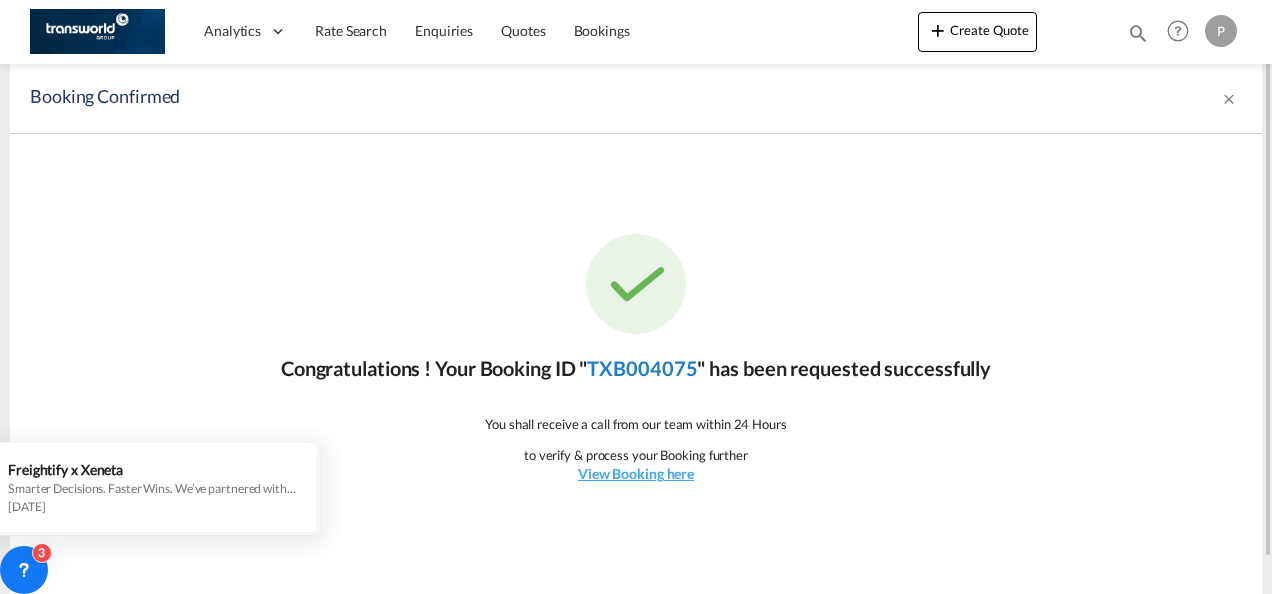 click on "TXB004075" 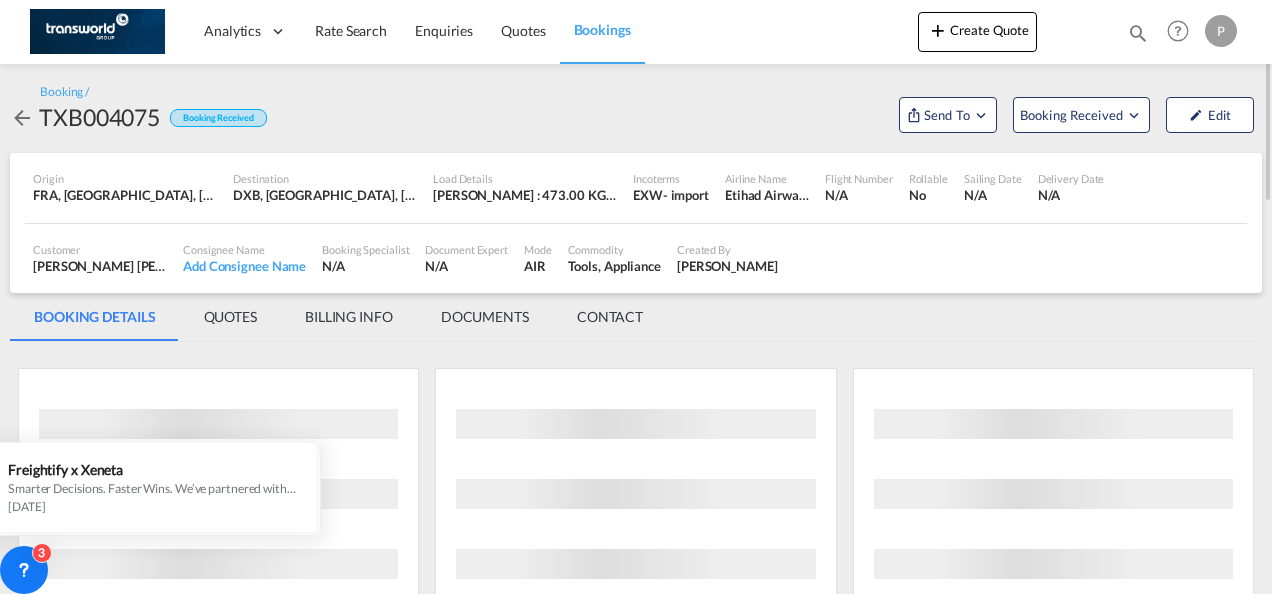 scroll, scrollTop: 0, scrollLeft: 0, axis: both 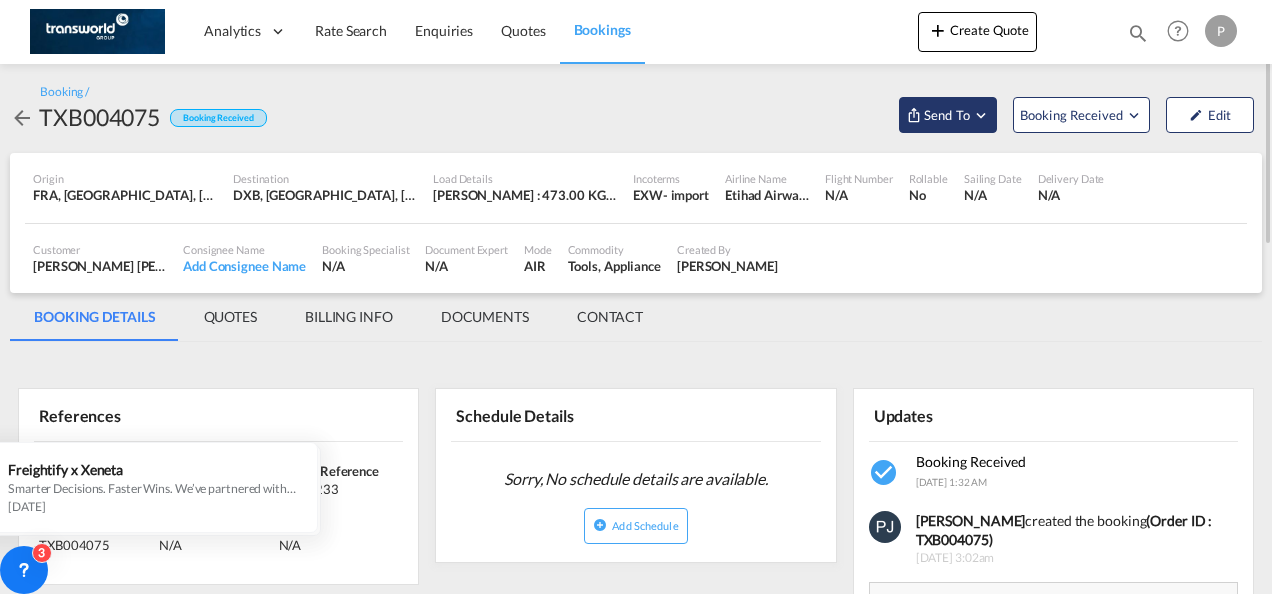 click at bounding box center (981, 115) 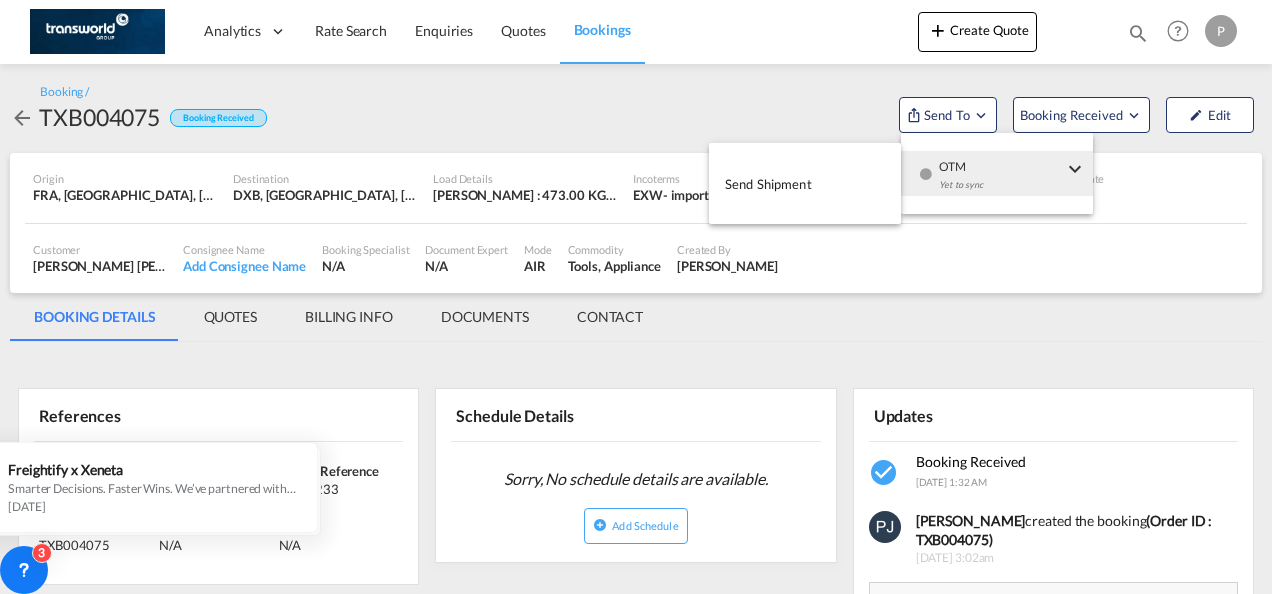 click on "Send Shipment" at bounding box center (805, 183) 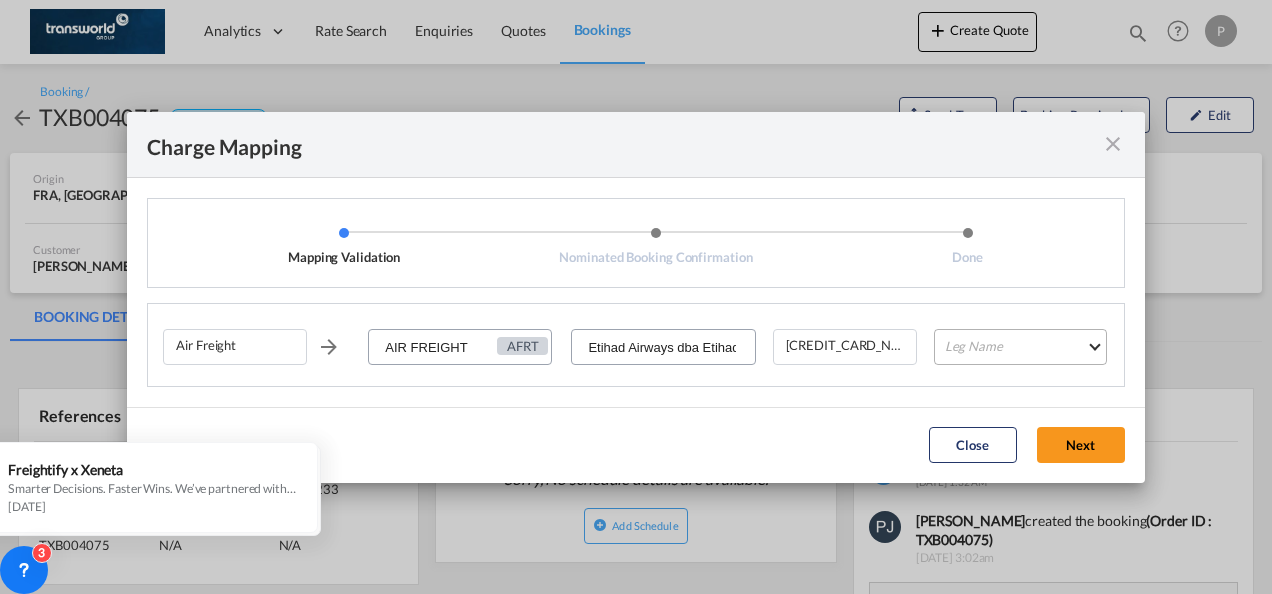 click on "Leg Name HANDLING ORIGIN HANDLING DESTINATION OTHERS TL PICK UP CUSTOMS ORIGIN AIR CUSTOMS DESTINATION TL DELIVERY" at bounding box center [1020, 347] 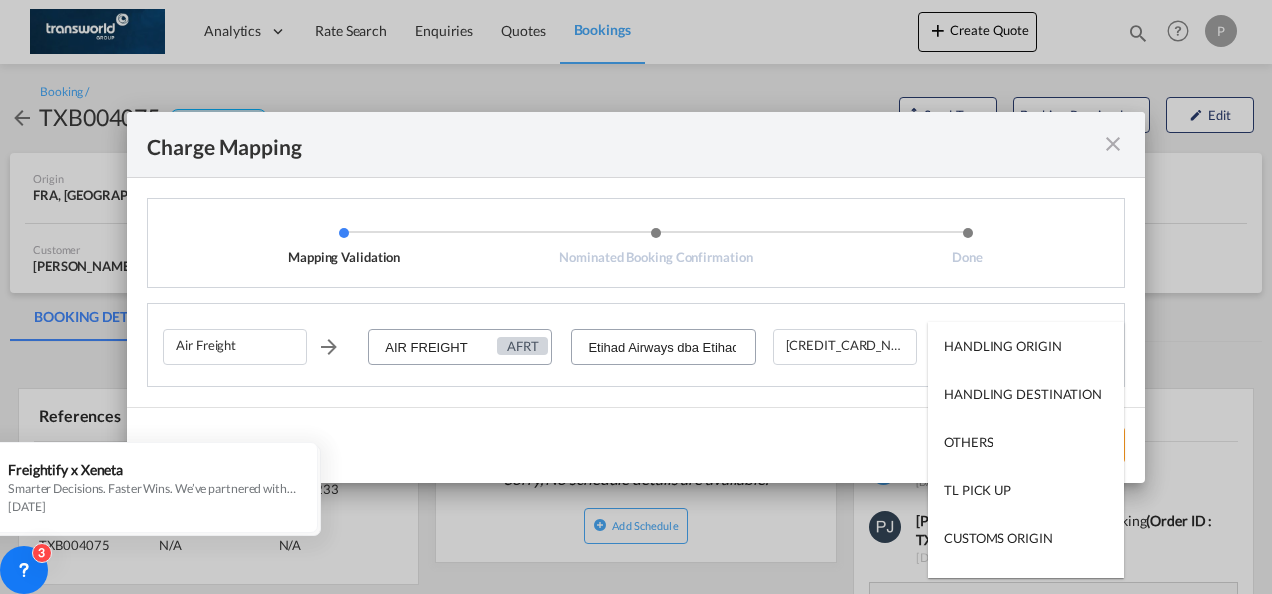 type on "HANDLING ORIGIN" 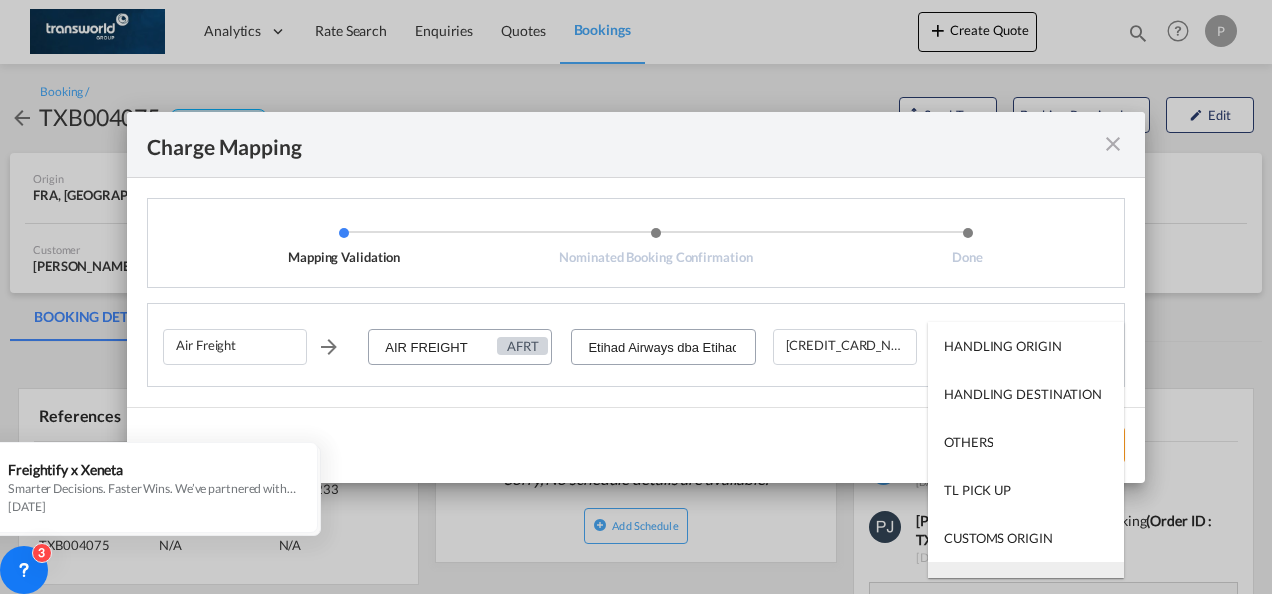 type on "AIR" 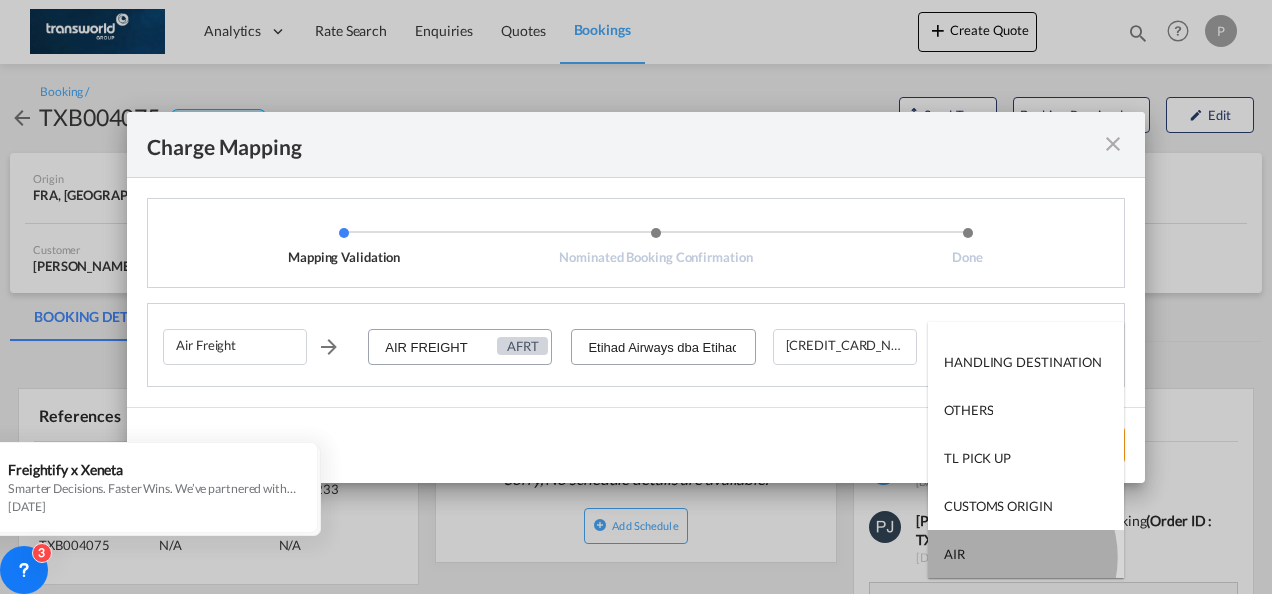click on "AIR" at bounding box center (1026, 554) 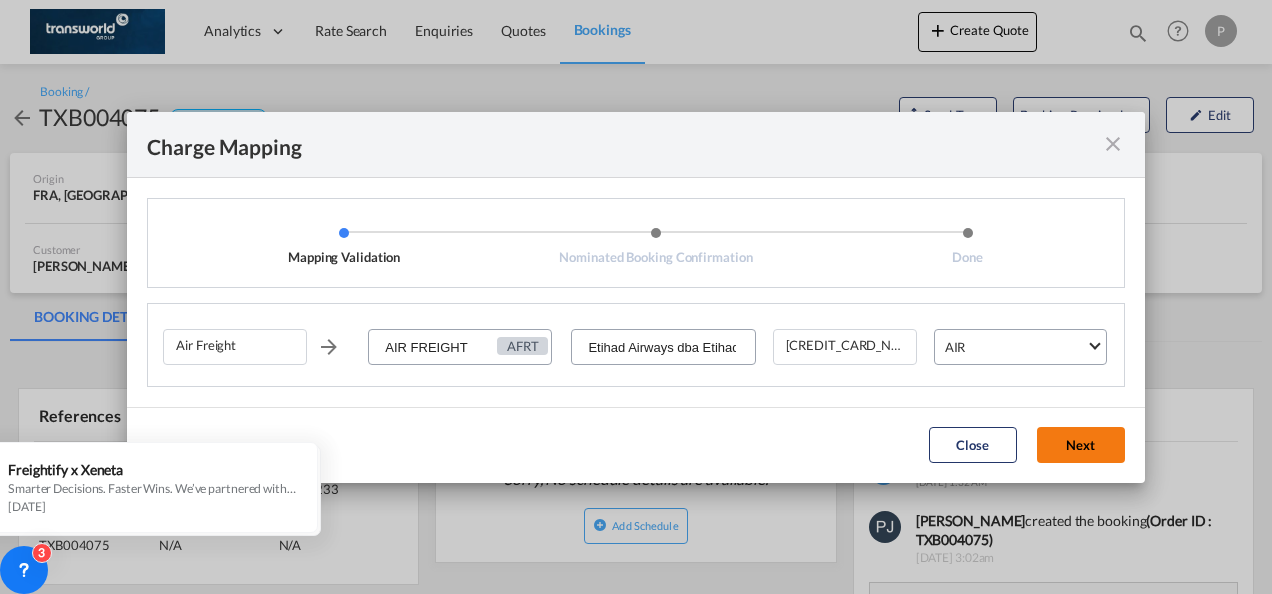 click on "Next" 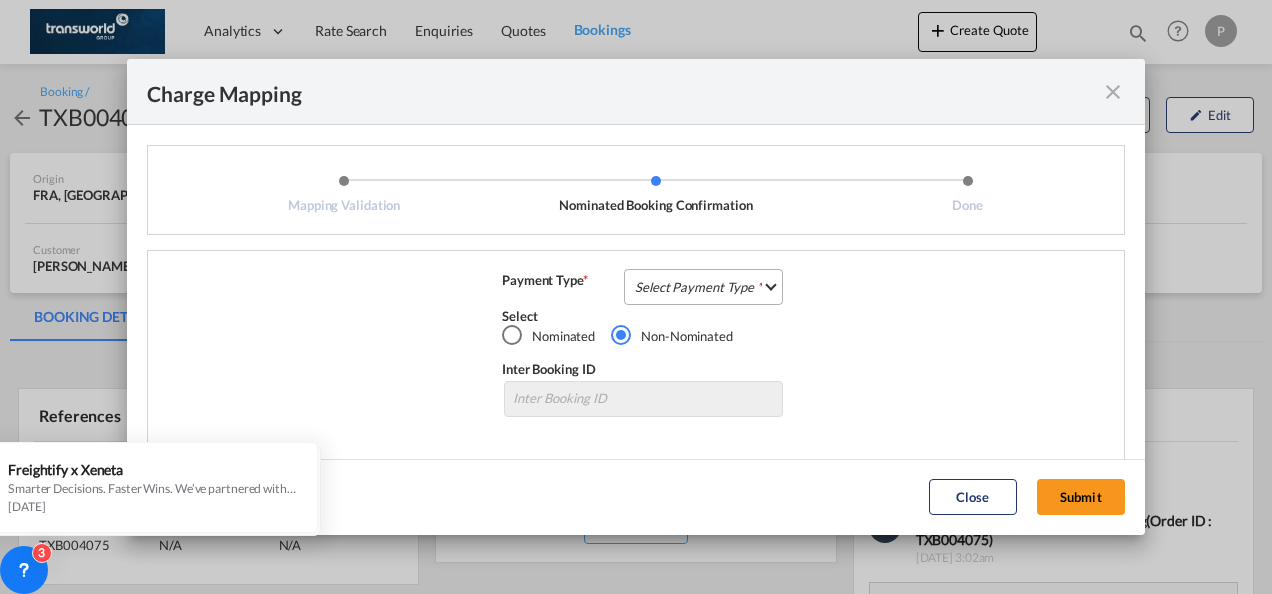 click on "Select Payment Type
COLLECT
PREPAID" at bounding box center [703, 287] 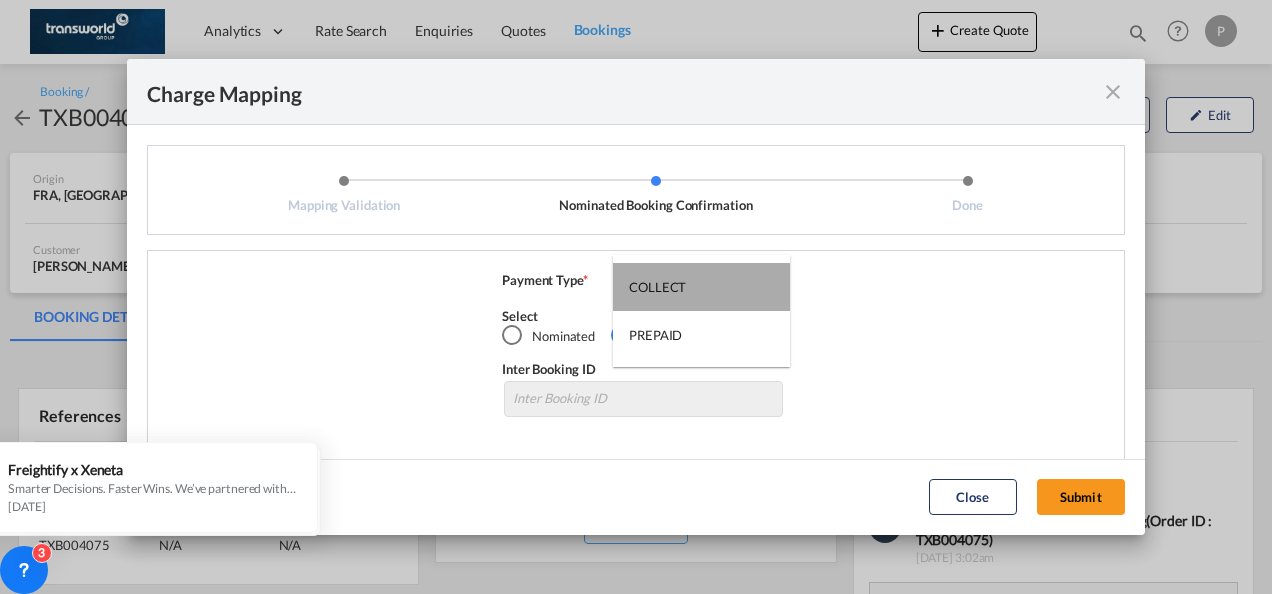 click on "COLLECT" at bounding box center (657, 287) 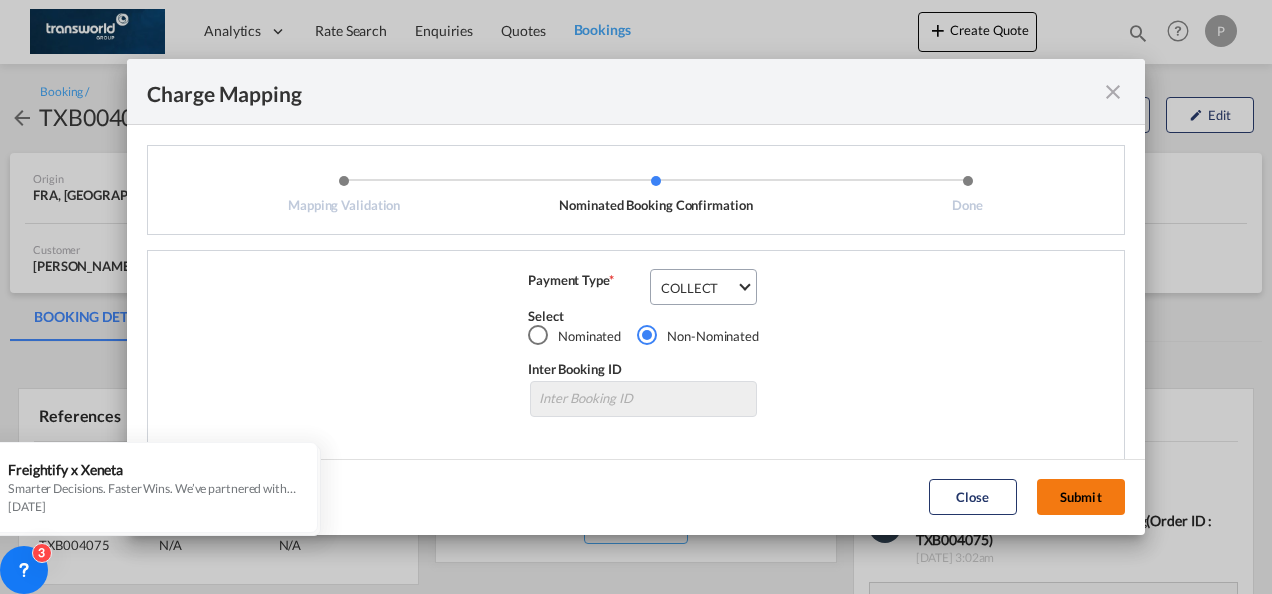 click on "Submit" 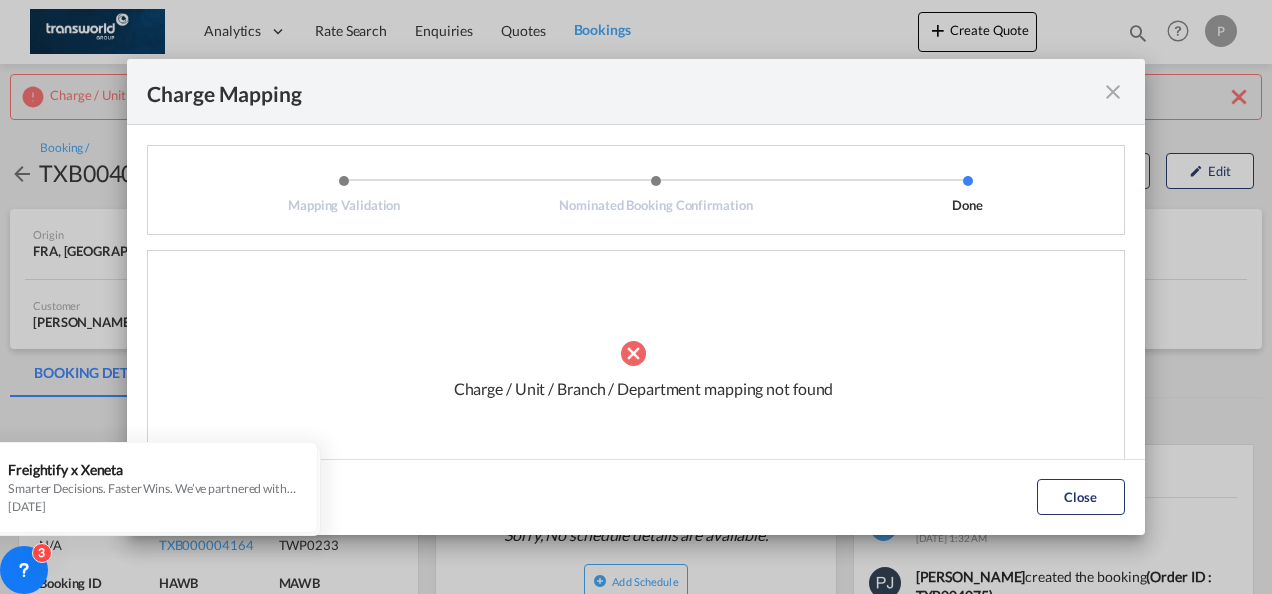 click at bounding box center [1113, 92] 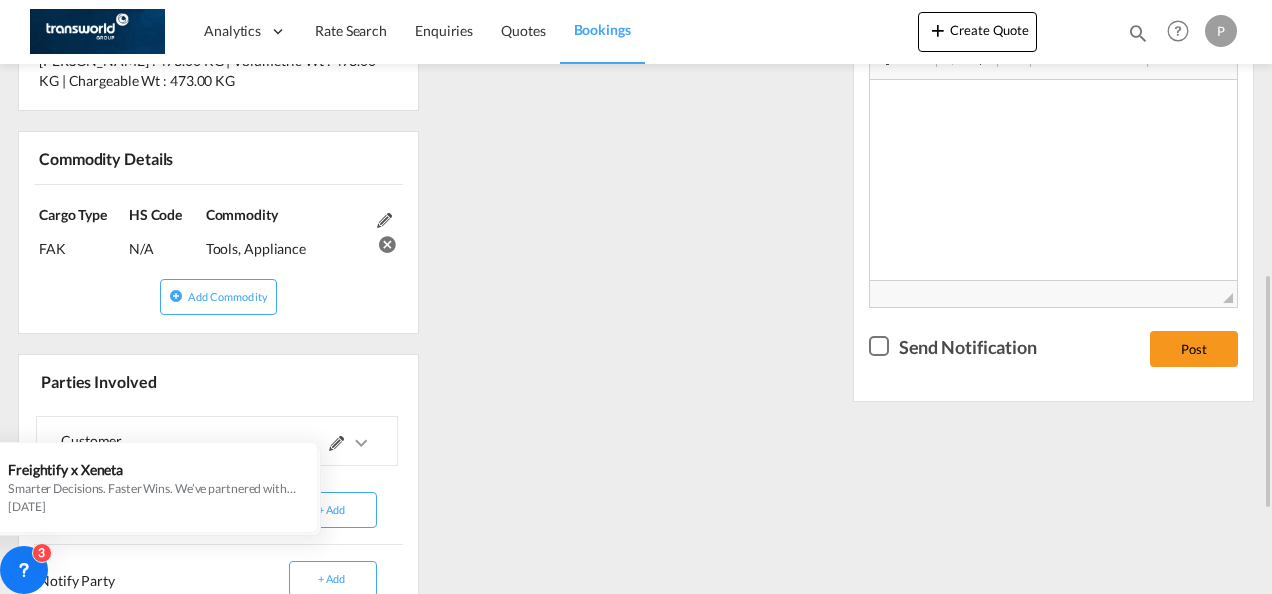 scroll, scrollTop: 800, scrollLeft: 0, axis: vertical 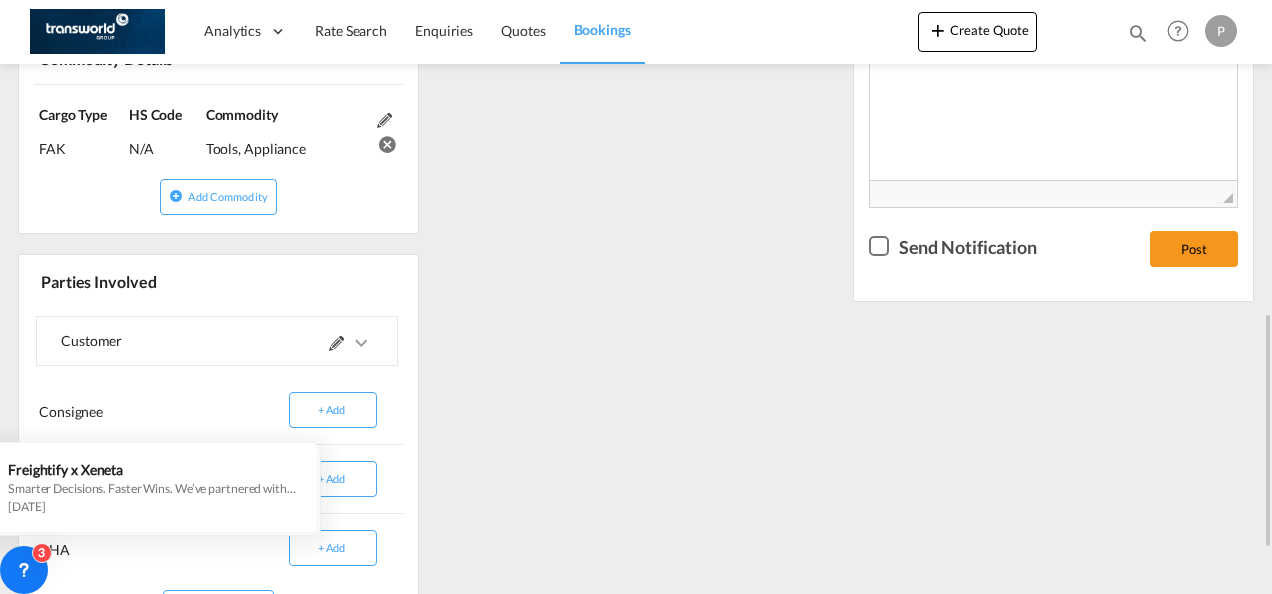 click at bounding box center (336, 343) 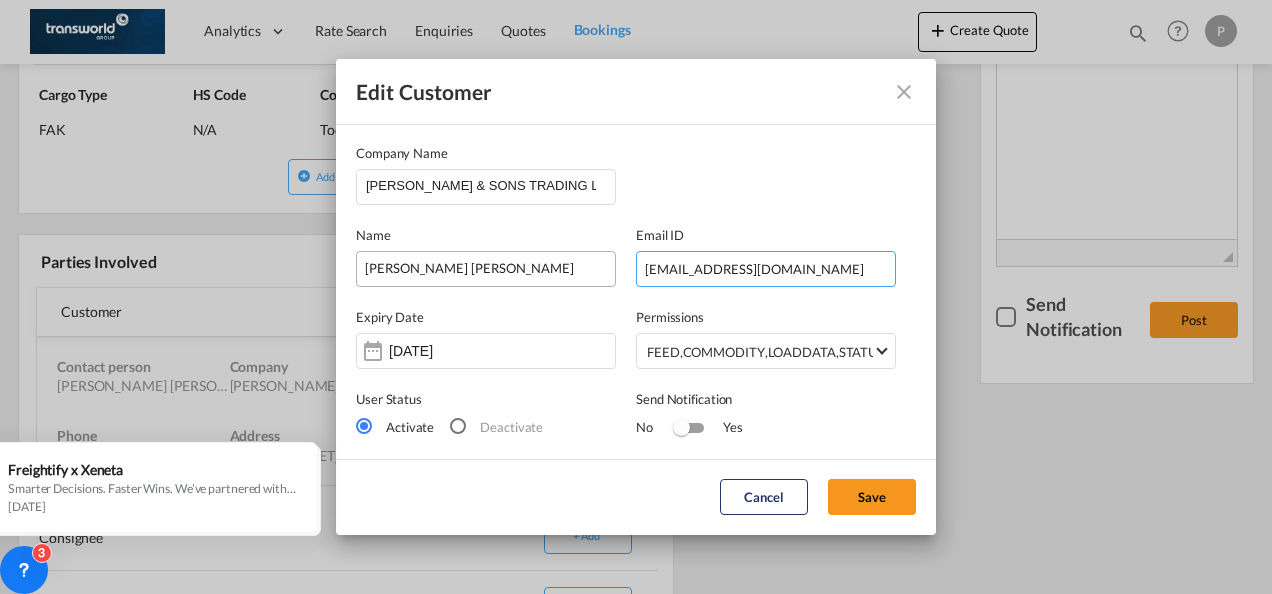 drag, startPoint x: 812, startPoint y: 268, endPoint x: 440, endPoint y: 268, distance: 372 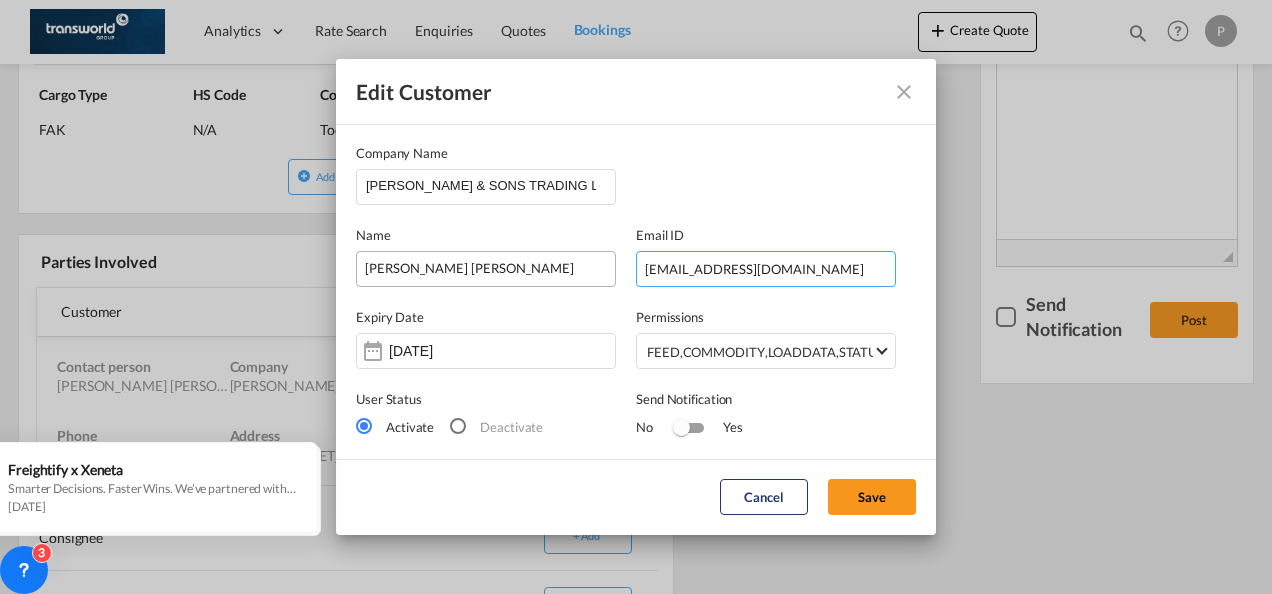 click on "Name [PERSON_NAME] [PERSON_NAME]
Email ID
[EMAIL_ADDRESS][DOMAIN_NAME]" at bounding box center (636, 246) 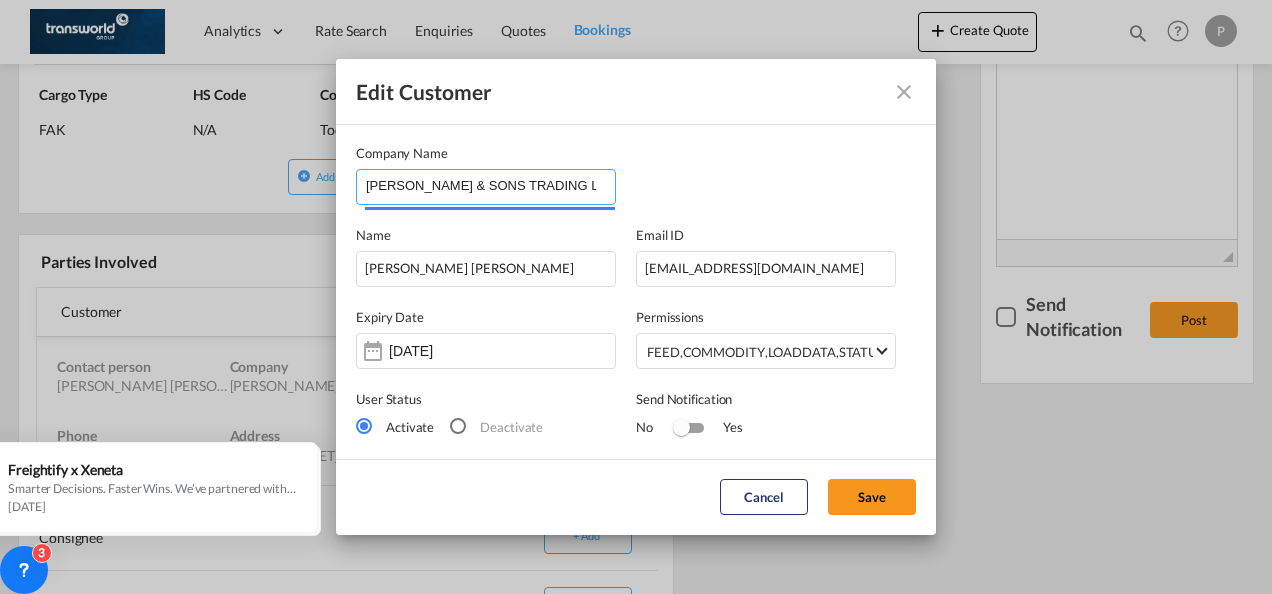 click on "[PERSON_NAME] & SONS TRADING L.L.C" at bounding box center (490, 185) 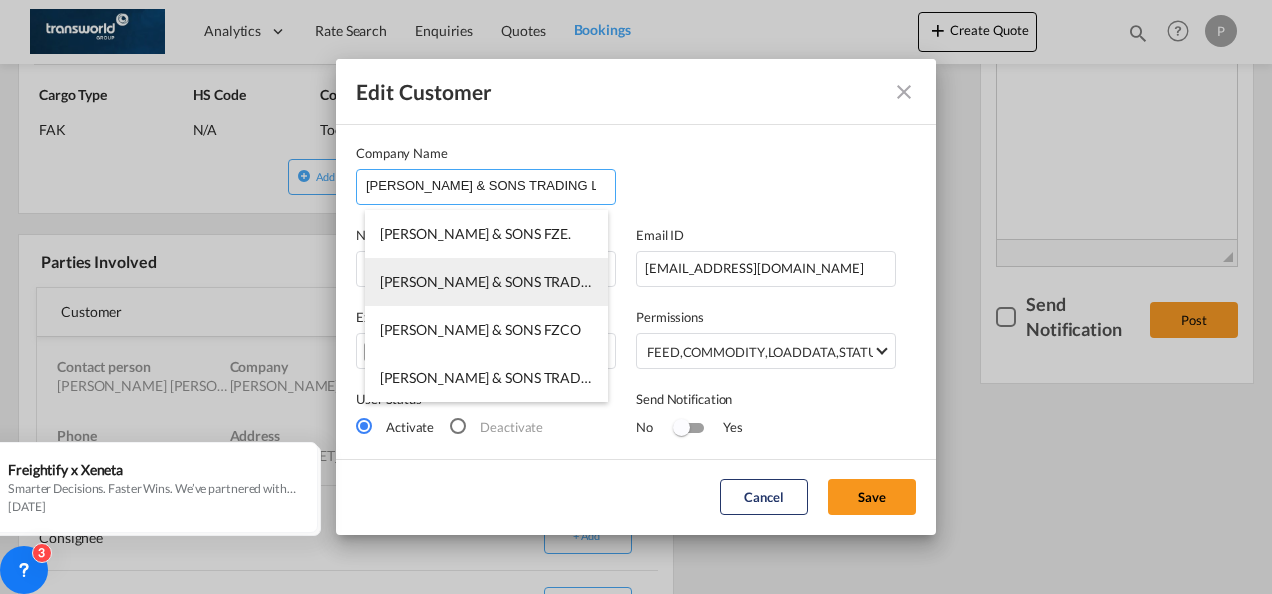 click on "[PERSON_NAME] & SONS TRADING L.L.C-TDWC-[GEOGRAPHIC_DATA]" at bounding box center [604, 281] 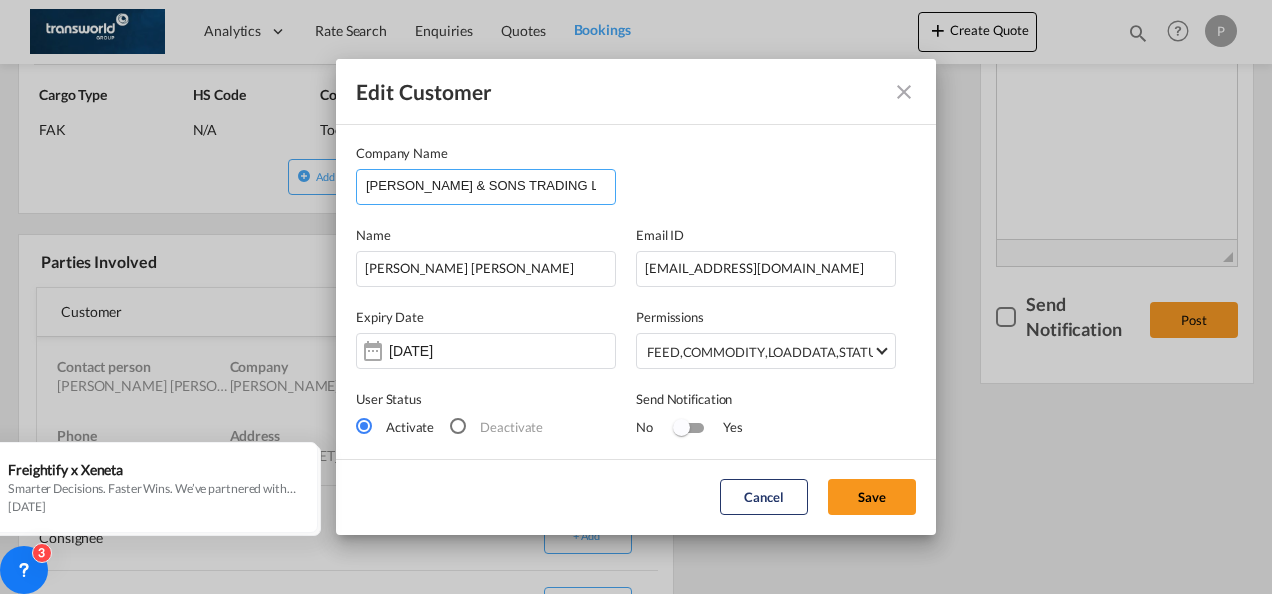 click on "[PERSON_NAME] & SONS TRADING L.L.C-TDWC-[GEOGRAPHIC_DATA]" at bounding box center [490, 185] 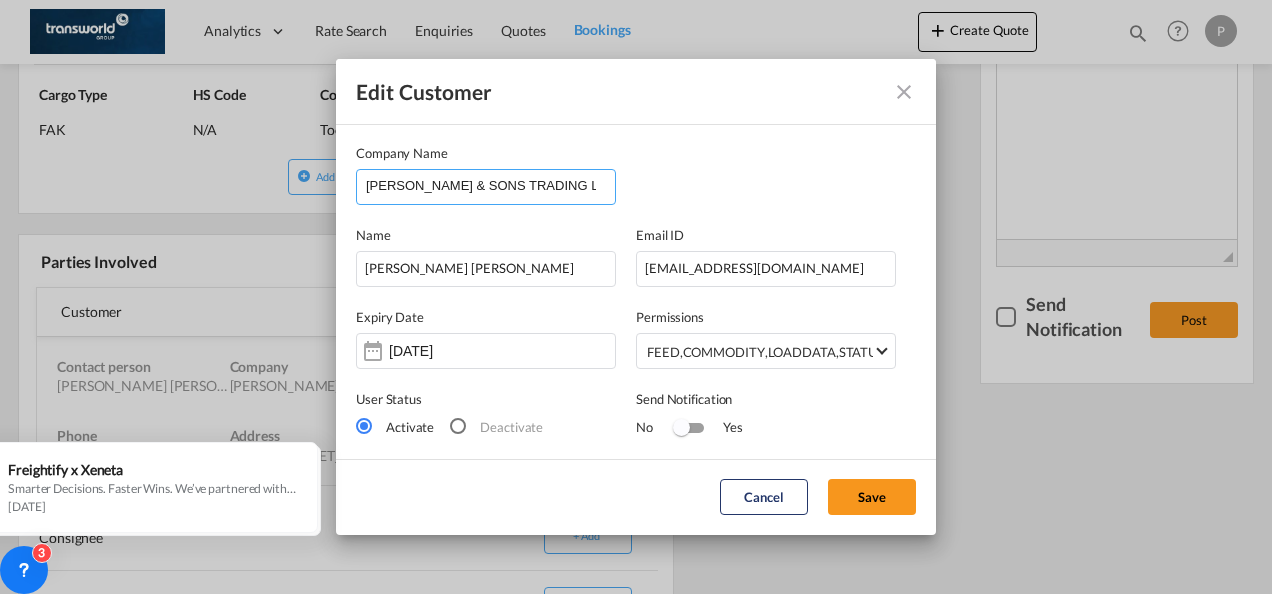 drag, startPoint x: 596, startPoint y: 183, endPoint x: 47, endPoint y: 127, distance: 551.8487 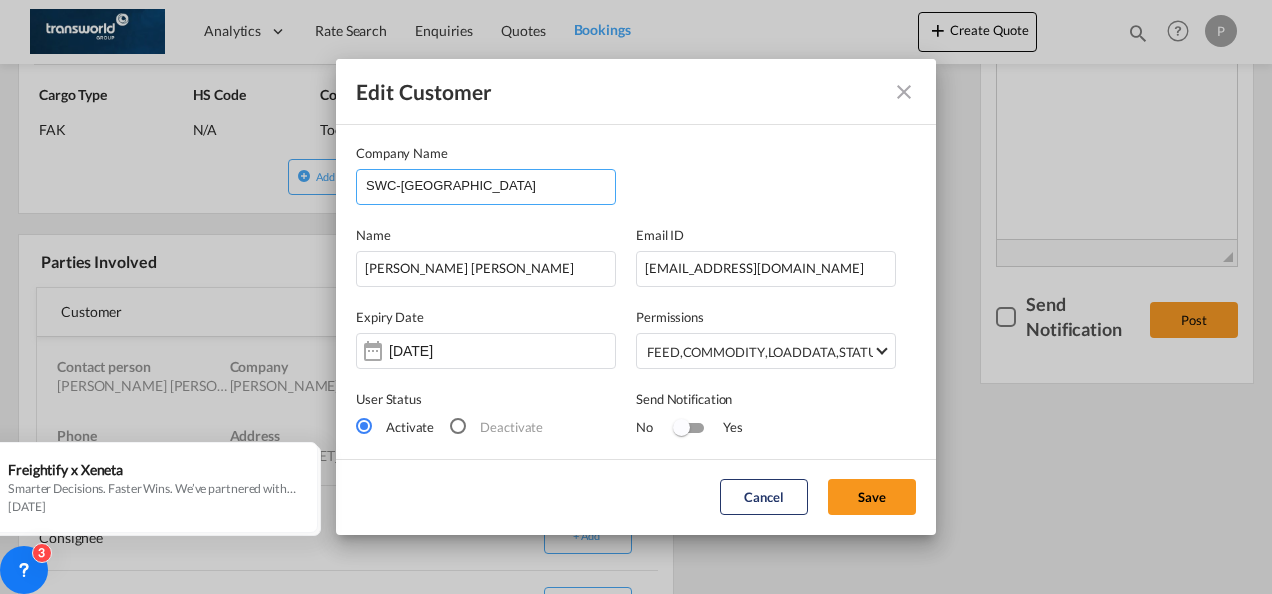 type on "SAWC-[GEOGRAPHIC_DATA]" 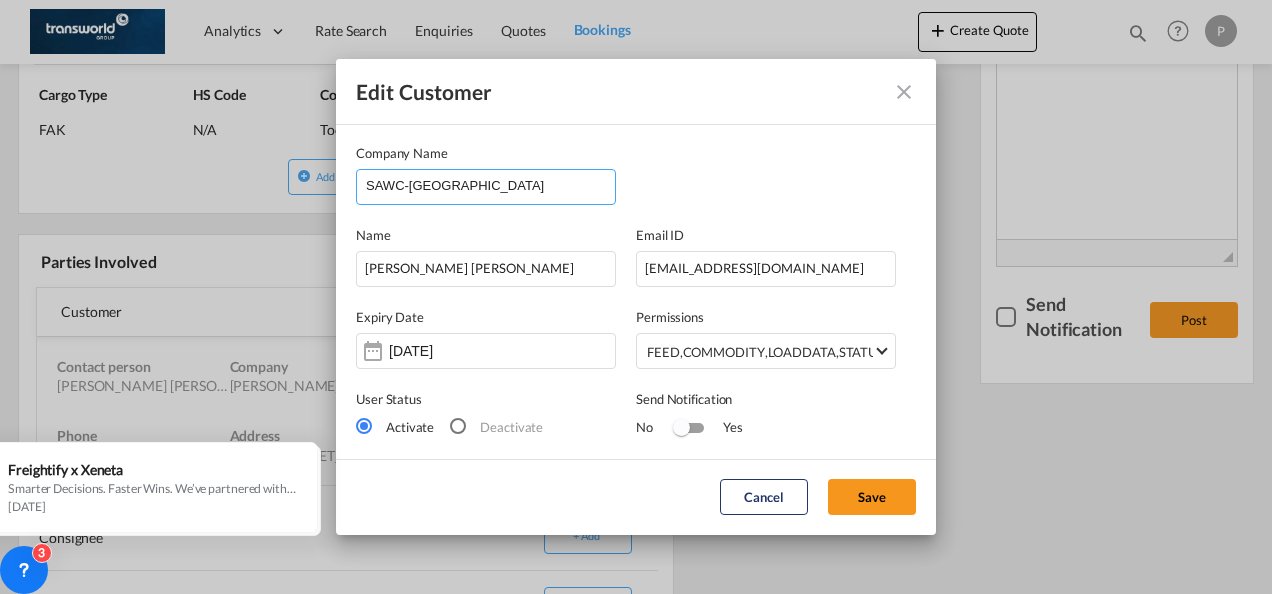 type 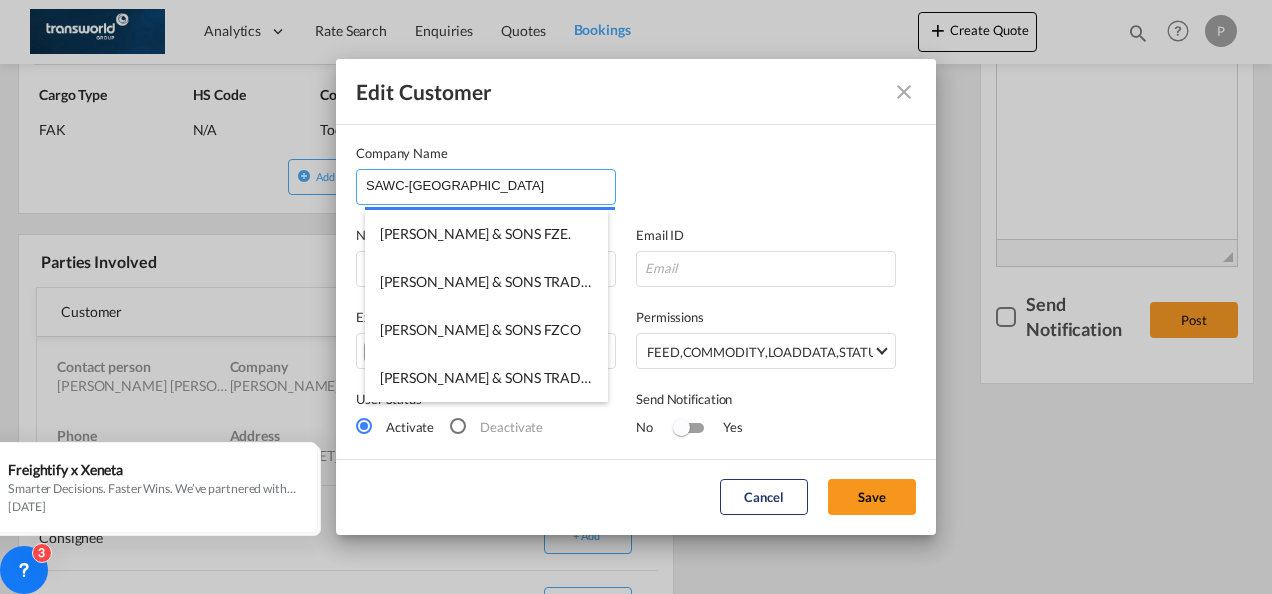 drag, startPoint x: 508, startPoint y: 188, endPoint x: 213, endPoint y: 163, distance: 296.05743 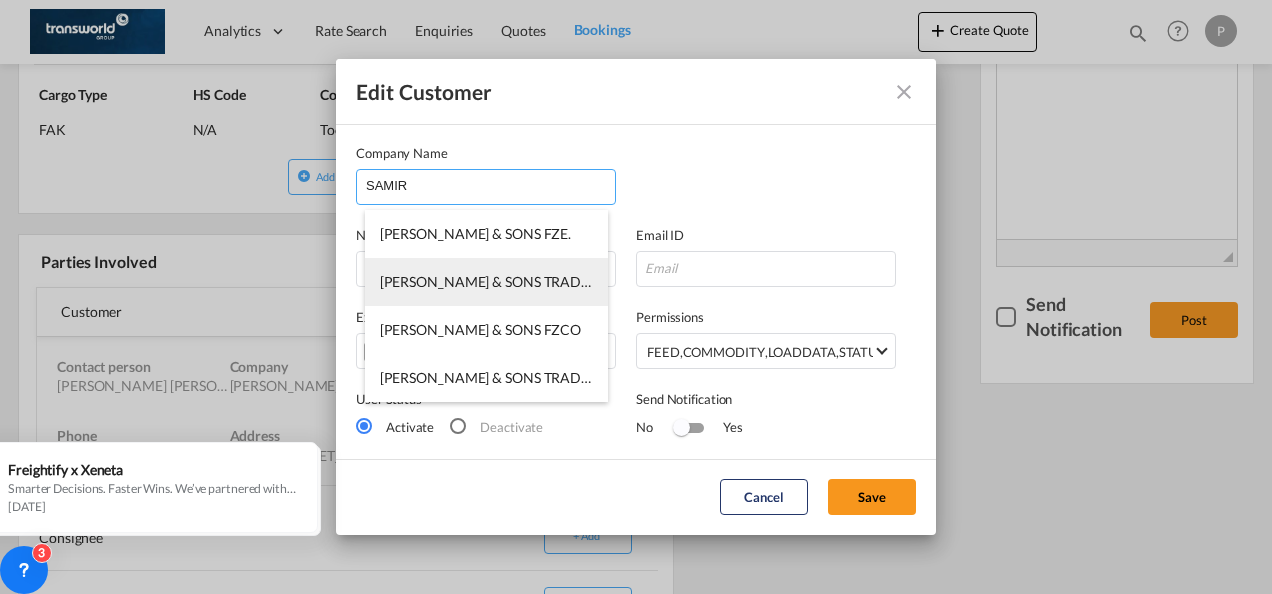 click on "[PERSON_NAME] & SONS TRADING L.L.C-TDWC-[GEOGRAPHIC_DATA]" at bounding box center (486, 282) 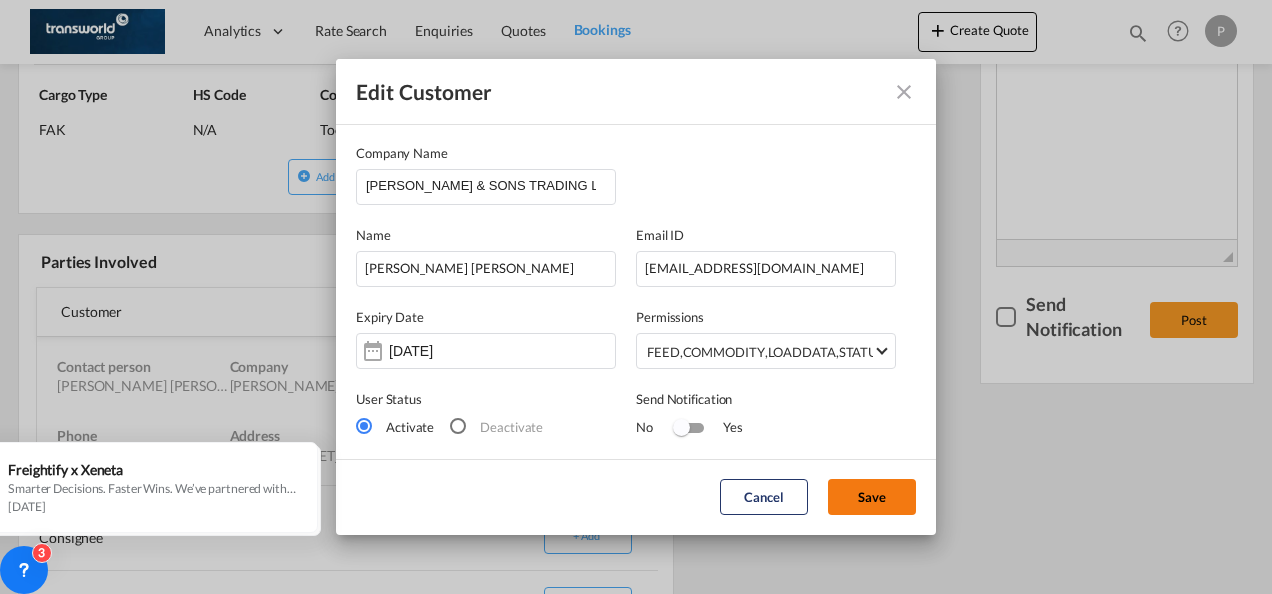 click on "Save" 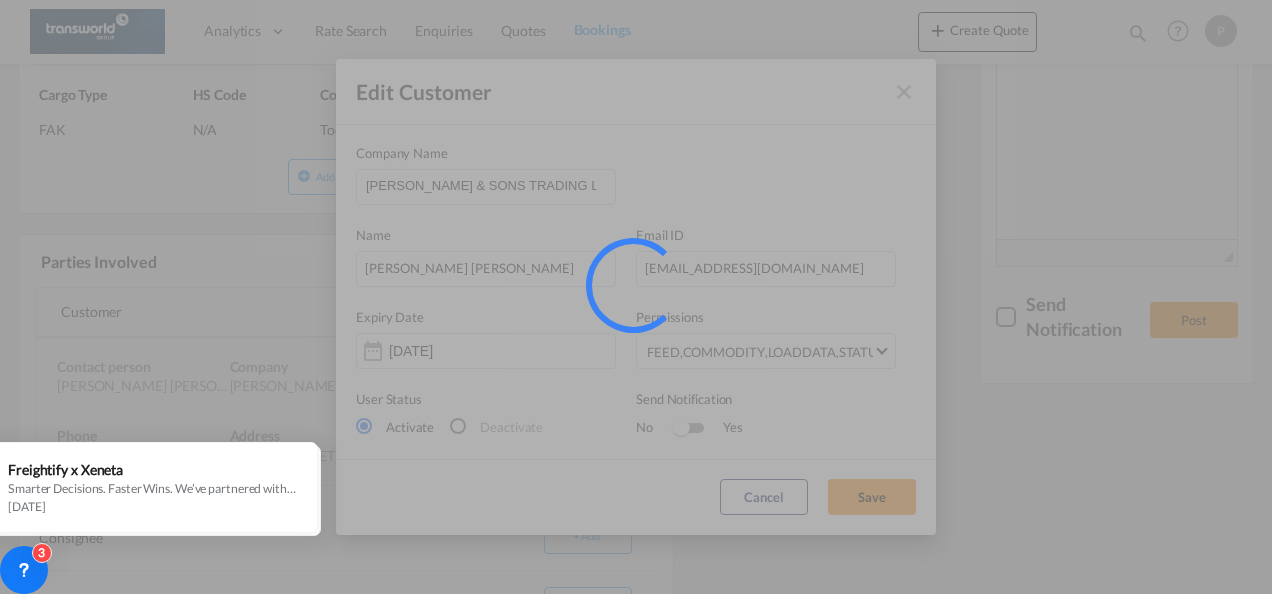 type 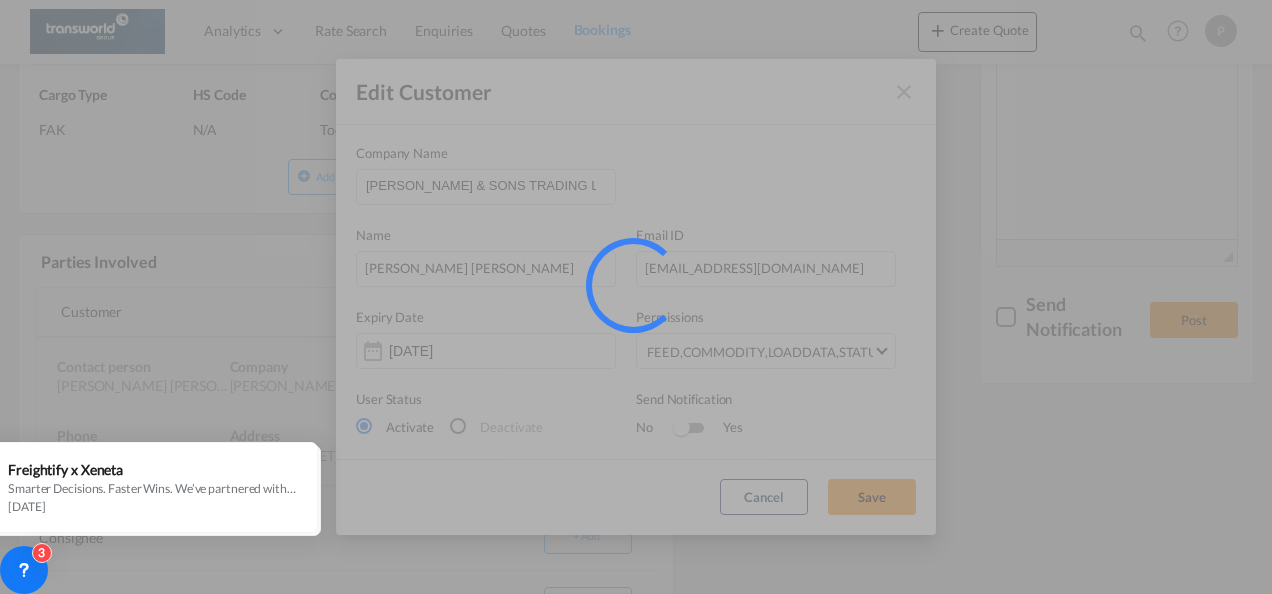 type 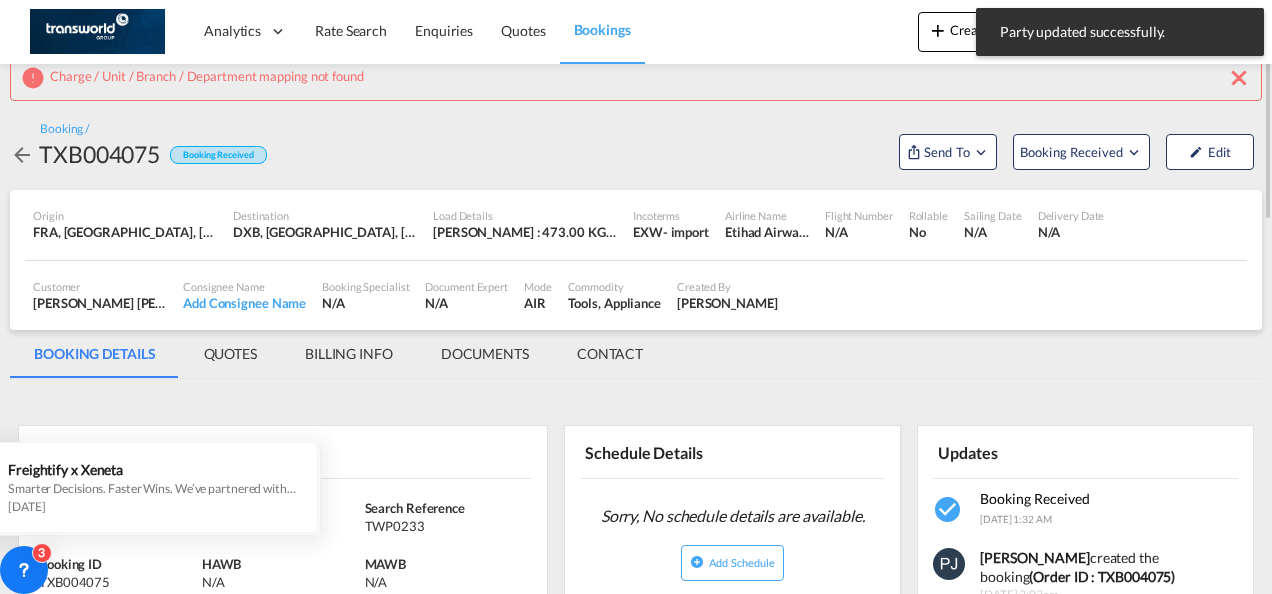 scroll, scrollTop: 0, scrollLeft: 0, axis: both 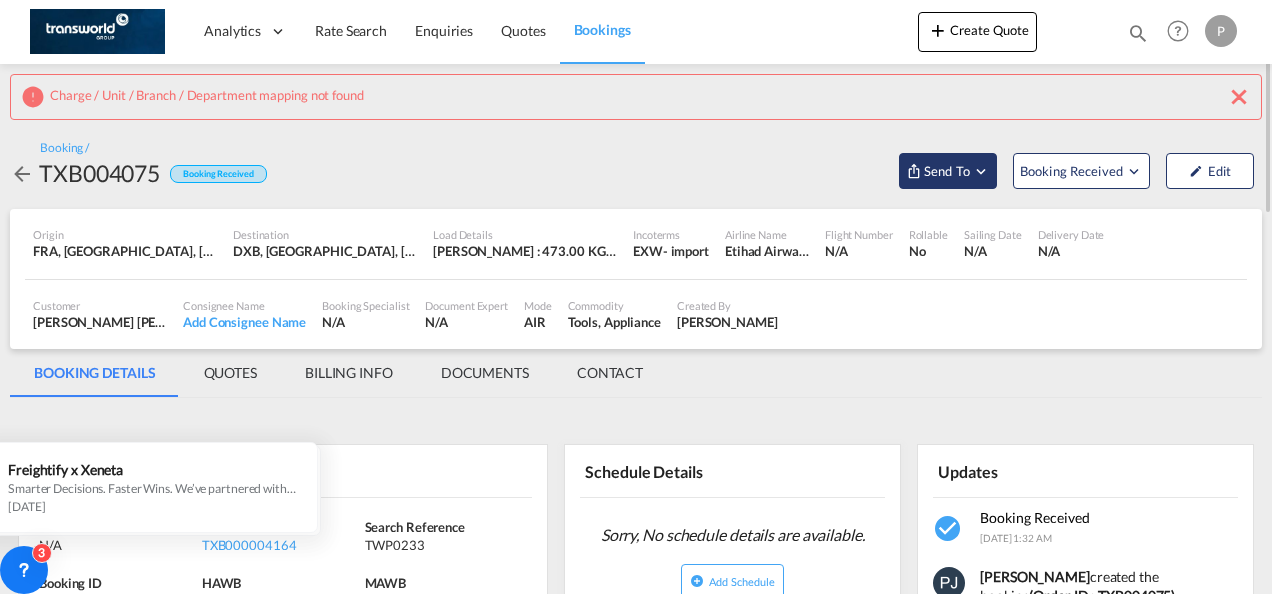 click at bounding box center [981, 171] 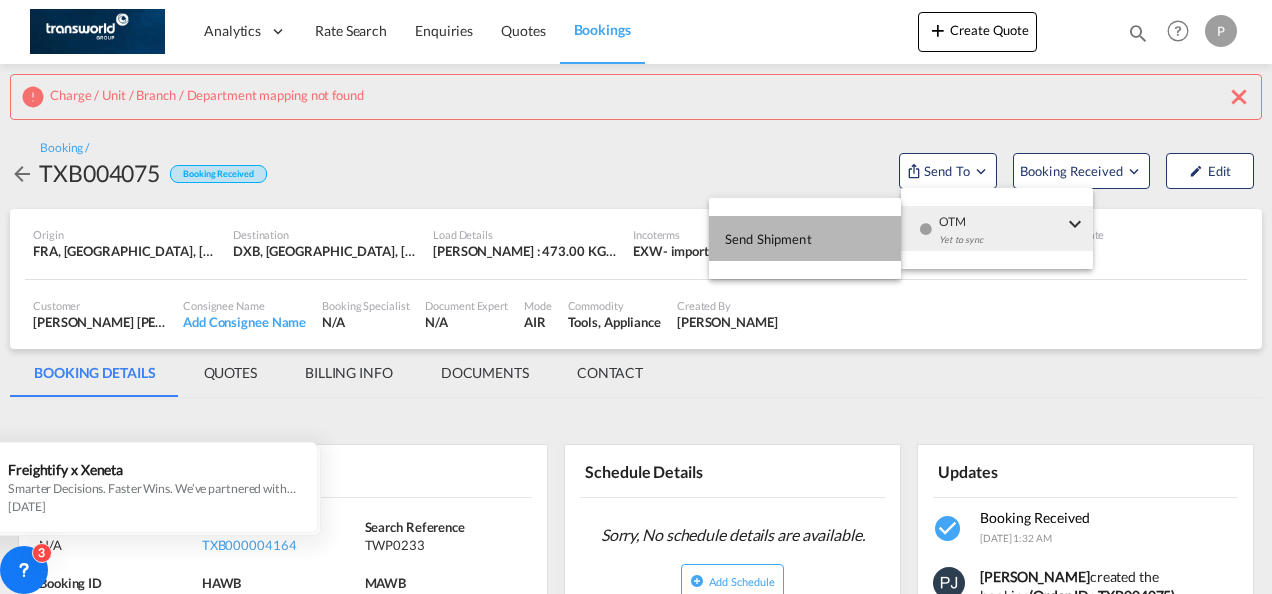 click on "Send Shipment" at bounding box center [768, 239] 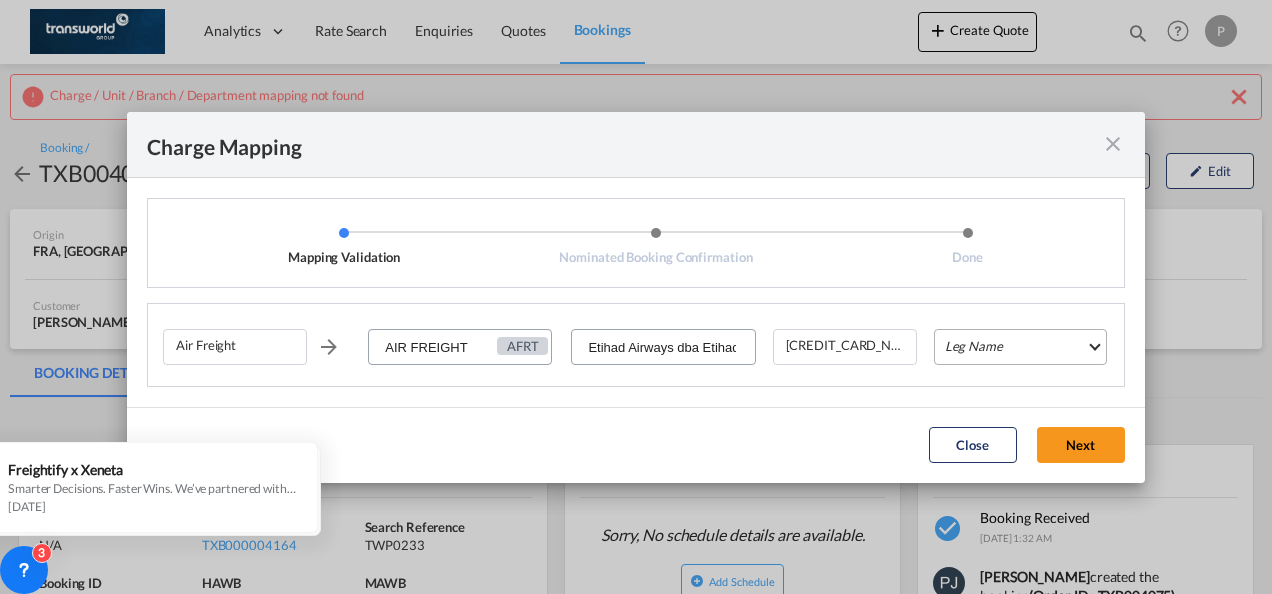 click on "Leg Name HANDLING ORIGIN HANDLING DESTINATION OTHERS TL PICK UP CUSTOMS ORIGIN AIR CUSTOMS DESTINATION TL DELIVERY" at bounding box center (1020, 347) 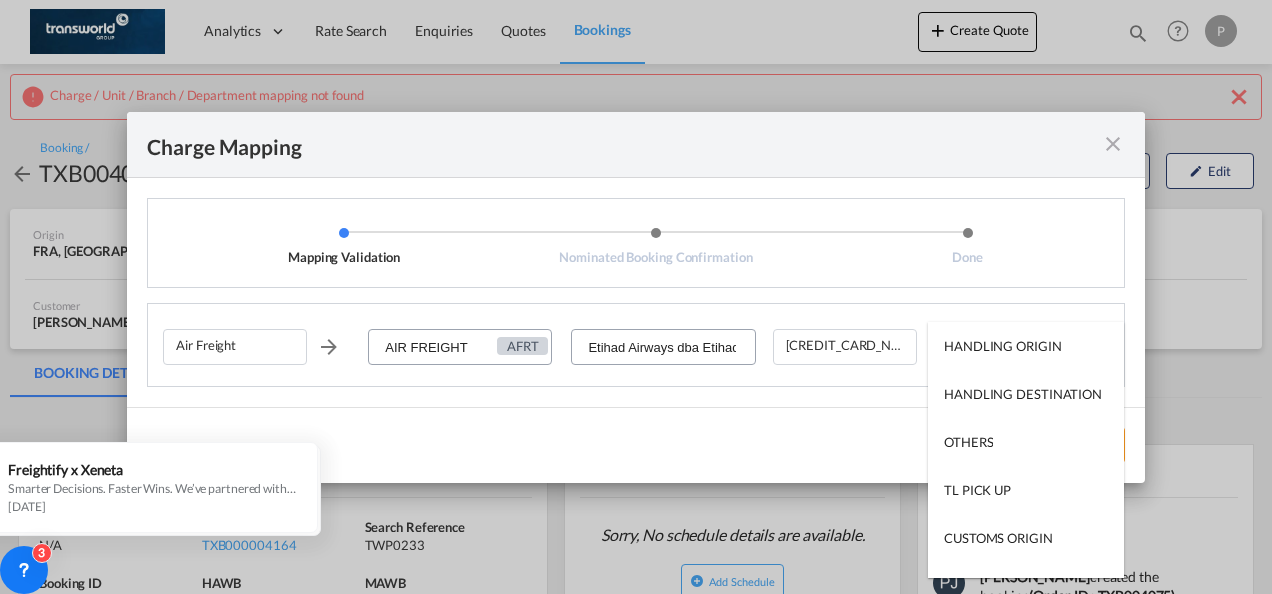 type on "HANDLING ORIGIN" 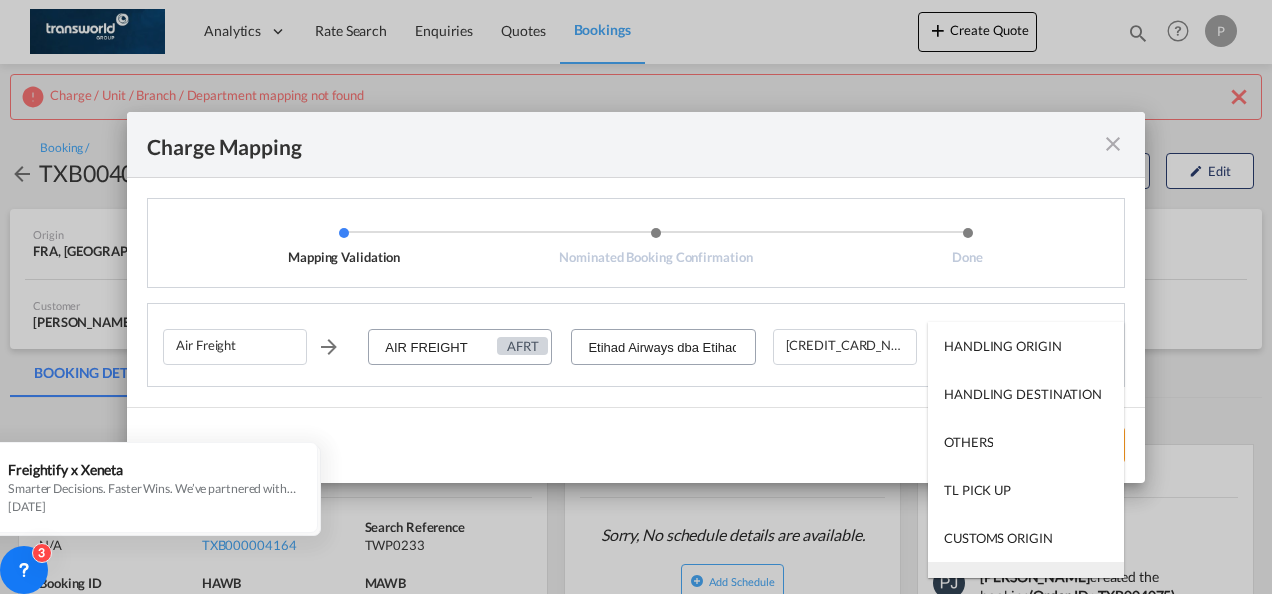 type on "AIR" 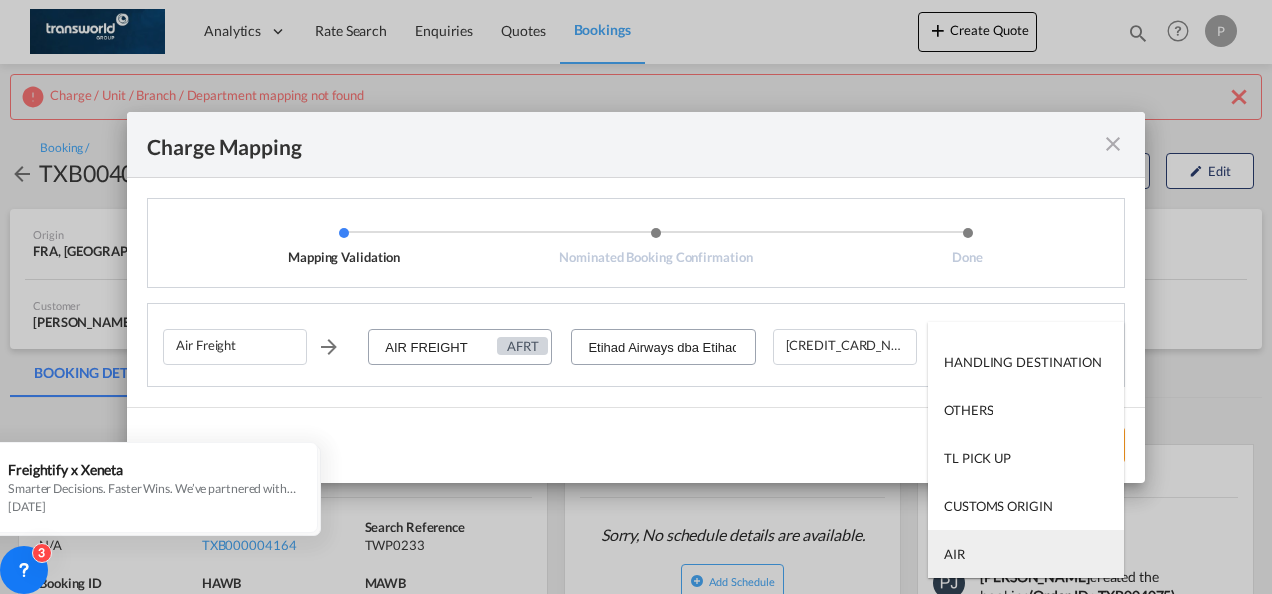 click on "AIR" at bounding box center [1026, 554] 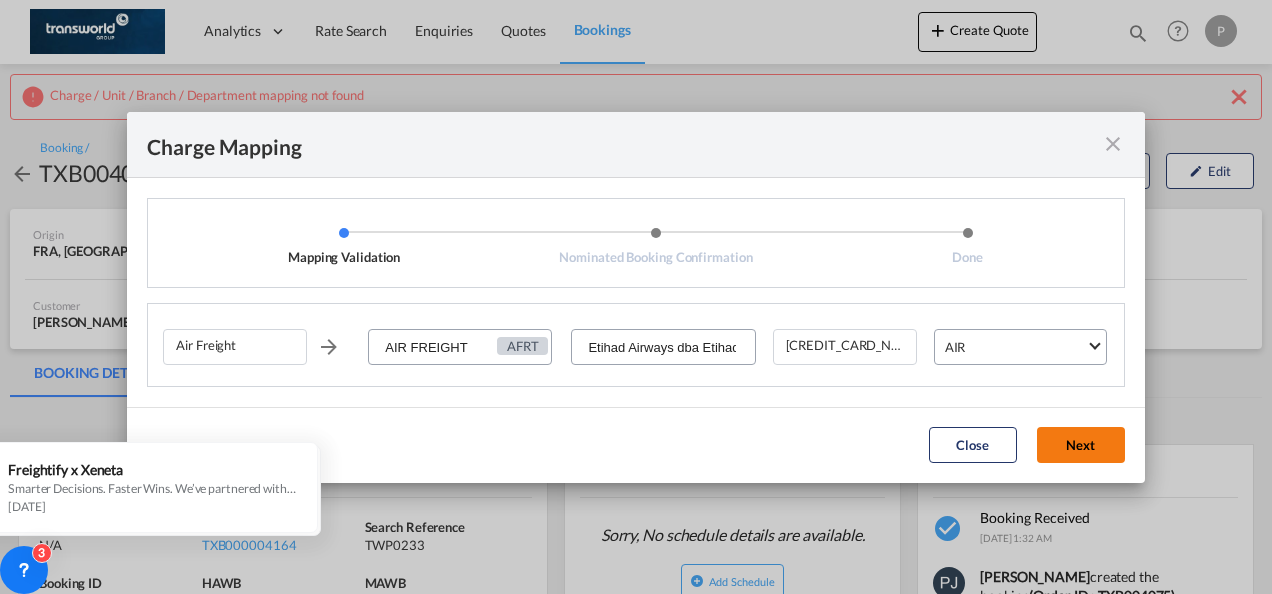 click on "Next" 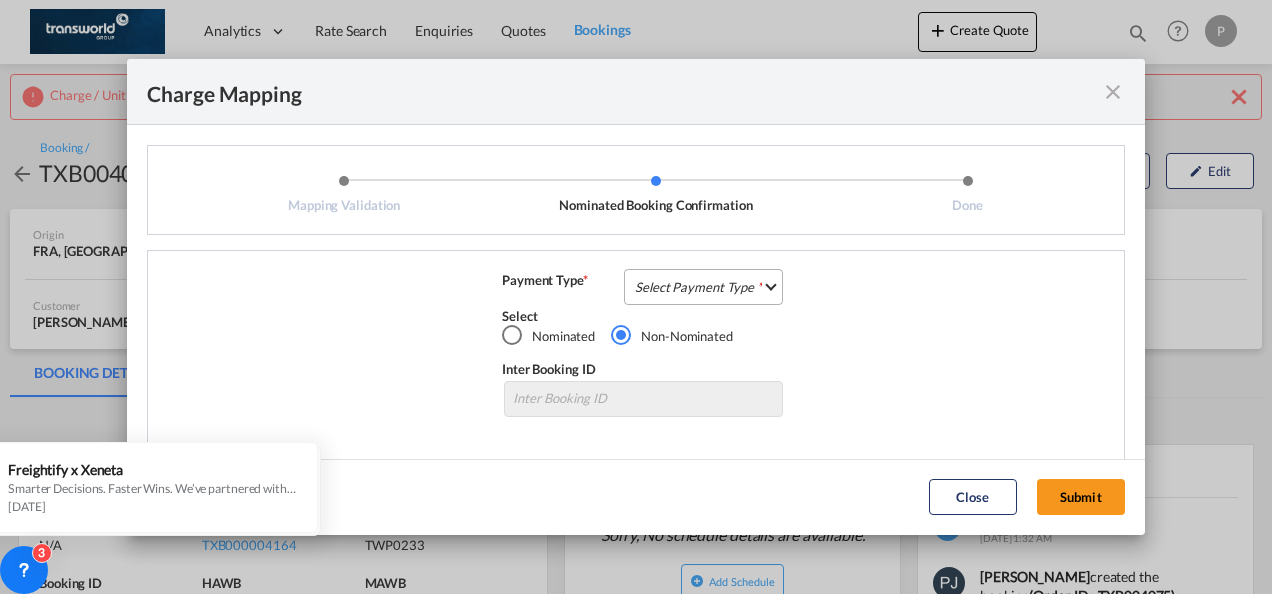 click on "Select Payment Type
COLLECT
PREPAID" at bounding box center [703, 287] 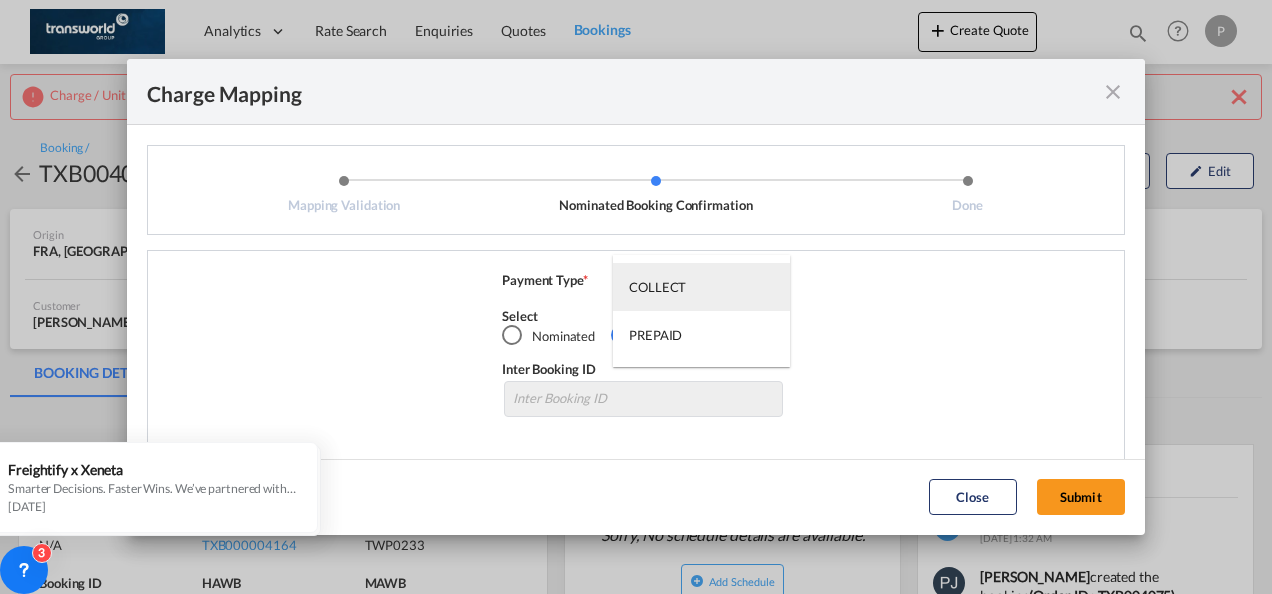 click on "COLLECT" at bounding box center [701, 287] 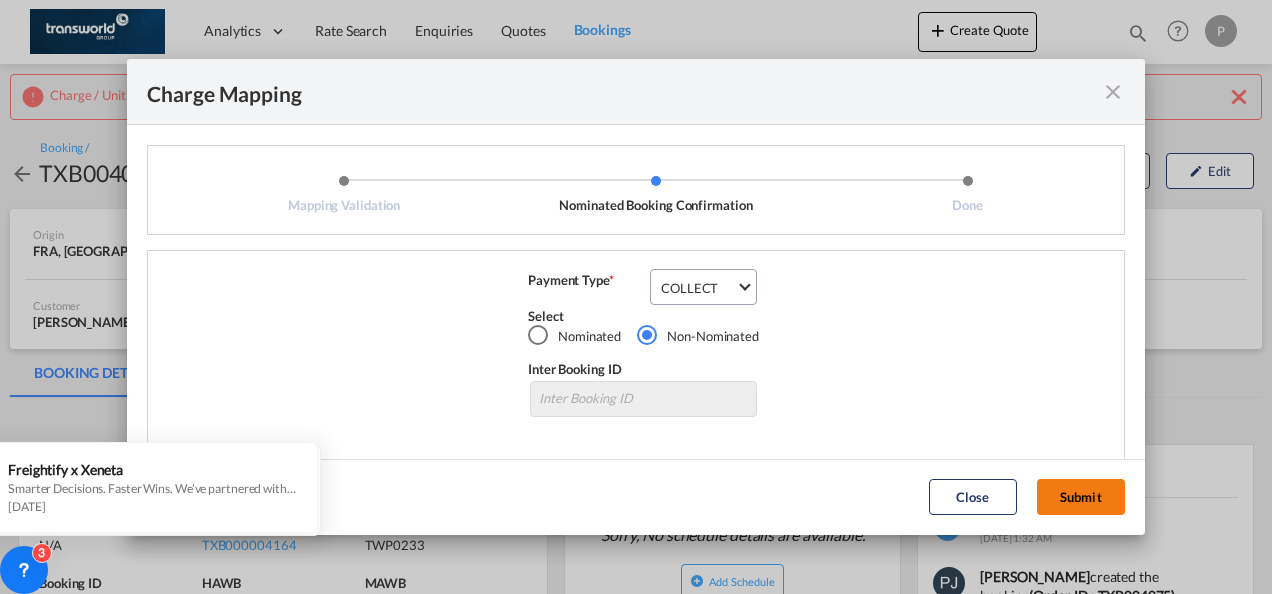 click on "Submit" 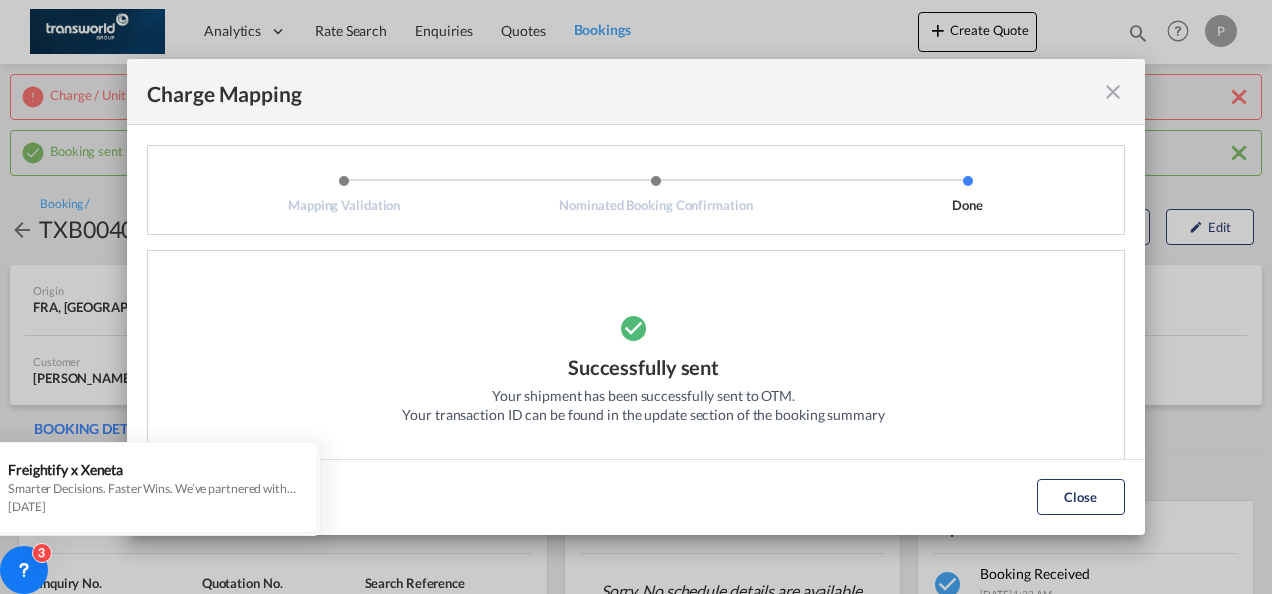 click at bounding box center [1113, 92] 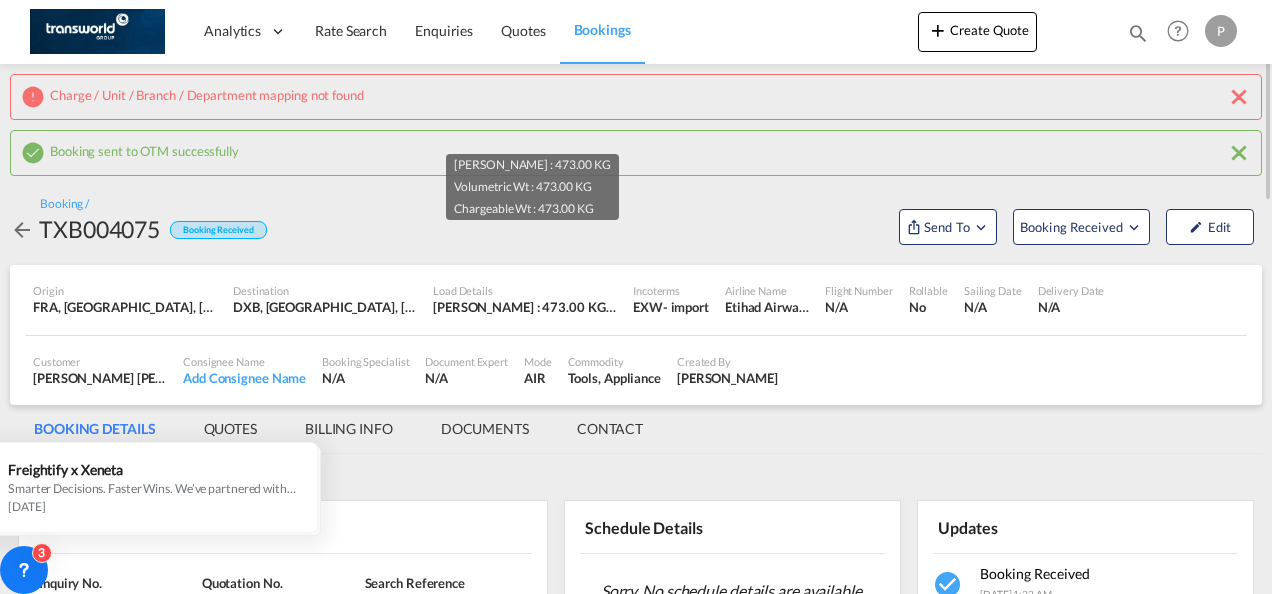 scroll, scrollTop: 300, scrollLeft: 0, axis: vertical 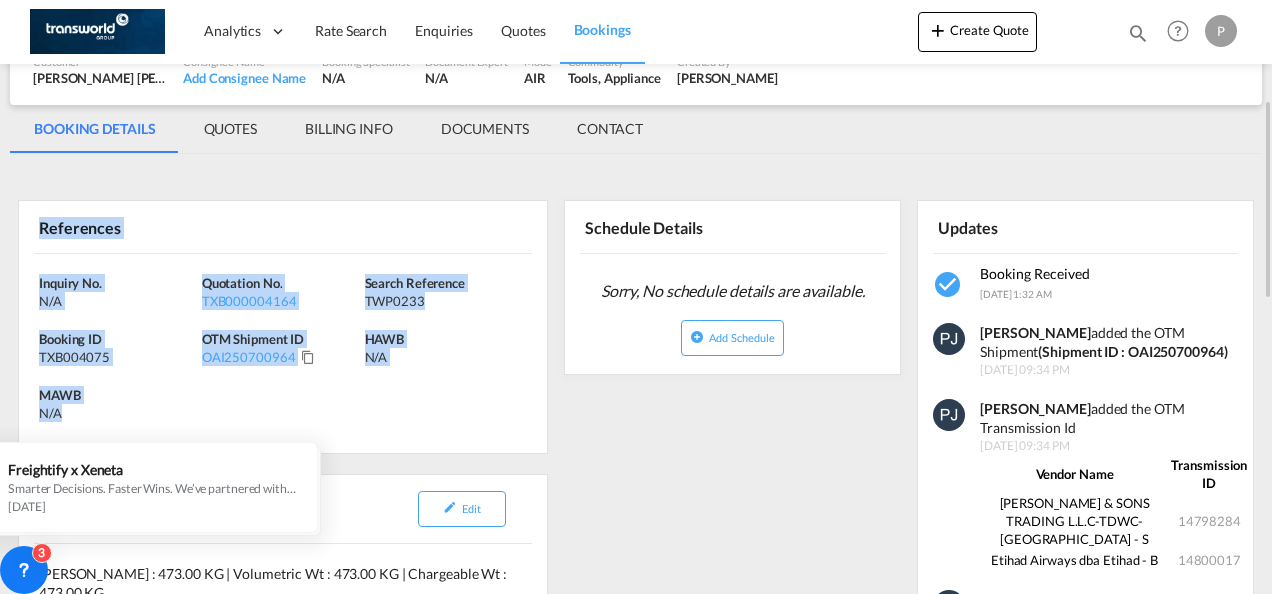 drag, startPoint x: 43, startPoint y: 226, endPoint x: 151, endPoint y: 402, distance: 206.49455 